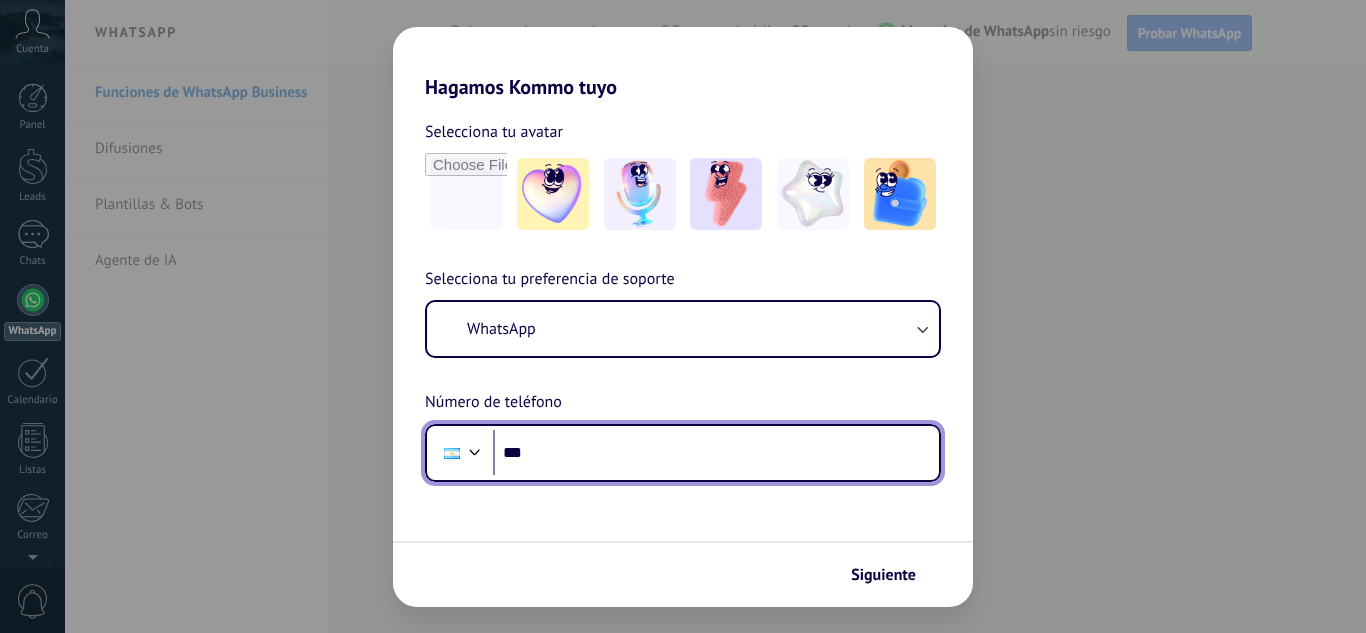 click on "***" at bounding box center (716, 453) 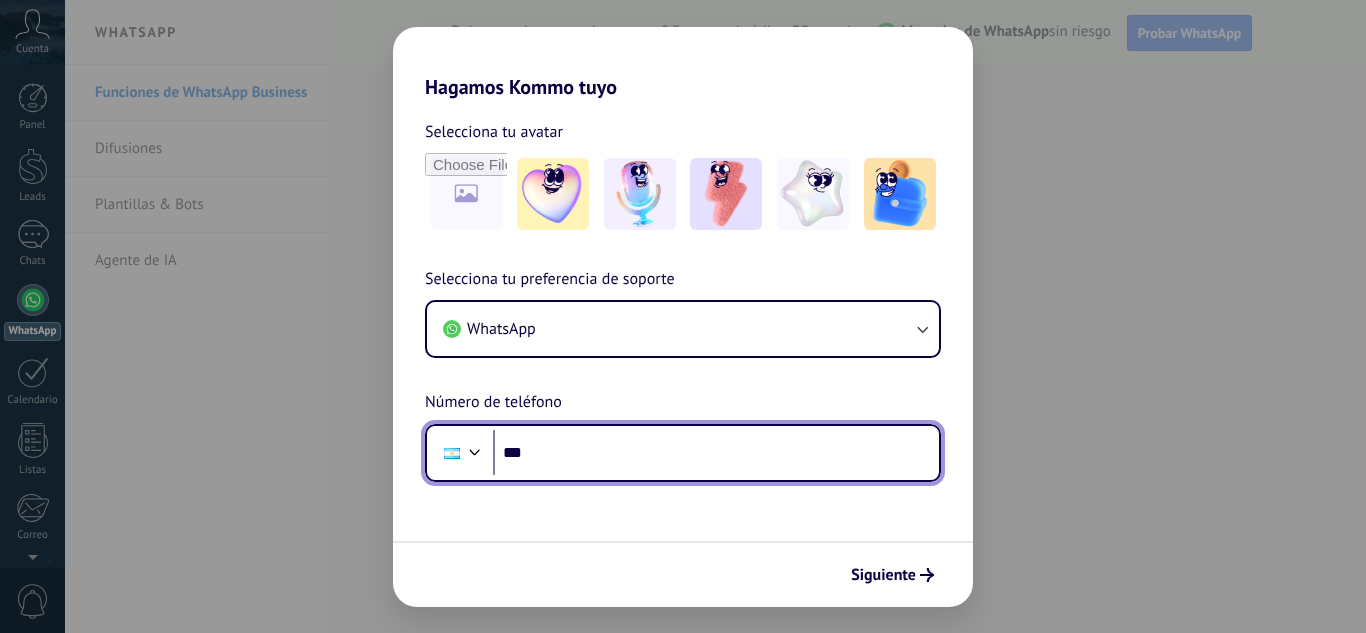 scroll, scrollTop: 0, scrollLeft: 0, axis: both 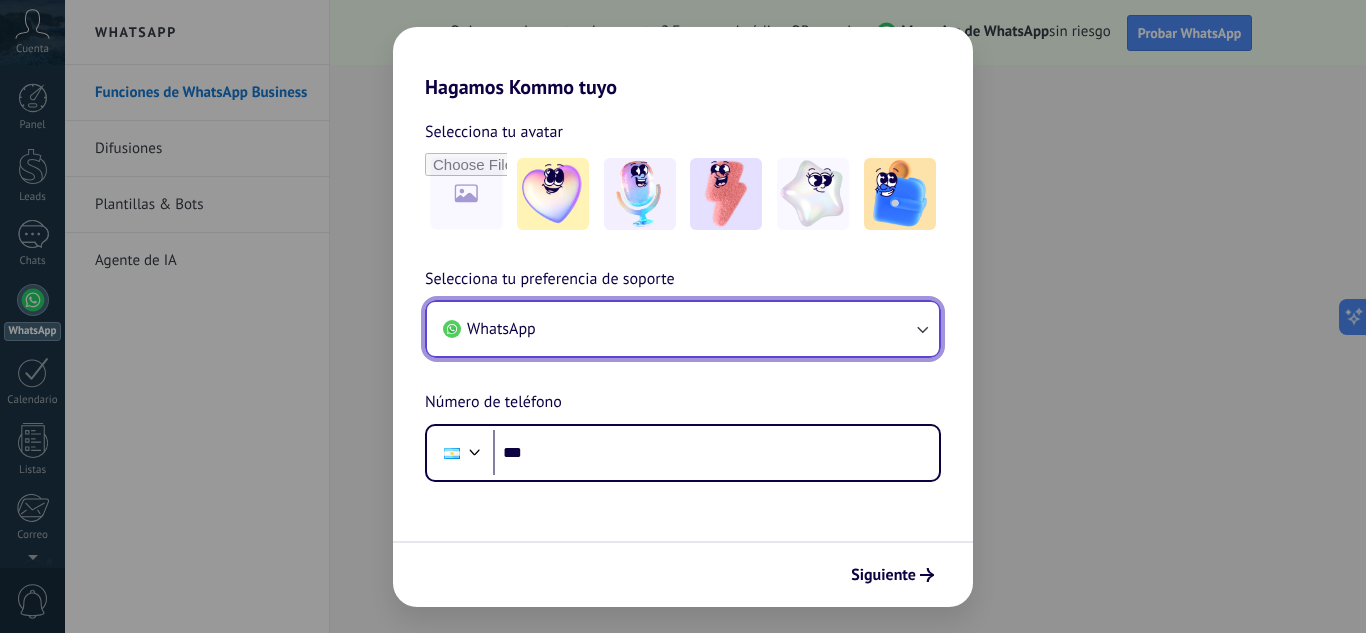 click on "WhatsApp" at bounding box center (683, 329) 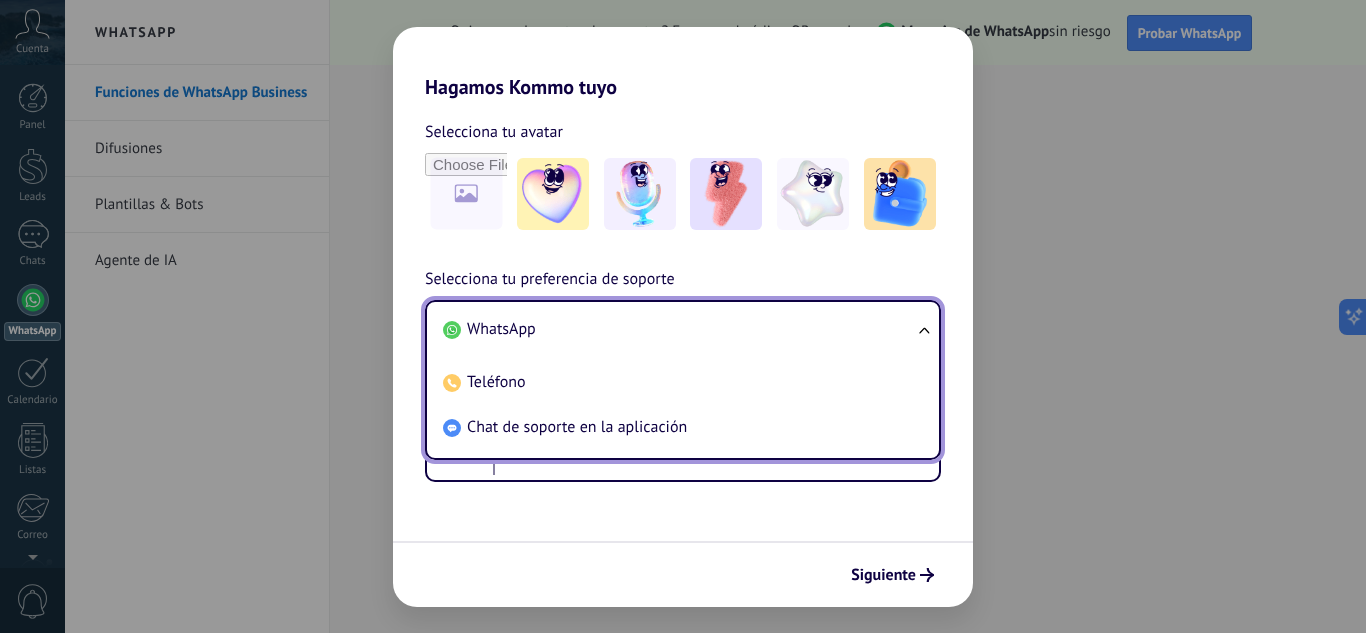 click on "WhatsApp" at bounding box center [679, 329] 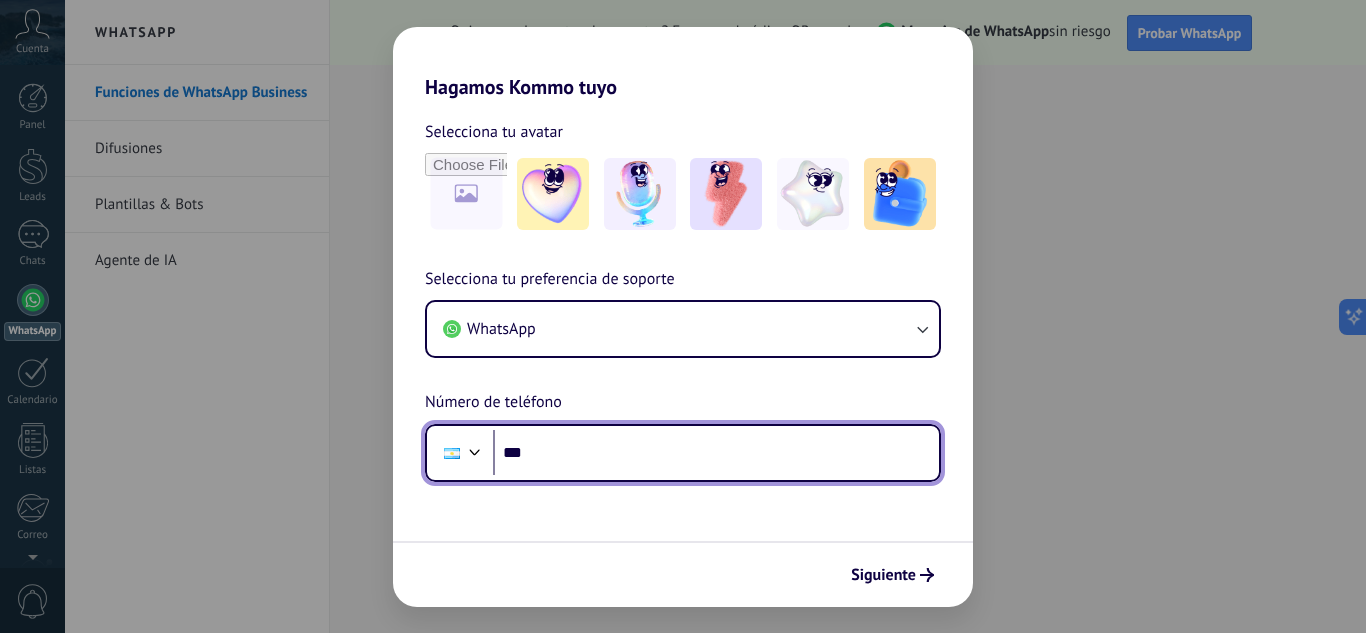 click on "***" at bounding box center [716, 453] 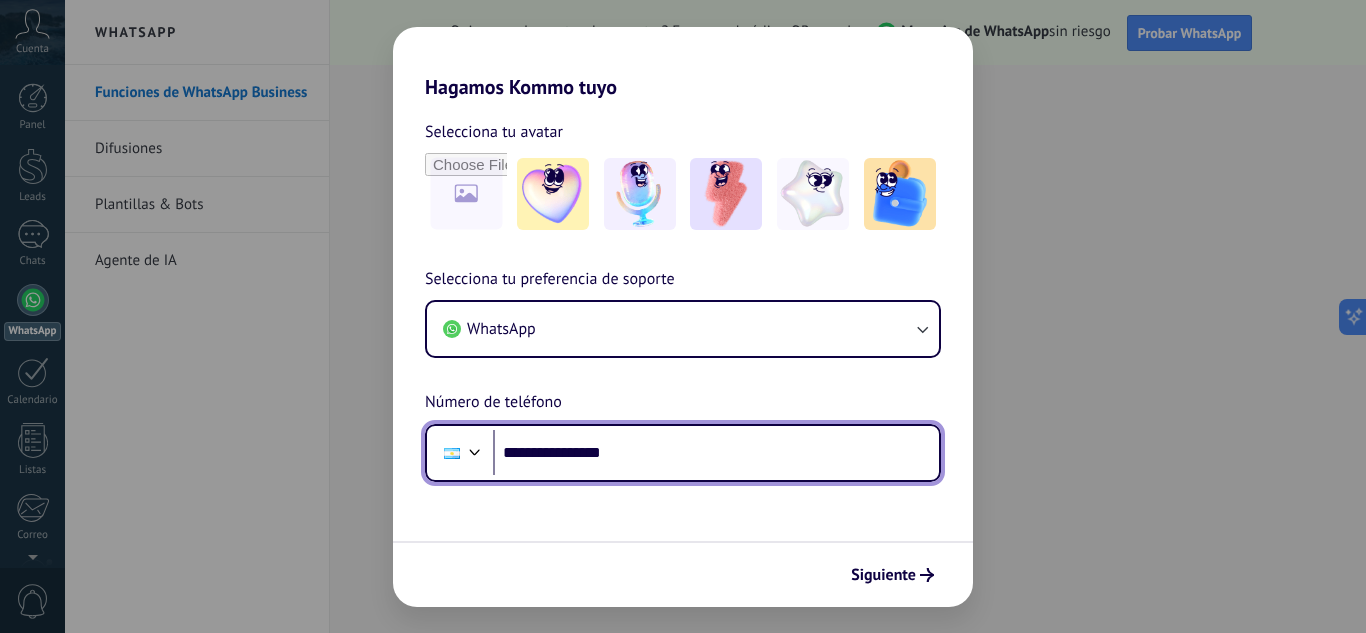 type on "**********" 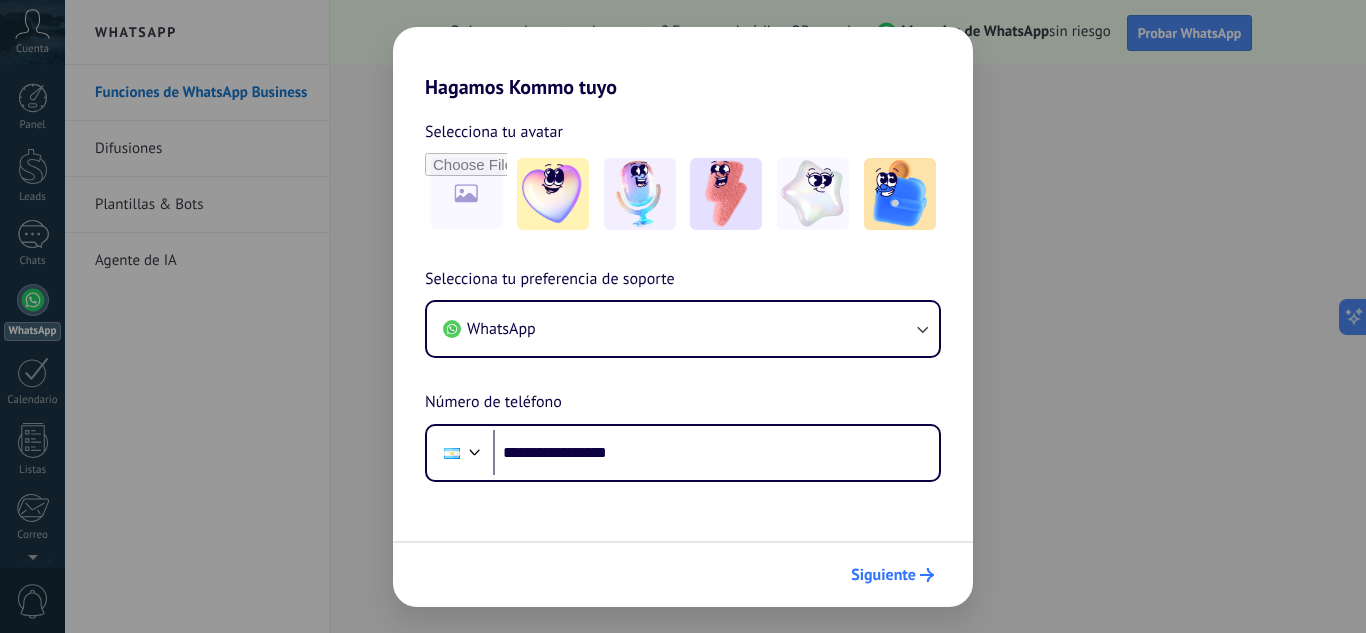 click on "Siguiente" at bounding box center (883, 575) 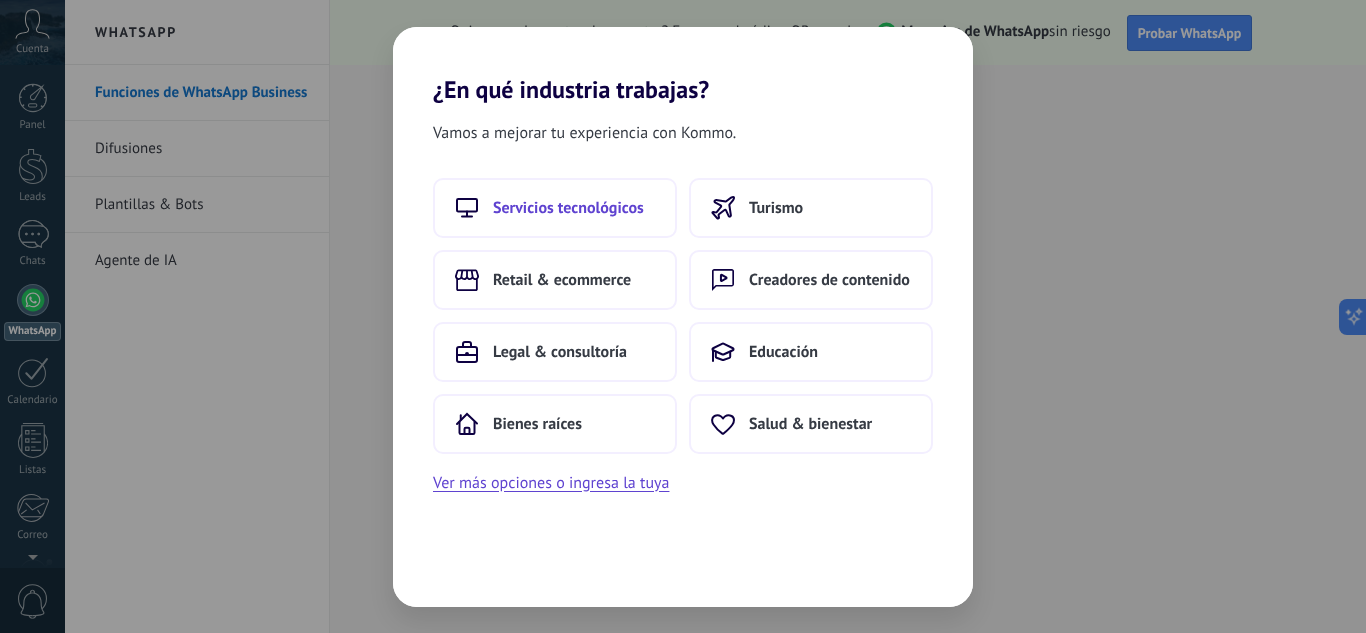click on "Servicios tecnológicos" at bounding box center (568, 208) 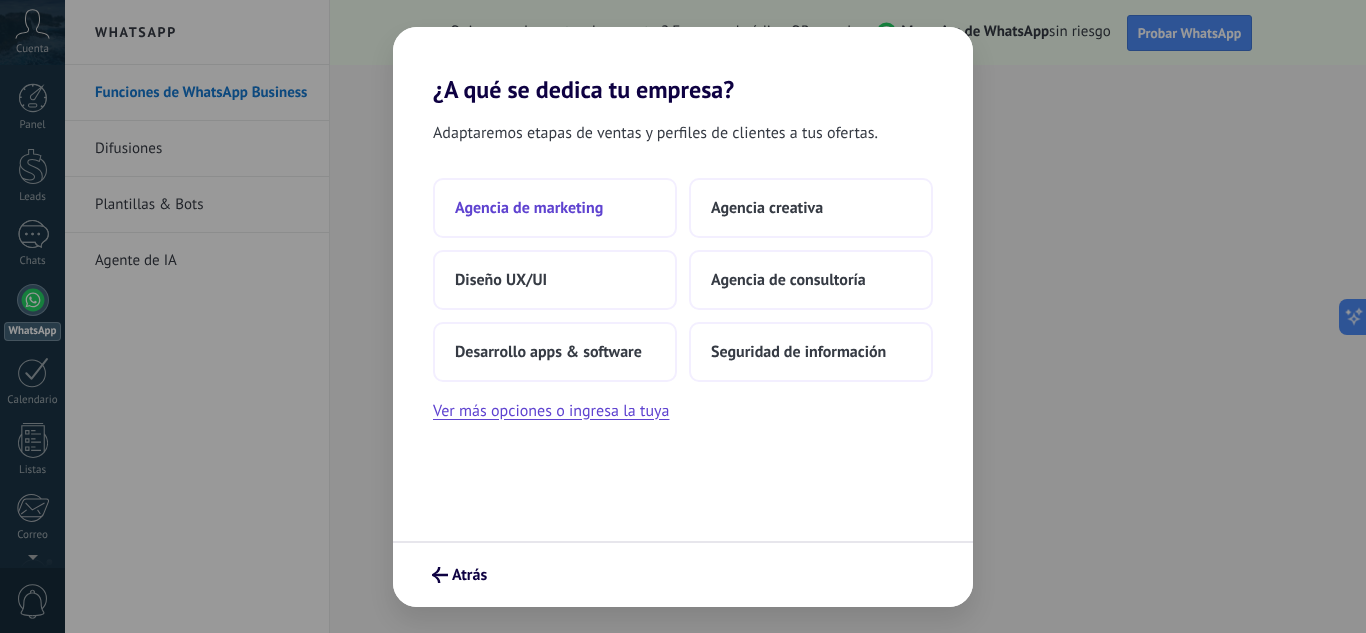 click on "Agencia de marketing" at bounding box center (529, 208) 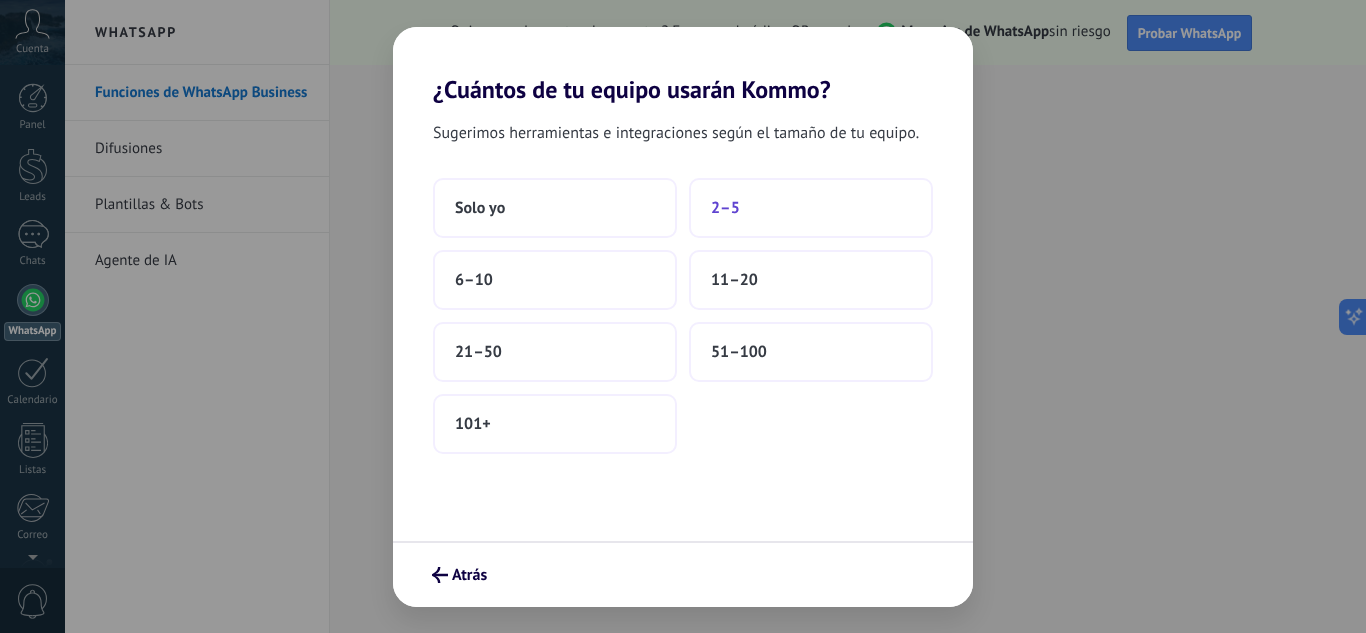 click on "2–5" at bounding box center (725, 208) 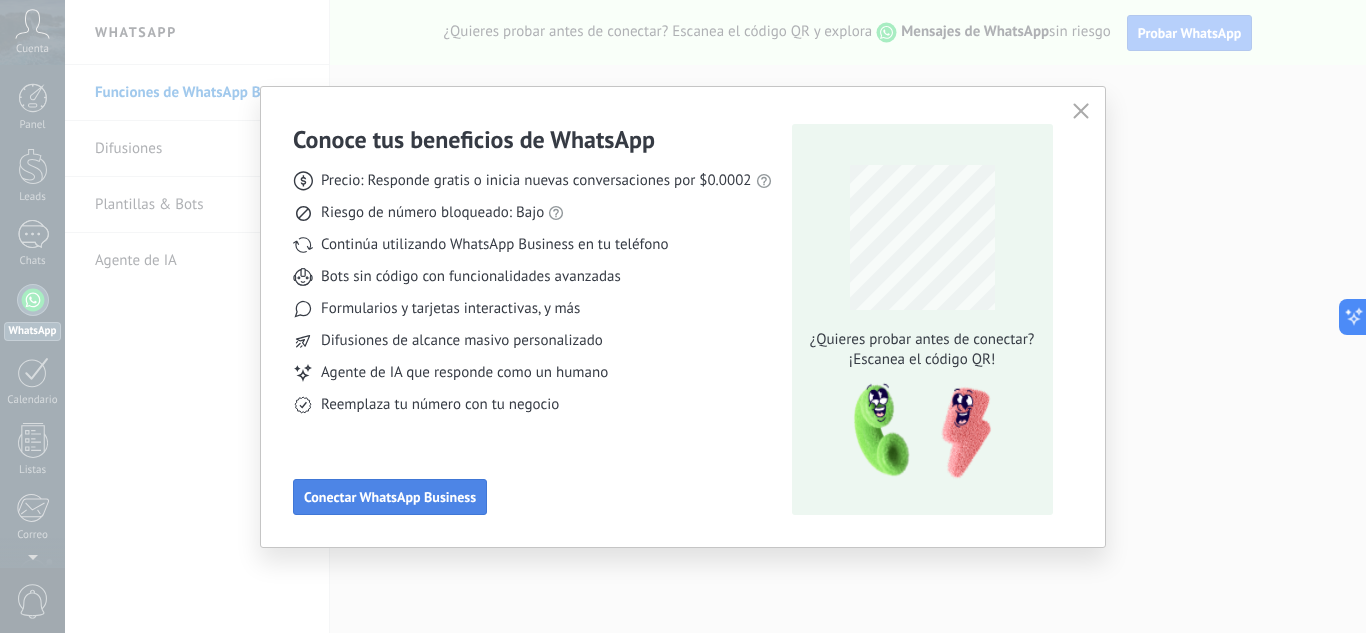 click on "Conectar WhatsApp Business" at bounding box center [390, 497] 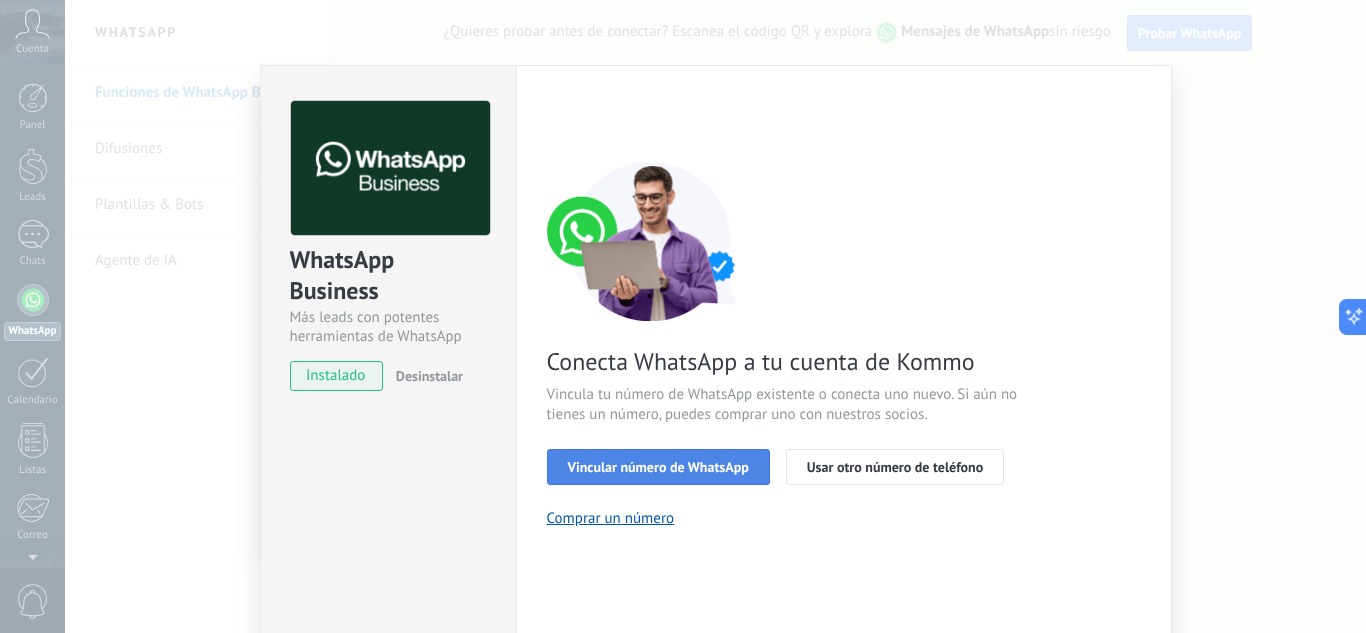 click on "Vincular número de WhatsApp" at bounding box center [658, 467] 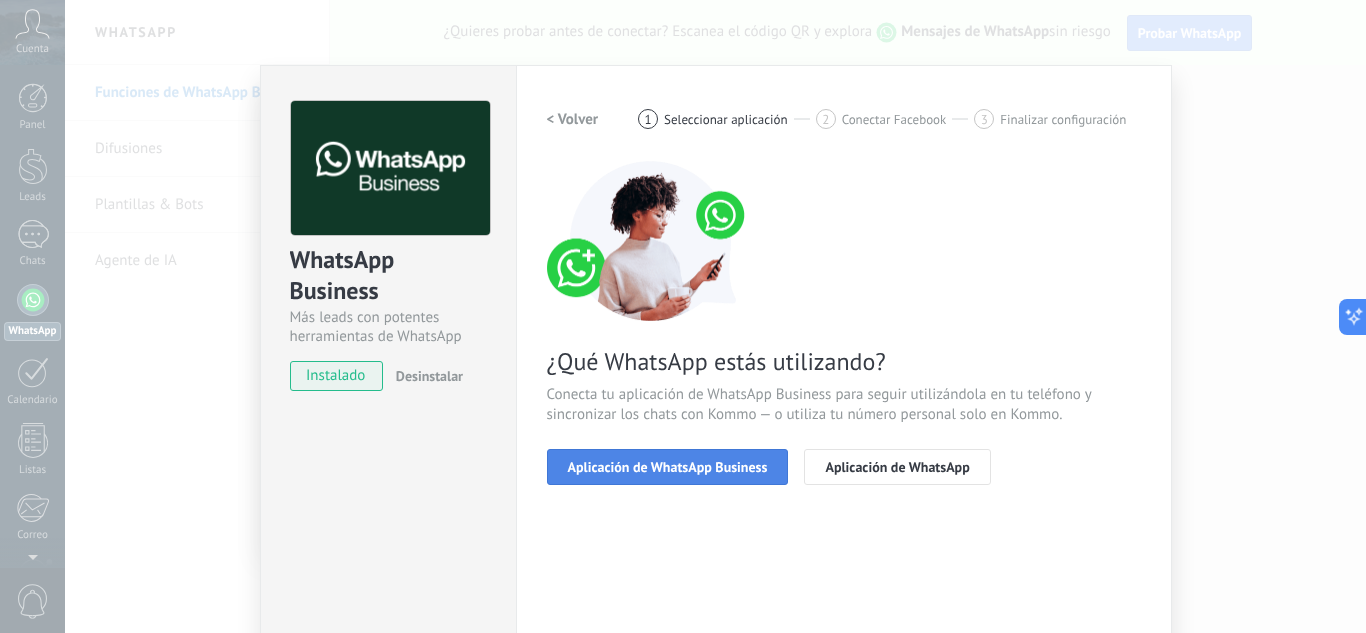 click on "Aplicación de WhatsApp Business" at bounding box center [668, 467] 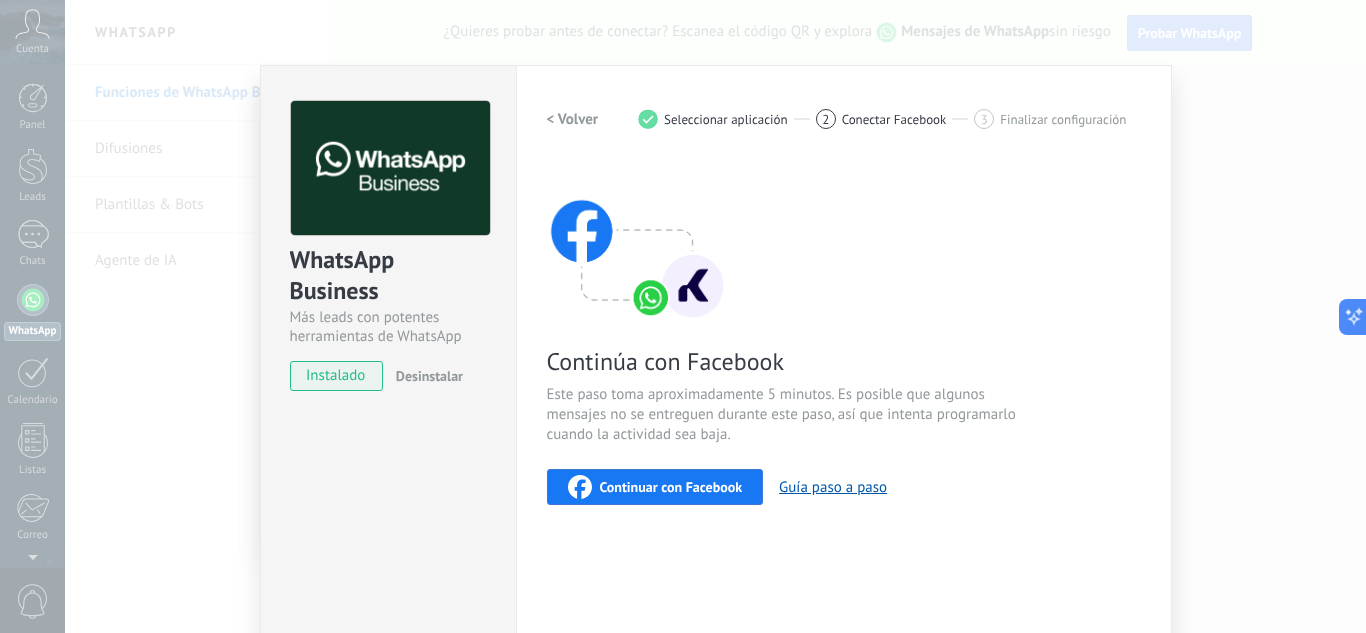 click on "Continuar con Facebook" at bounding box center [671, 487] 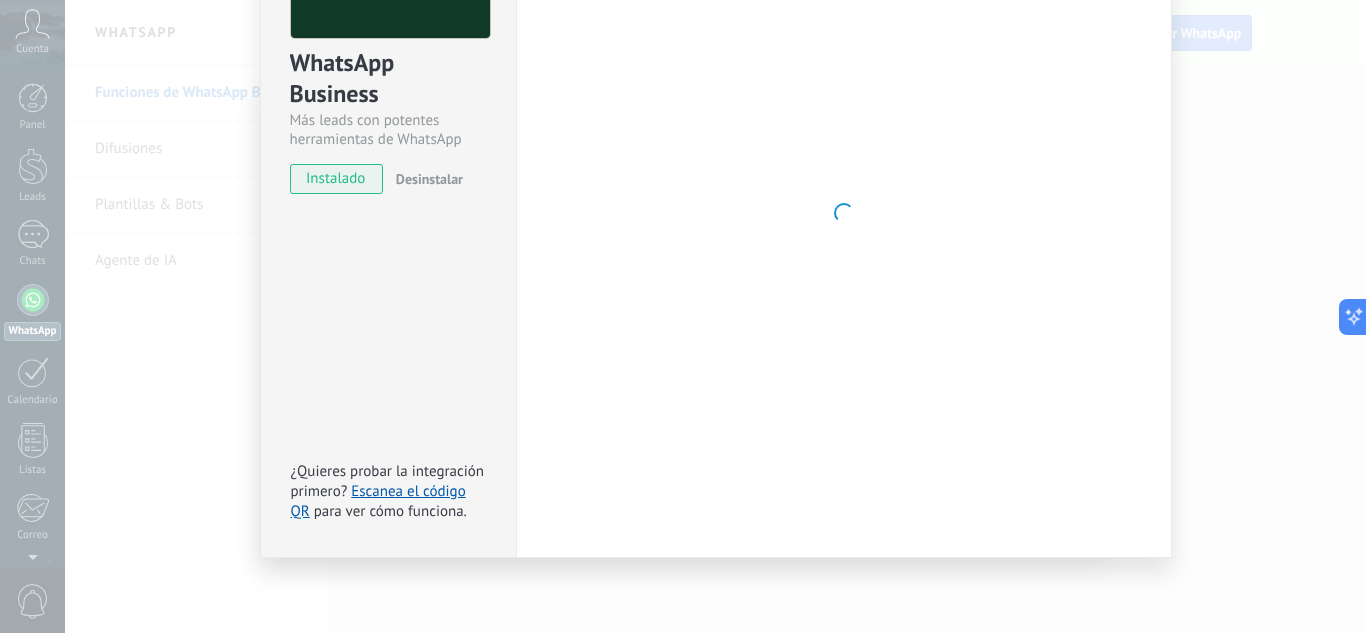 scroll, scrollTop: 180, scrollLeft: 0, axis: vertical 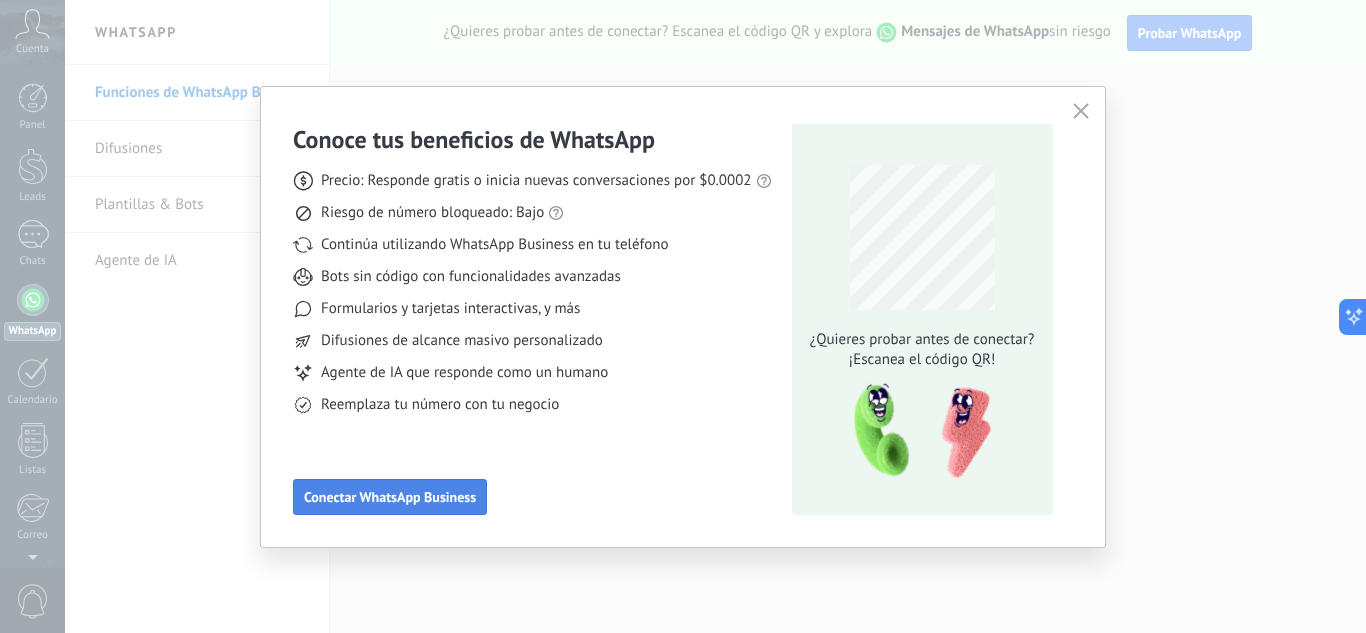 click on "Conectar WhatsApp Business" at bounding box center [390, 497] 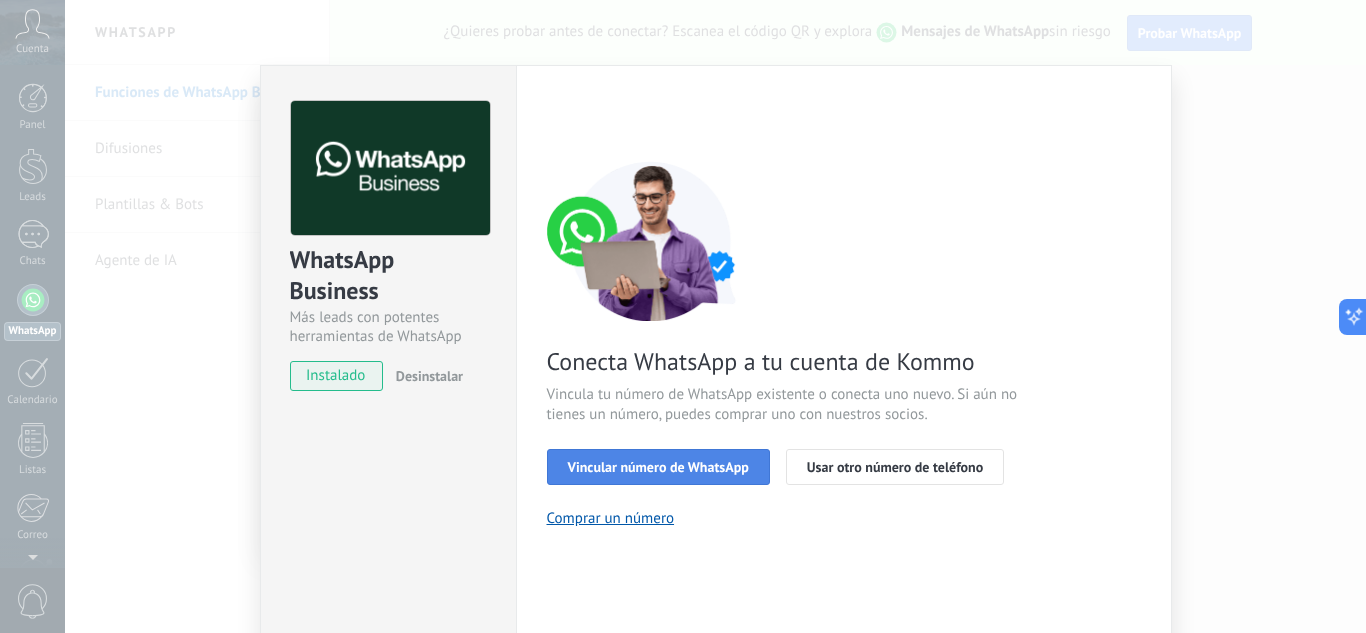click on "Vincular número de WhatsApp" at bounding box center [658, 467] 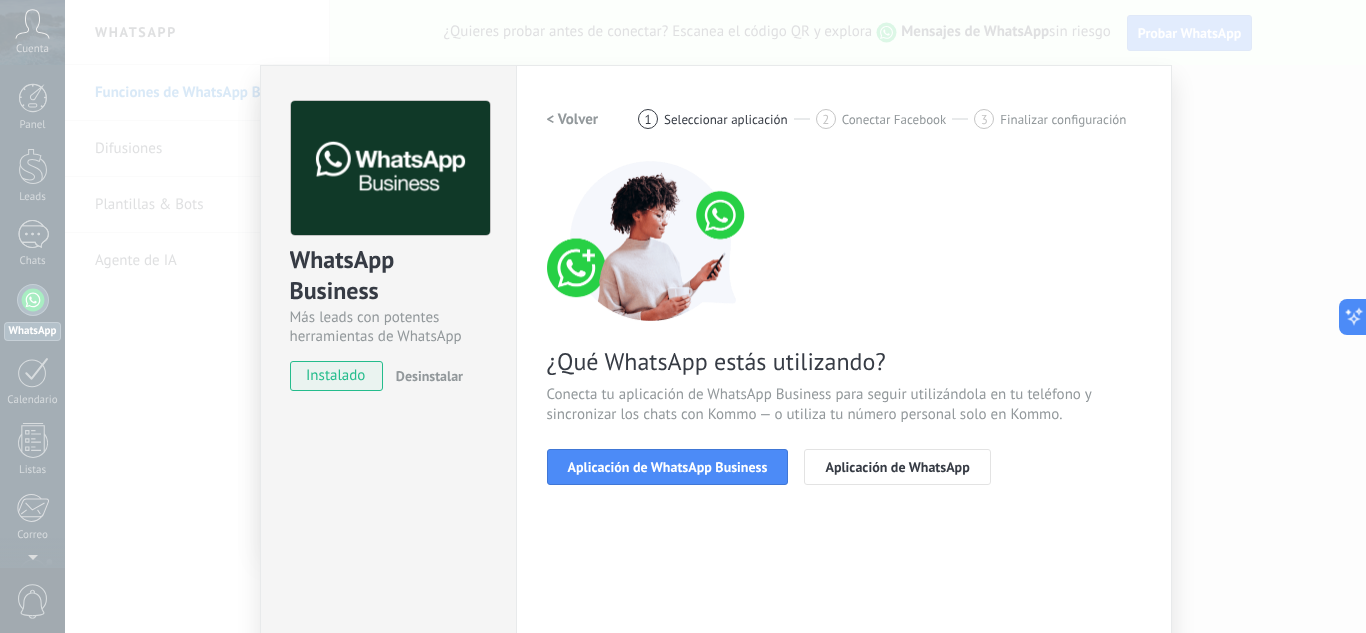 click on "Aplicación de WhatsApp Business" at bounding box center [668, 467] 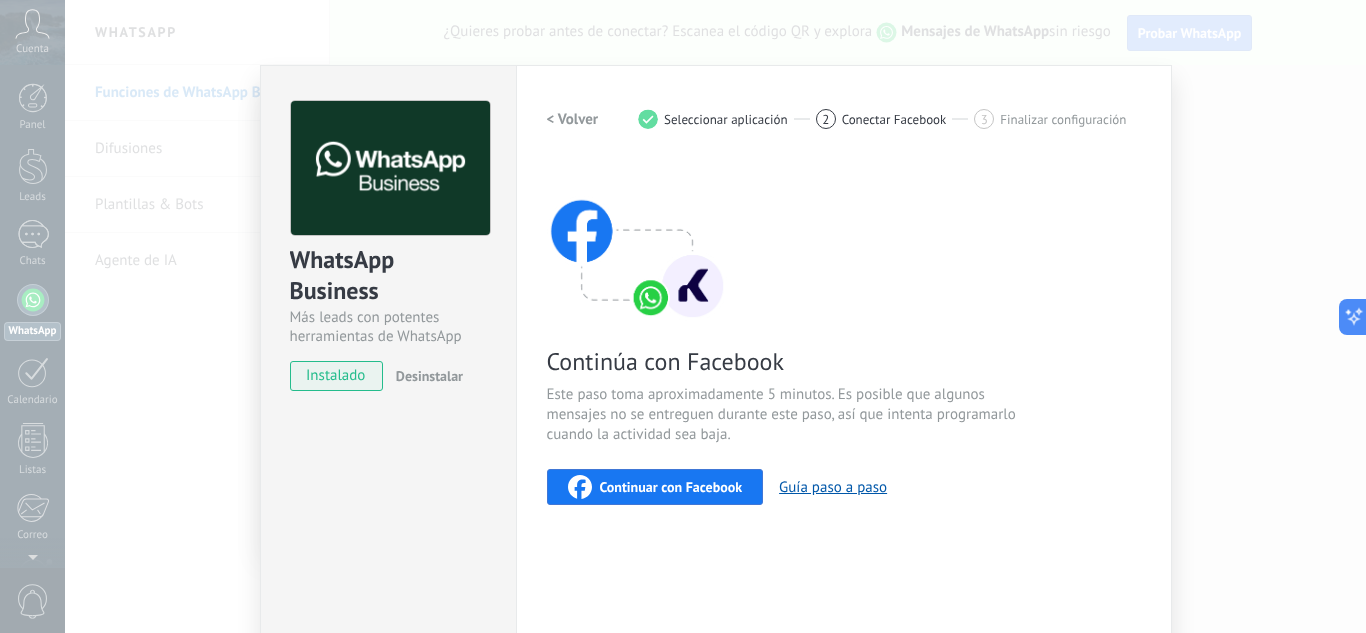 click on "Continuar con Facebook" at bounding box center [671, 487] 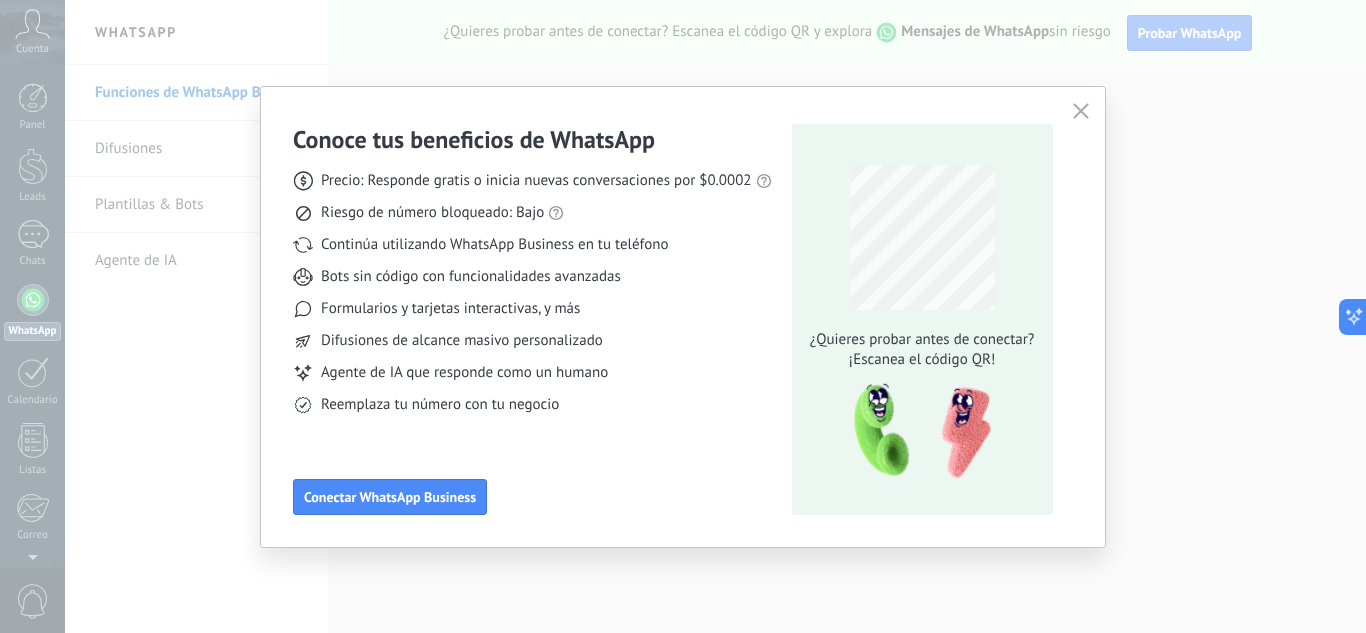 click 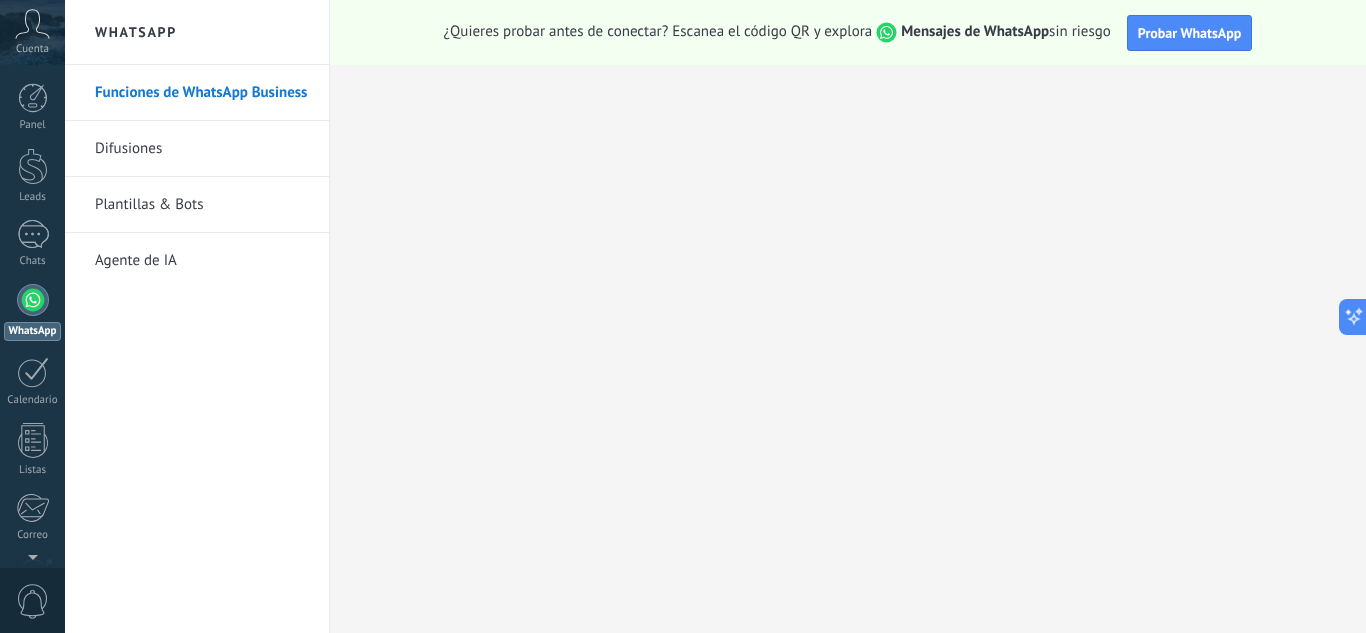 scroll, scrollTop: 199, scrollLeft: 0, axis: vertical 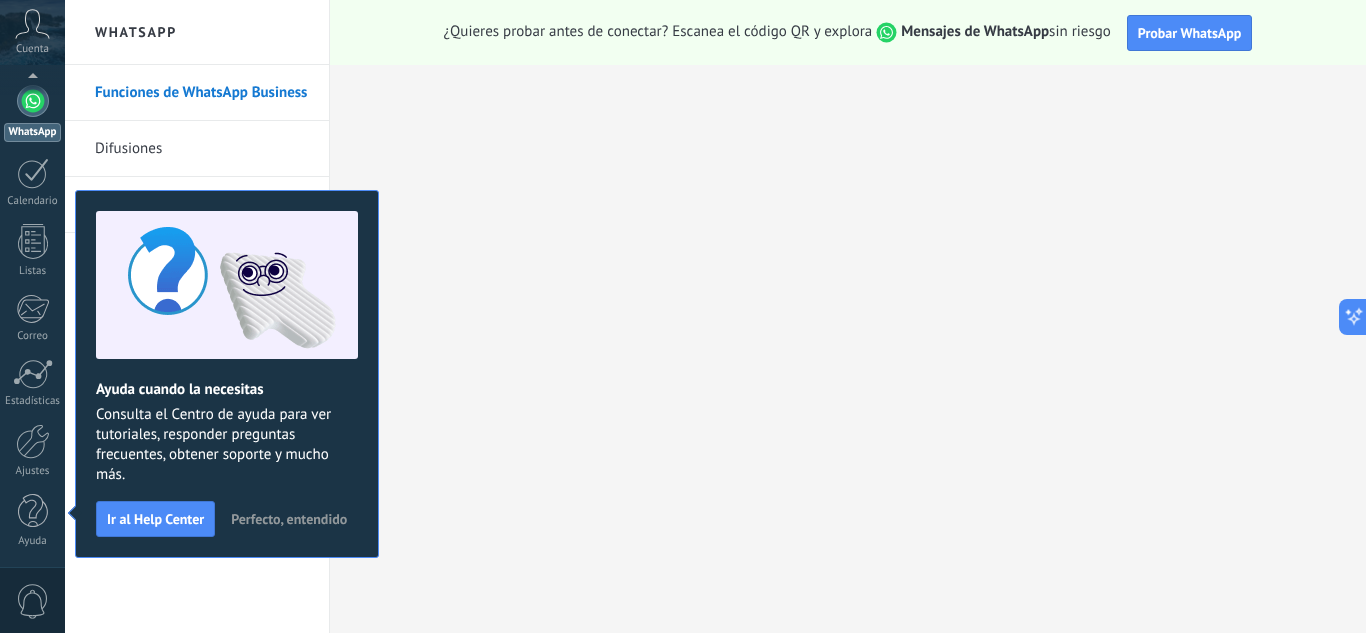 click on "Perfecto, entendido" at bounding box center [289, 519] 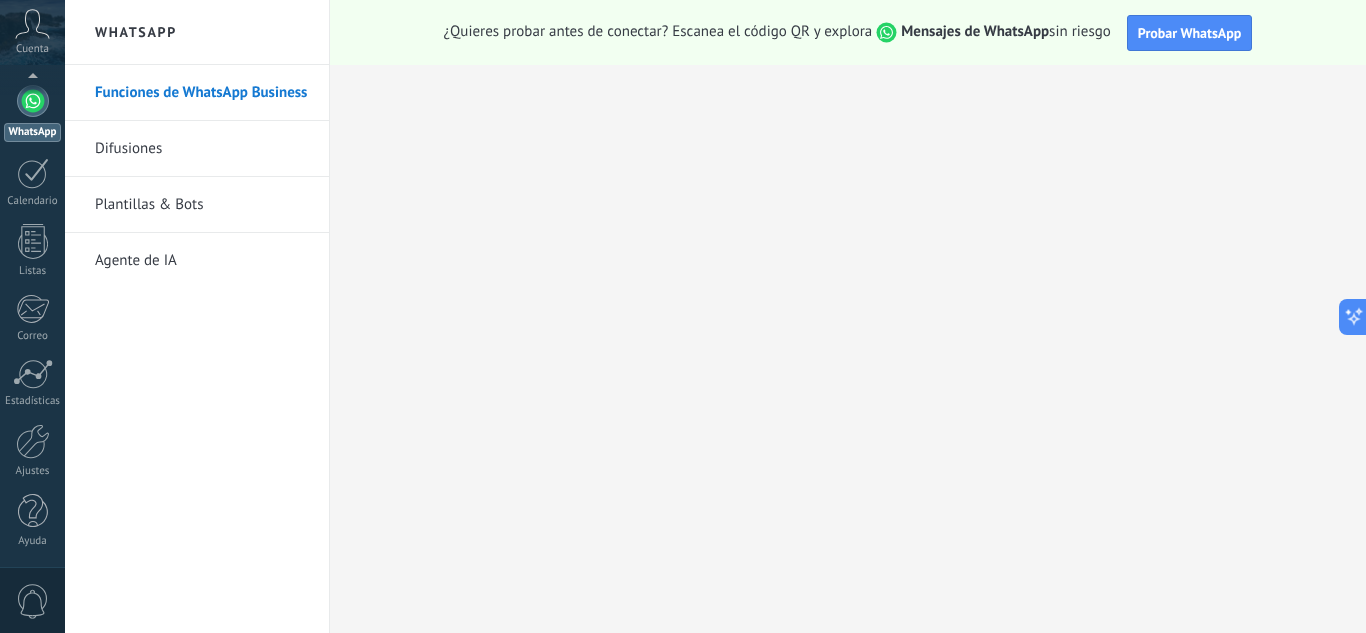click on "WhatsApp" at bounding box center [32, 113] 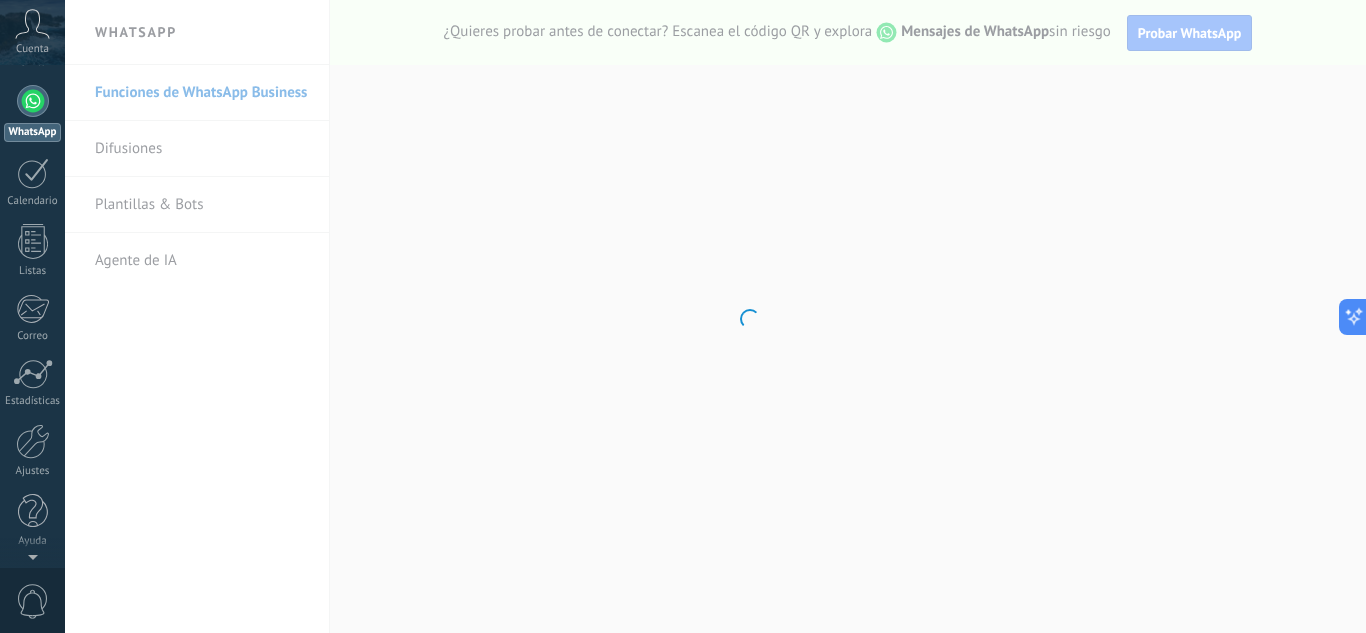 scroll, scrollTop: 0, scrollLeft: 0, axis: both 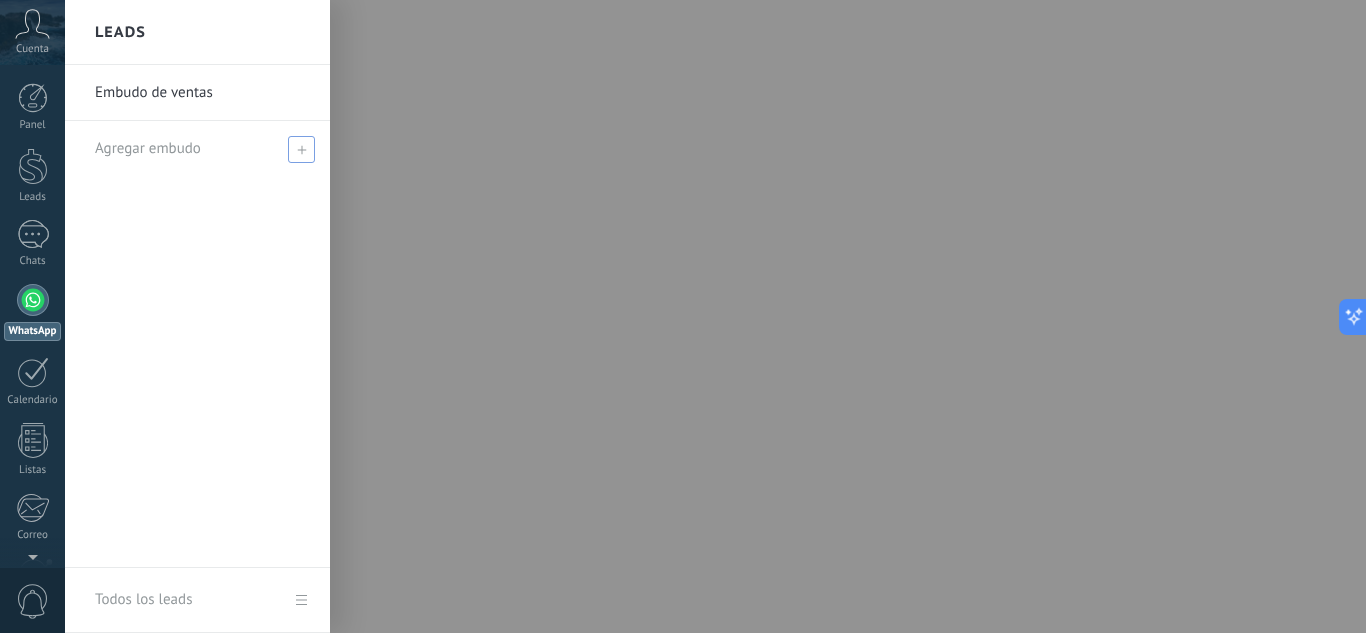 click on "Agregar embudo" at bounding box center [202, 148] 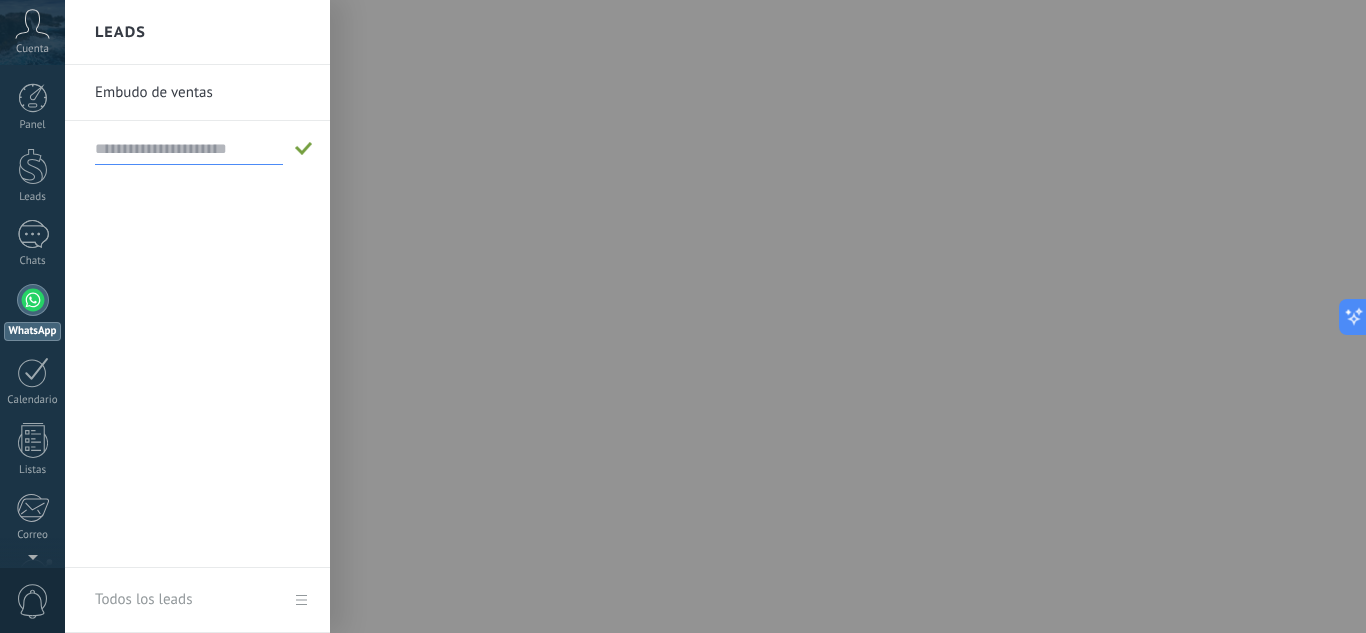 click at bounding box center [189, 149] 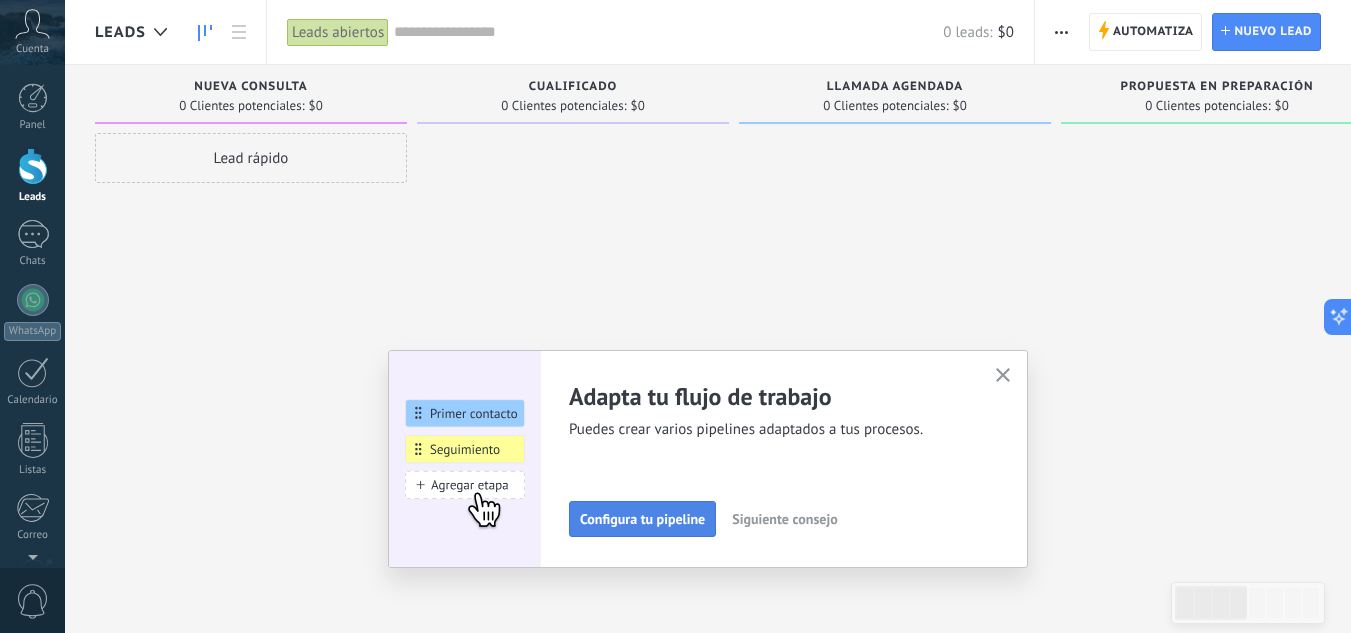 click on "Configura tu pipeline" at bounding box center [642, 519] 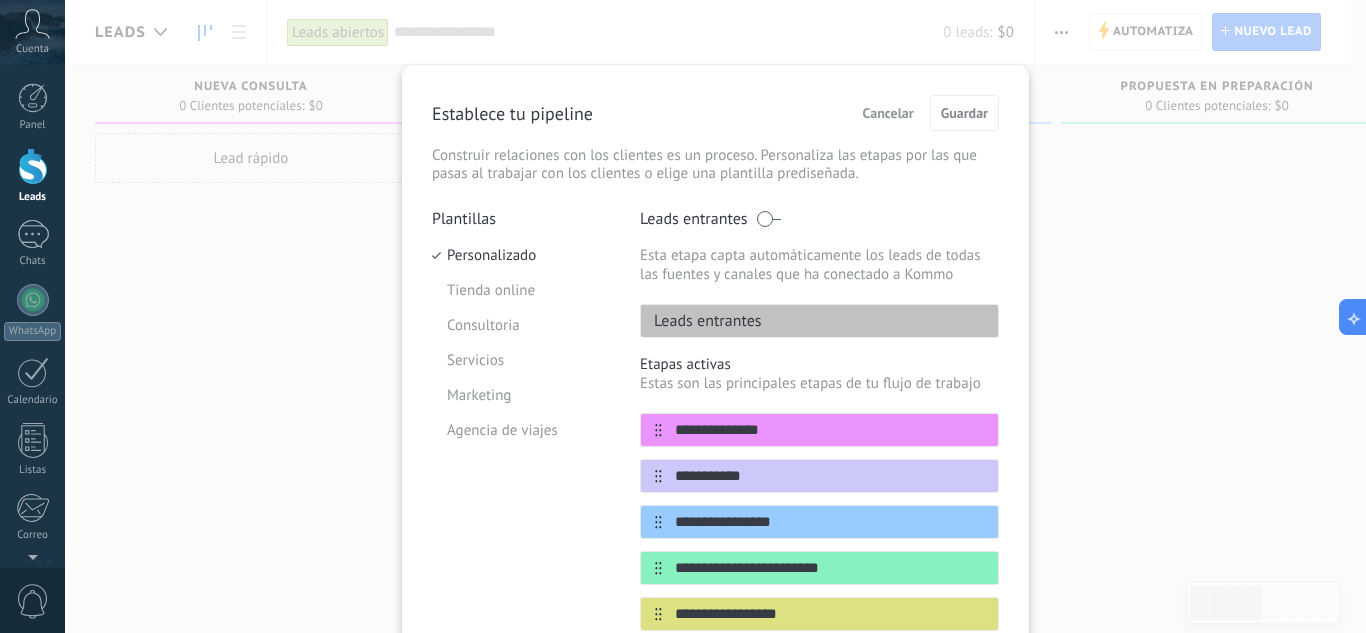 click on "Leads entrantes" at bounding box center (819, 321) 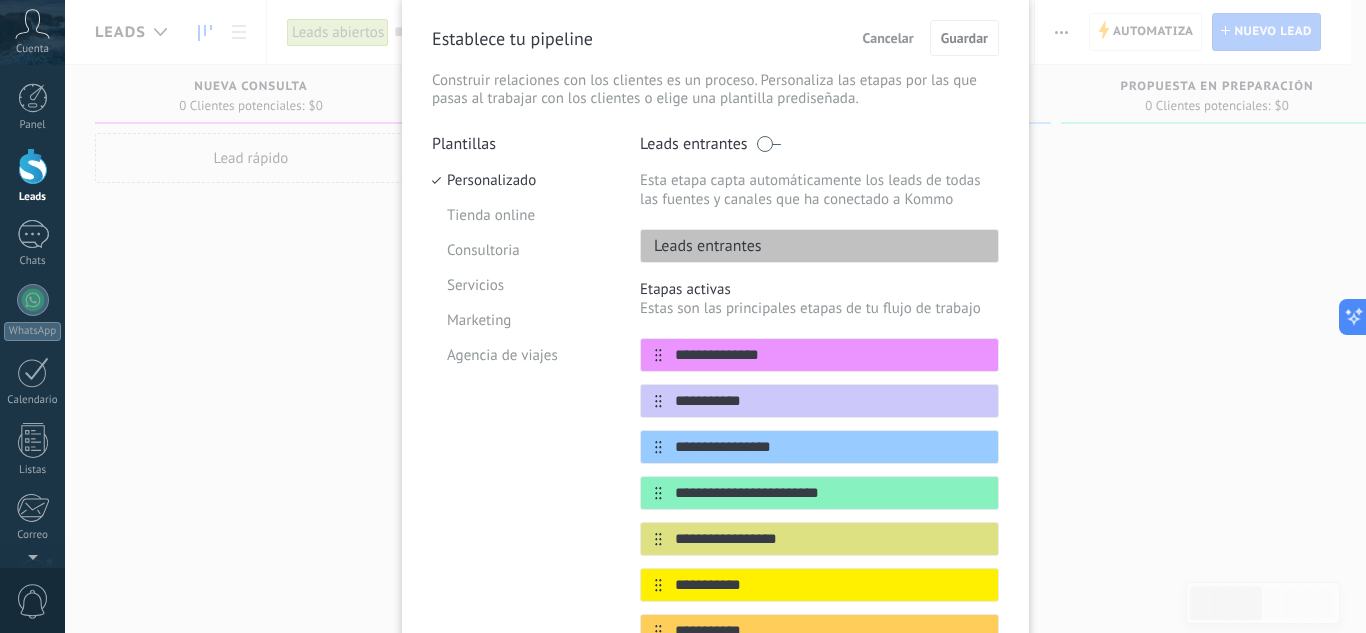 scroll, scrollTop: 35, scrollLeft: 0, axis: vertical 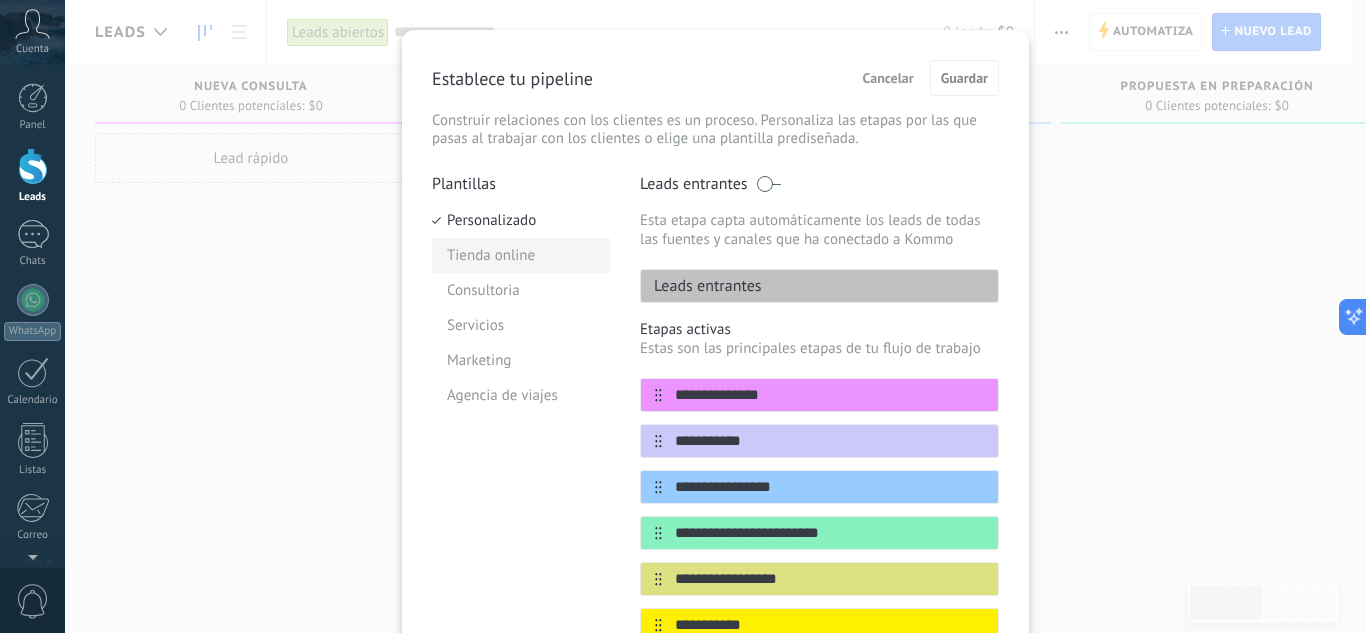 click on "Tienda online" at bounding box center (521, 255) 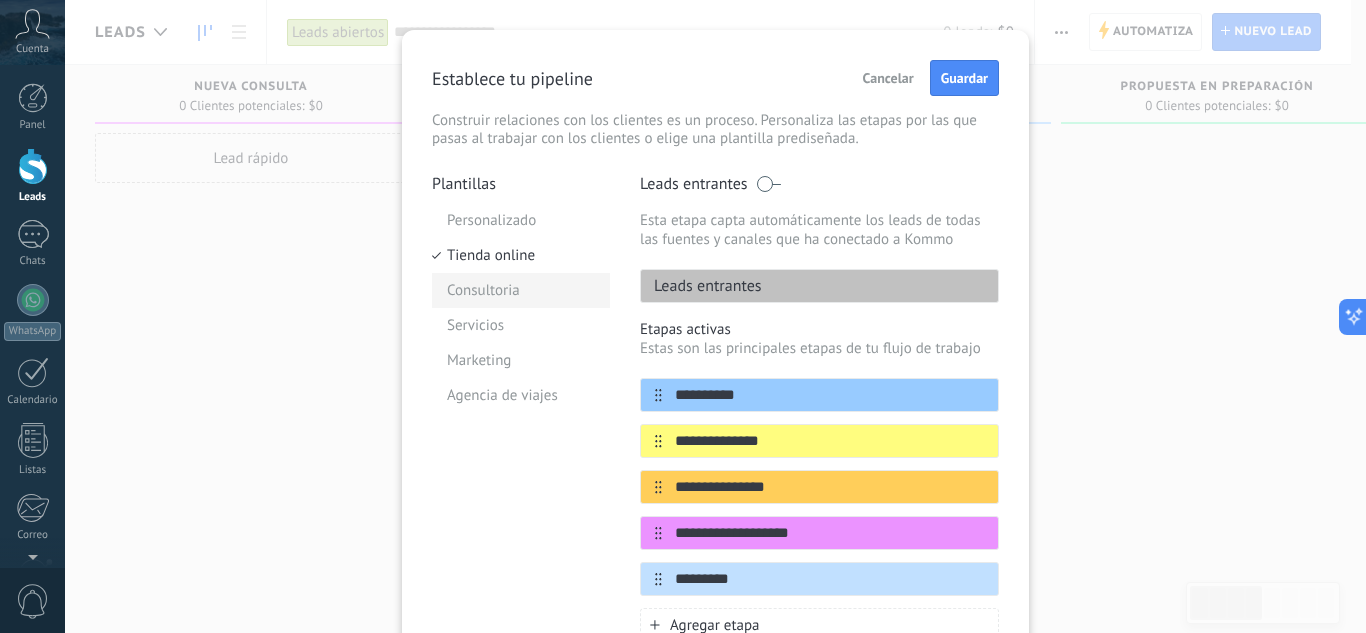 click on "Consultoria" at bounding box center (521, 290) 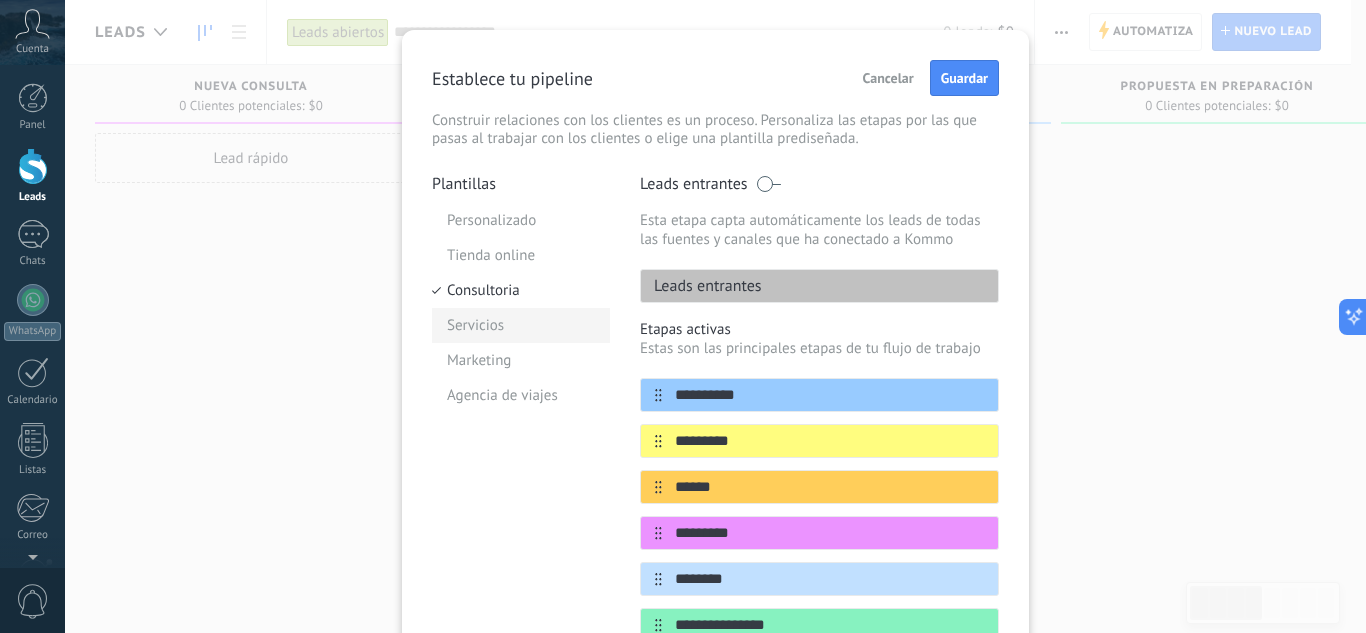 click on "Servicios" at bounding box center (521, 325) 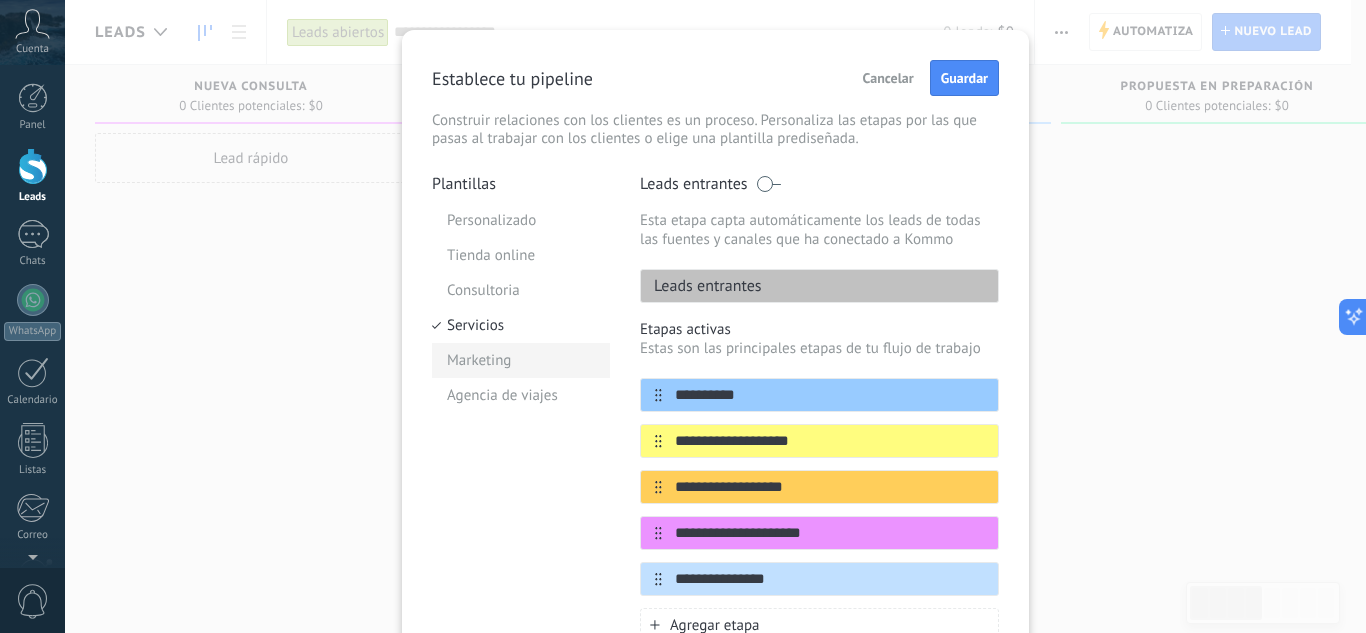click on "Marketing" at bounding box center [521, 360] 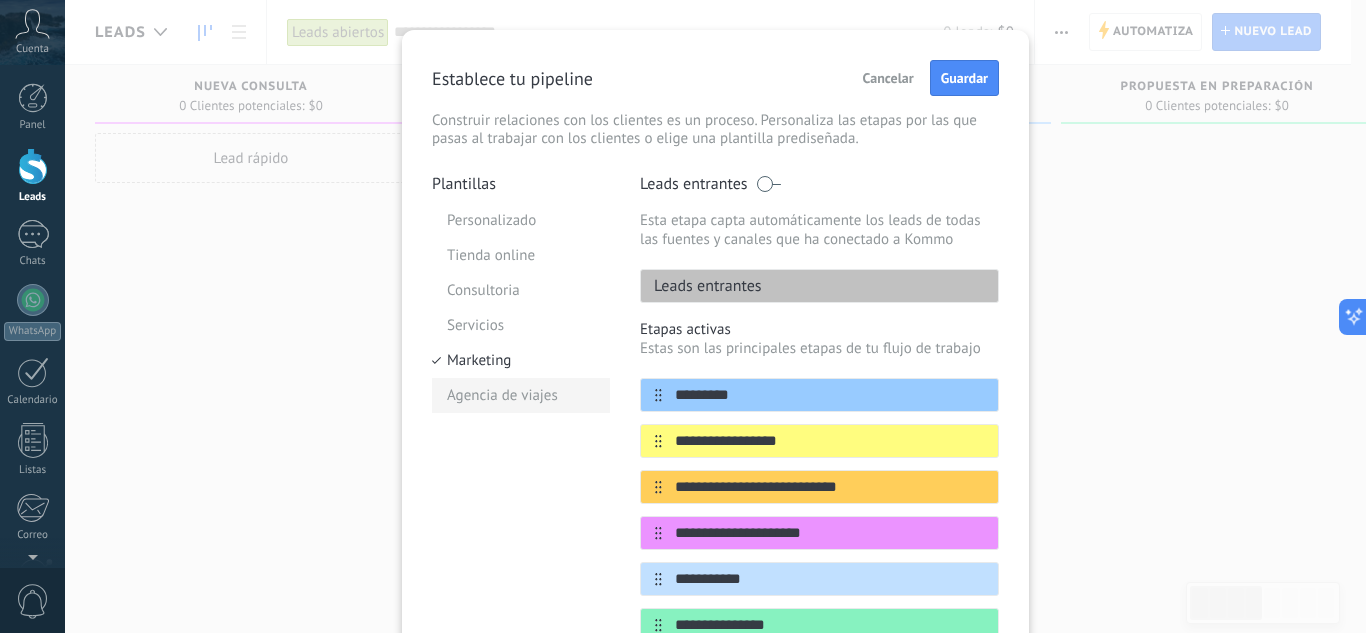 click on "Agencia de viajes" at bounding box center (521, 395) 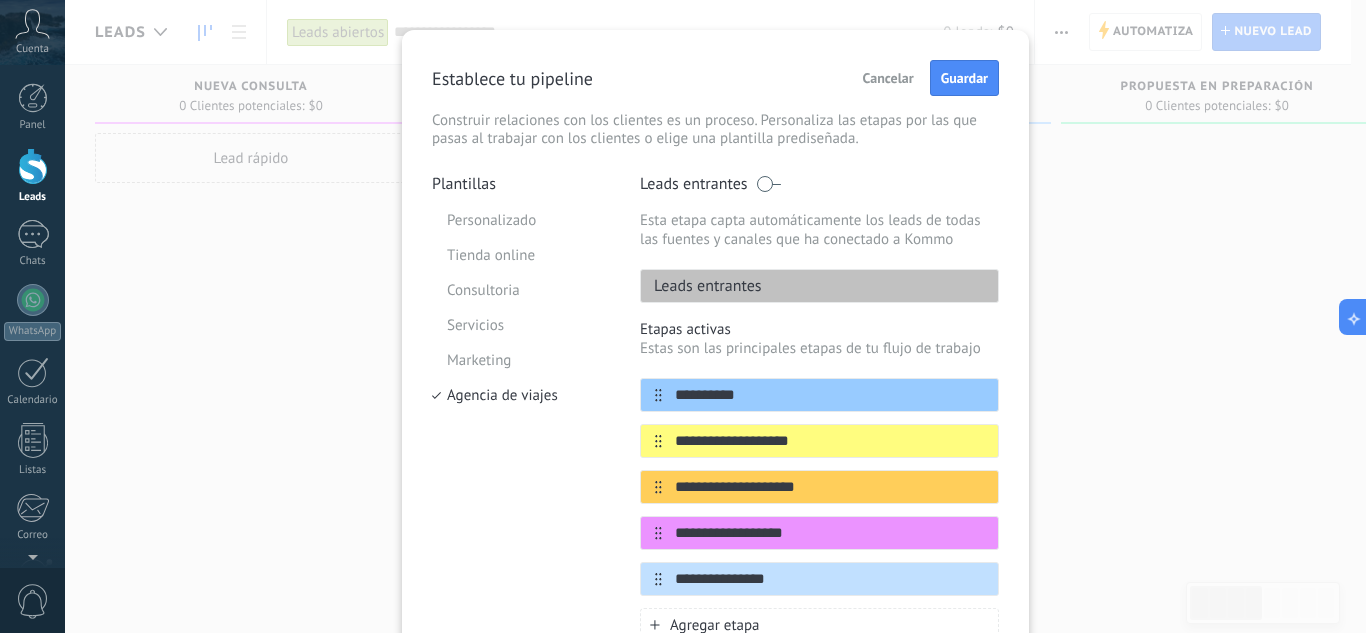 click on "Cancelar" at bounding box center [888, 78] 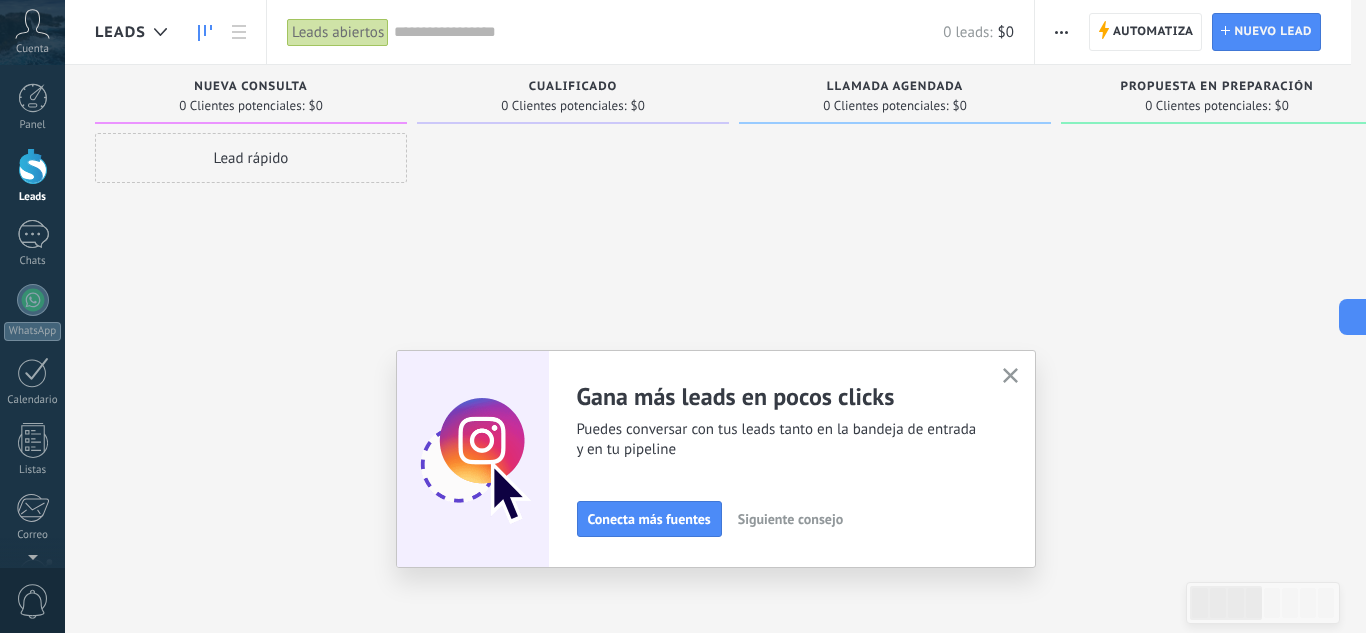 scroll, scrollTop: 0, scrollLeft: 0, axis: both 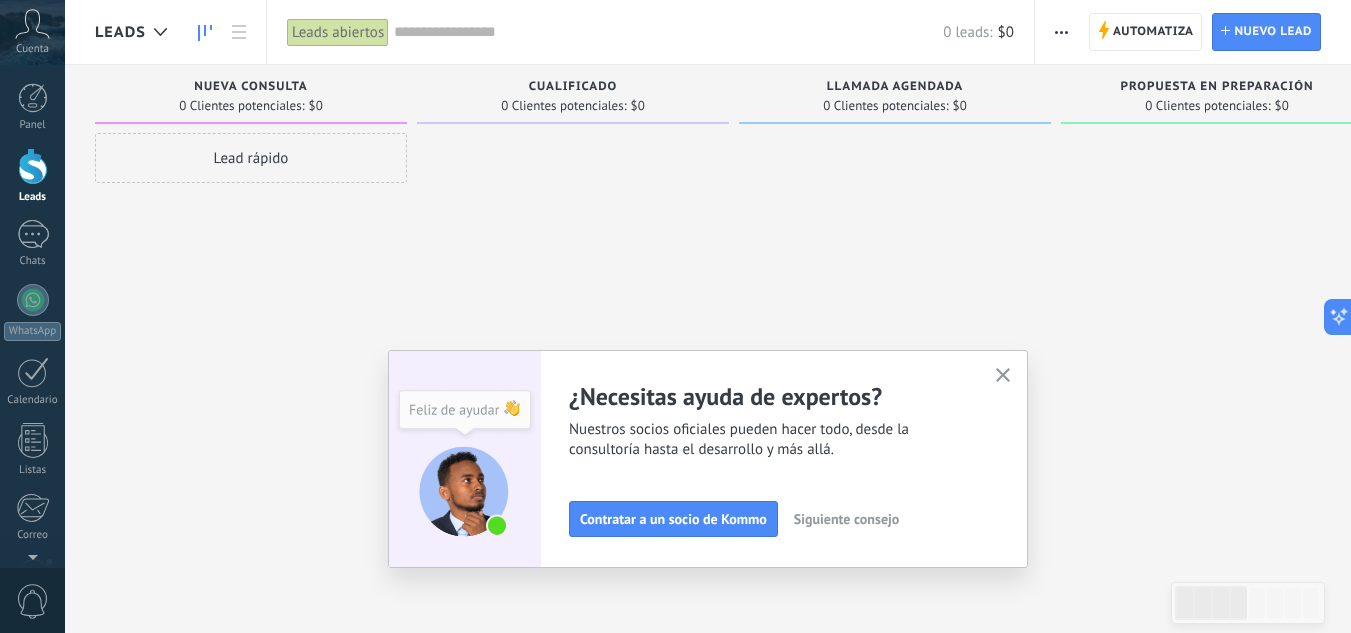 click 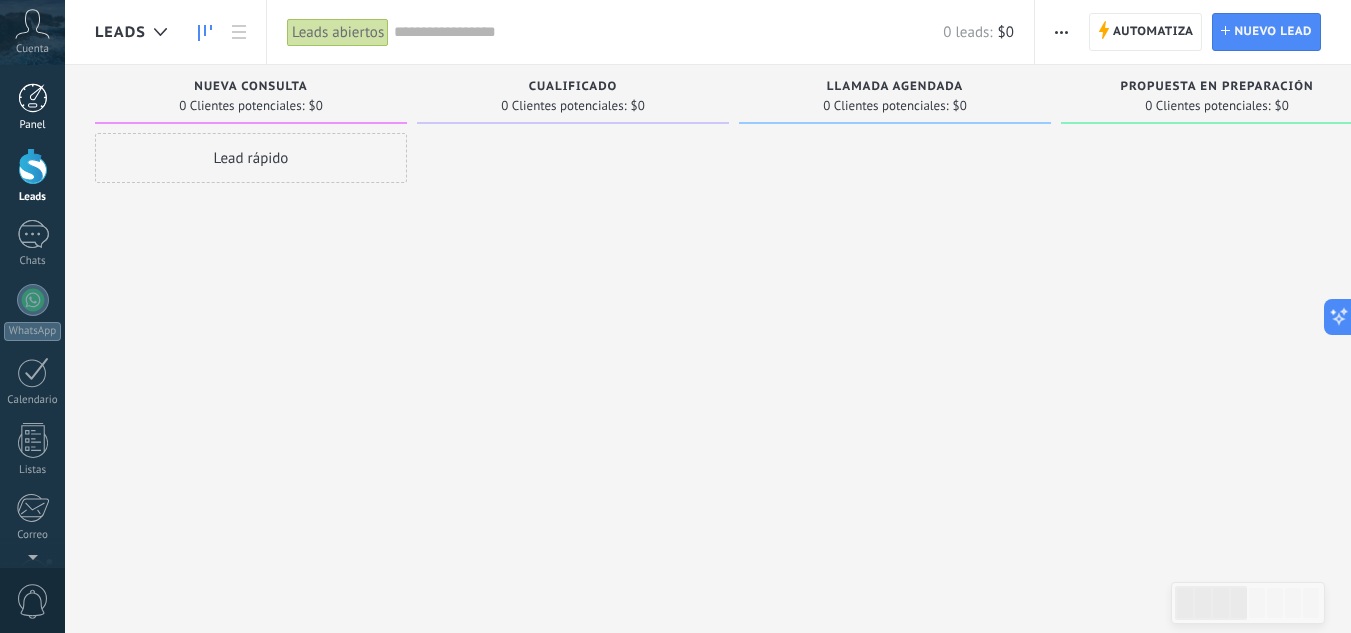 click at bounding box center (33, 98) 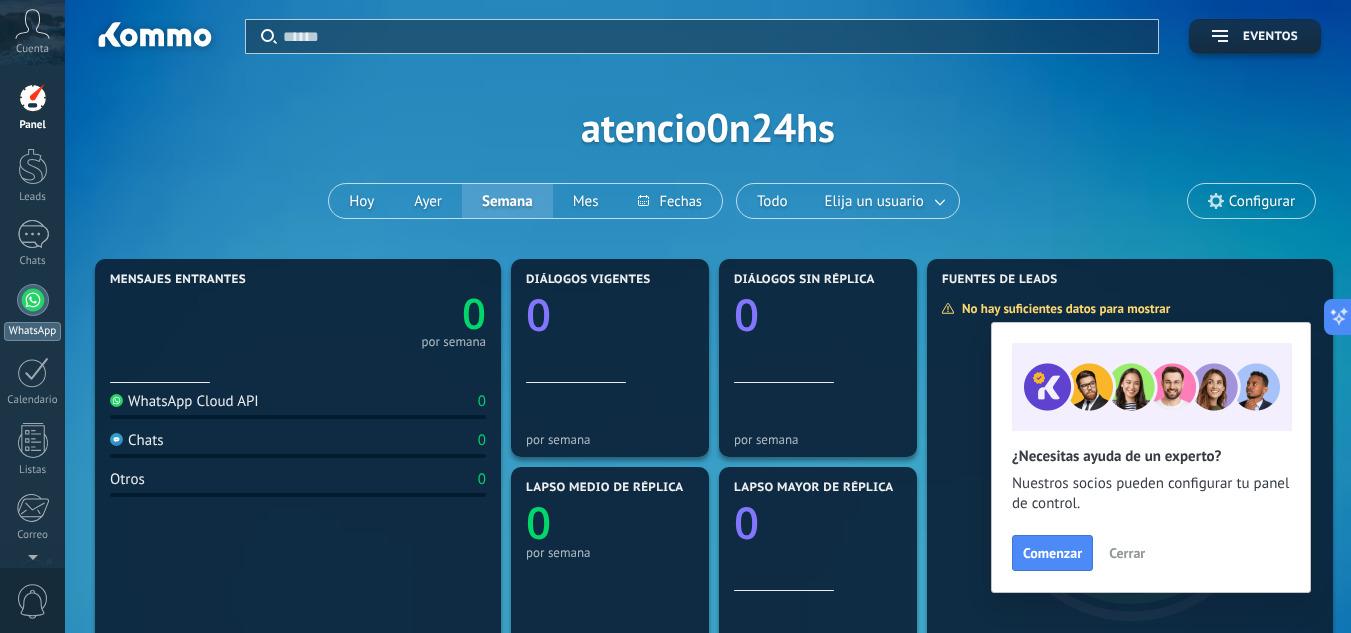 click at bounding box center (33, 300) 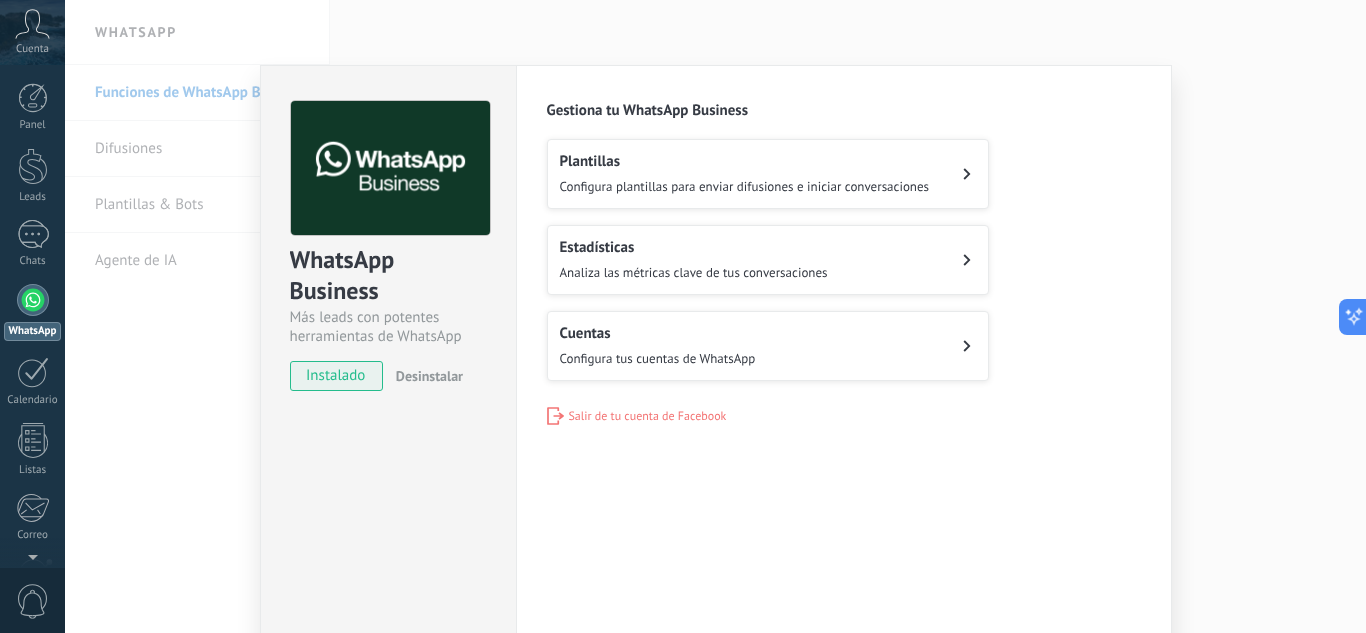 click on "Plantillas Configura plantillas para enviar difusiones e iniciar conversaciones" at bounding box center [745, 174] 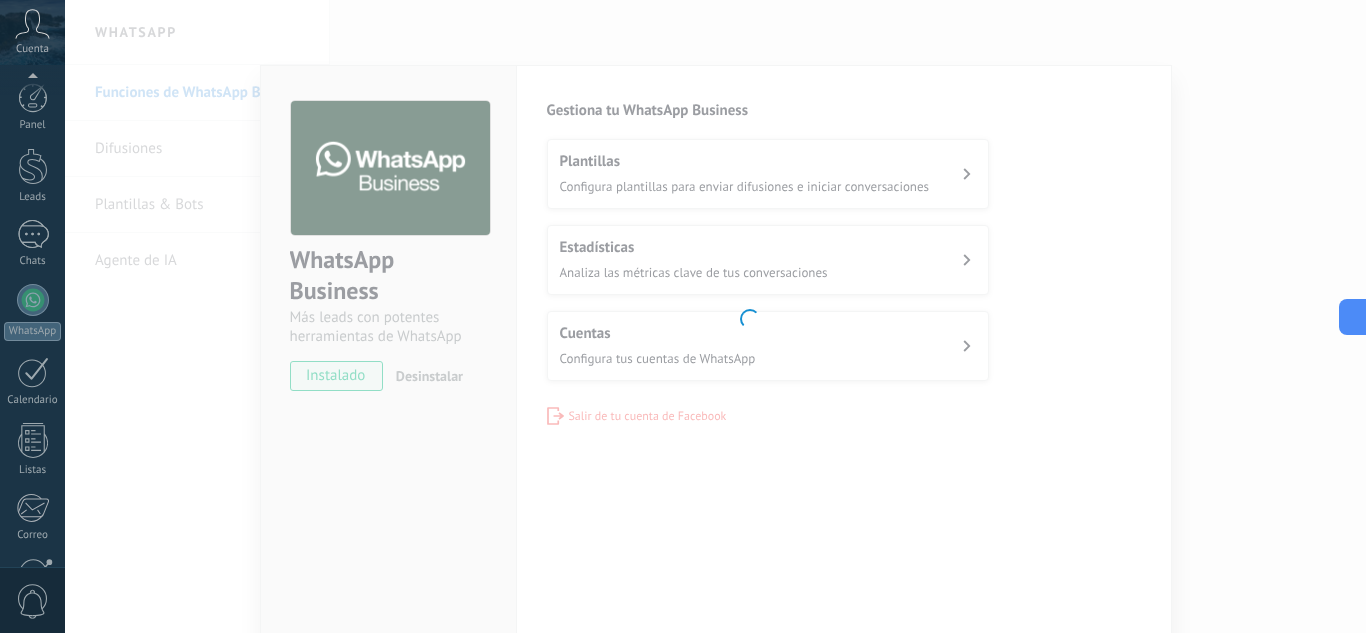 scroll, scrollTop: 199, scrollLeft: 0, axis: vertical 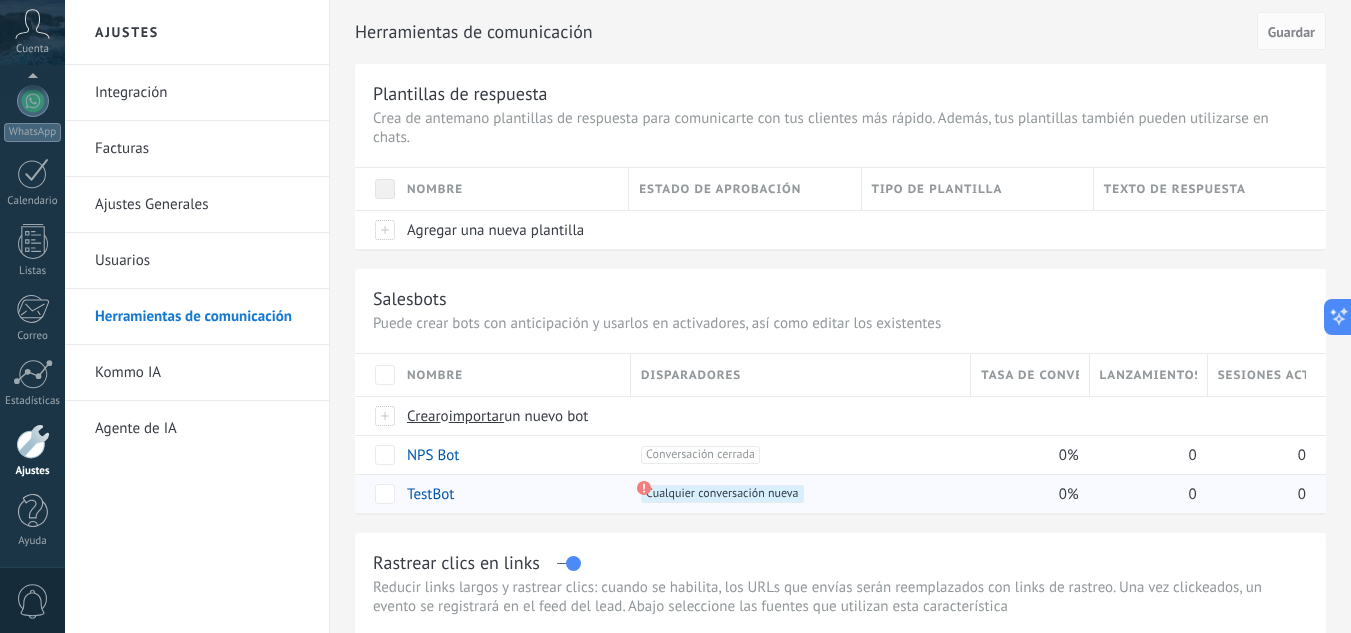 click 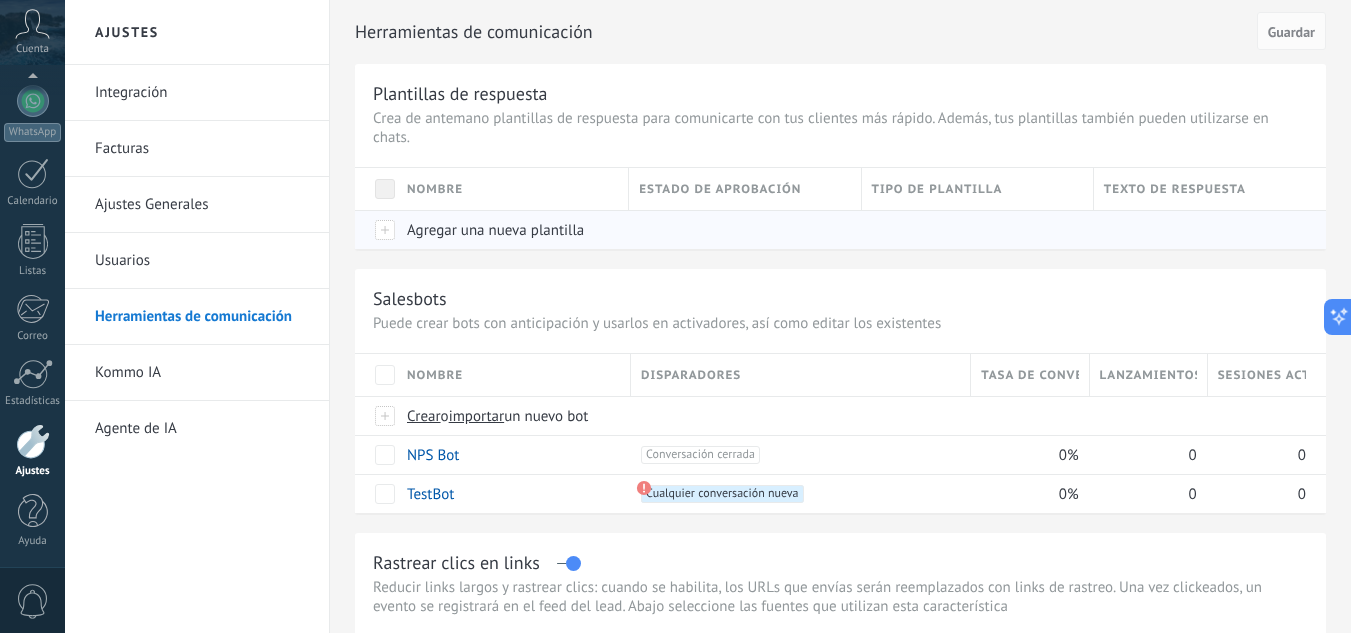 click on "Agregar una nueva plantilla" at bounding box center [495, 230] 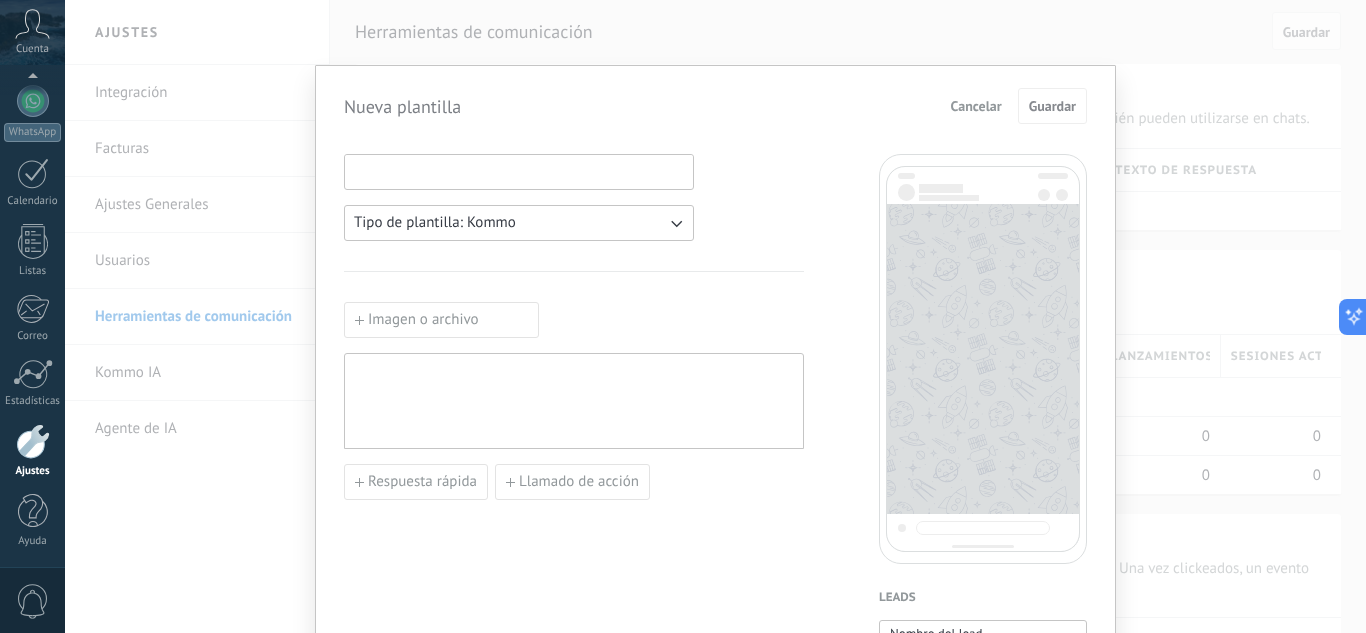 click at bounding box center [519, 171] 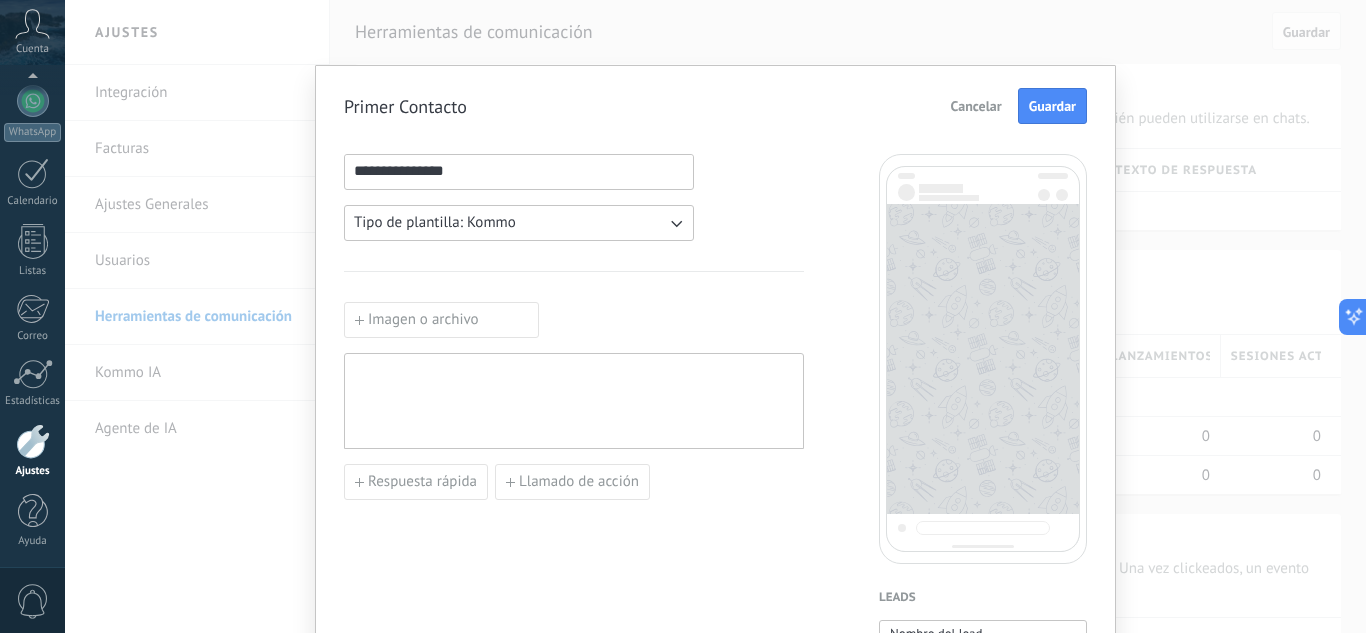 type on "**********" 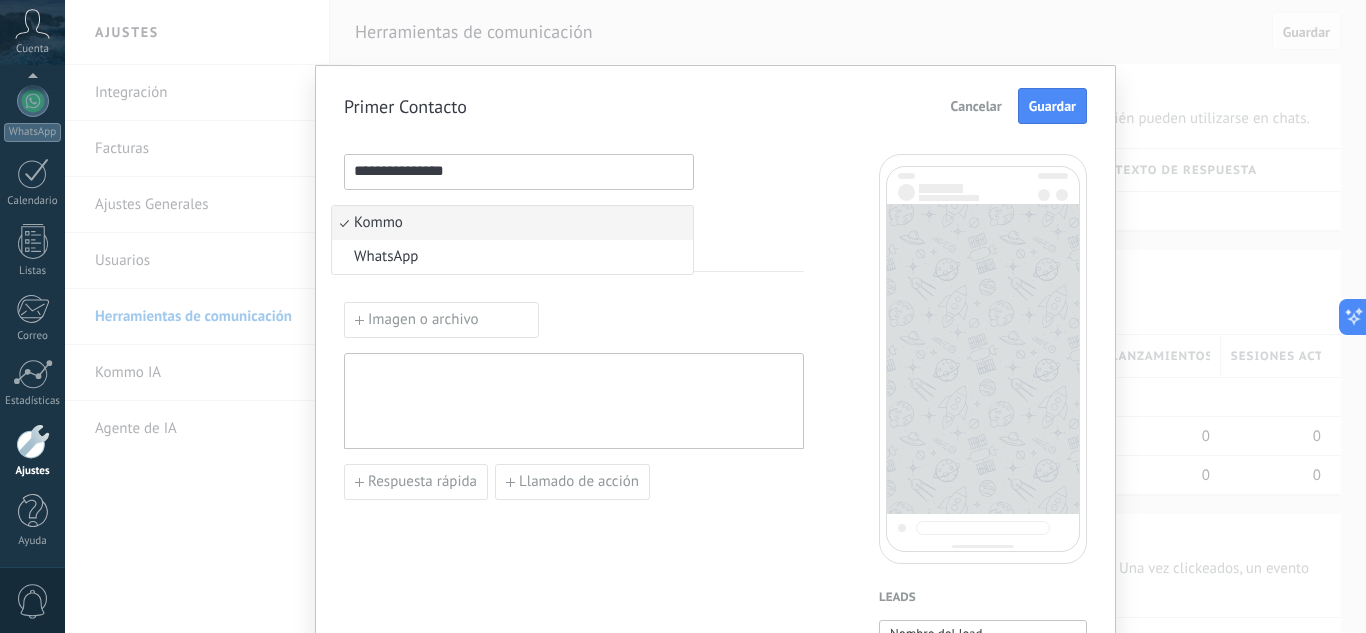 click on "**********" at bounding box center (715, 829) 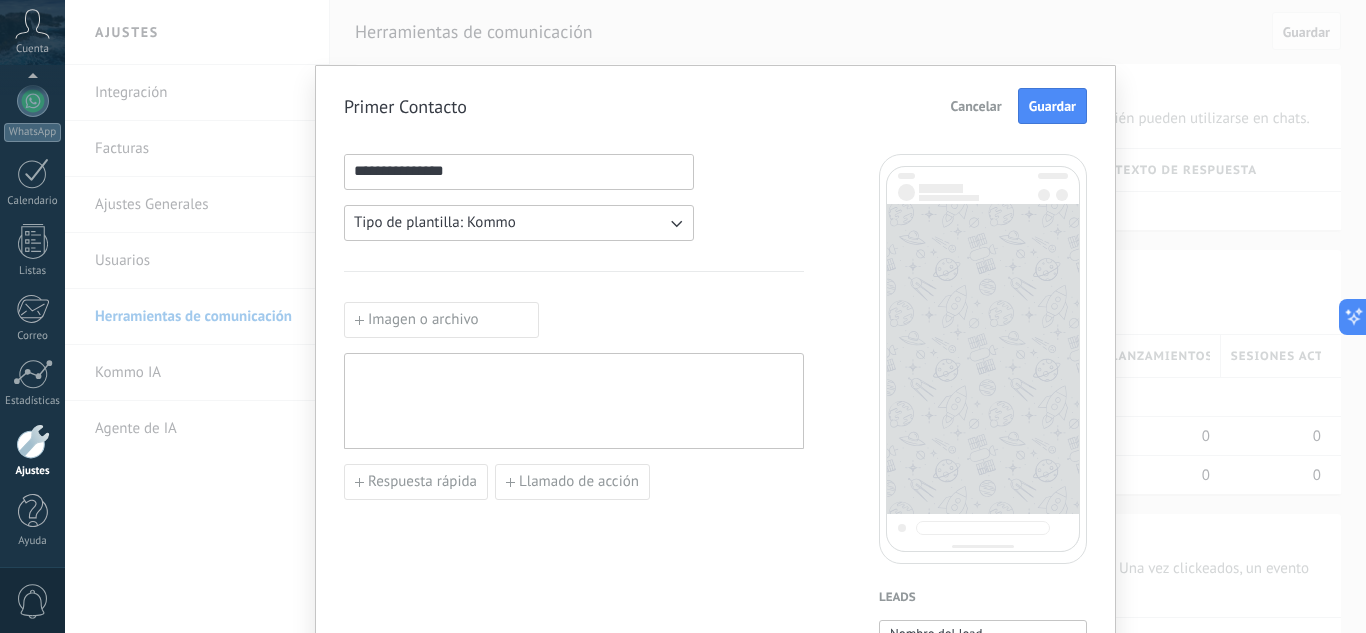 click at bounding box center (574, 401) 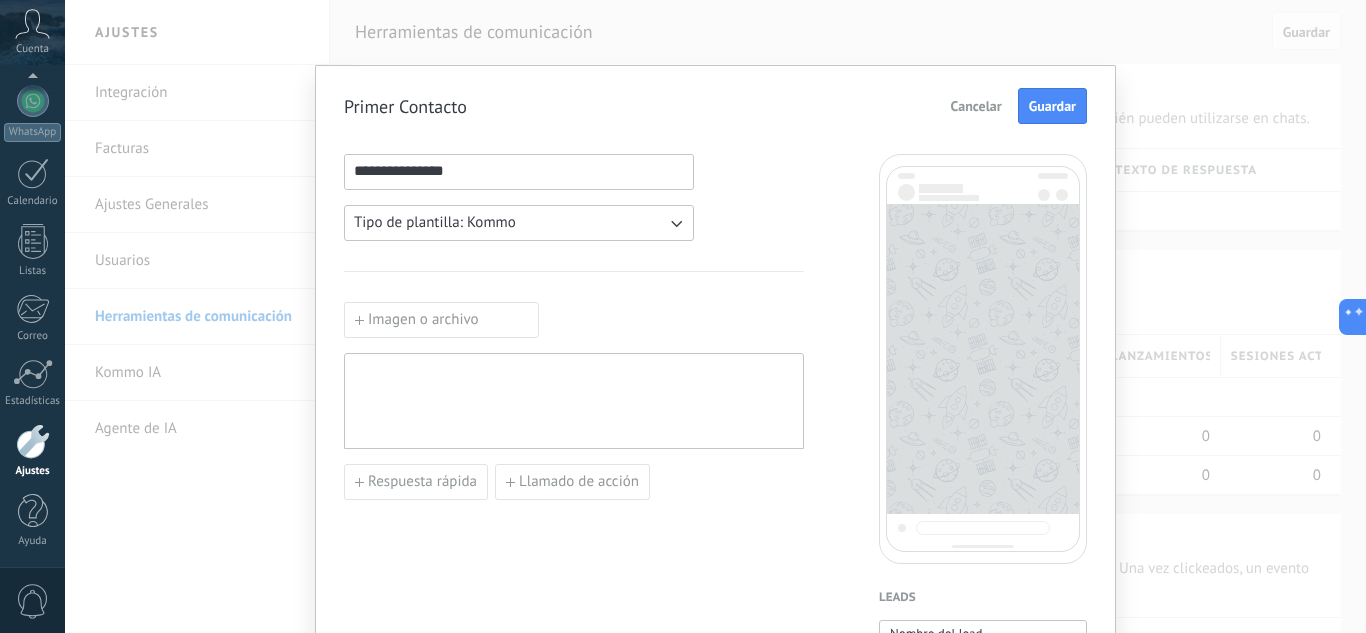 paste 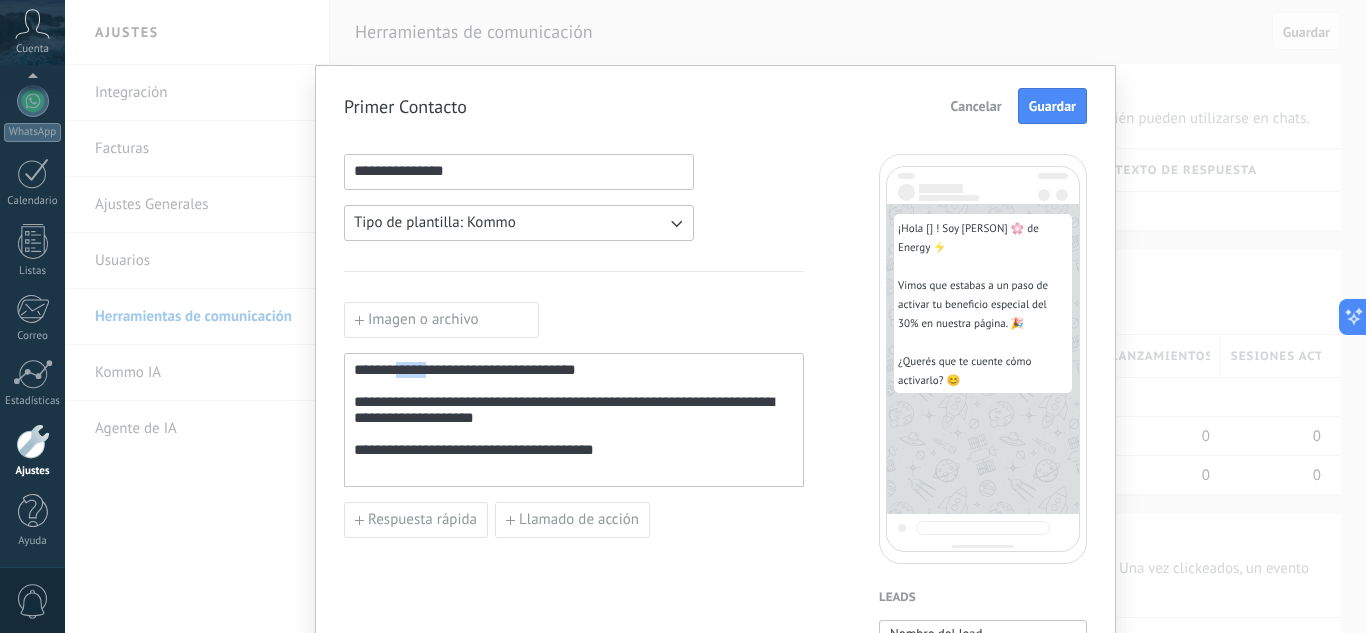 drag, startPoint x: 422, startPoint y: 370, endPoint x: 396, endPoint y: 370, distance: 26 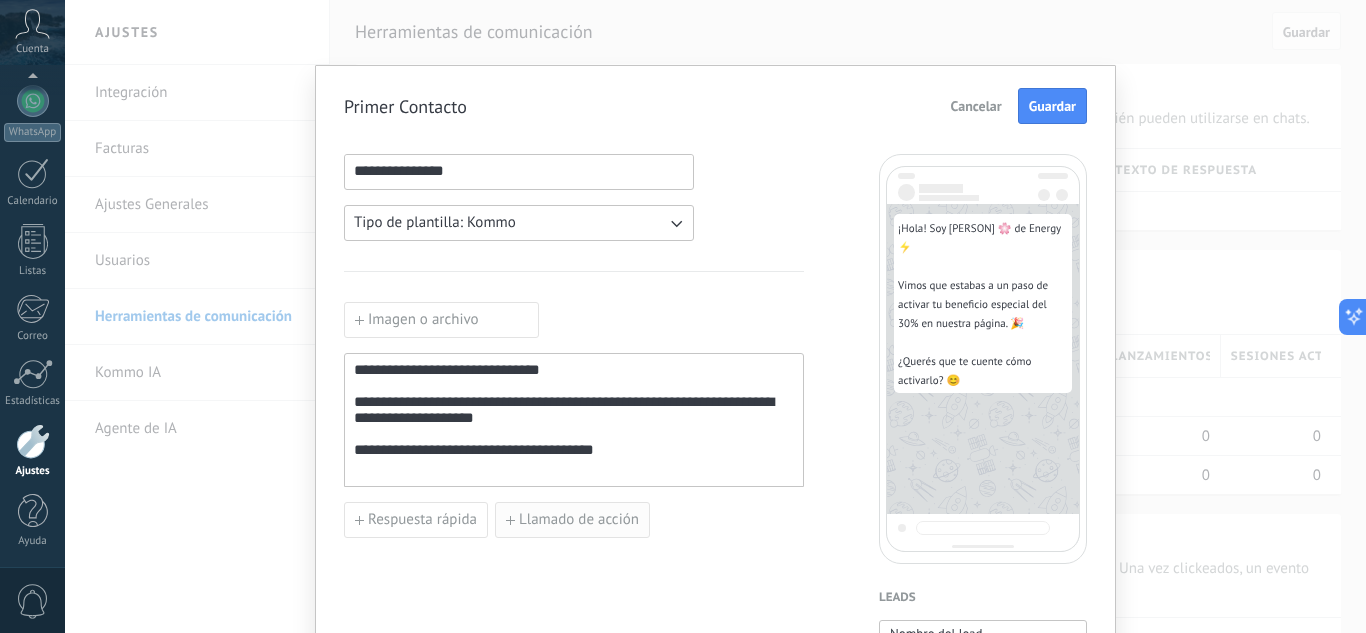click on "Llamado de acción" at bounding box center (579, 520) 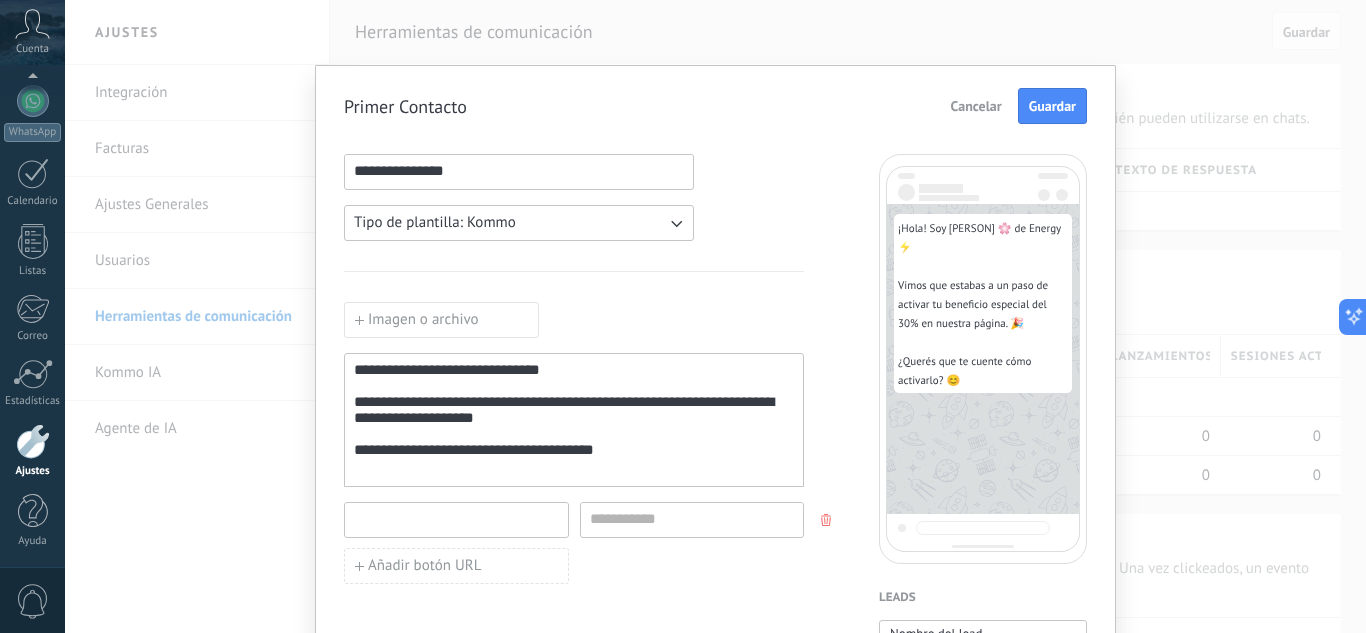 click at bounding box center [456, 519] 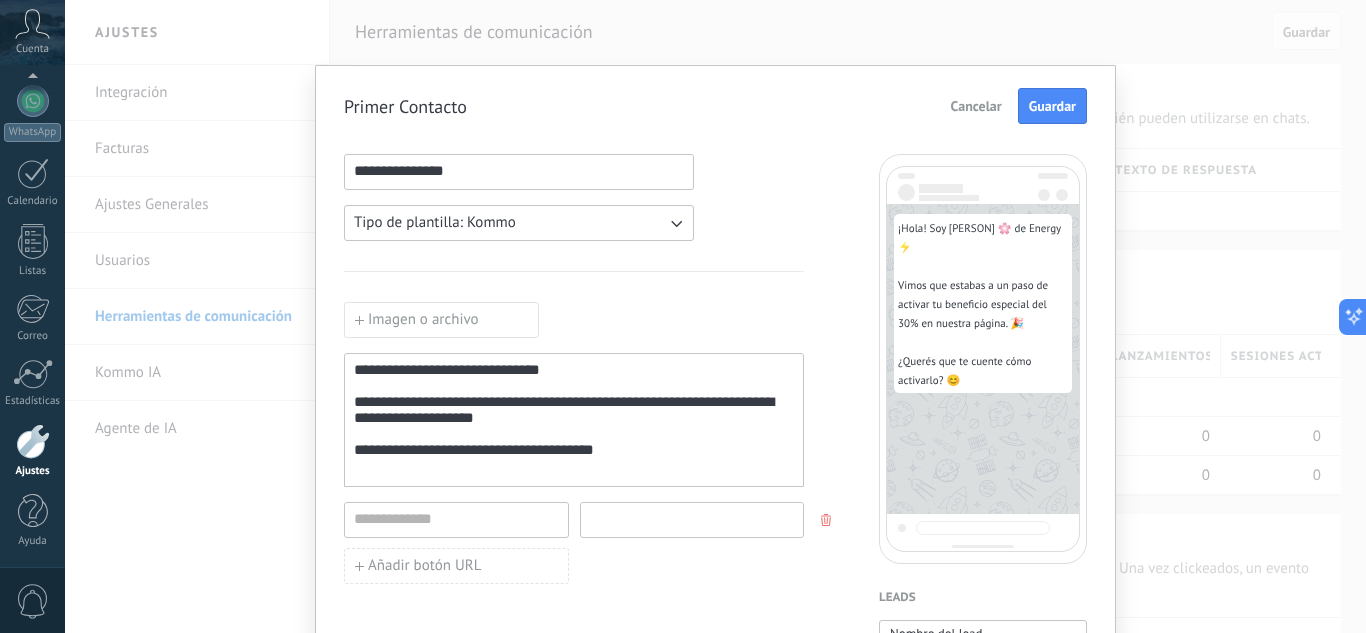 click at bounding box center [692, 519] 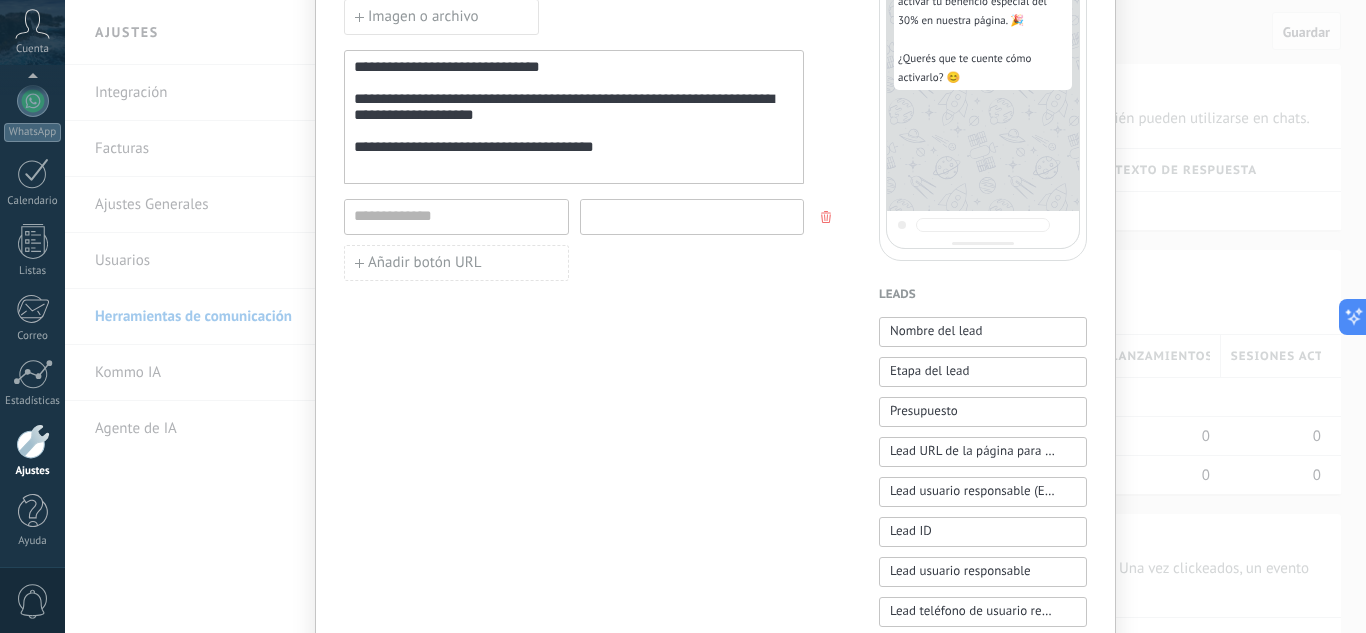 scroll, scrollTop: 207, scrollLeft: 0, axis: vertical 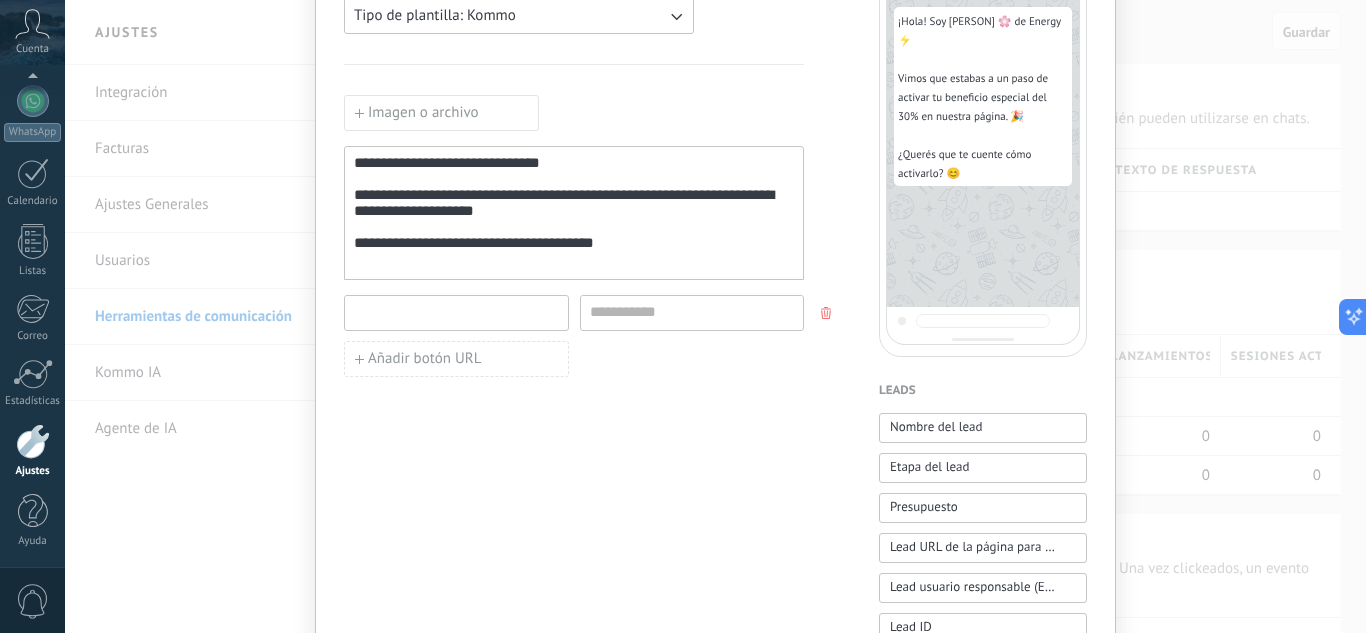 click at bounding box center [456, 312] 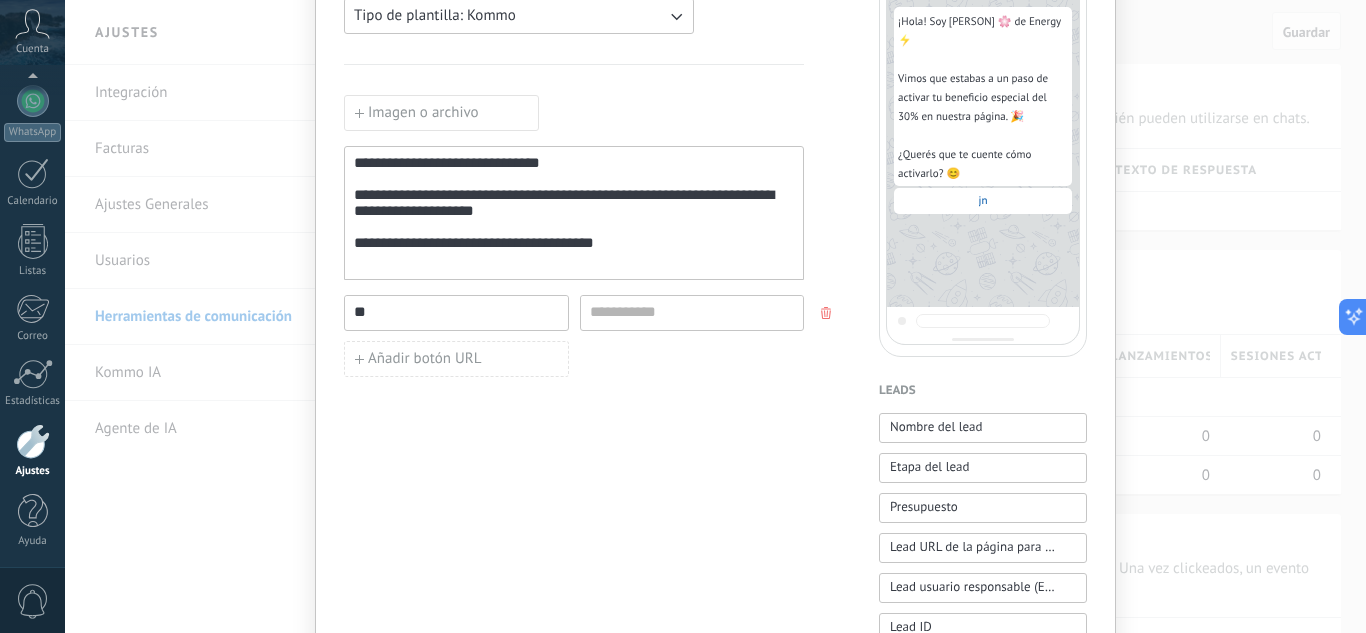 type on "*" 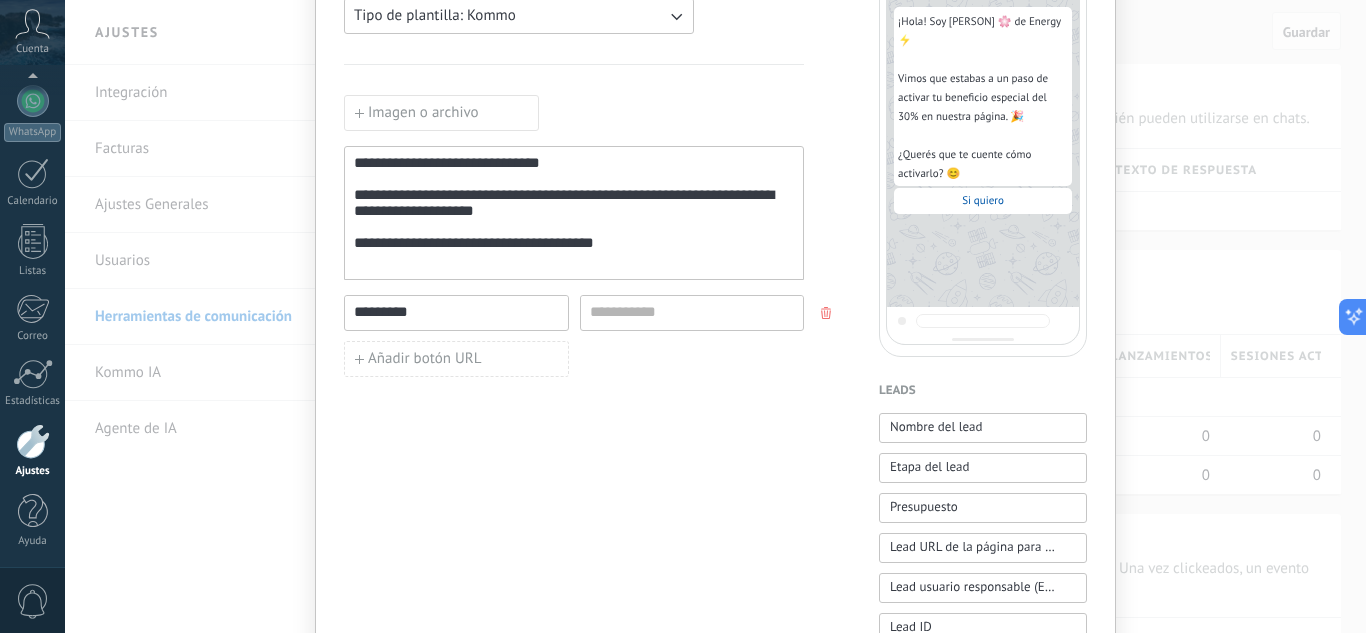 type on "*********" 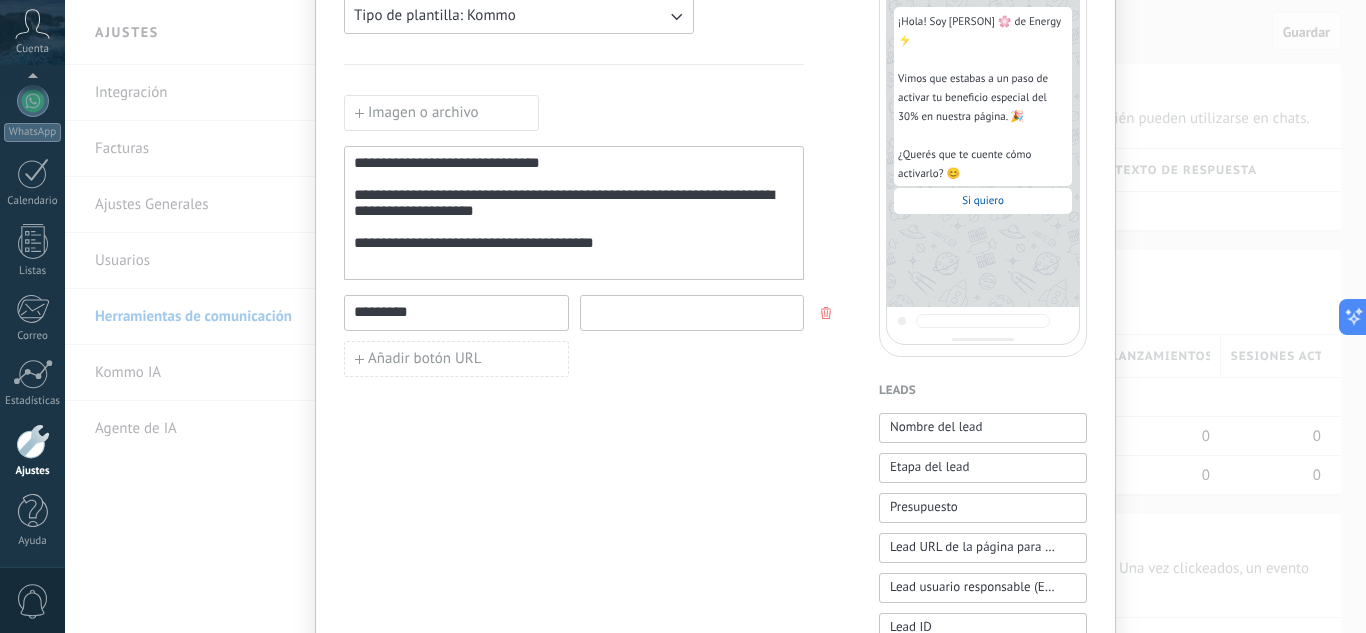 click at bounding box center [692, 312] 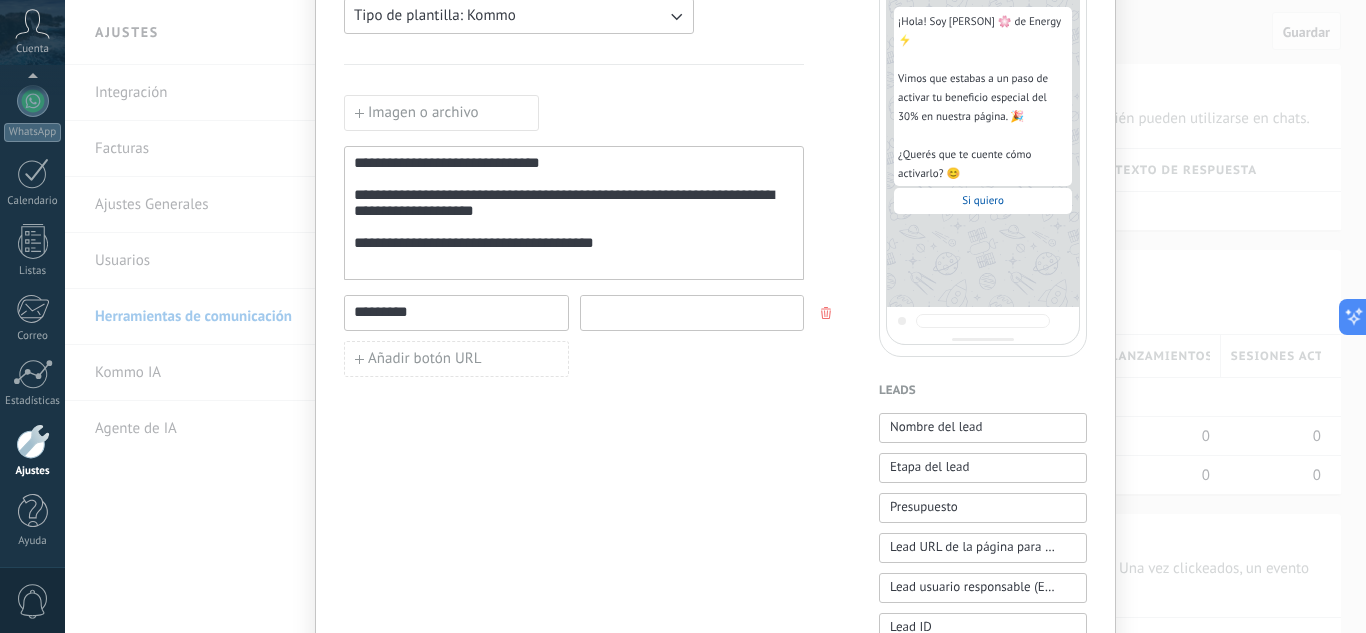 type on "*" 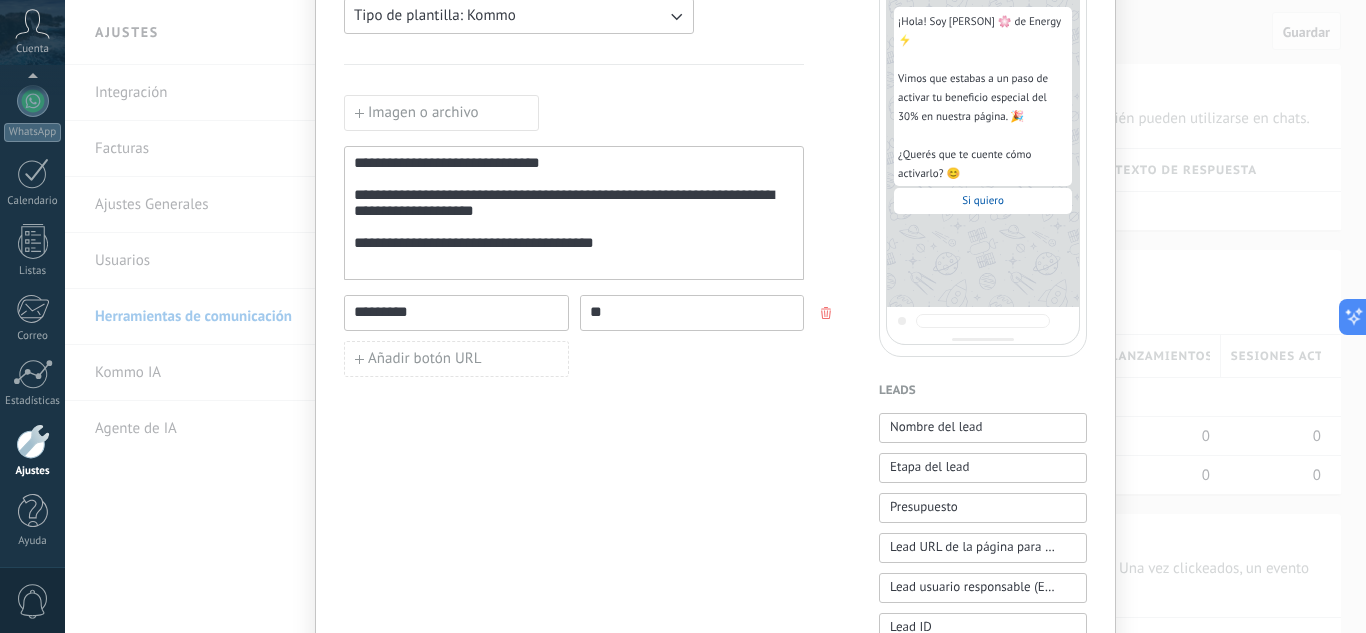 type on "*" 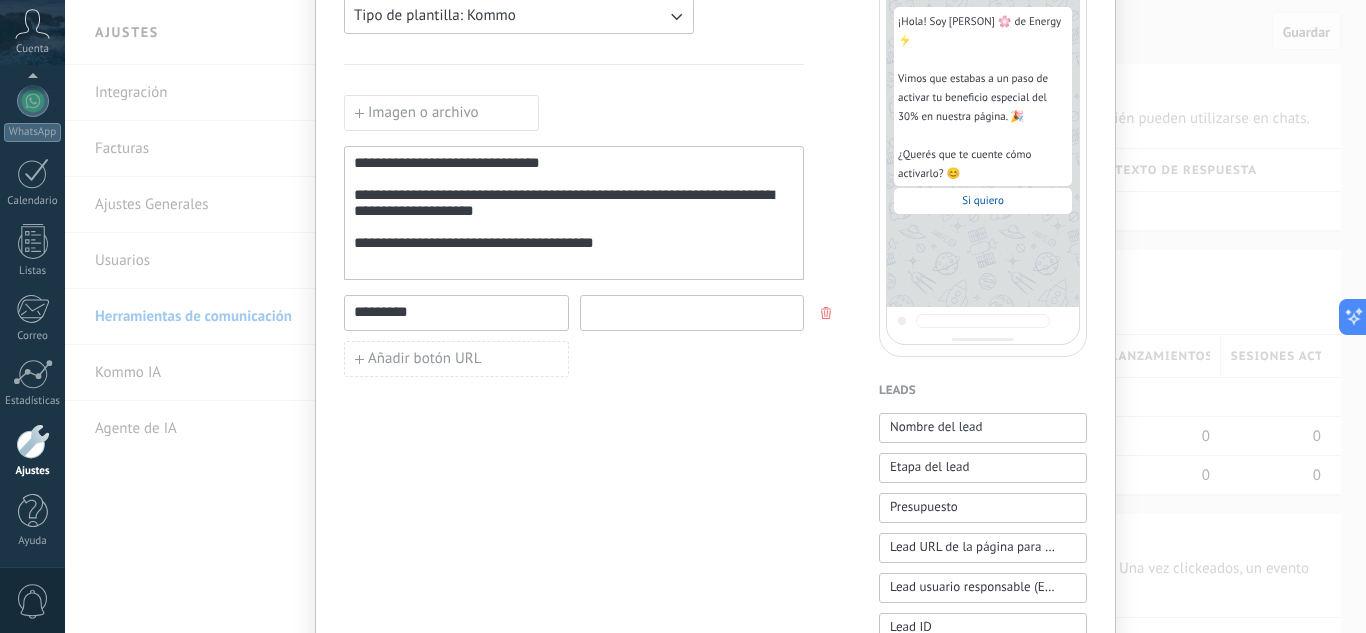 paste on "**********" 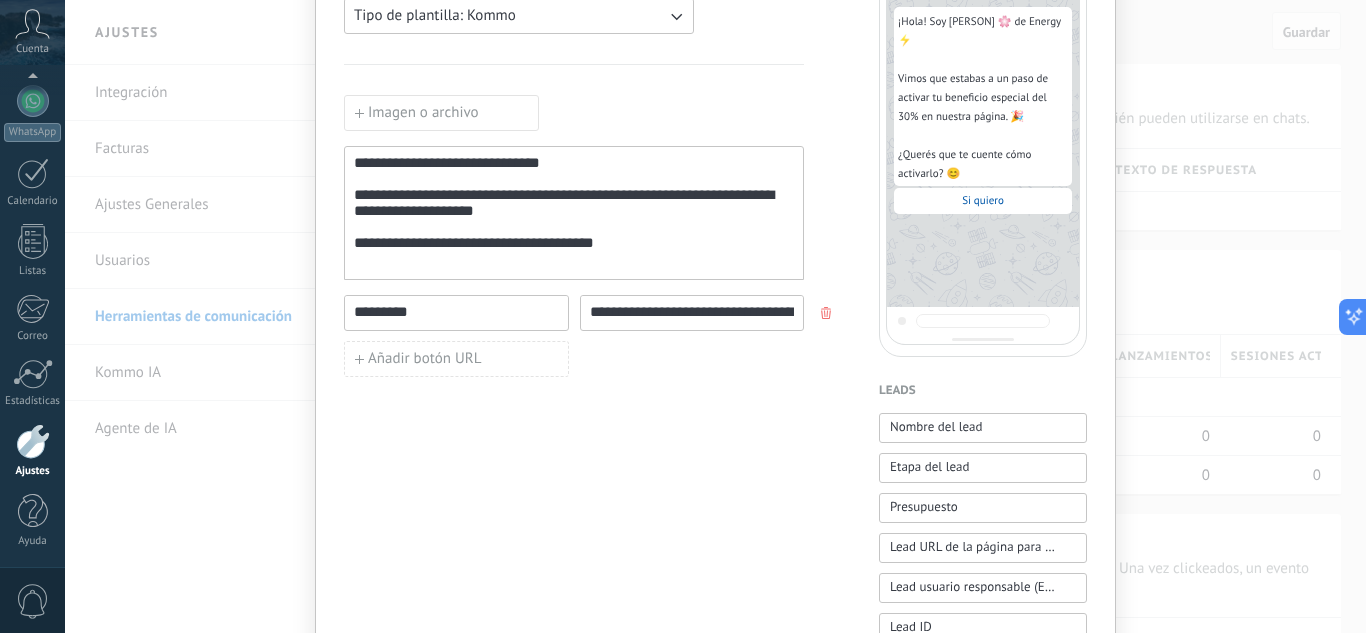 scroll, scrollTop: 0, scrollLeft: 20, axis: horizontal 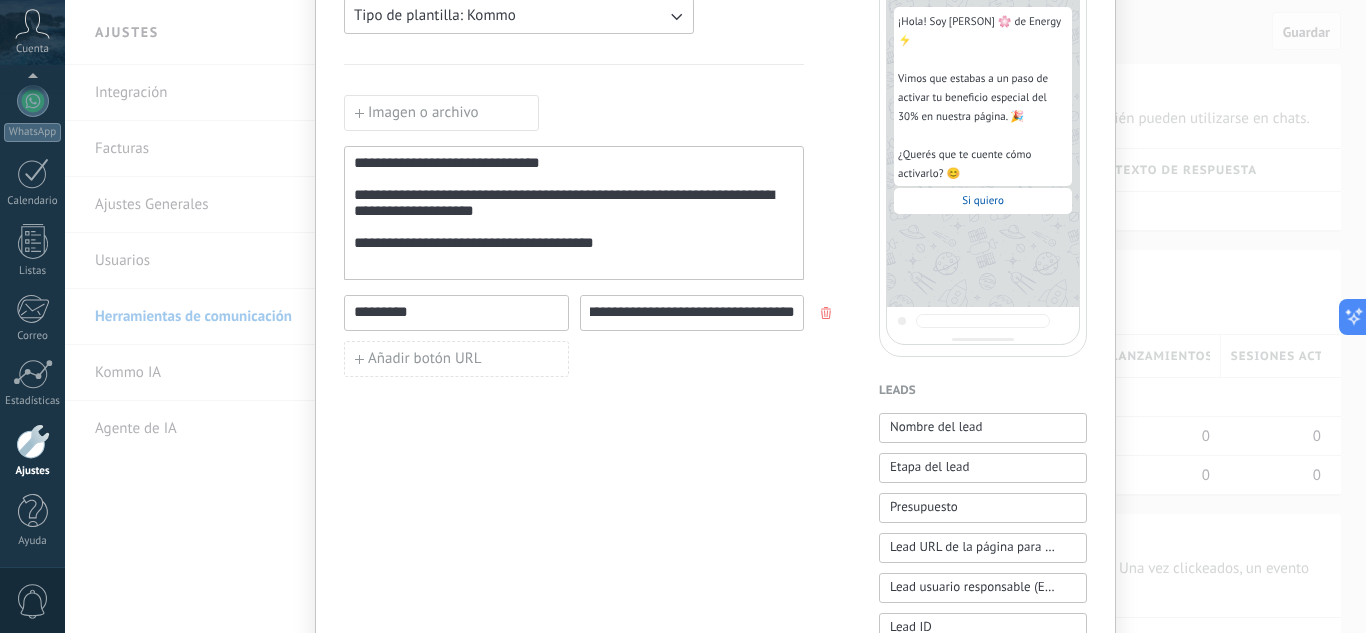 type on "**********" 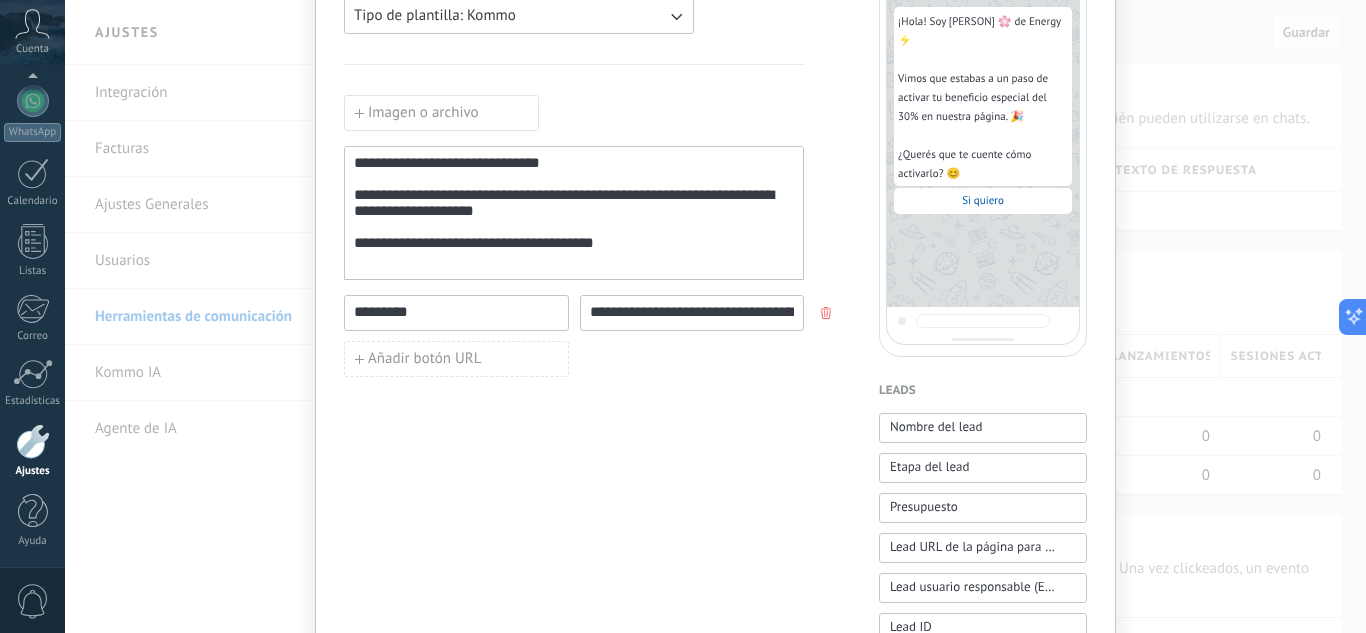 click on "Si quiero" at bounding box center (983, 201) 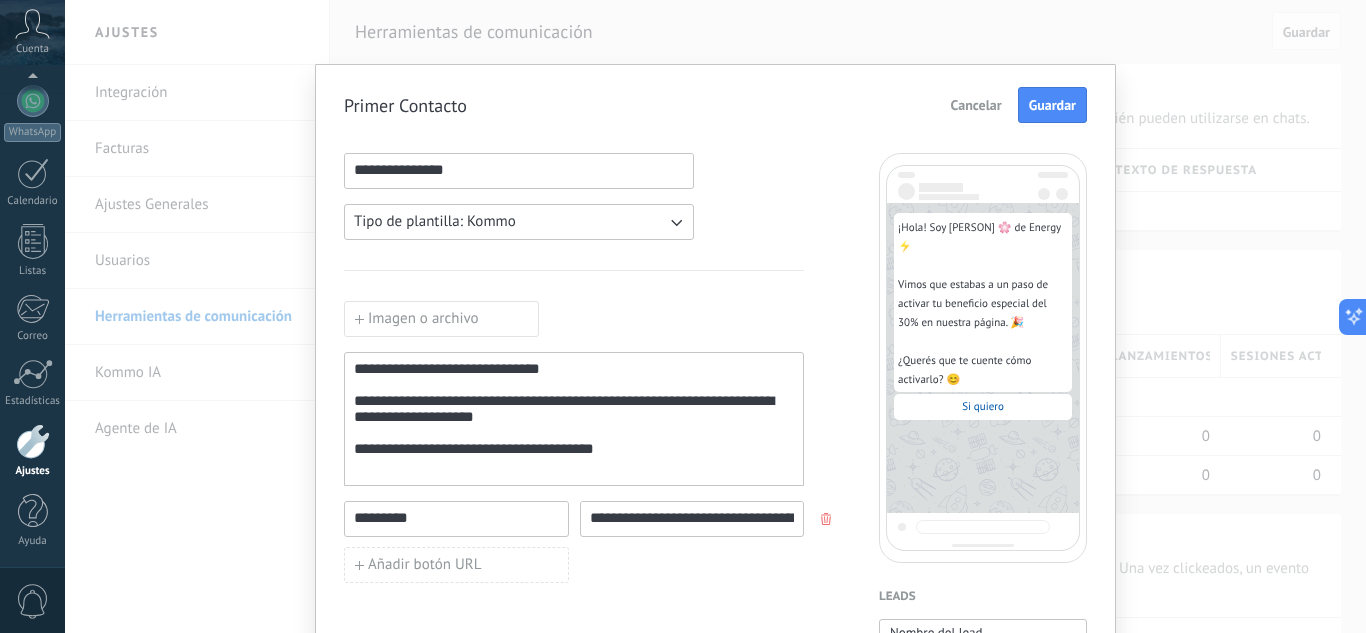 scroll, scrollTop: 0, scrollLeft: 0, axis: both 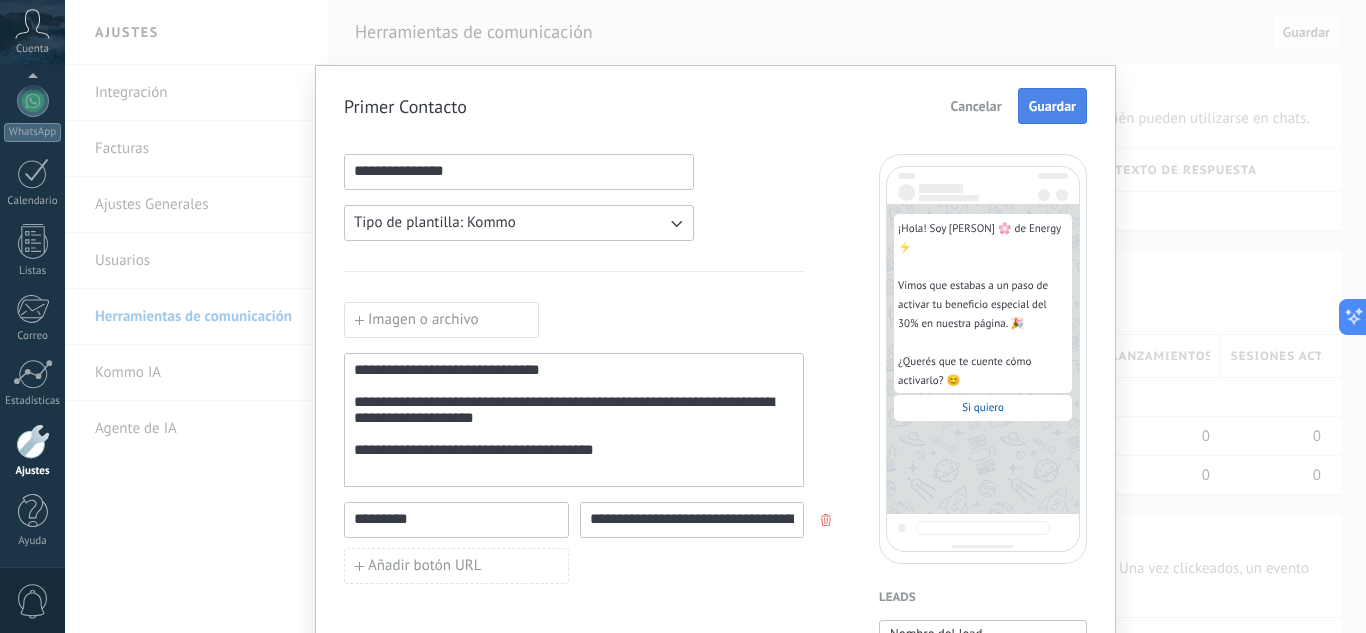 click on "Guardar" at bounding box center [1052, 106] 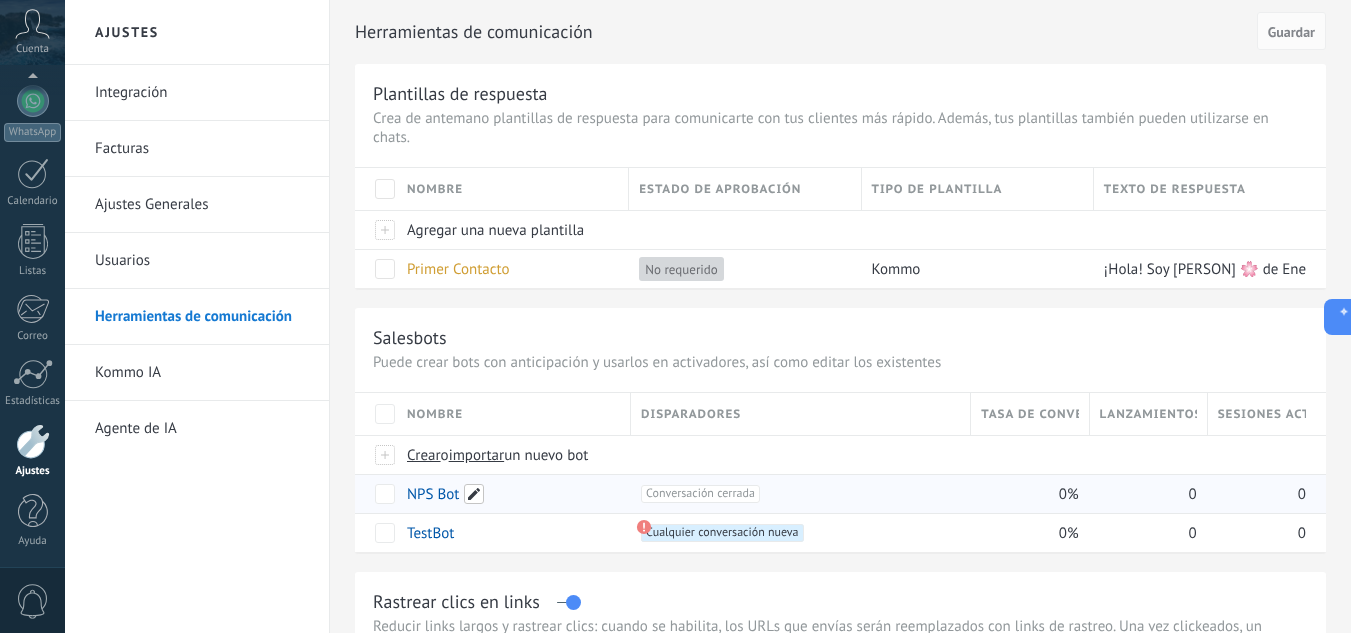 click at bounding box center (474, 494) 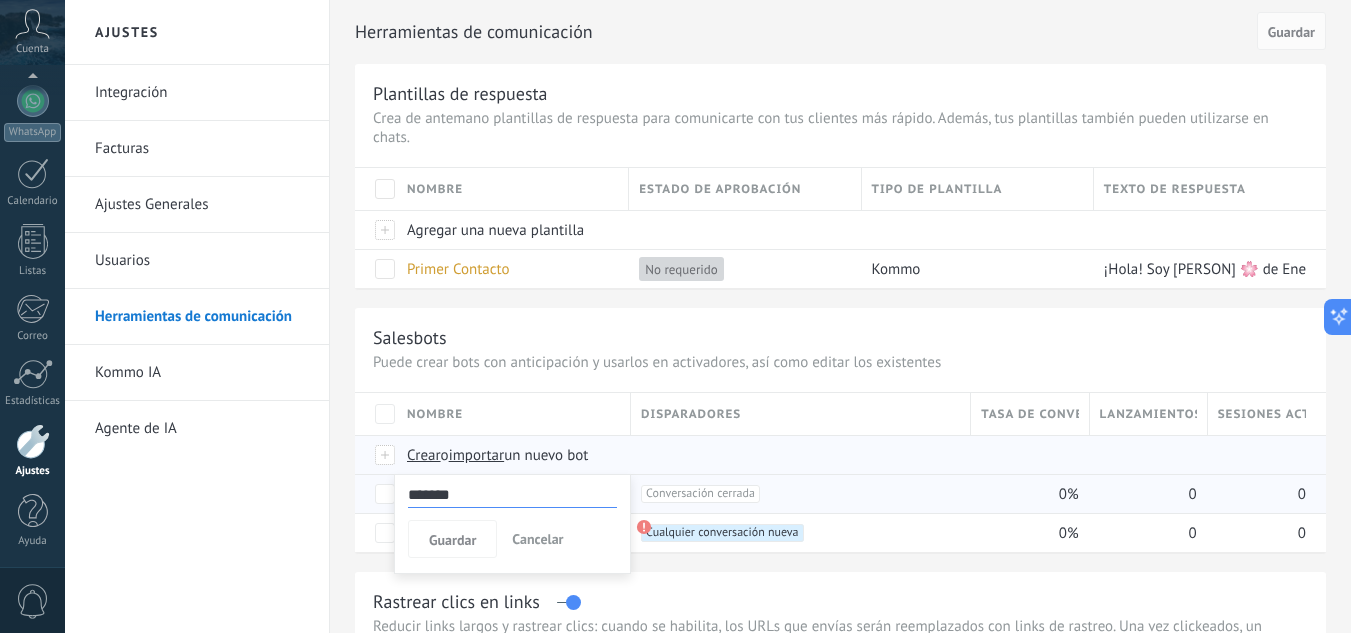 click on "Crear  o  importar  un nuevo bot" at bounding box center [757, 455] 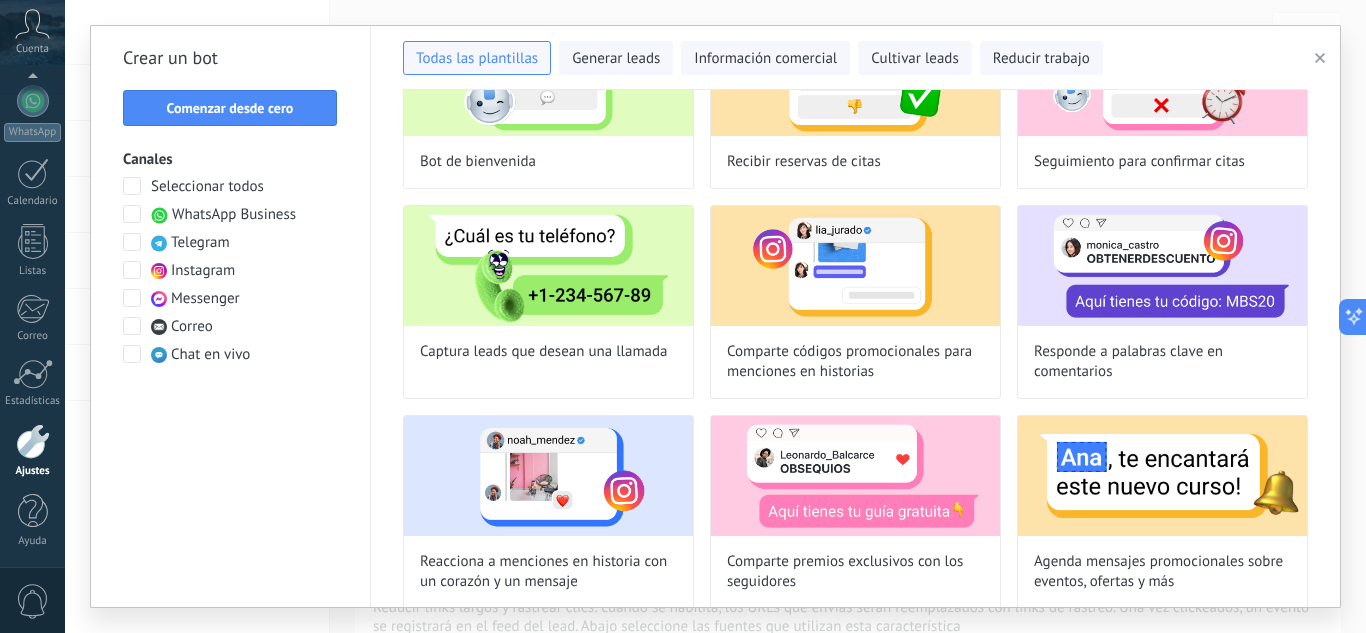 scroll, scrollTop: 173, scrollLeft: 0, axis: vertical 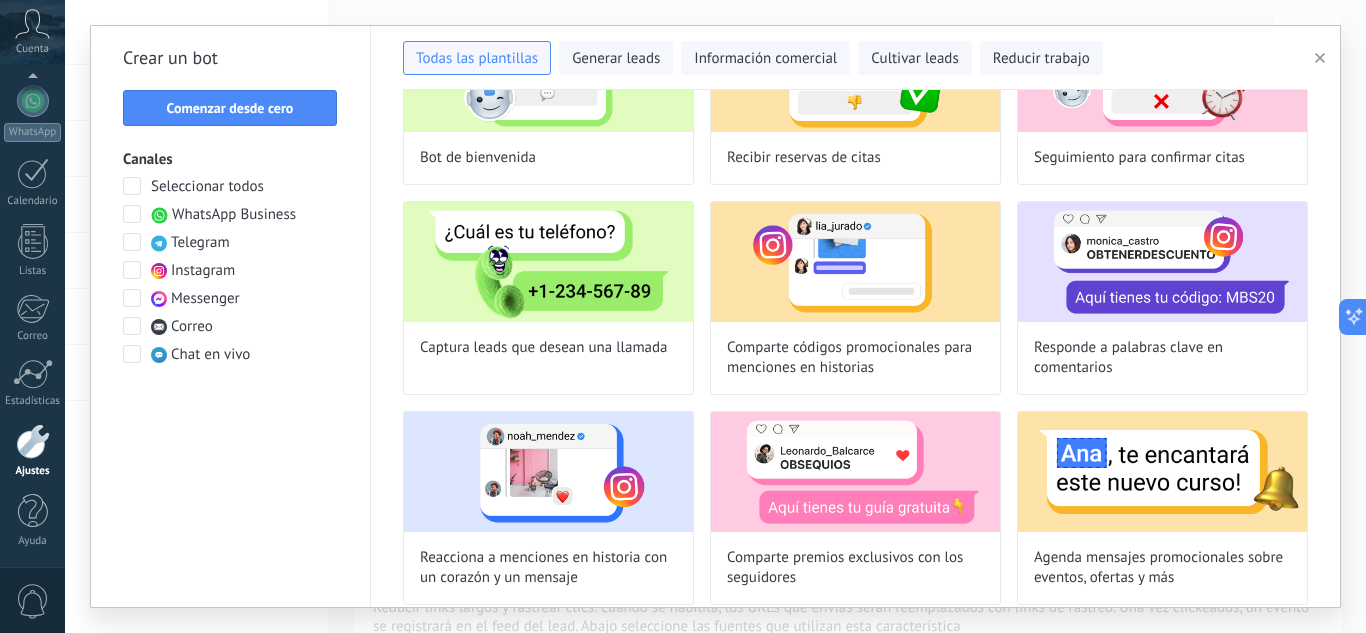 click on "WhatsApp Business" at bounding box center (234, 215) 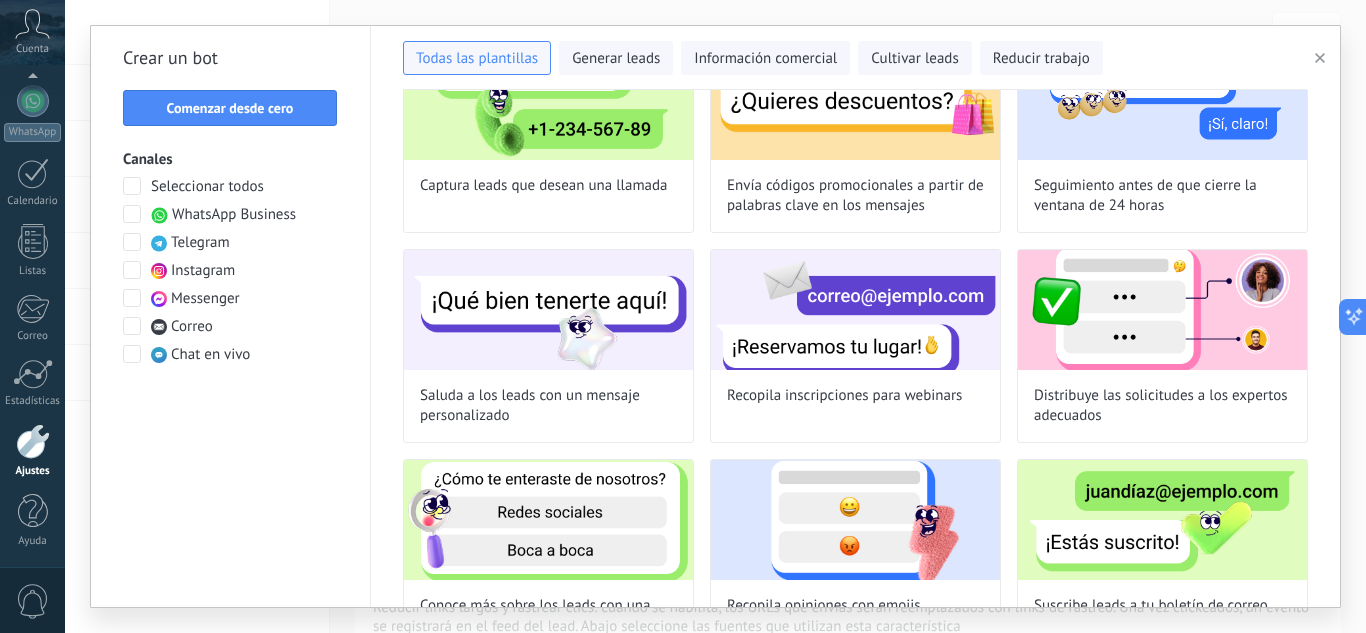 scroll, scrollTop: 341, scrollLeft: 0, axis: vertical 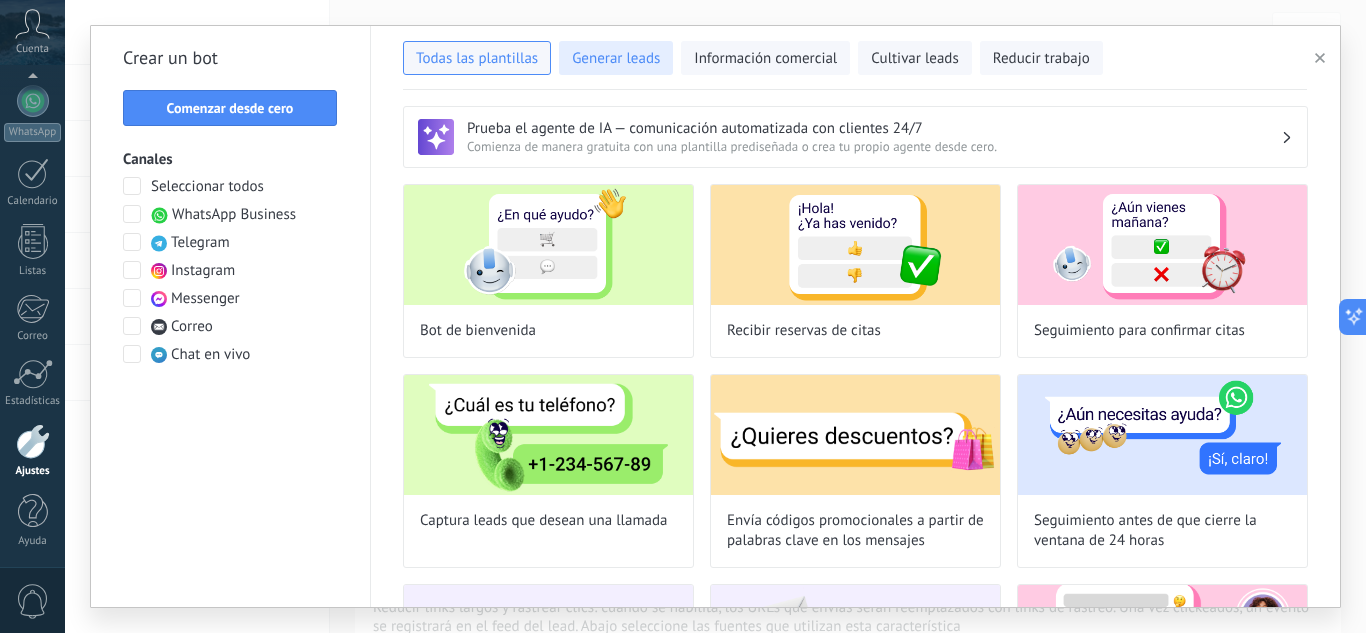 click on "Generar leads" at bounding box center (616, 59) 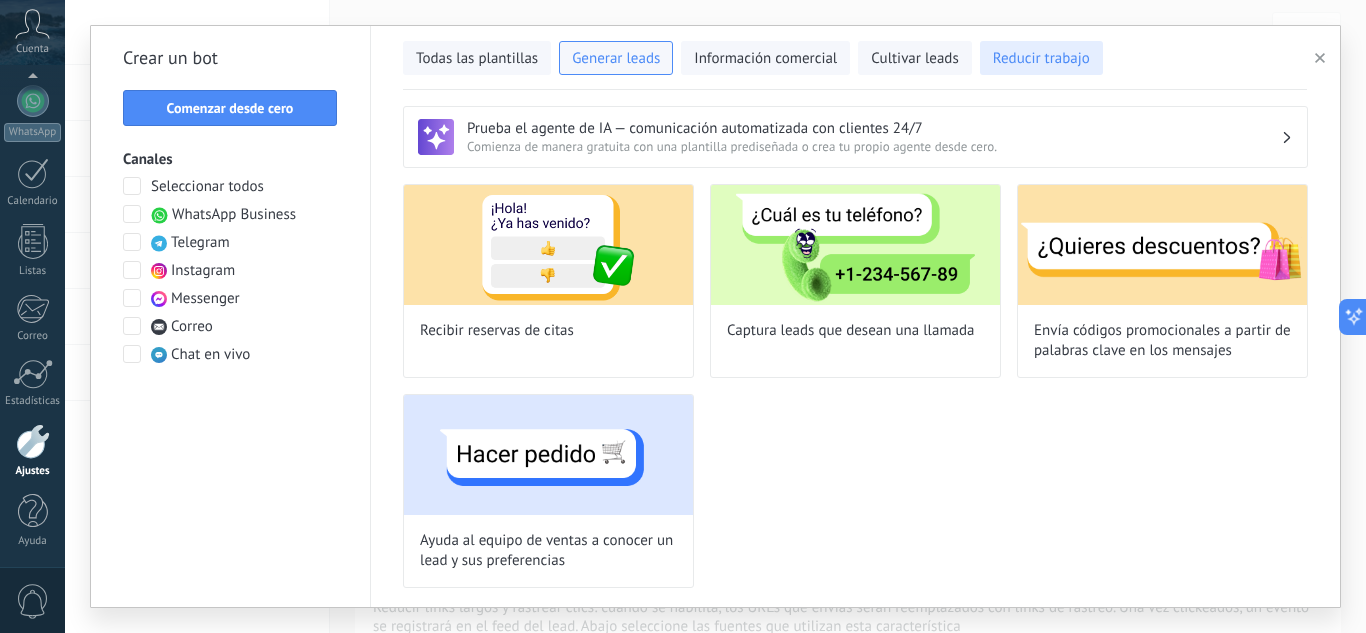 click on "Reducir trabajo" at bounding box center [1041, 58] 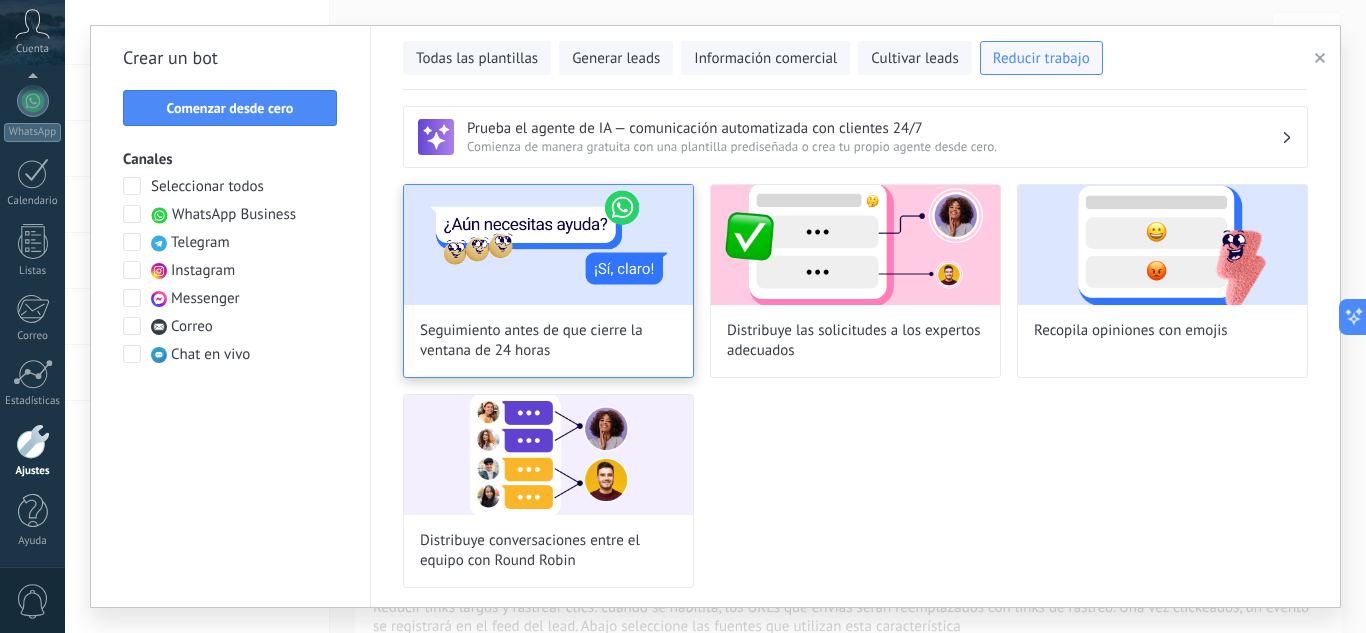 click at bounding box center [548, 245] 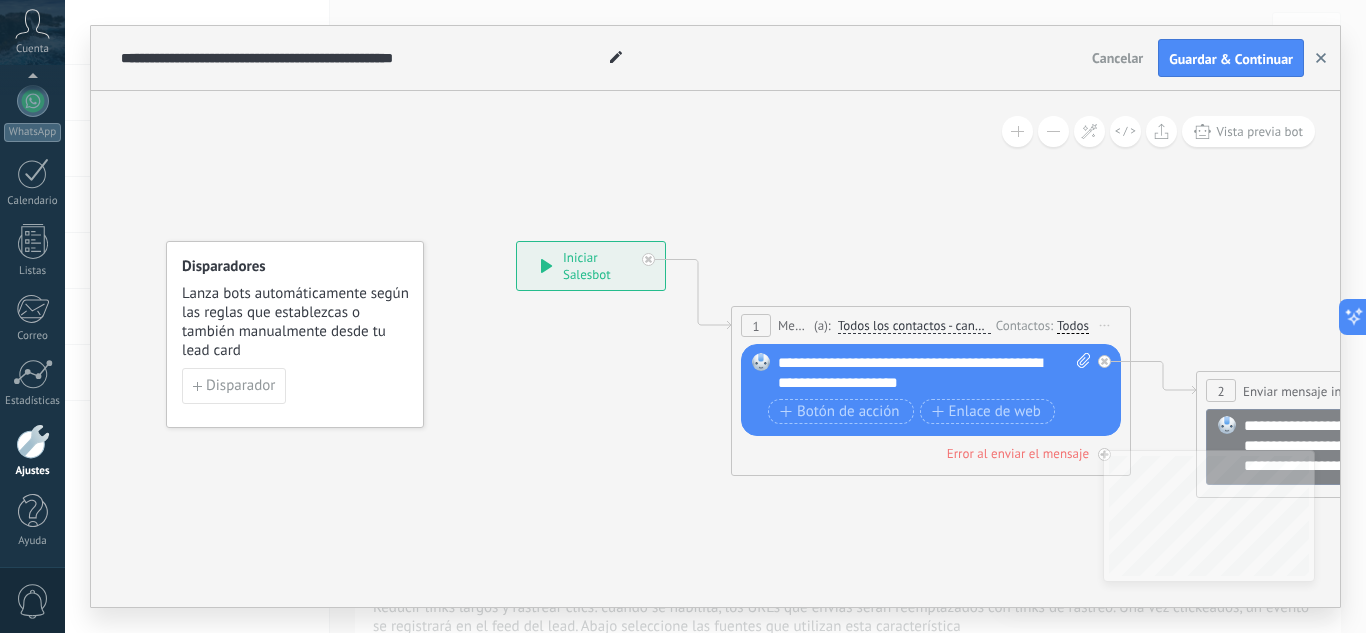 click at bounding box center [1321, 58] 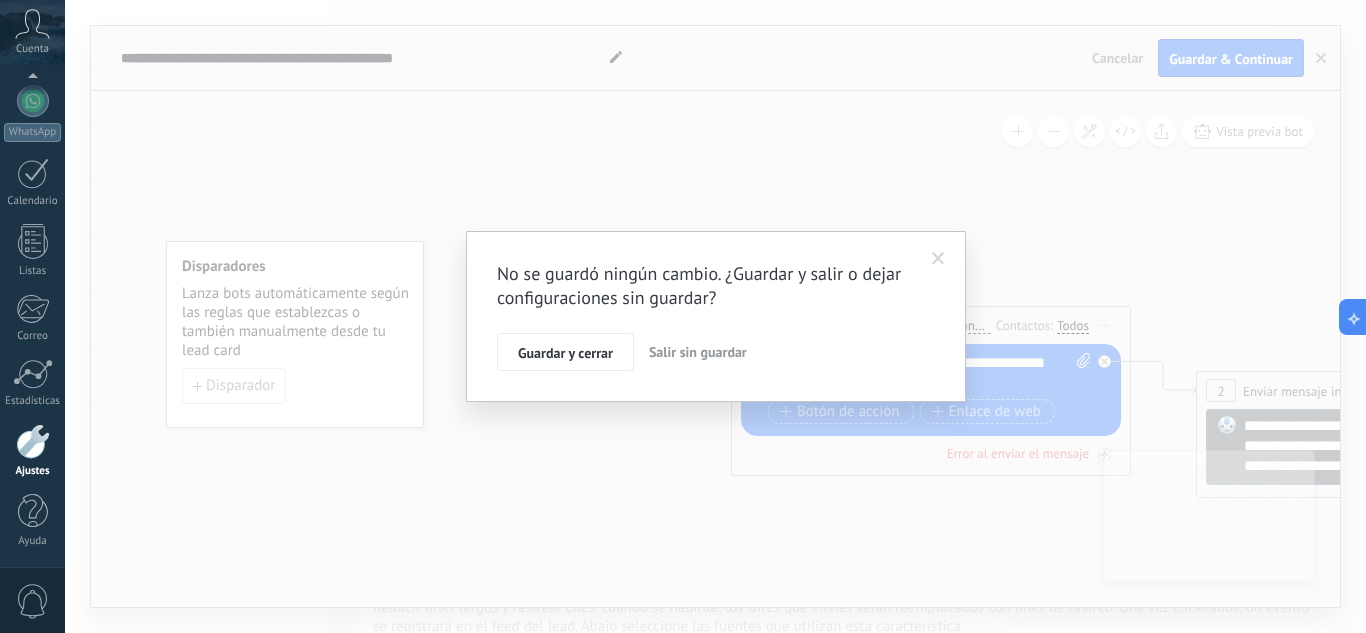 click on "Salir sin guardar" at bounding box center [698, 352] 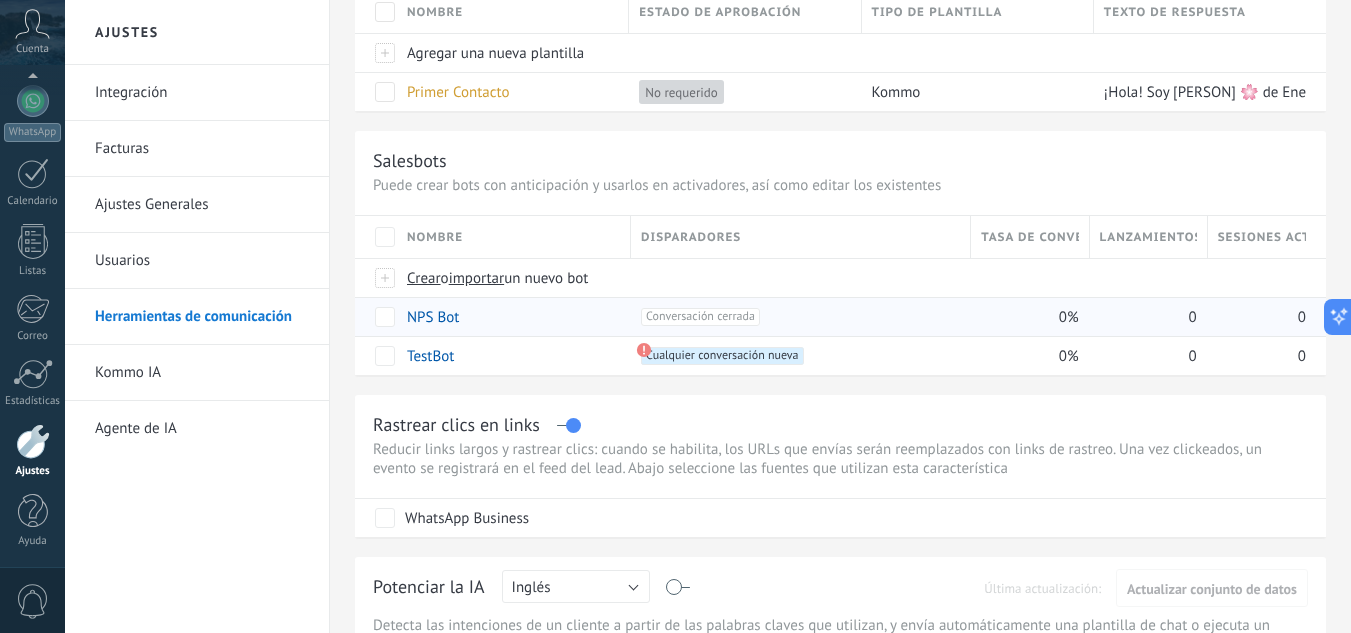 scroll, scrollTop: 143, scrollLeft: 0, axis: vertical 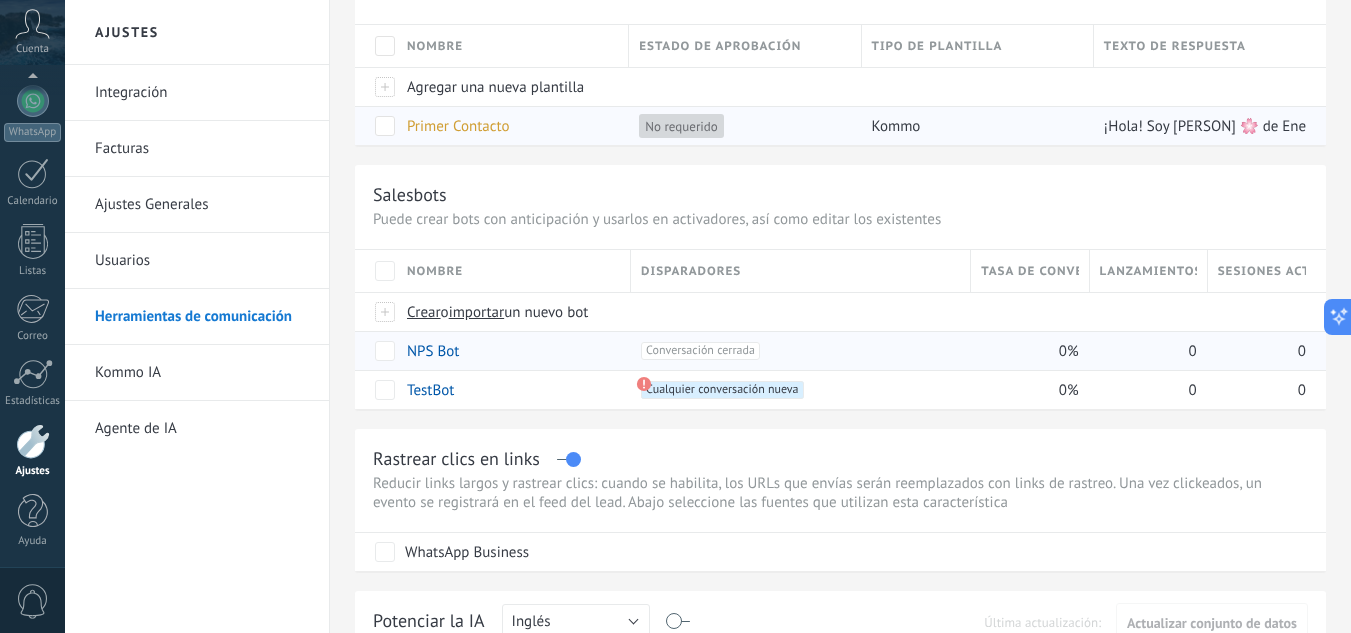 click on "No requerido" at bounding box center (681, 126) 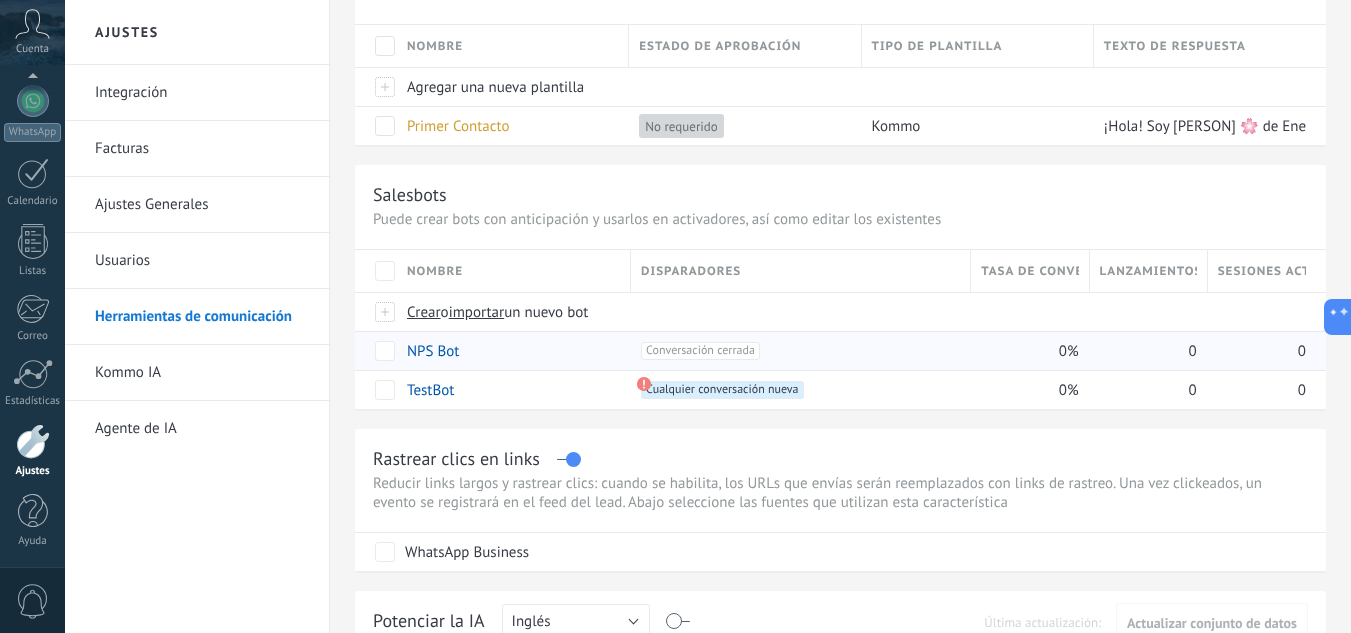 click on "Estado de aprobación" at bounding box center [744, 46] 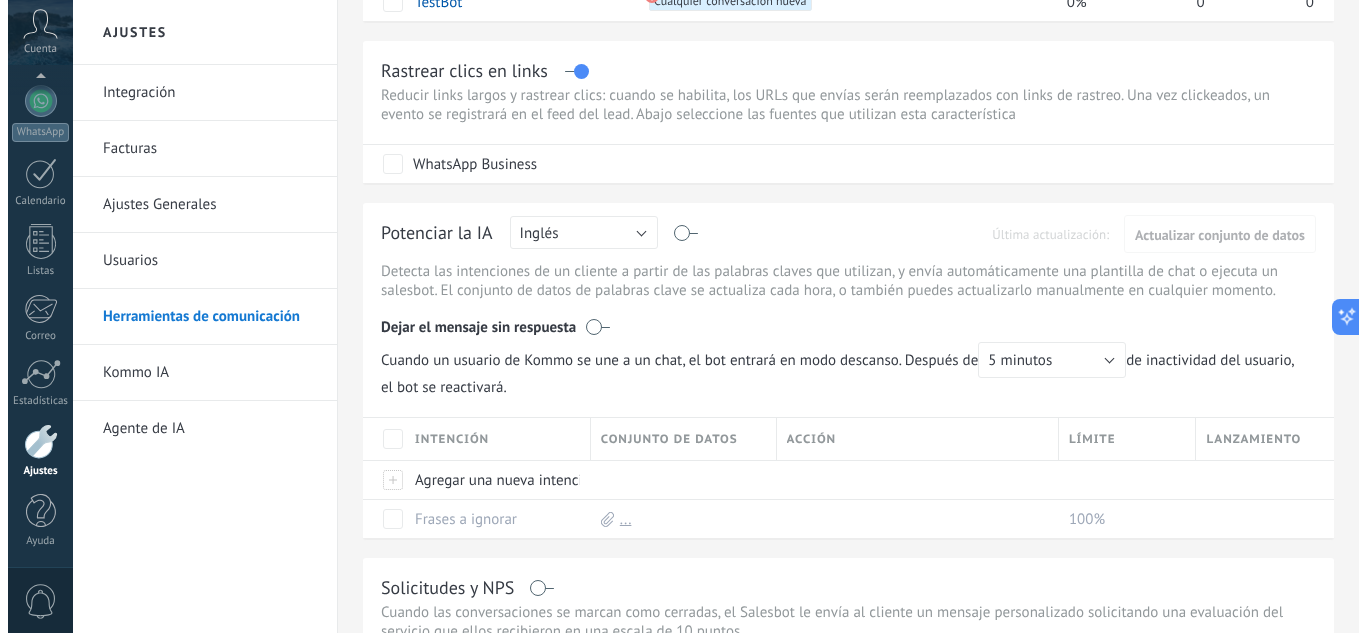 scroll, scrollTop: 540, scrollLeft: 0, axis: vertical 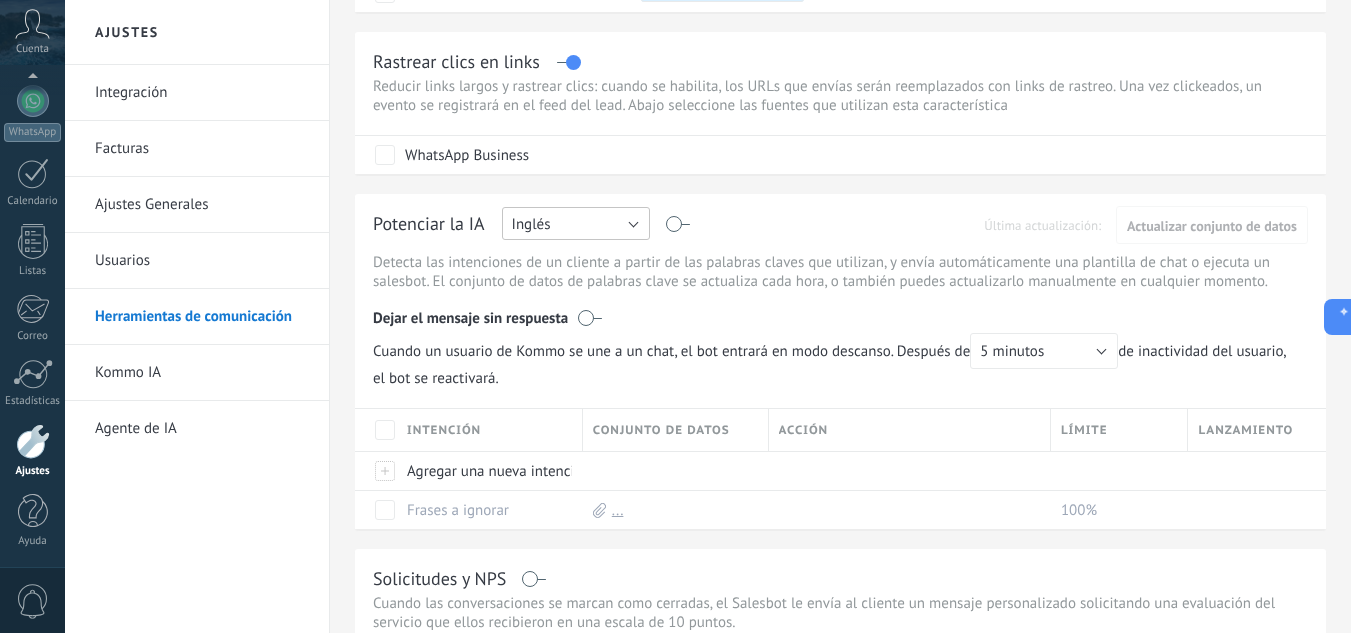 click on "Inglés" at bounding box center [576, 223] 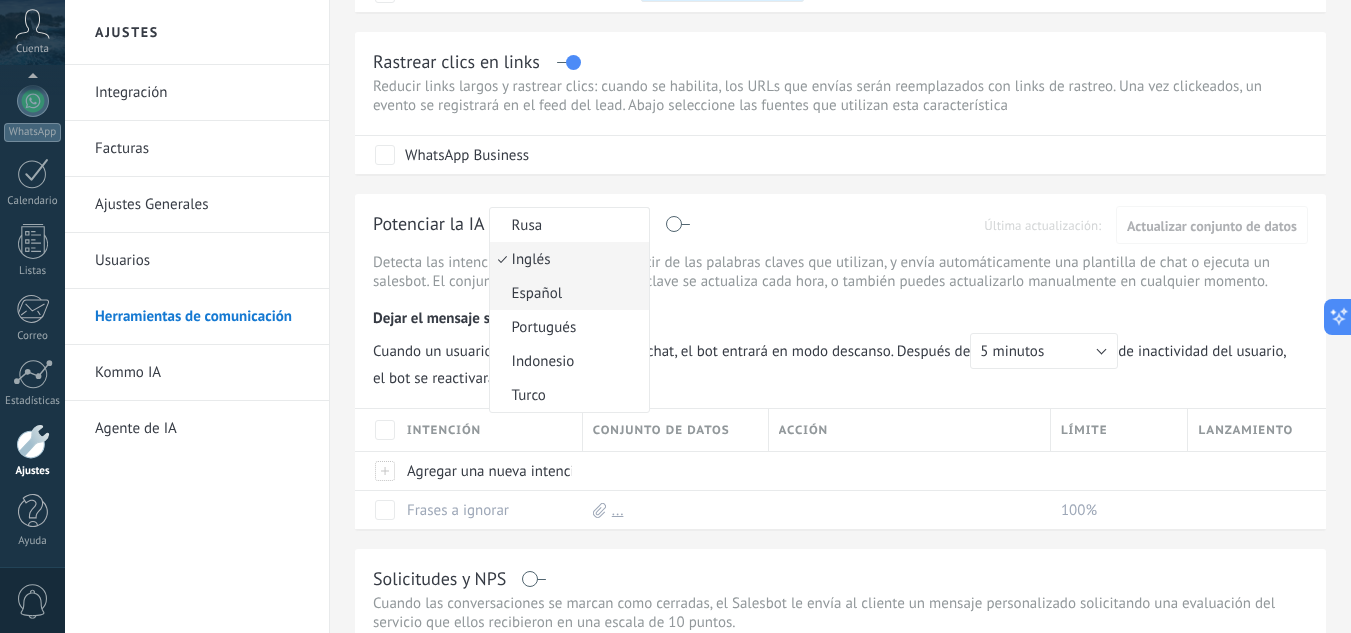 click on "Español" at bounding box center (566, 293) 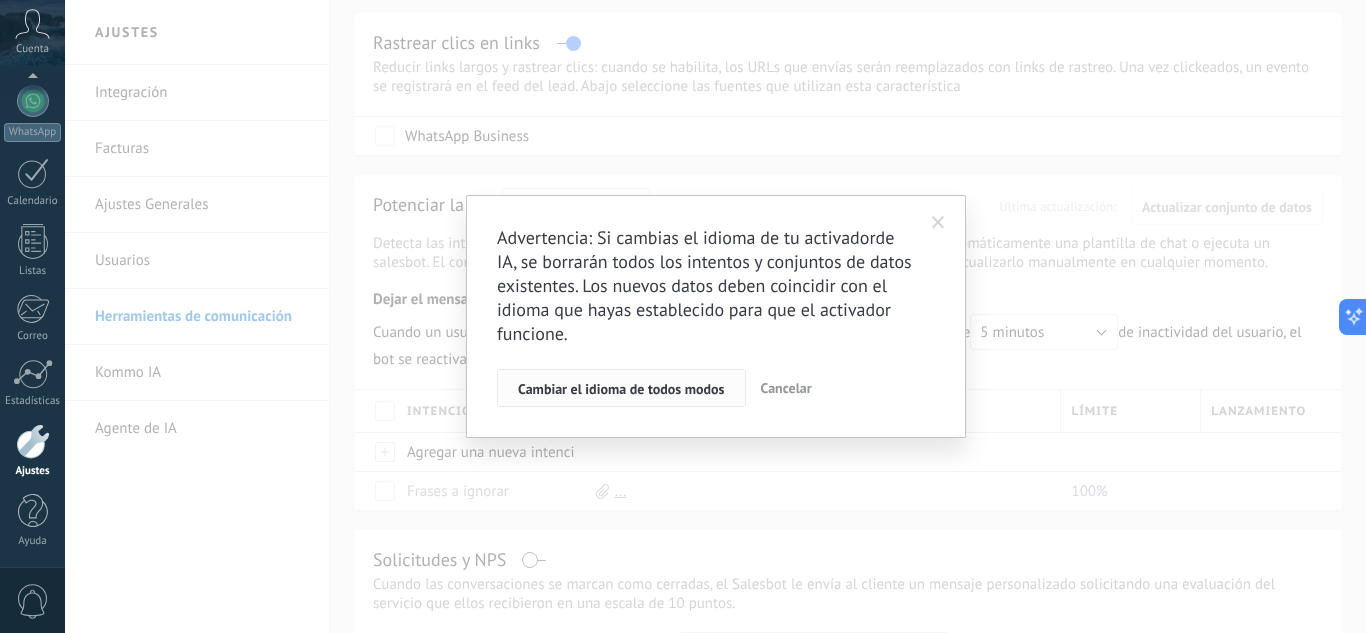 click on "Cambiar el idioma de todos modos" at bounding box center [621, 389] 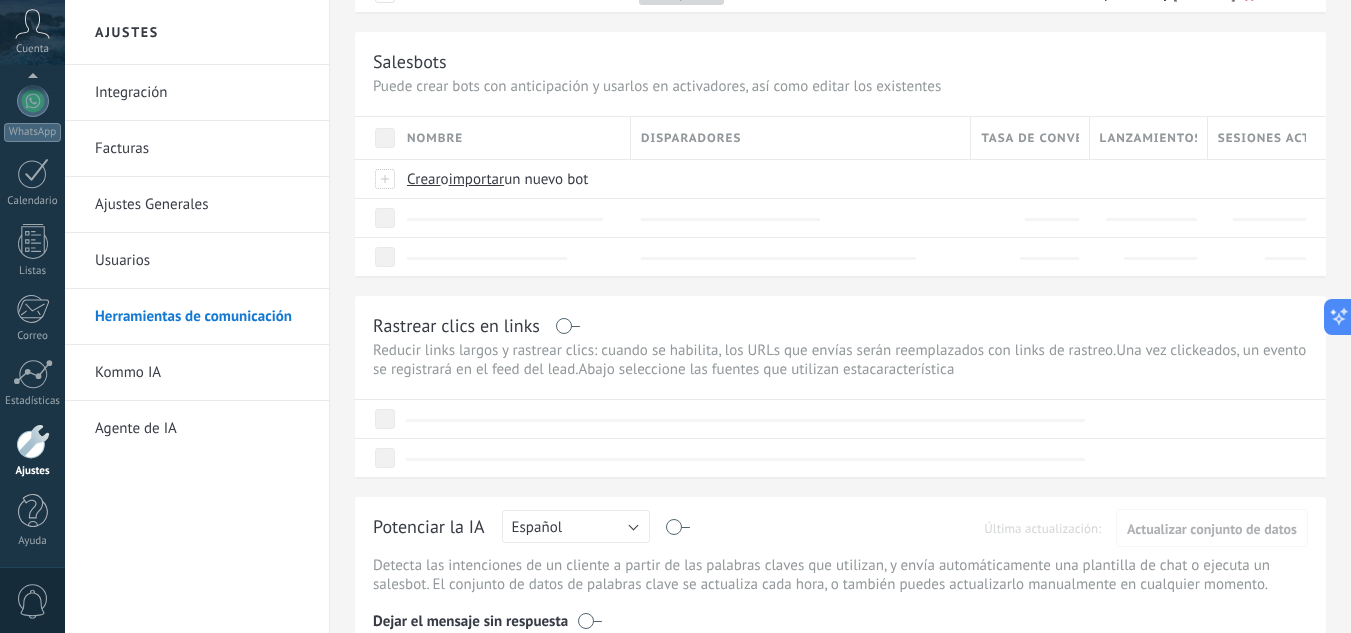 scroll, scrollTop: 0, scrollLeft: 0, axis: both 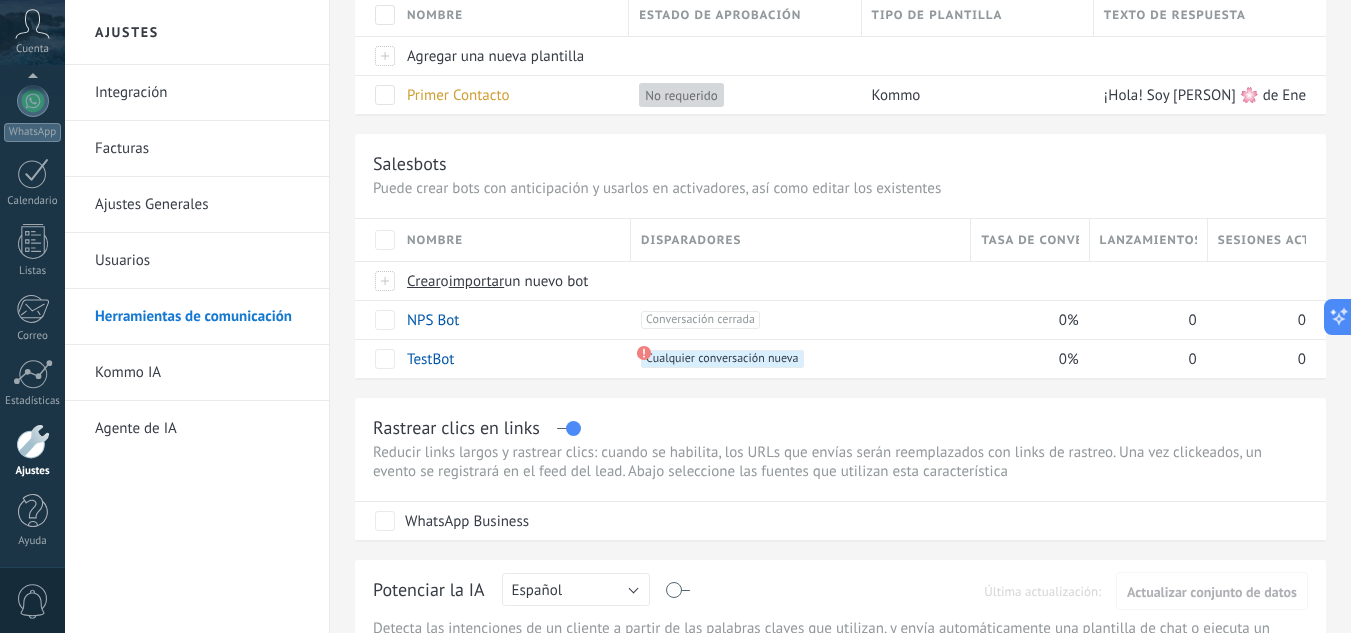 click on "Integración" at bounding box center [202, 93] 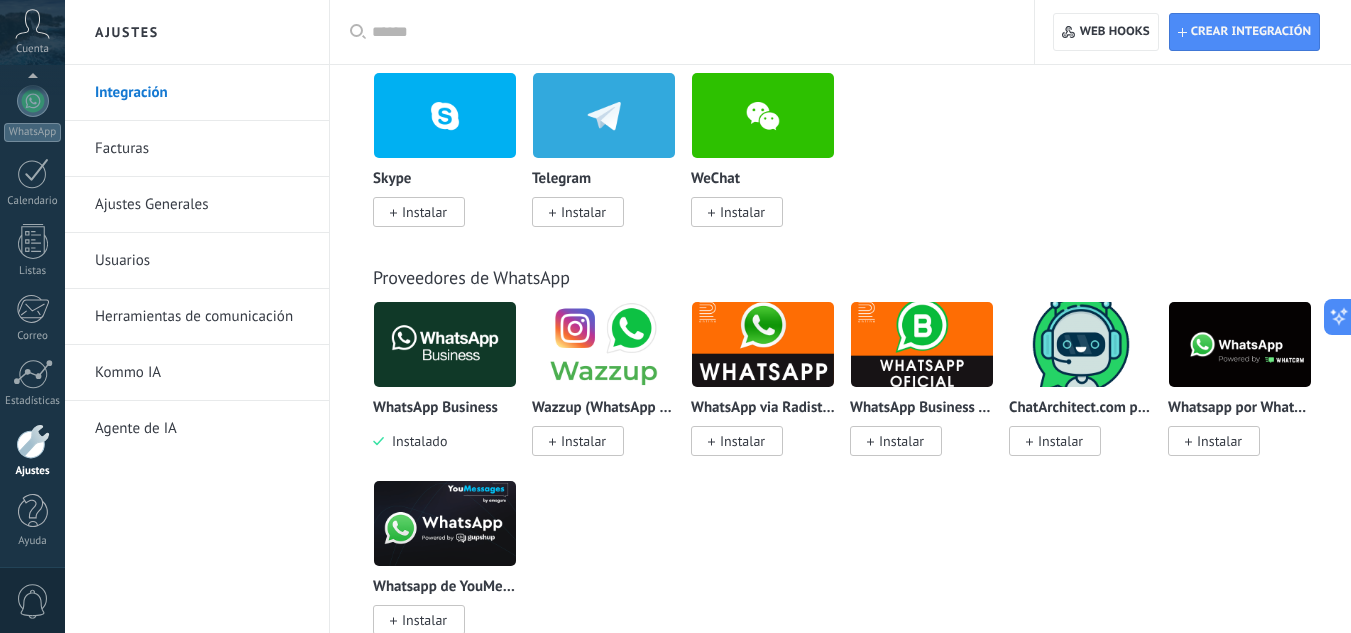 scroll, scrollTop: 634, scrollLeft: 0, axis: vertical 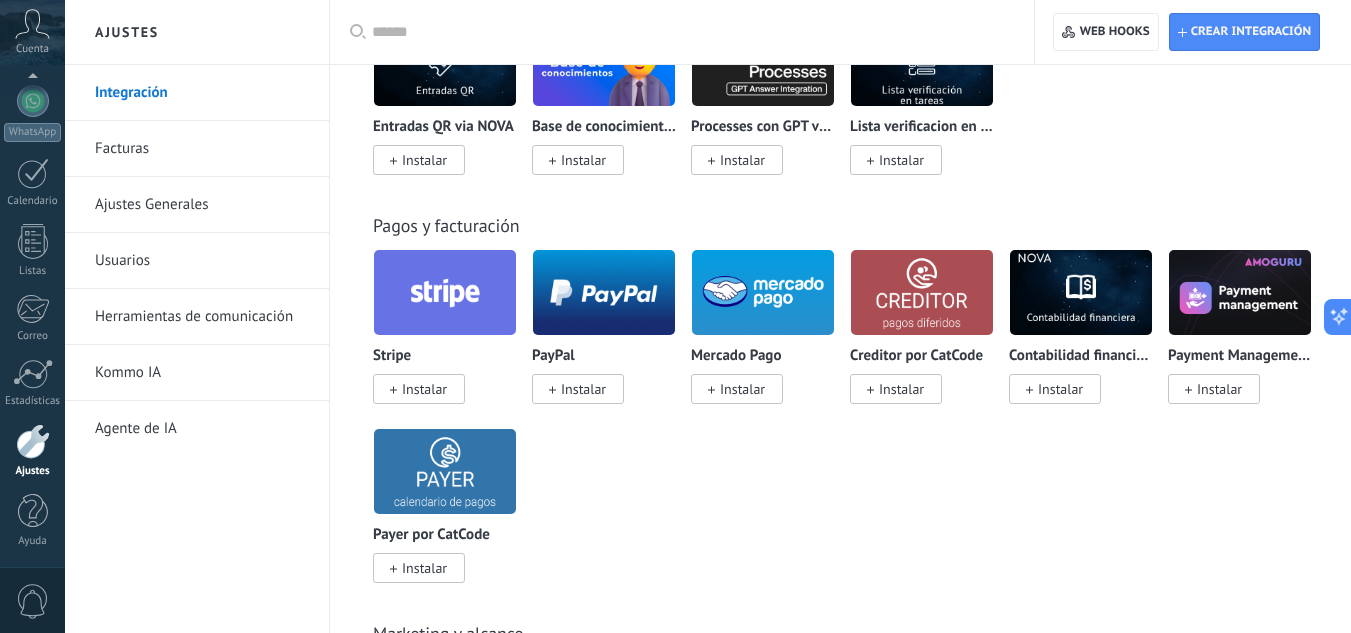 click at bounding box center [763, 292] 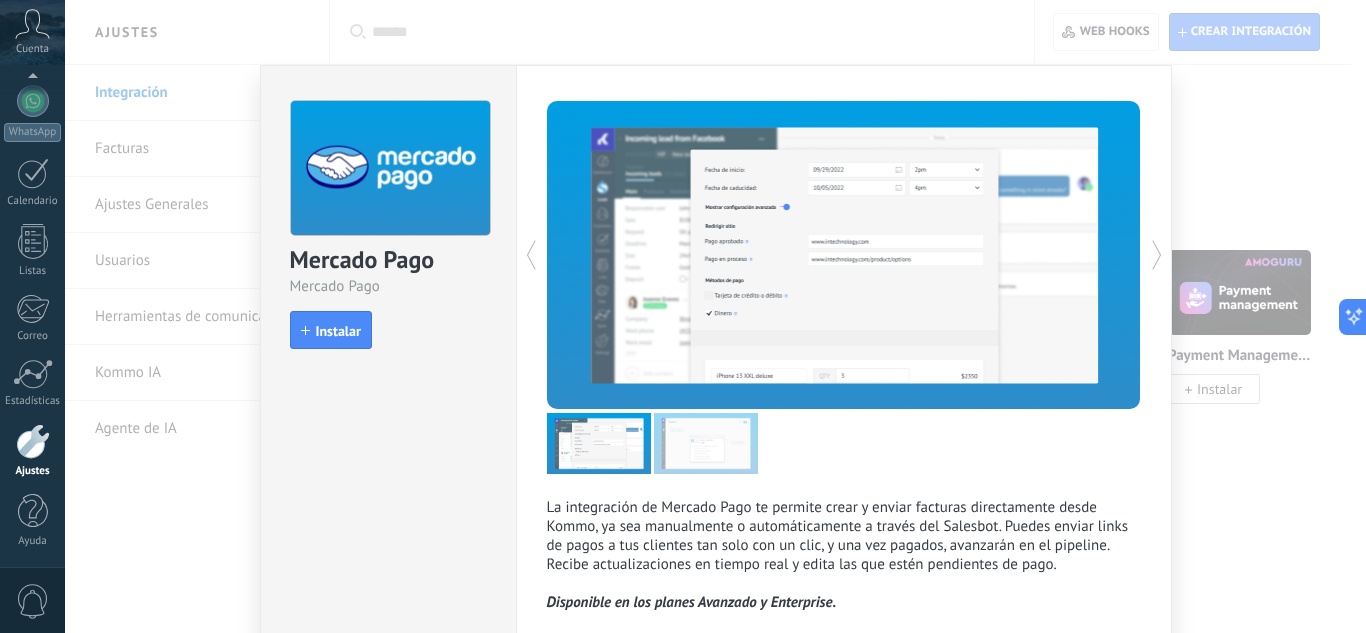 click on "Mercado Pago Mercado Pago install Instalar La integración de Mercado Pago te permite crear y enviar facturas directamente desde Kommo, ya sea manualmente o automáticamente a través del Salesbot. Puedes enviar links de pagos a tus clientes tan solo con un clic, y una vez pagados, avanzarán en el pipeline. Recibe actualizaciones en tiempo real y  edita las que estén pendientes de pago. Disponible en los planes Avanzado y Enterprise. más" at bounding box center [715, 316] 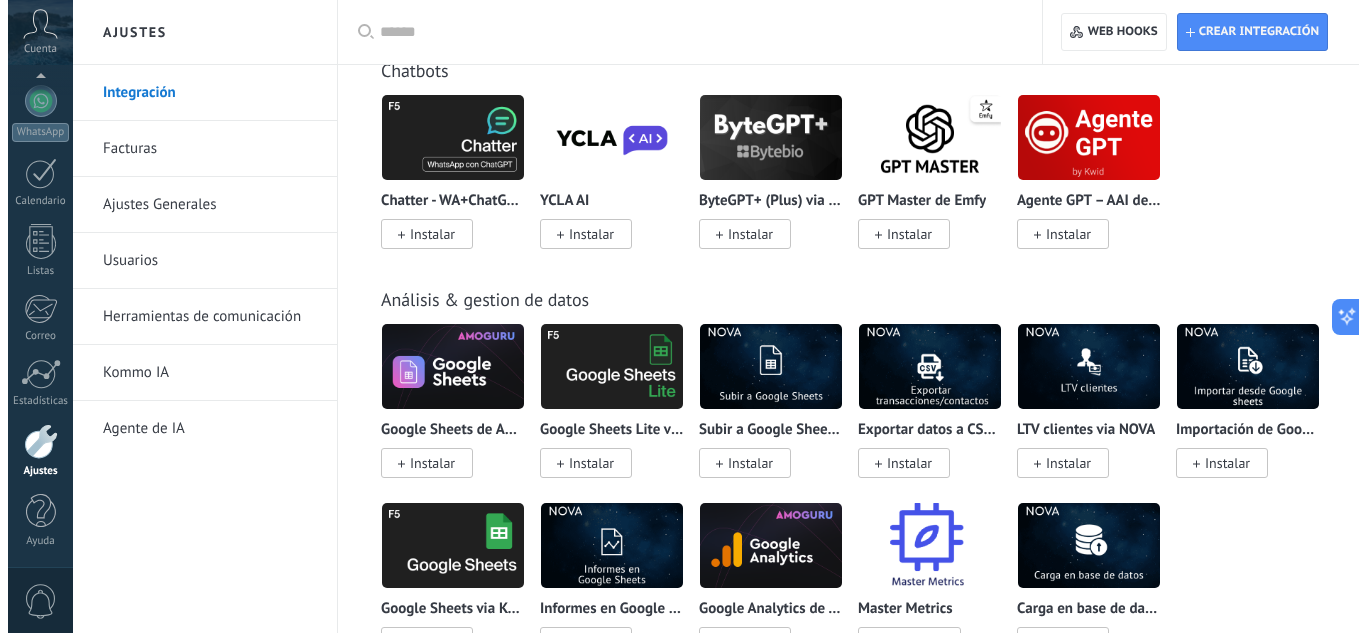 scroll, scrollTop: 5358, scrollLeft: 0, axis: vertical 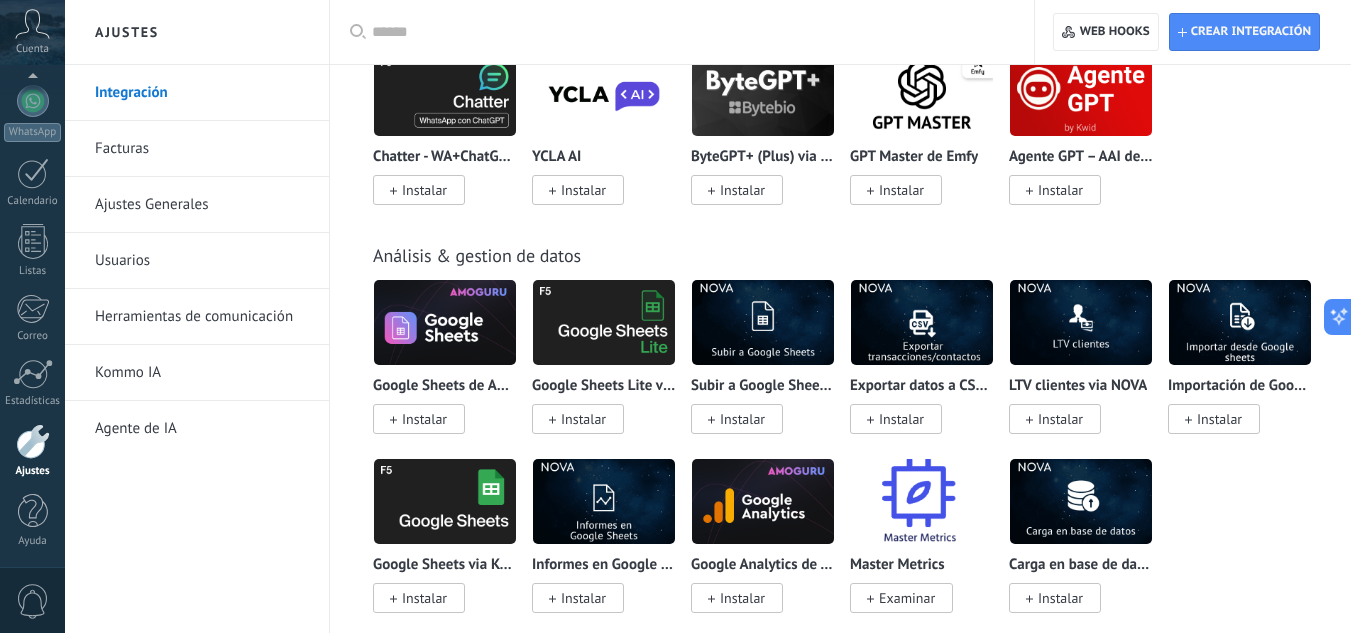 click at bounding box center [763, 322] 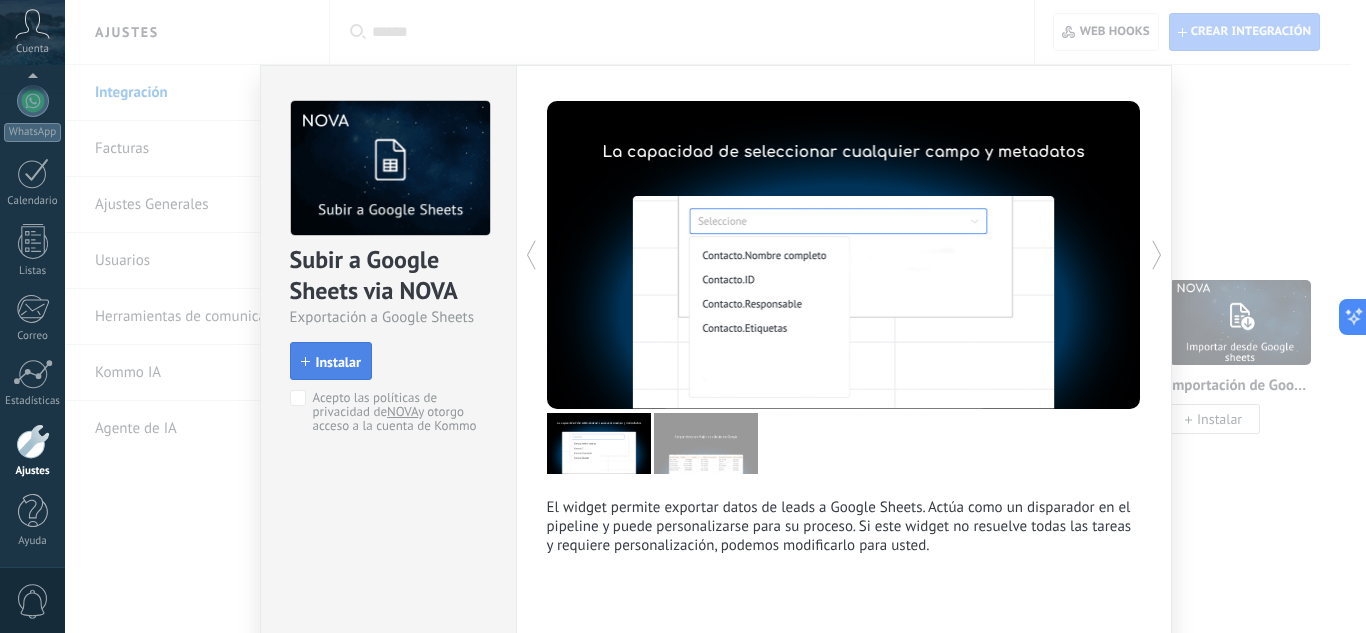 click on "Instalar" at bounding box center [338, 362] 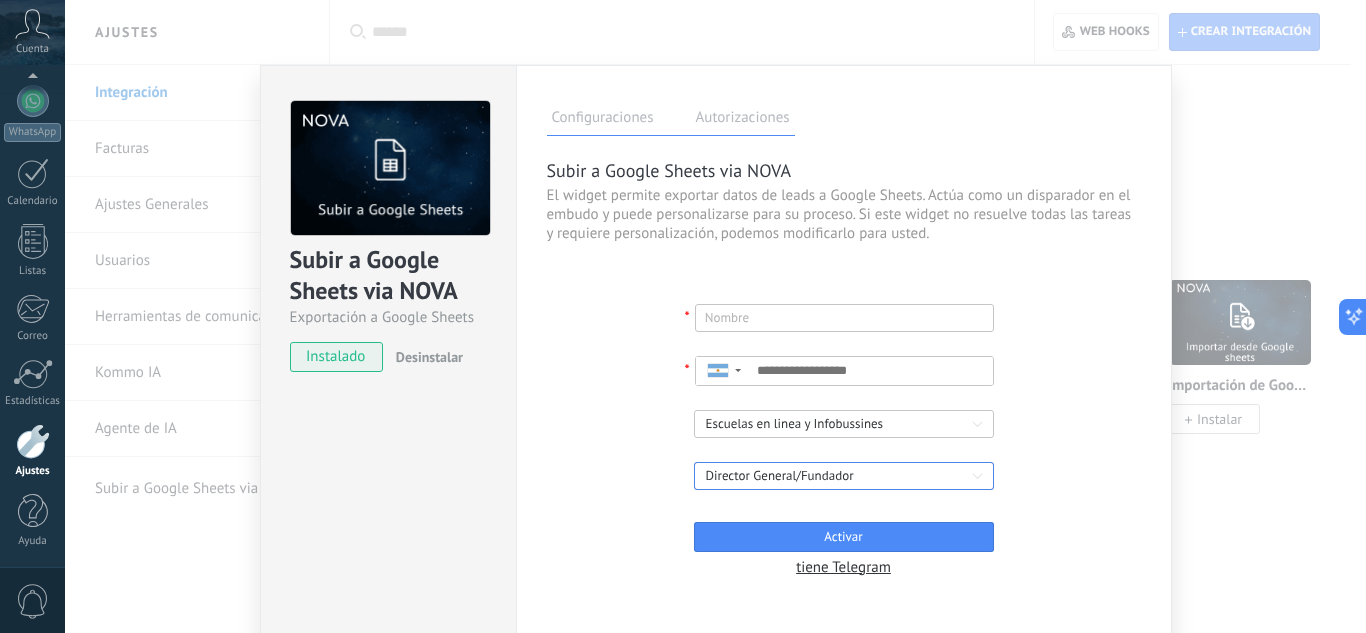 click on "Director General/Fundador" at bounding box center [837, 476] 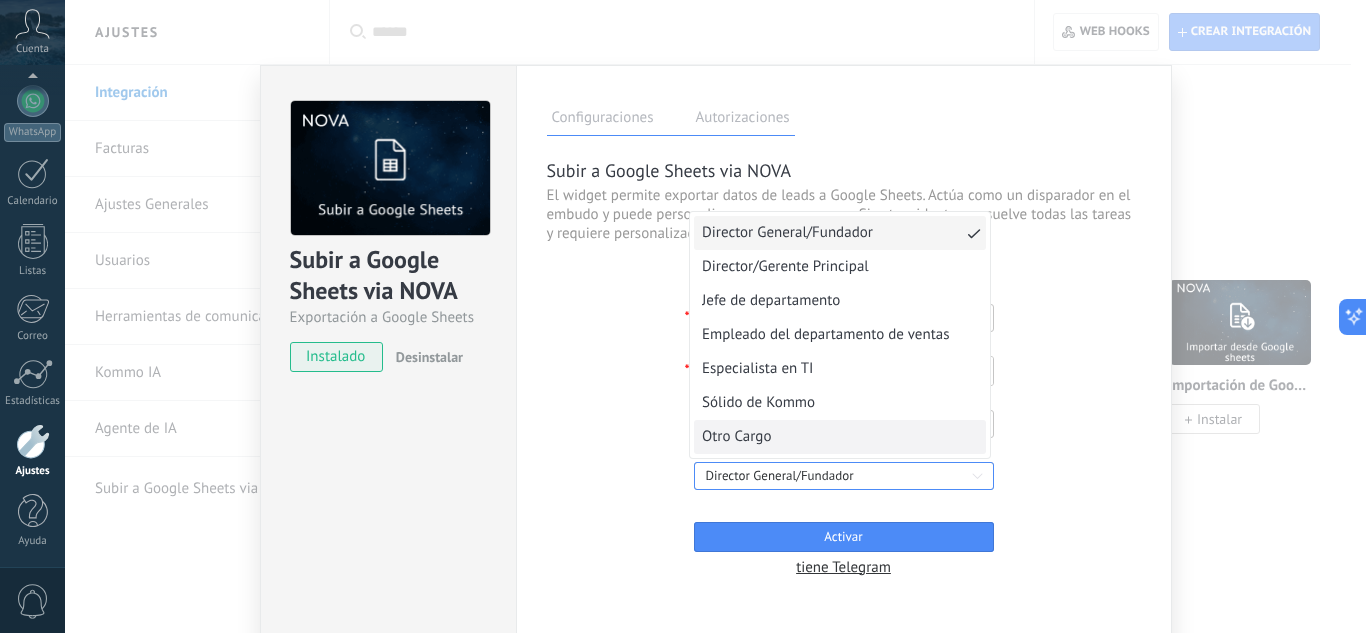 click on "Otro Cargo" at bounding box center [736, 437] 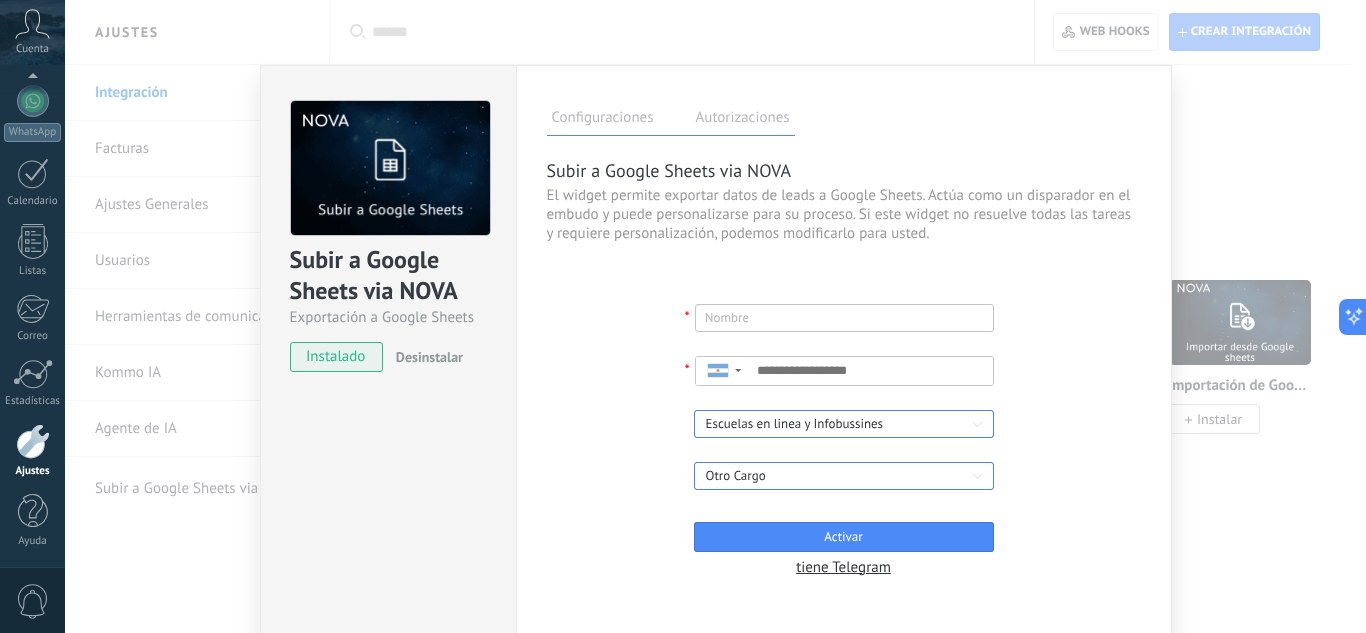 click on "Escuelas en linea y Infobussines" at bounding box center (837, 424) 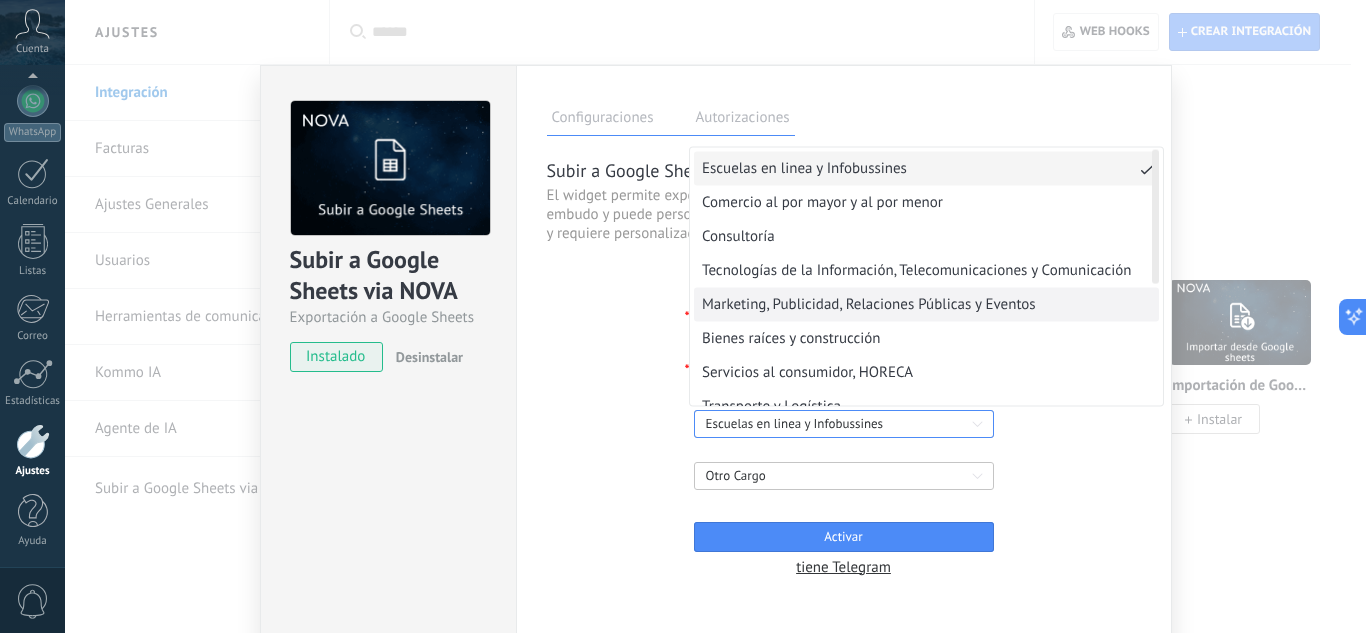 click on "Marketing, Publicidad, Relaciones Públicas y Eventos" at bounding box center [869, 304] 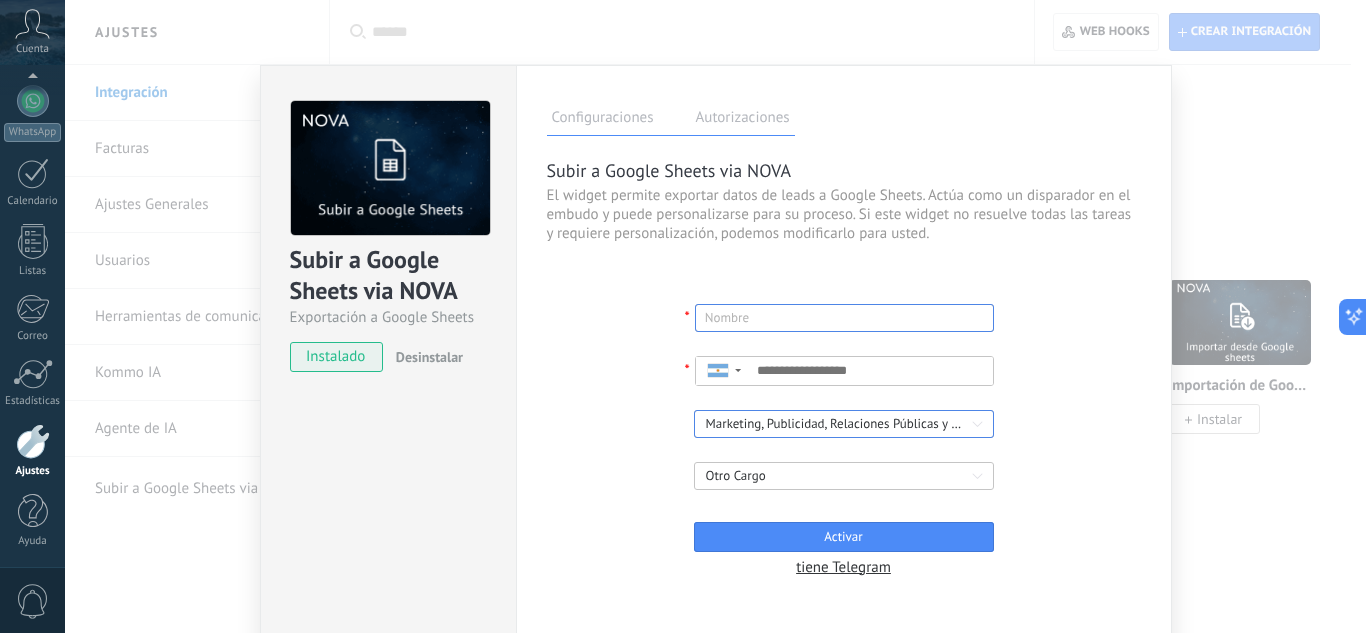 click at bounding box center (844, 318) 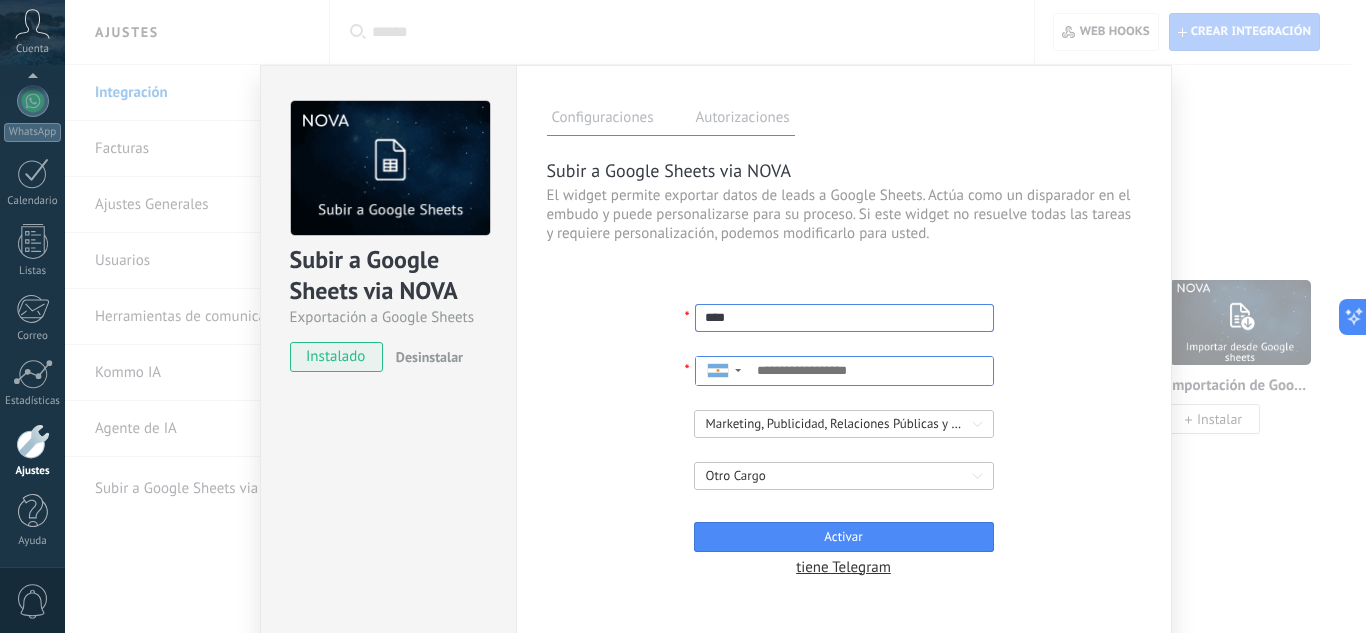 type on "****" 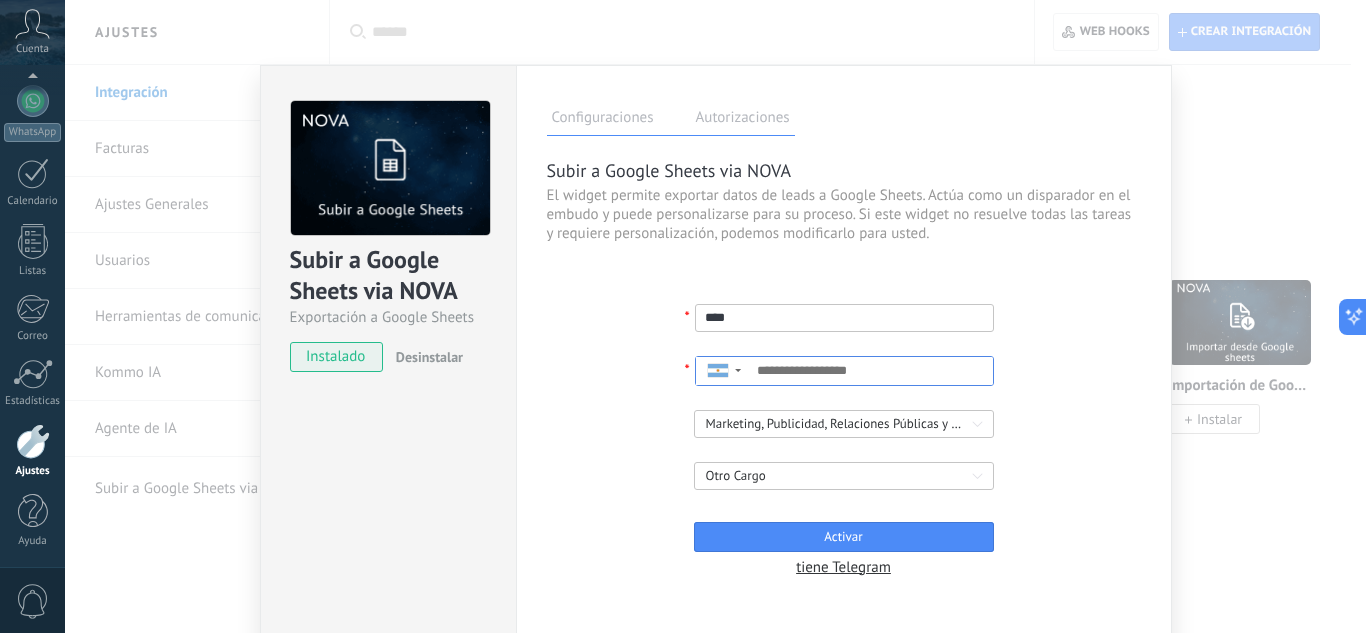 click at bounding box center [871, 371] 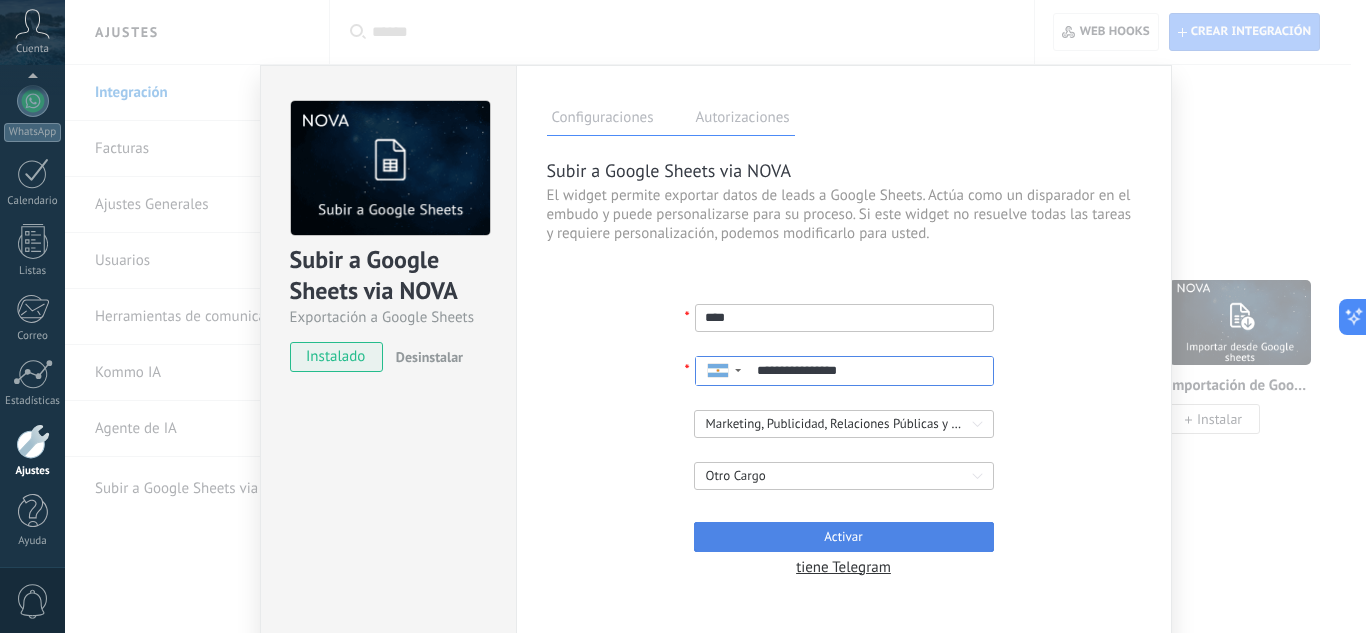 type on "**********" 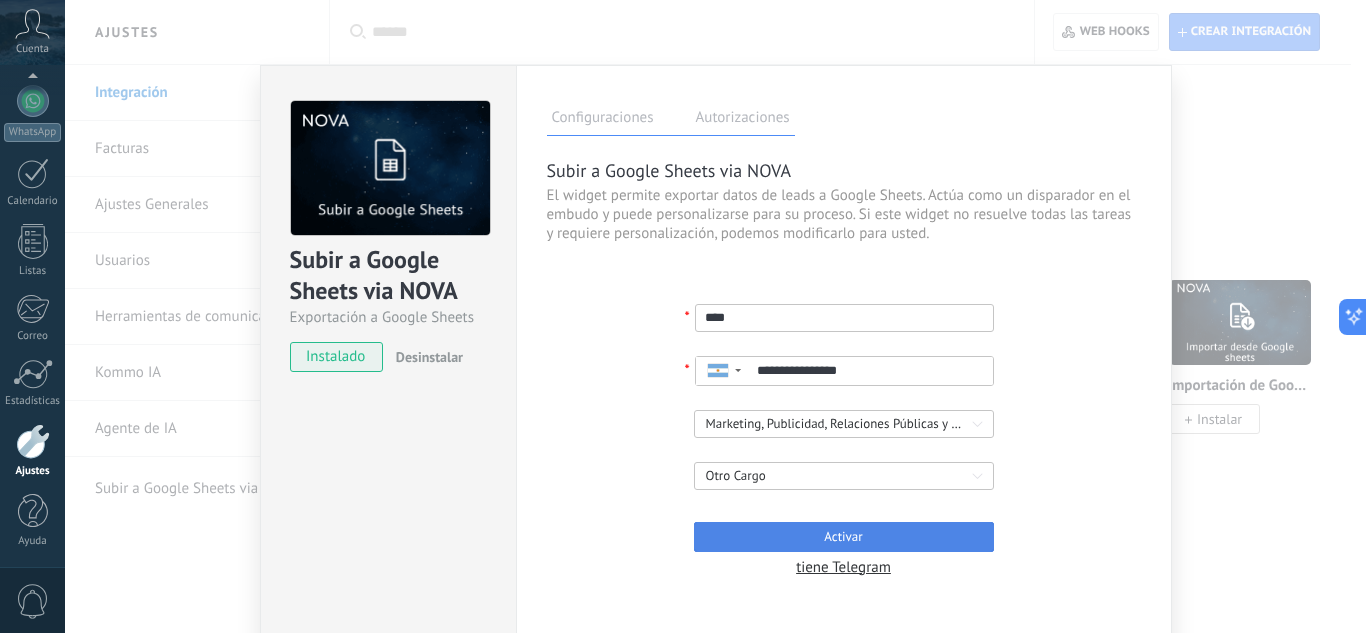 click on "Activar" at bounding box center (844, 537) 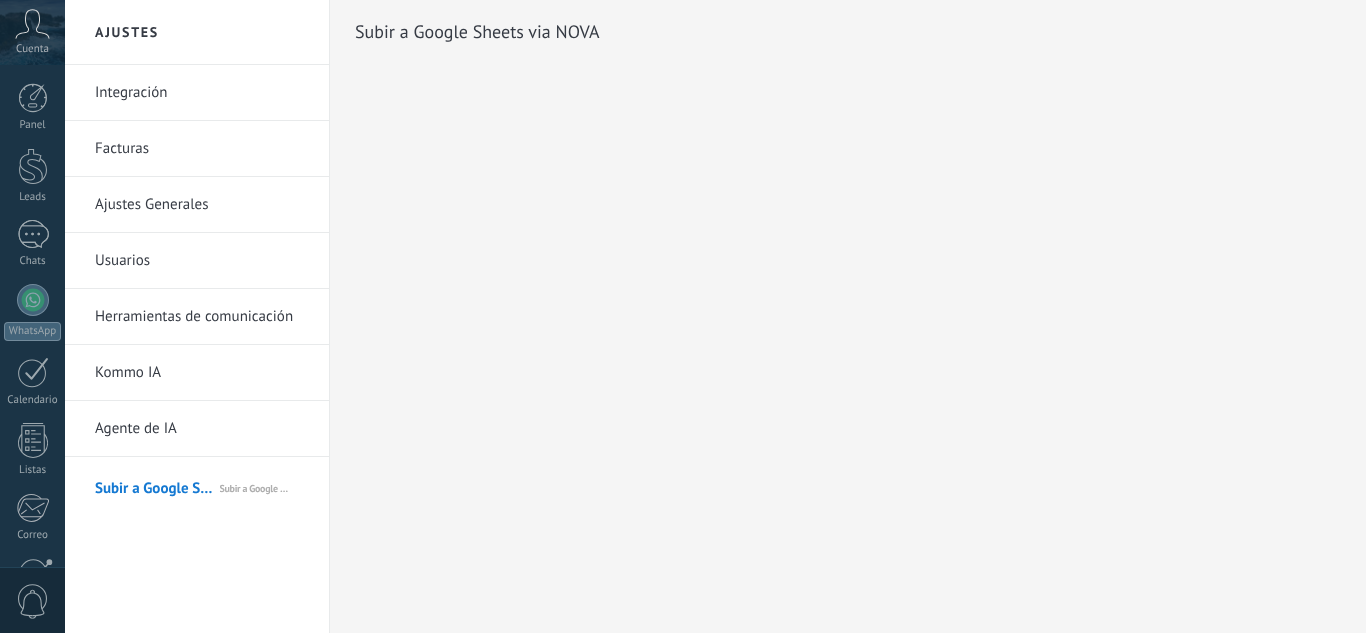 scroll, scrollTop: 0, scrollLeft: 0, axis: both 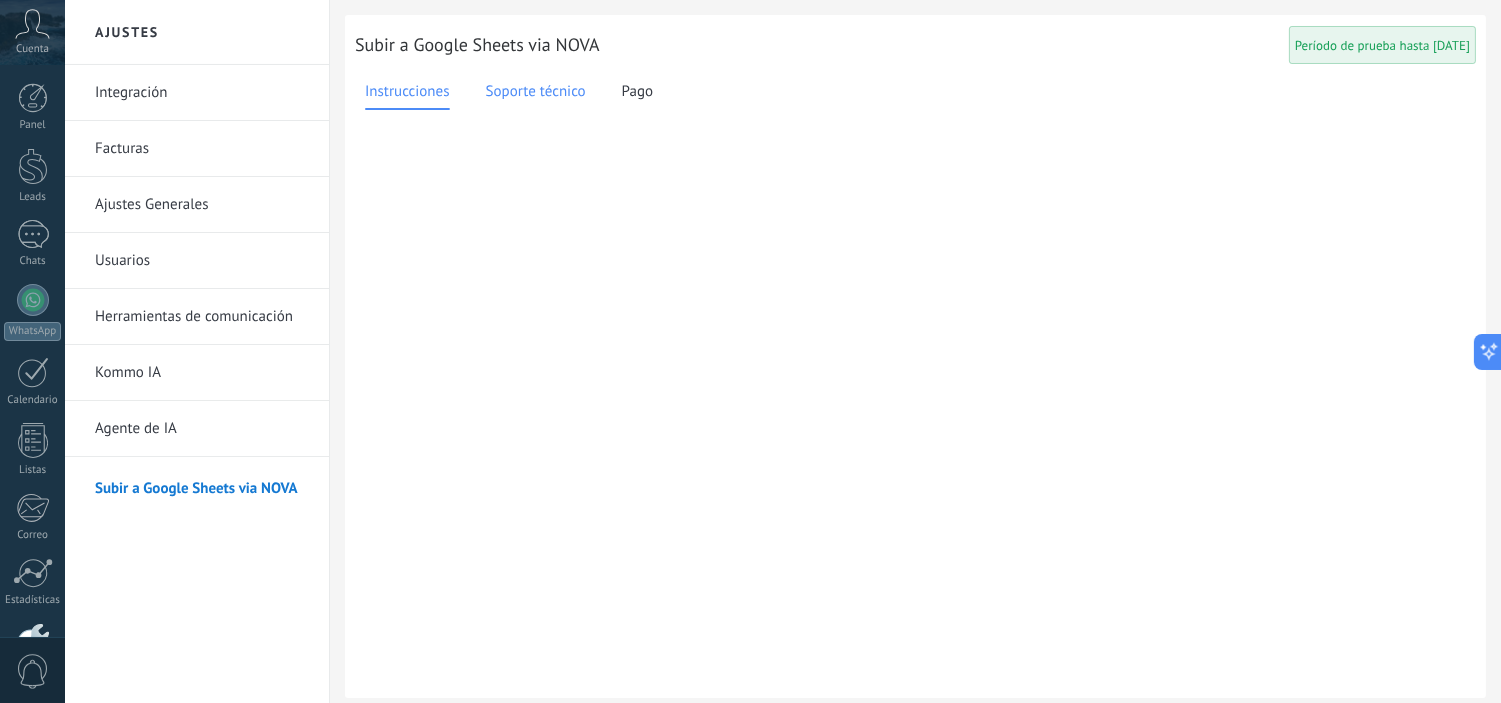 click on "Soporte técnico" at bounding box center [536, 92] 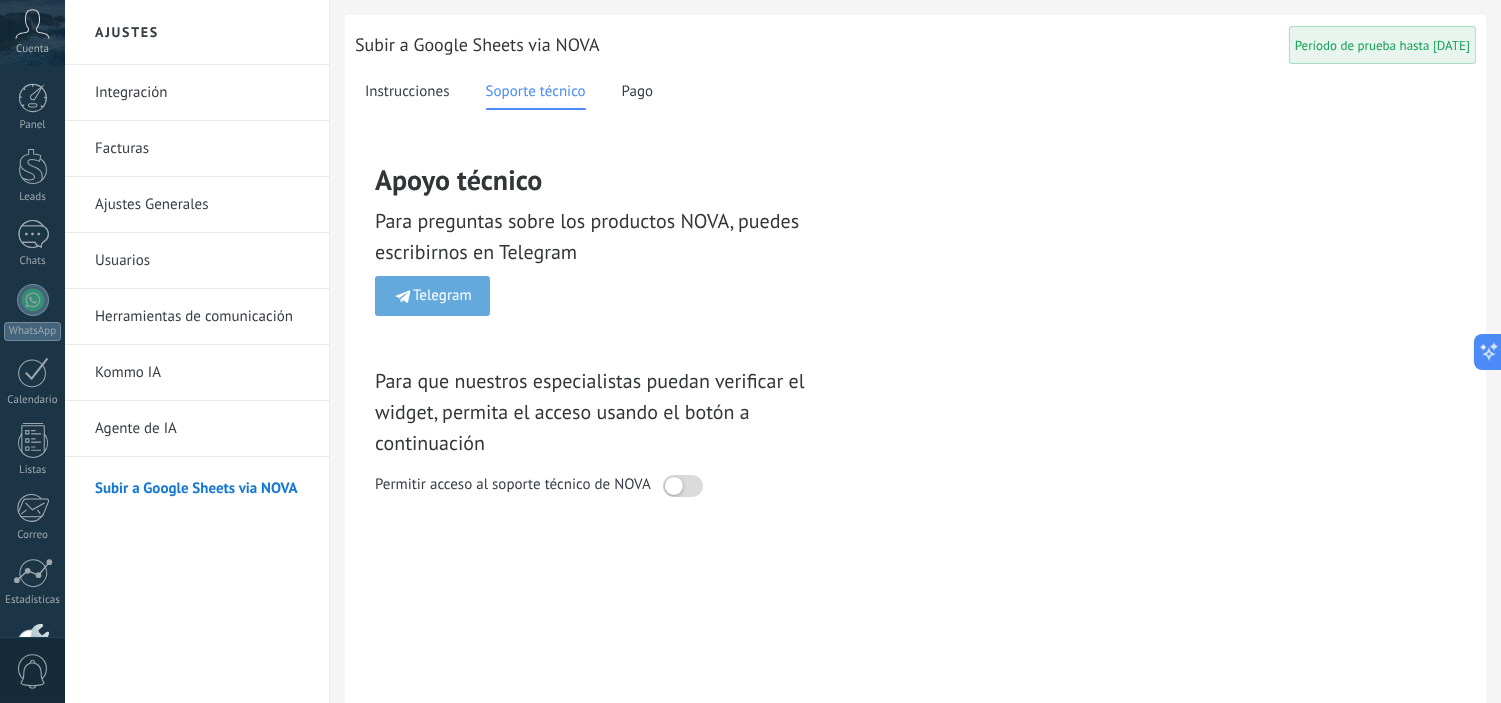 click at bounding box center (604, 92) 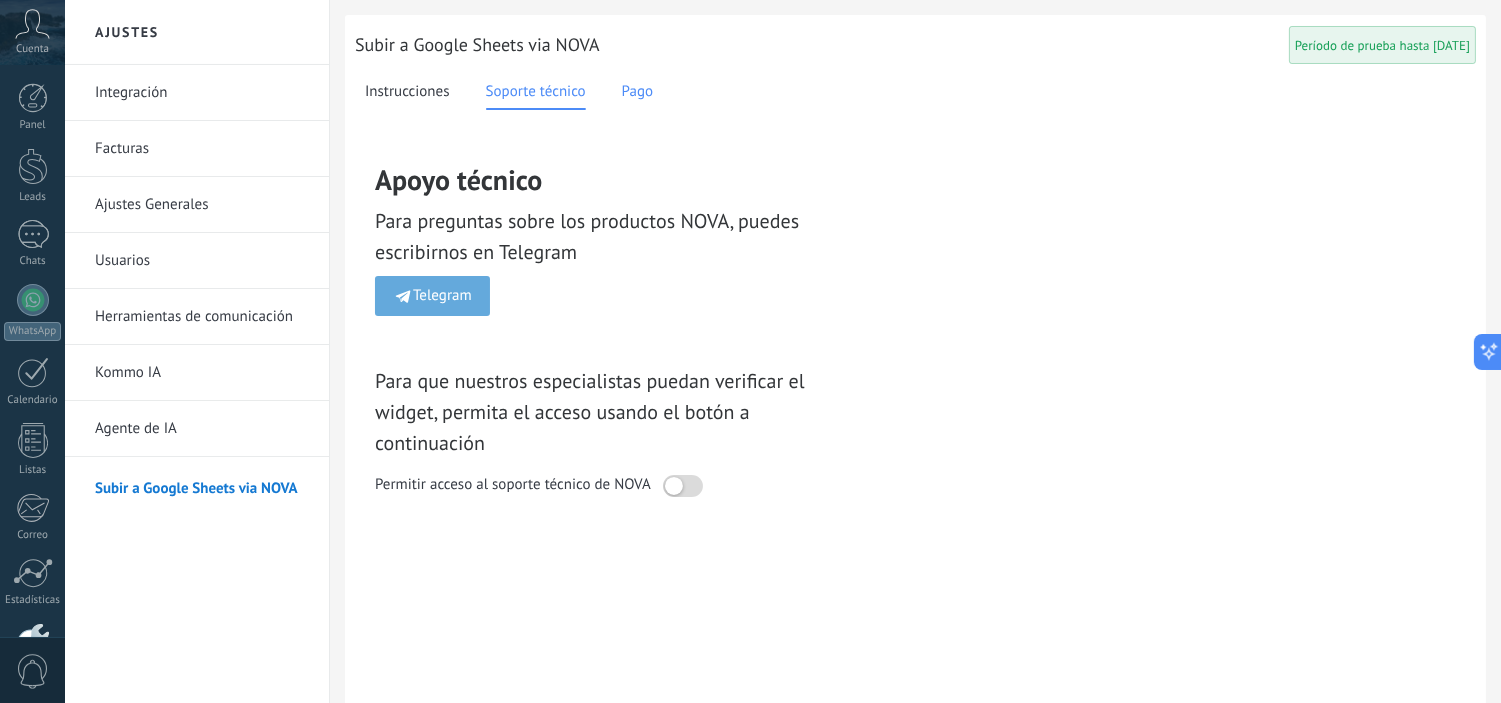 click on "Pago" at bounding box center [637, 92] 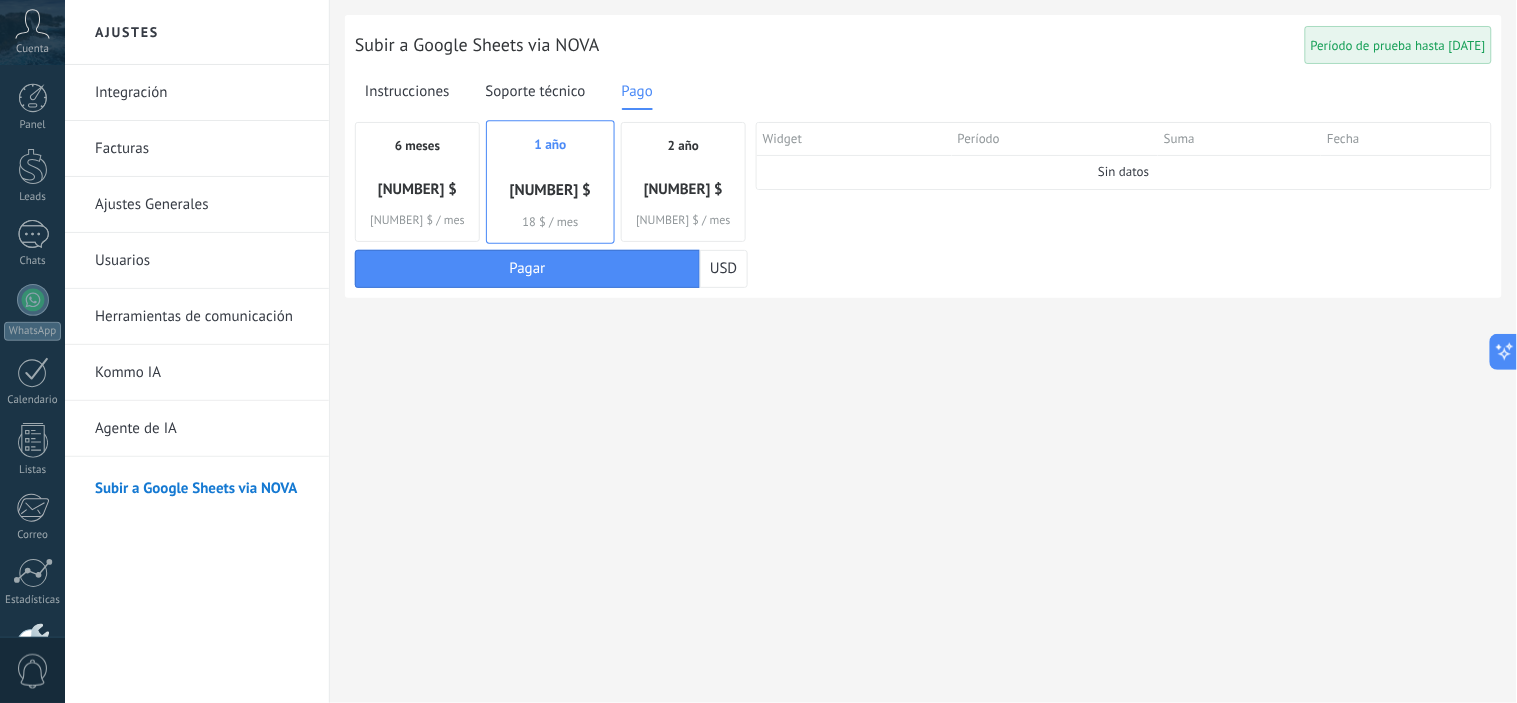 click at bounding box center (417, 173) 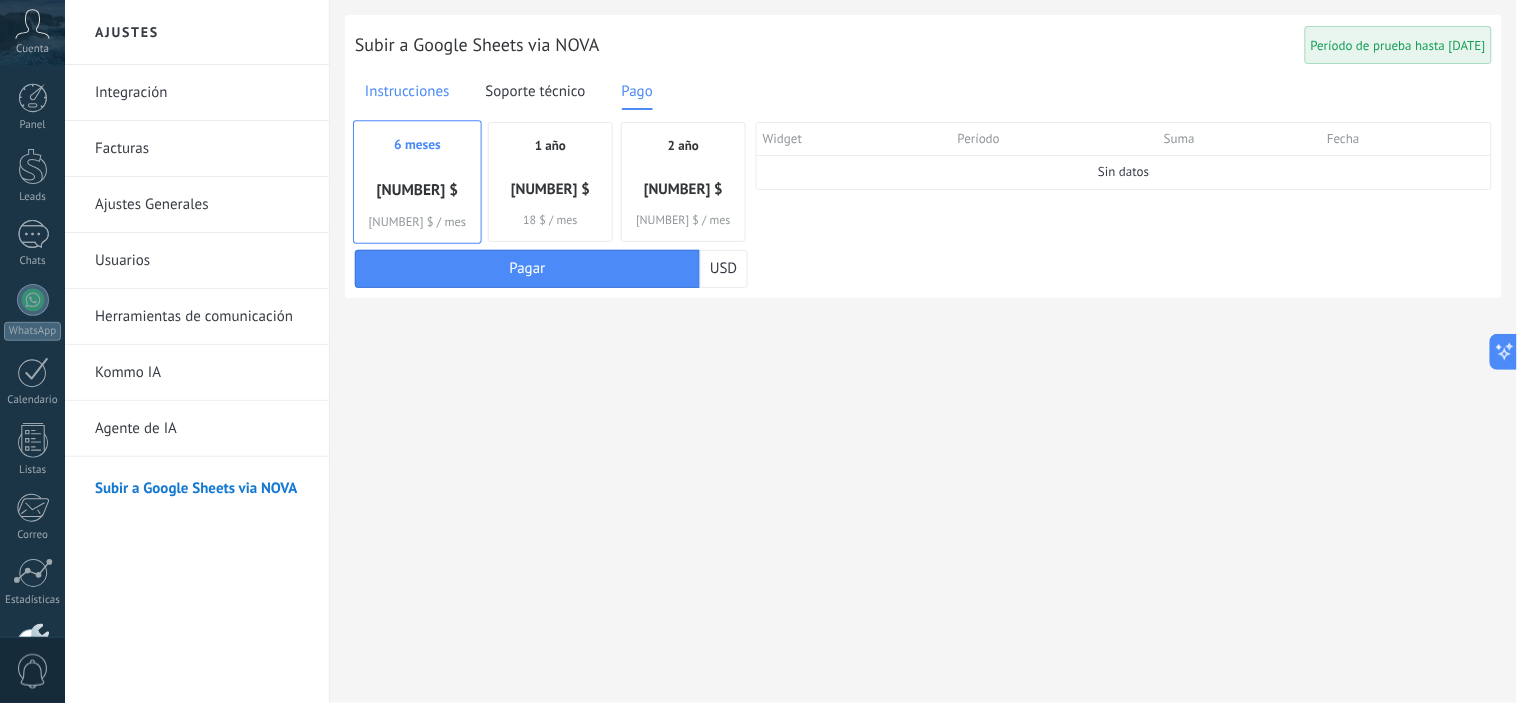 click on "Instrucciones" at bounding box center [407, 92] 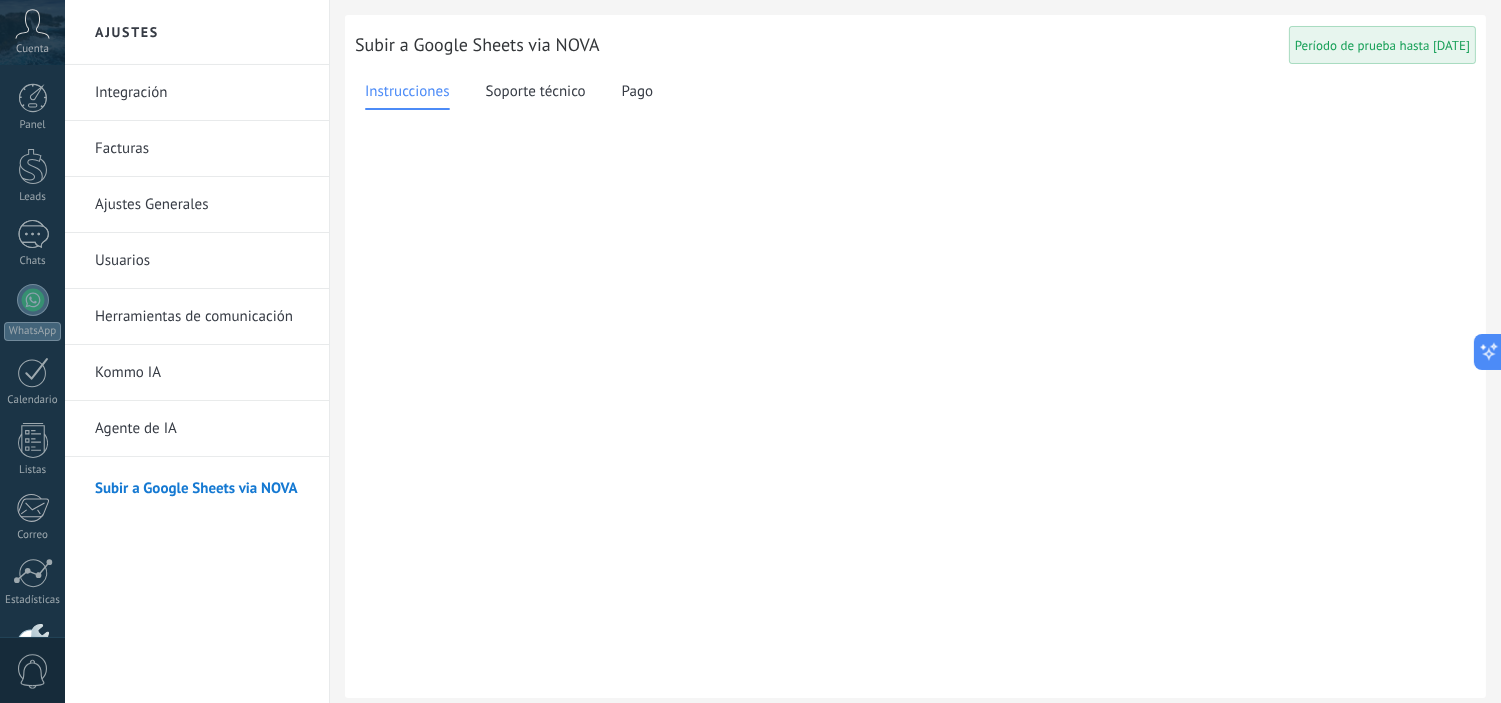 click on "Integración" at bounding box center (202, 93) 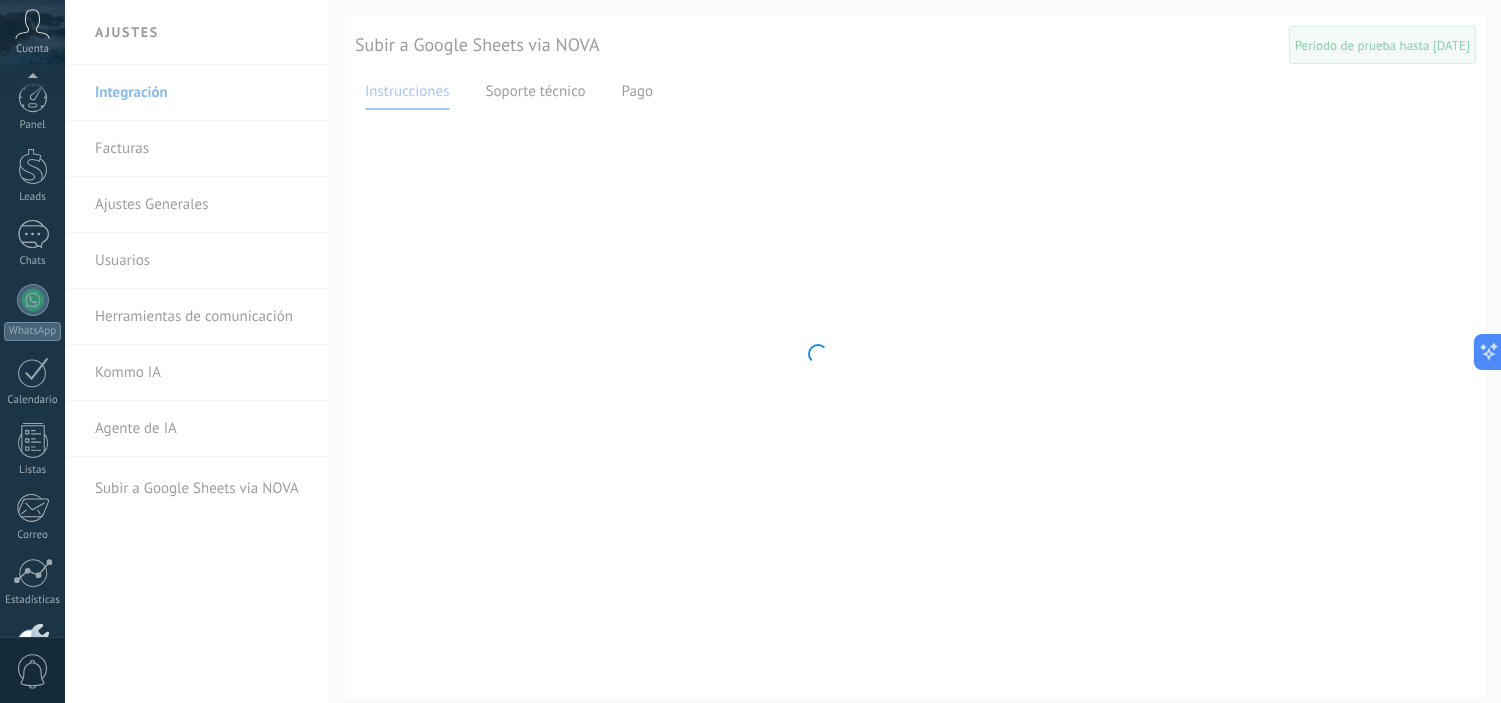 scroll, scrollTop: 128, scrollLeft: 0, axis: vertical 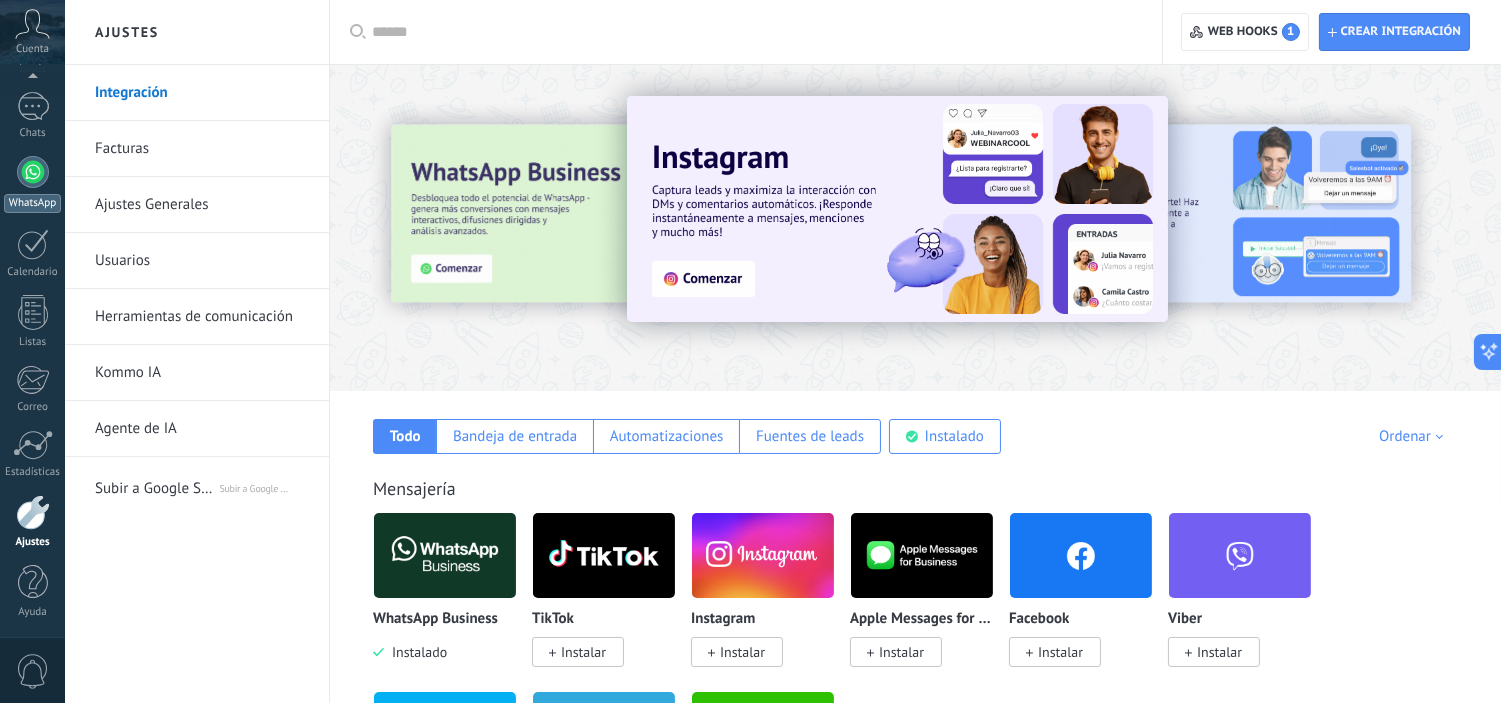click at bounding box center (33, 172) 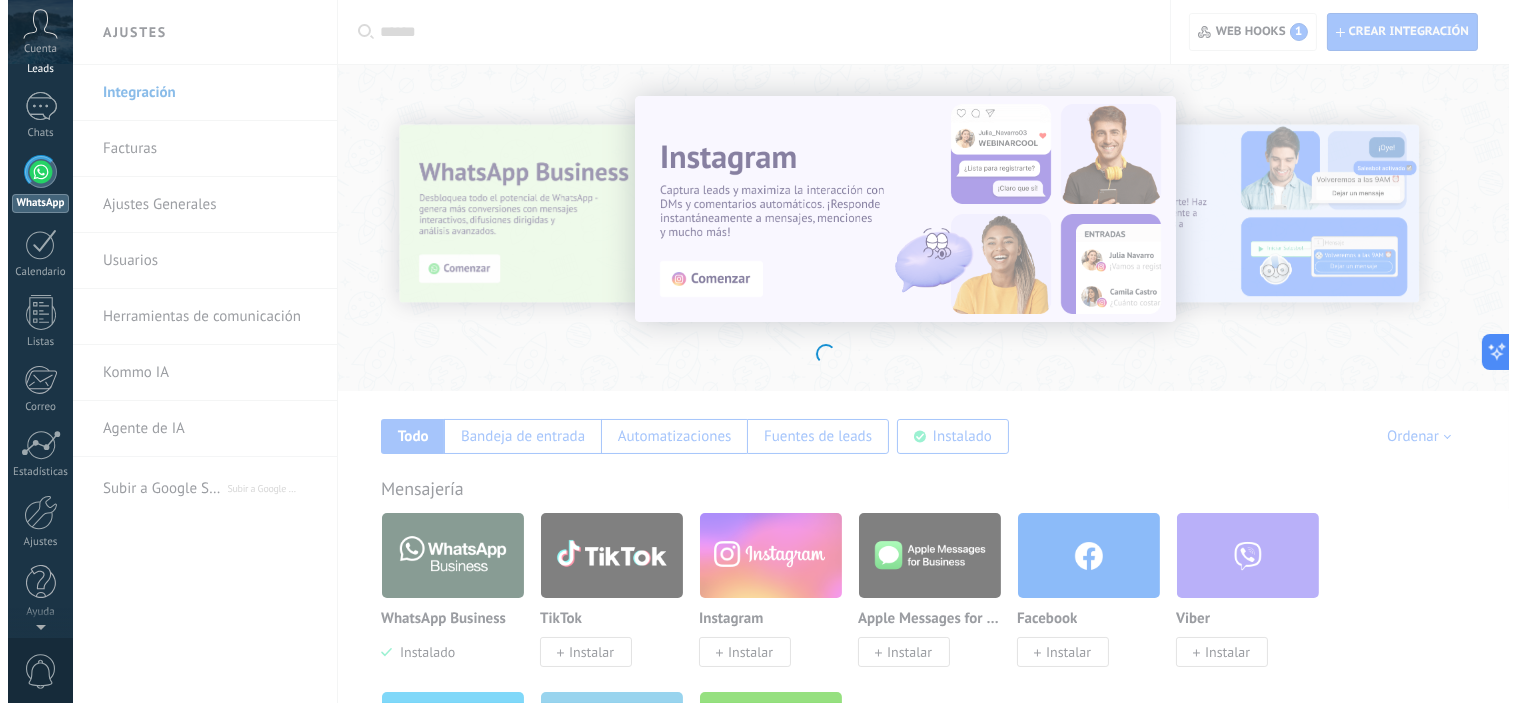 scroll, scrollTop: 0, scrollLeft: 0, axis: both 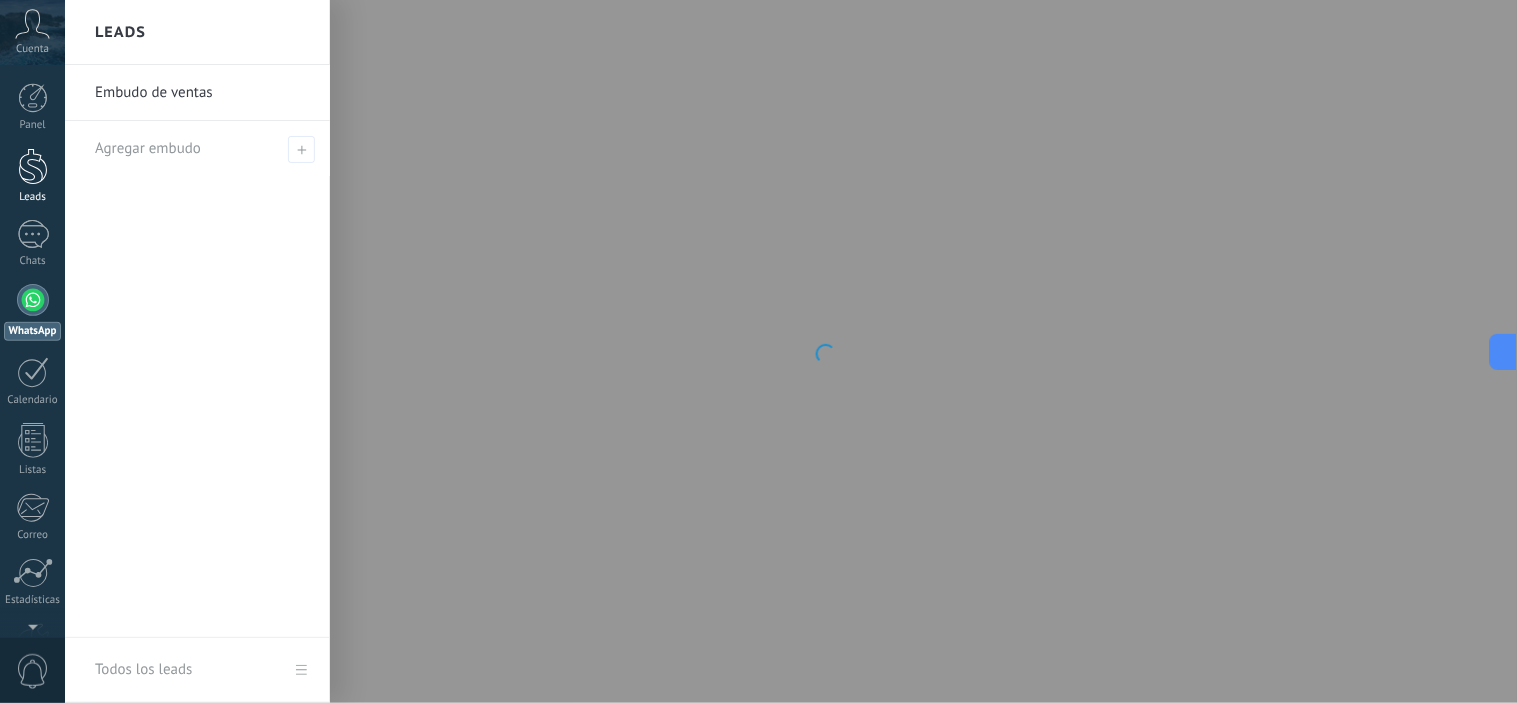click on "Leads" at bounding box center [32, 176] 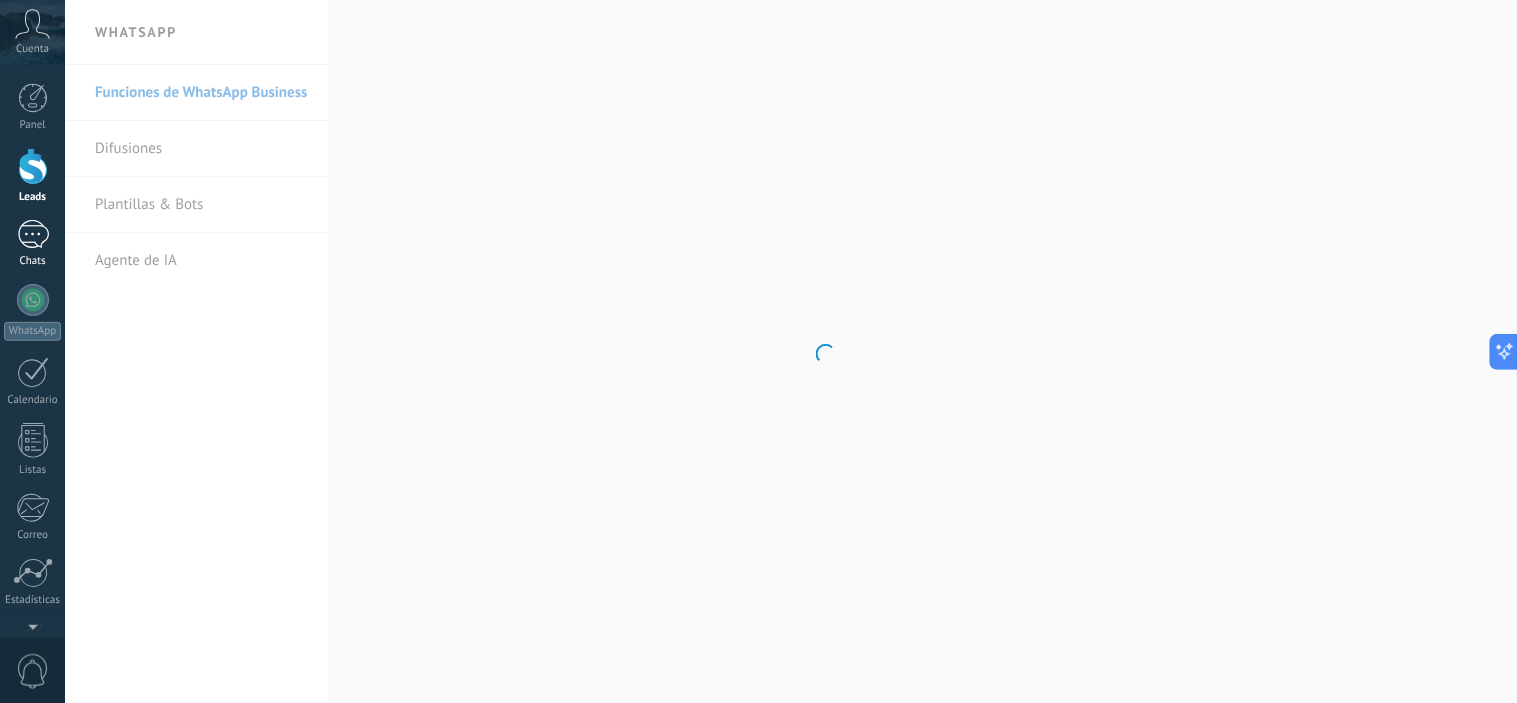 click at bounding box center [33, 234] 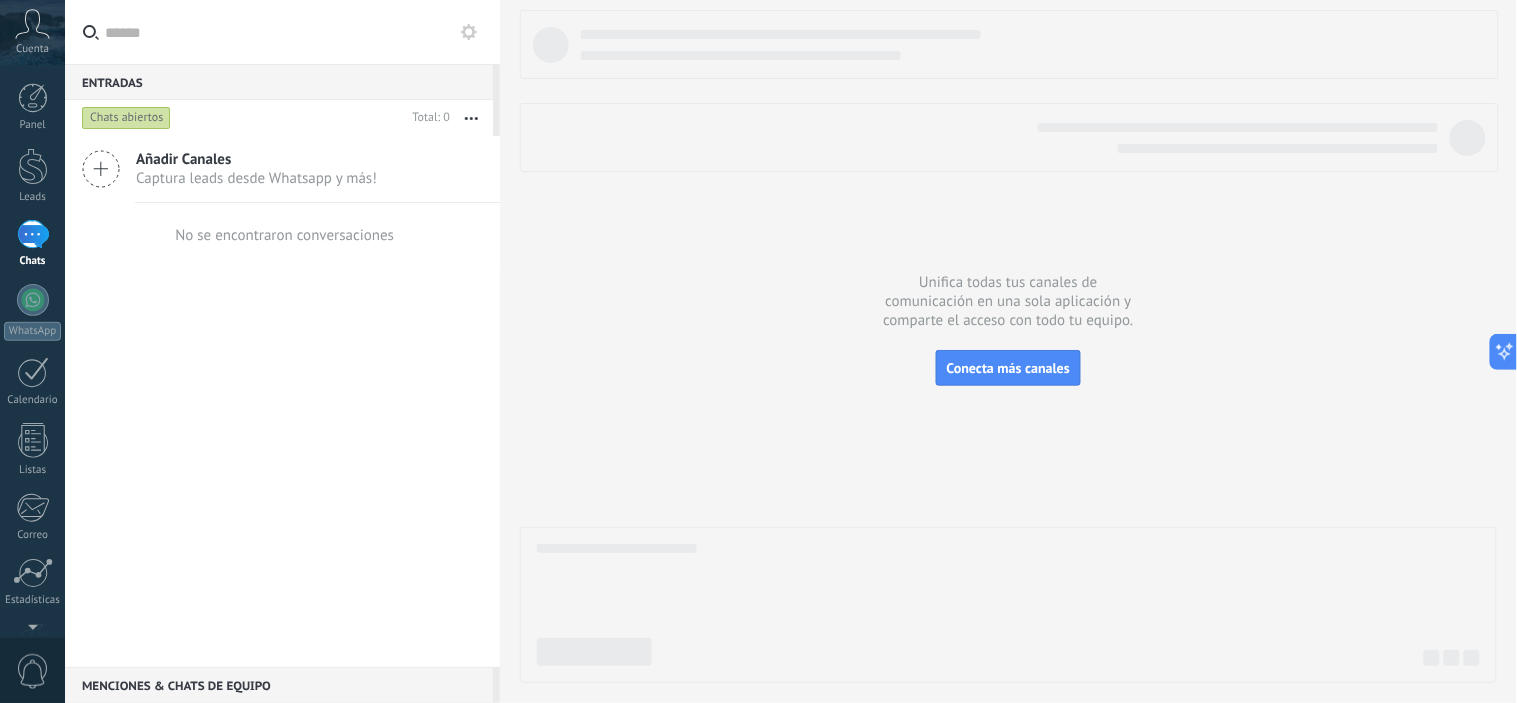 click on "Captura leads desde Whatsapp y más!" at bounding box center (256, 178) 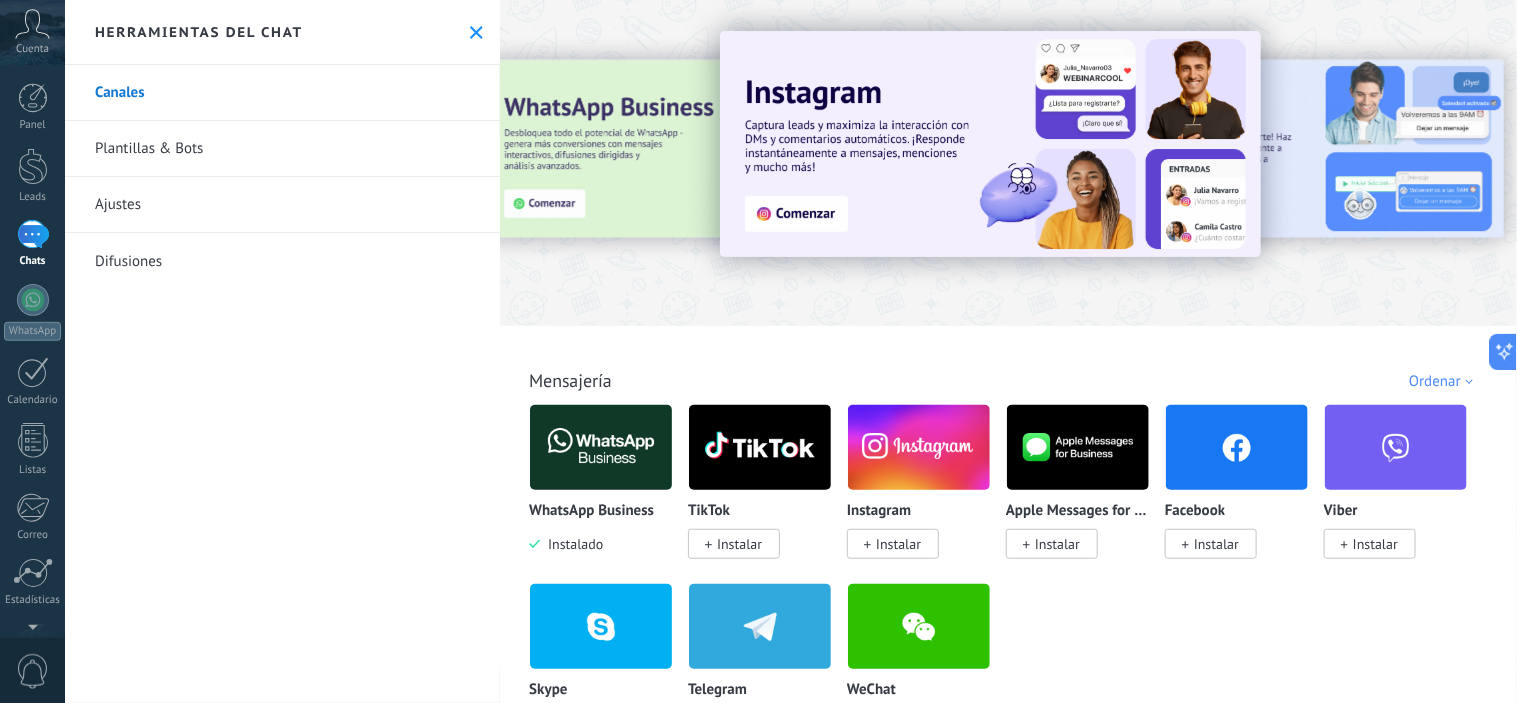 click on "Plantillas & Bots" at bounding box center (282, 149) 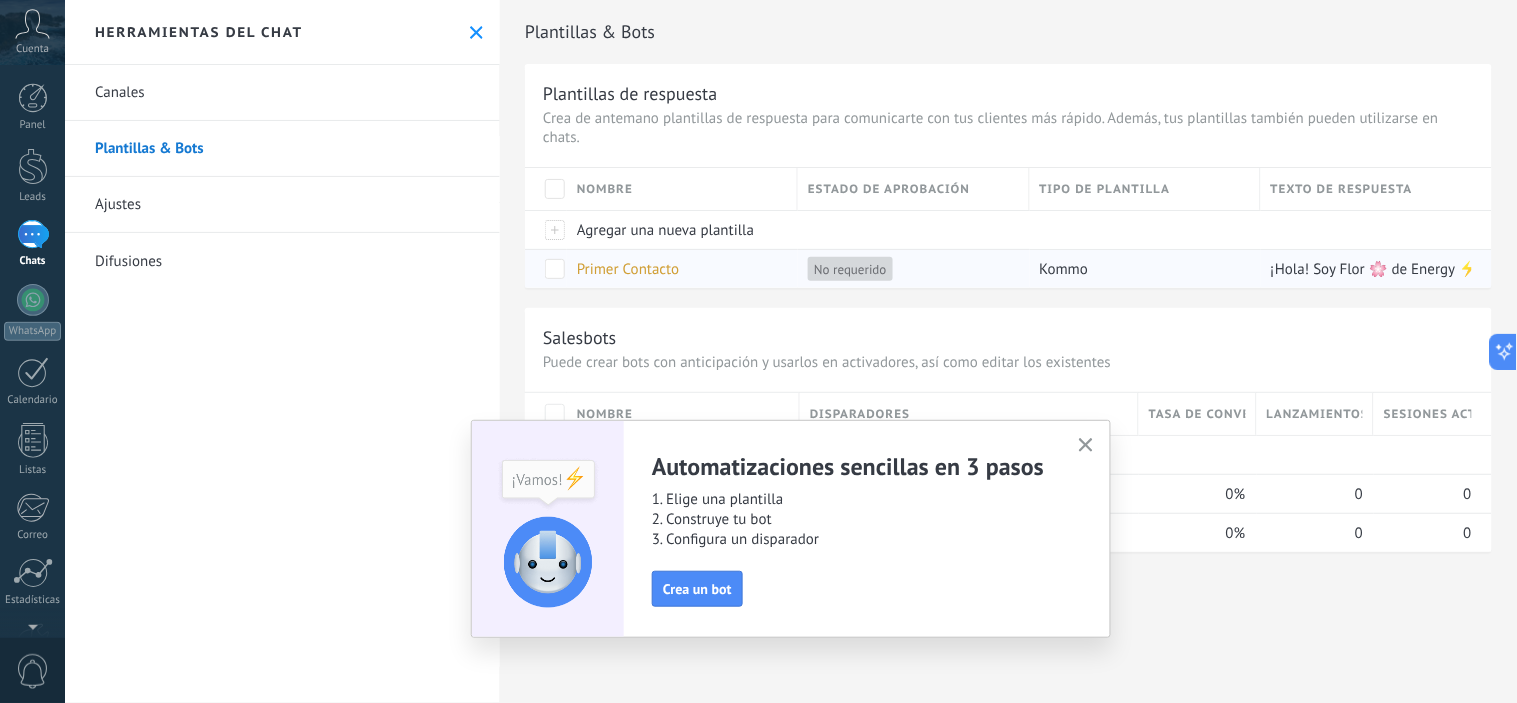 click on "Primer Contacto" at bounding box center [677, 269] 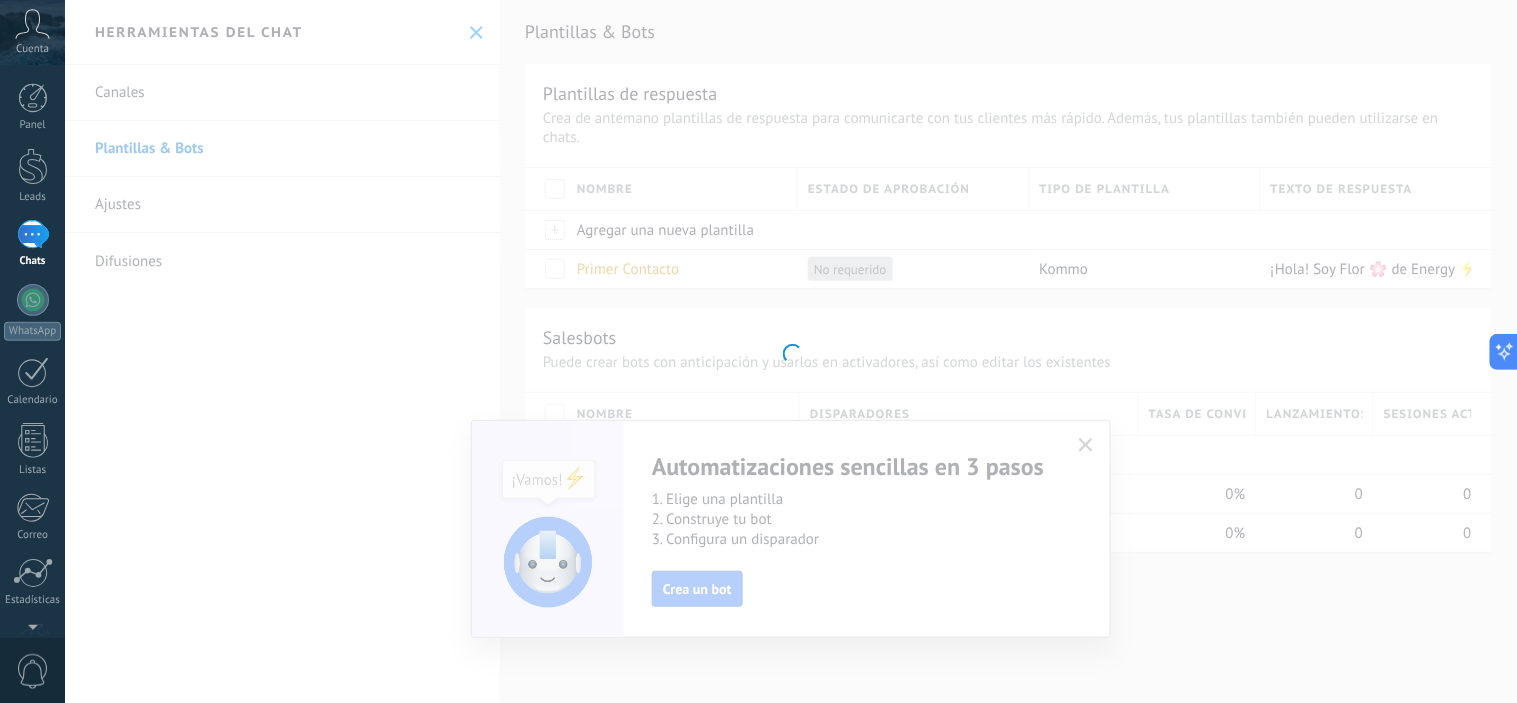 click at bounding box center (791, 351) 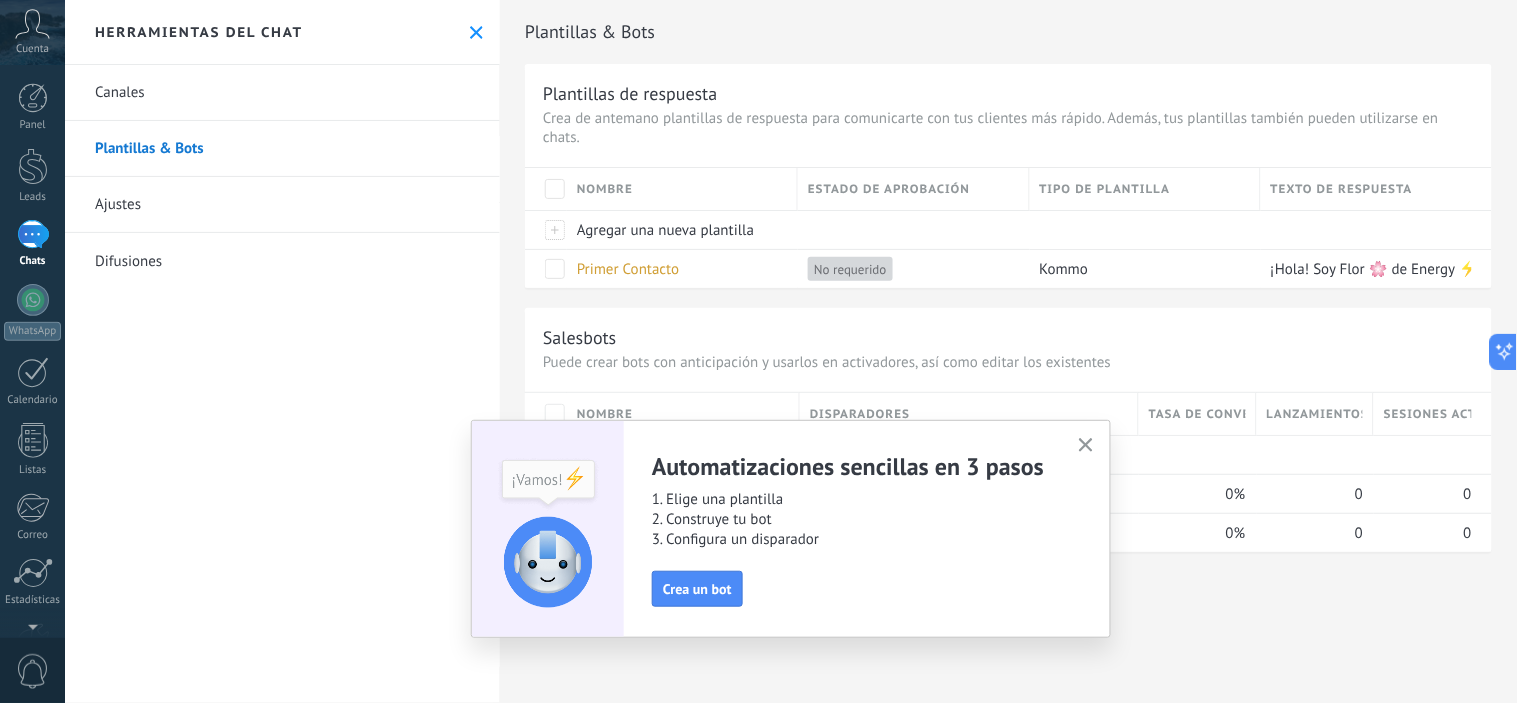 click at bounding box center [555, 269] 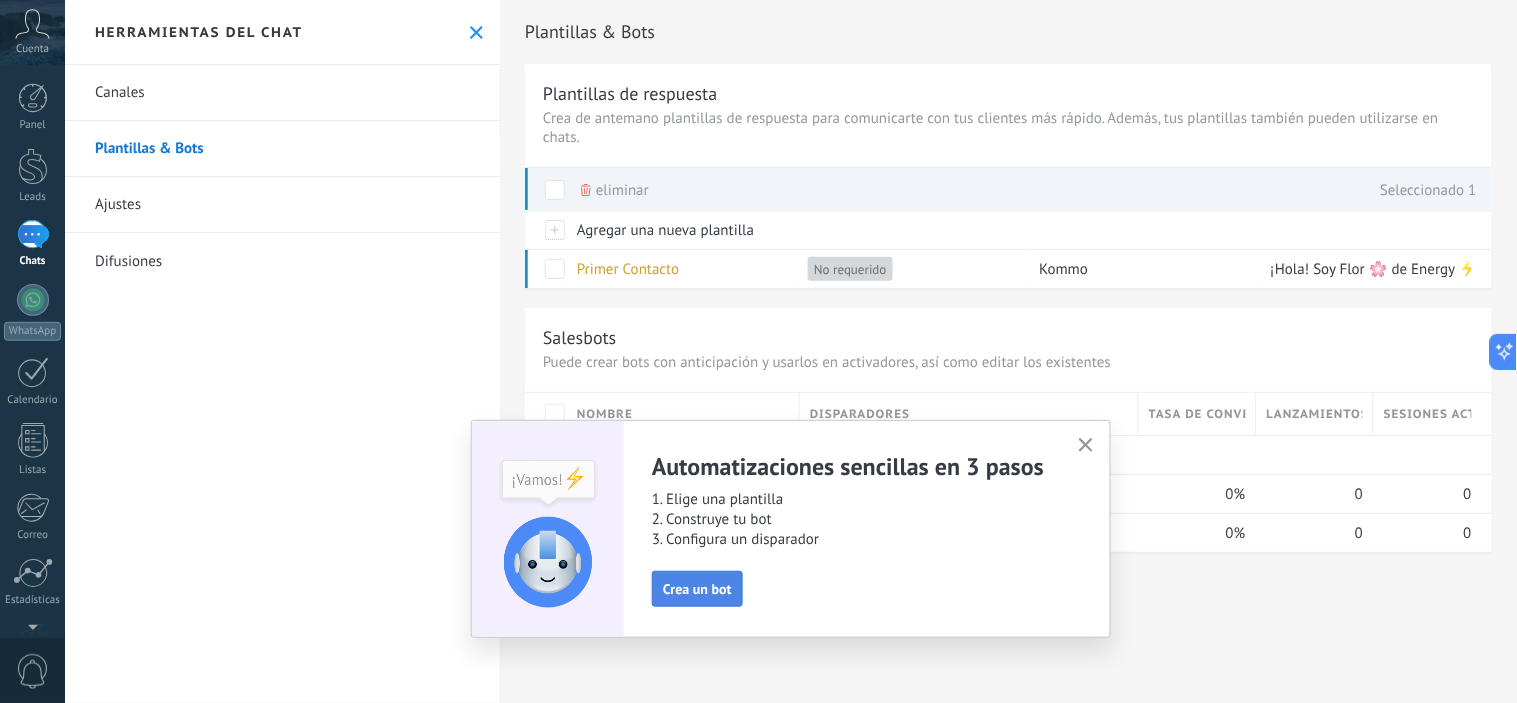 click on "Crea un bot" at bounding box center [697, 589] 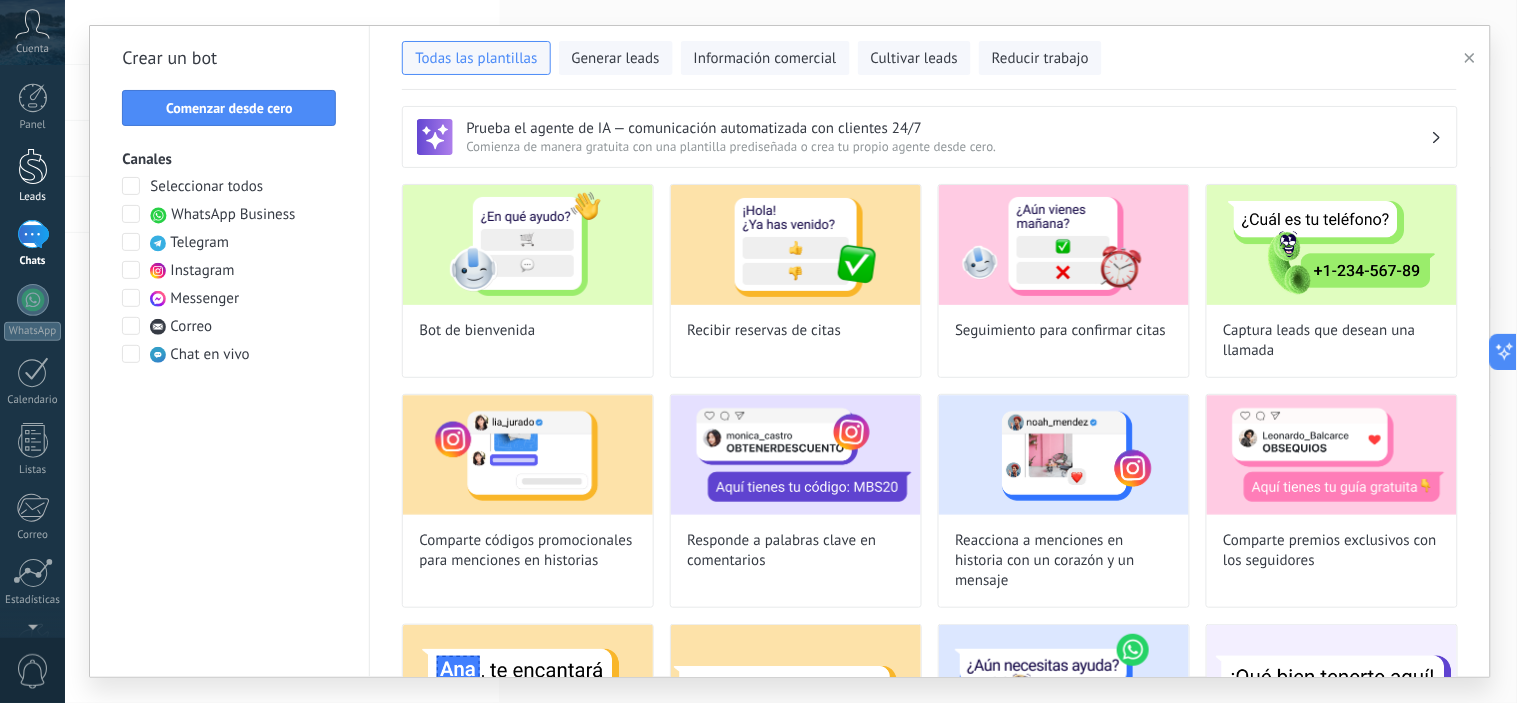click at bounding box center [33, 166] 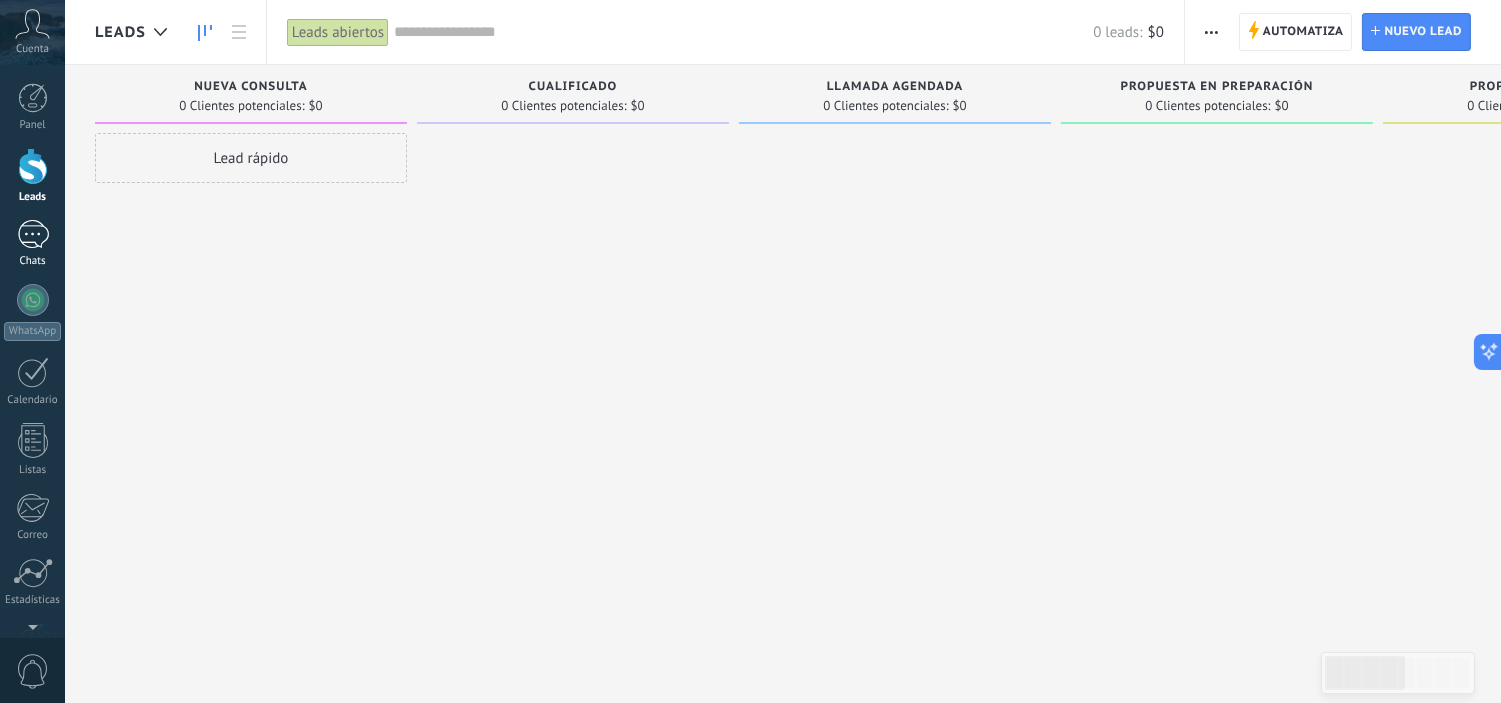 click at bounding box center [33, 234] 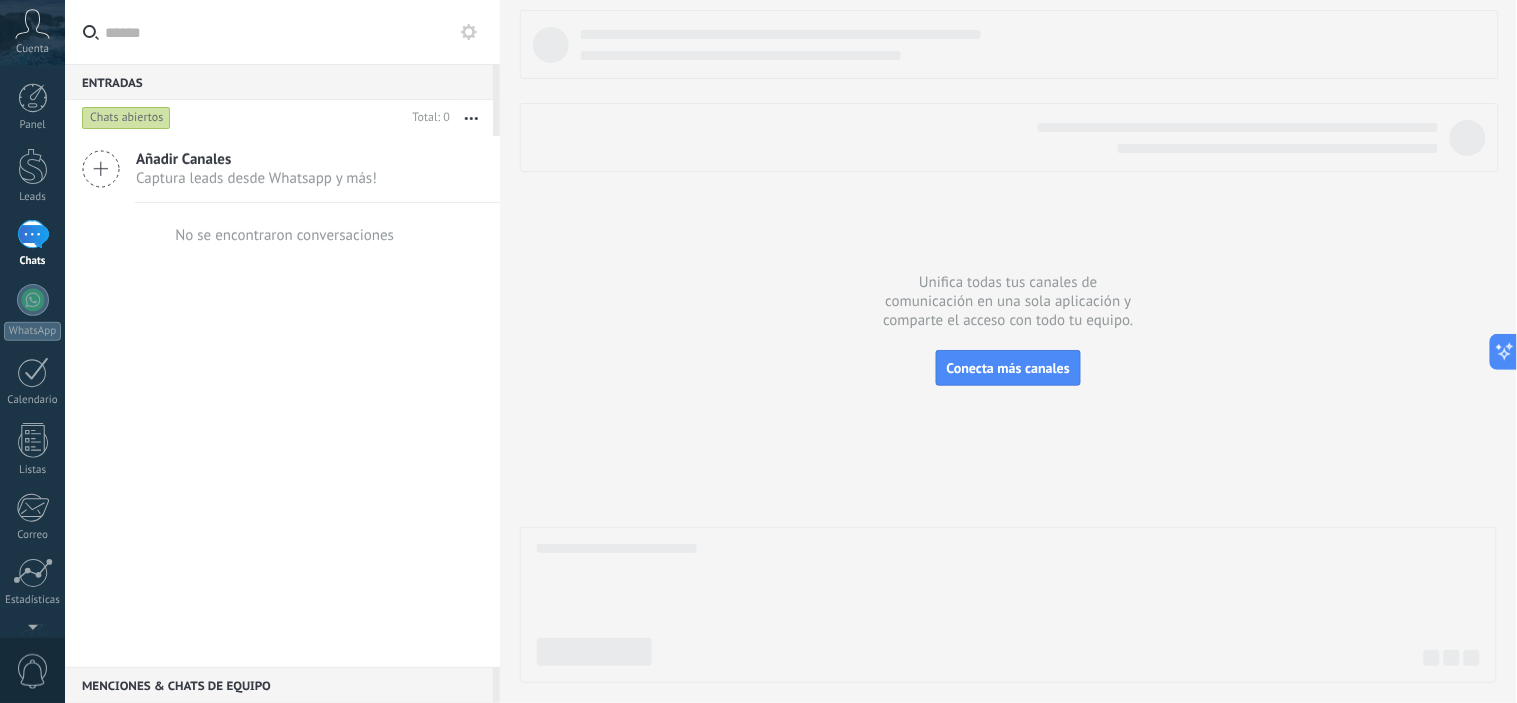 click 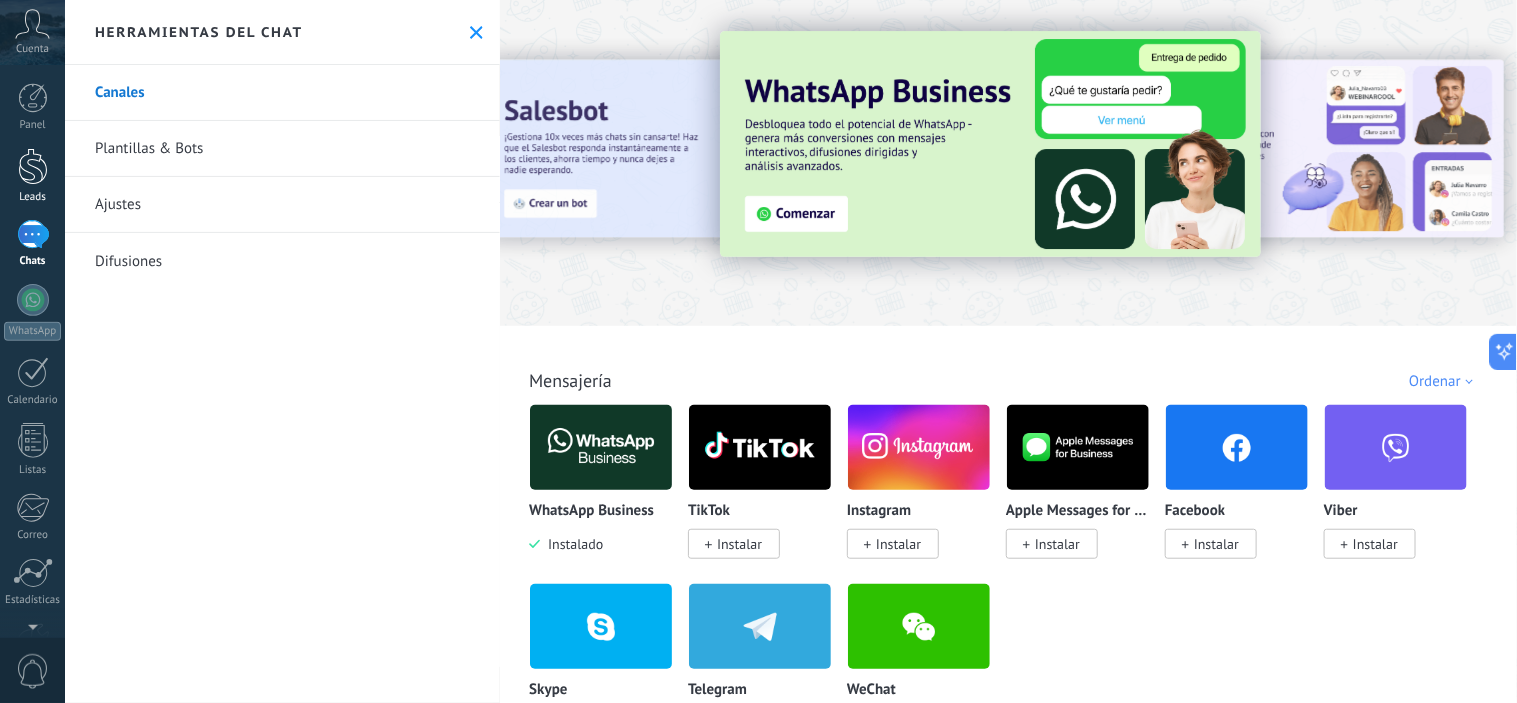 click at bounding box center [33, 166] 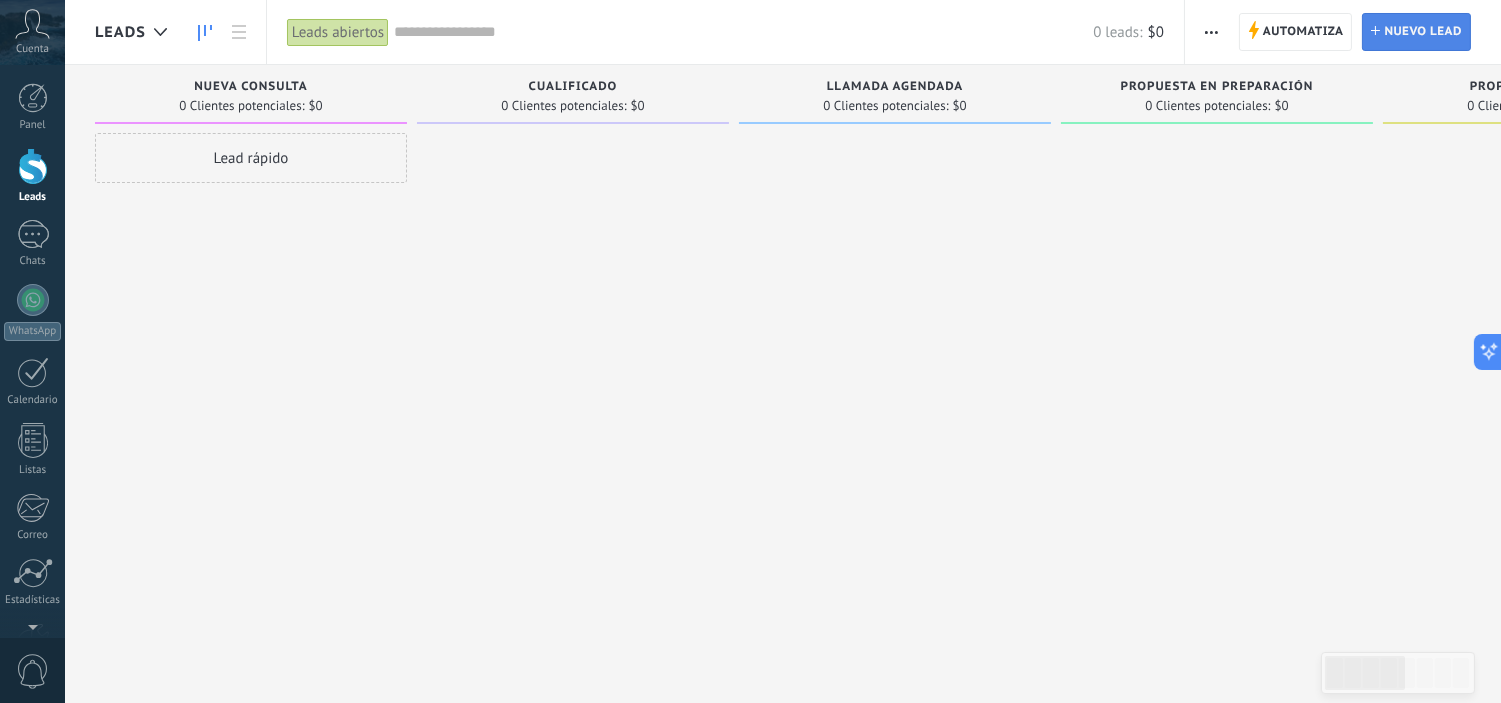 click on "Nuevo lead" at bounding box center (1423, 32) 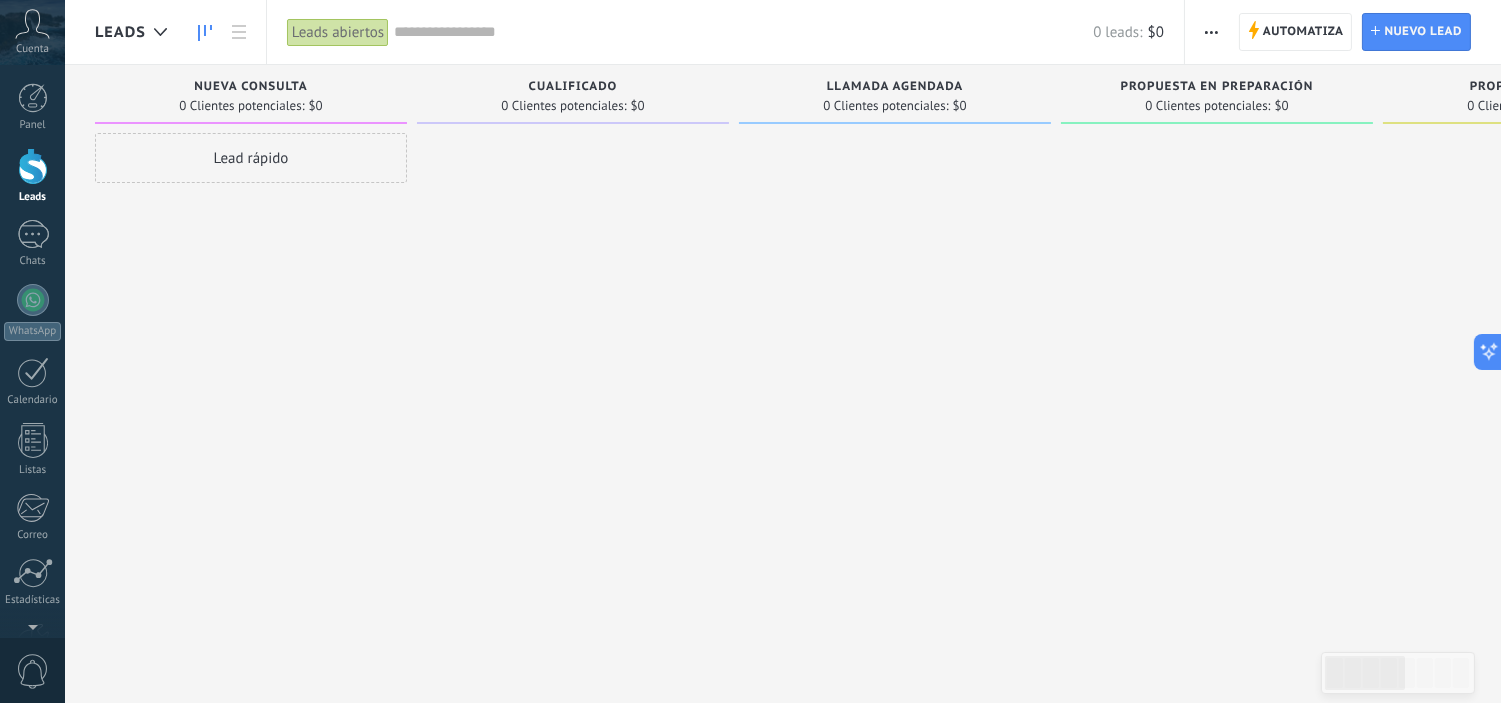 click at bounding box center [1211, 32] 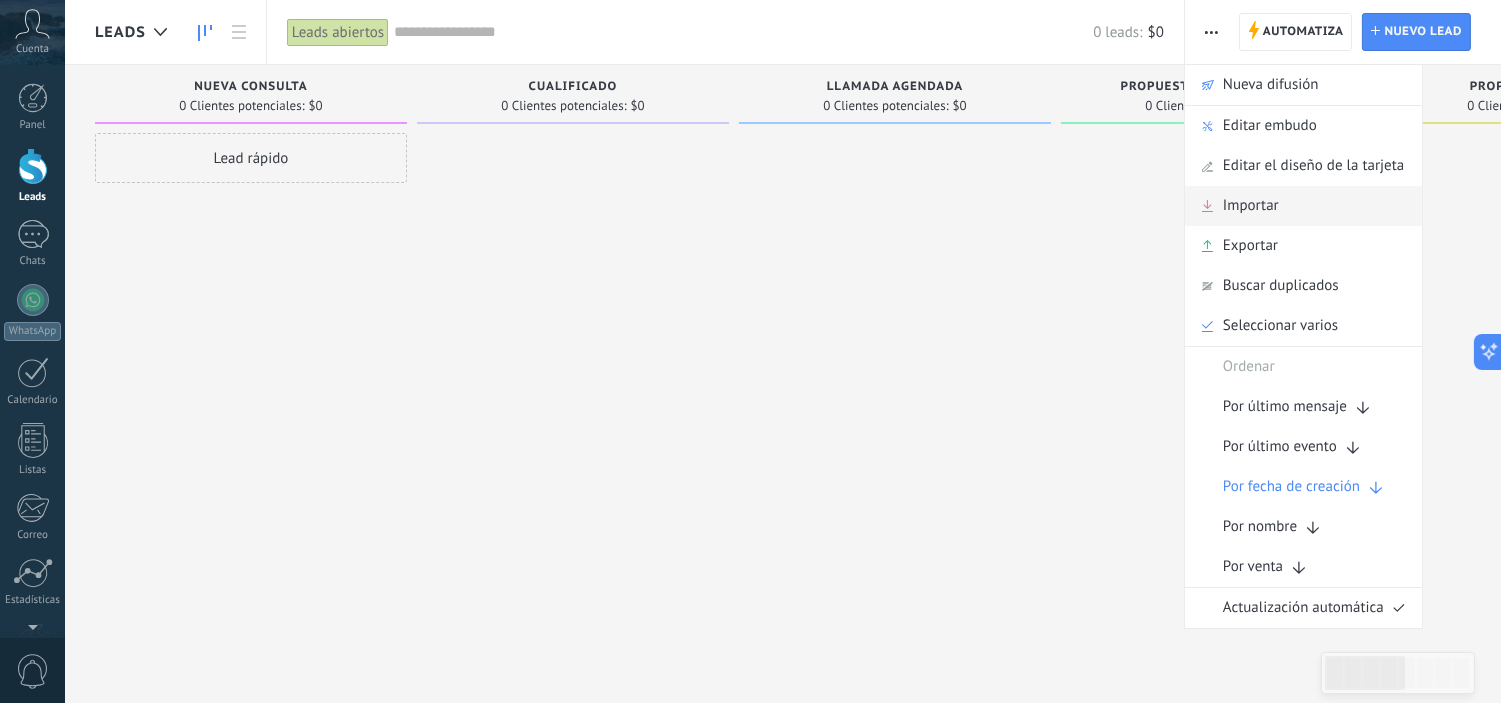 click on "Importar" at bounding box center (1251, 206) 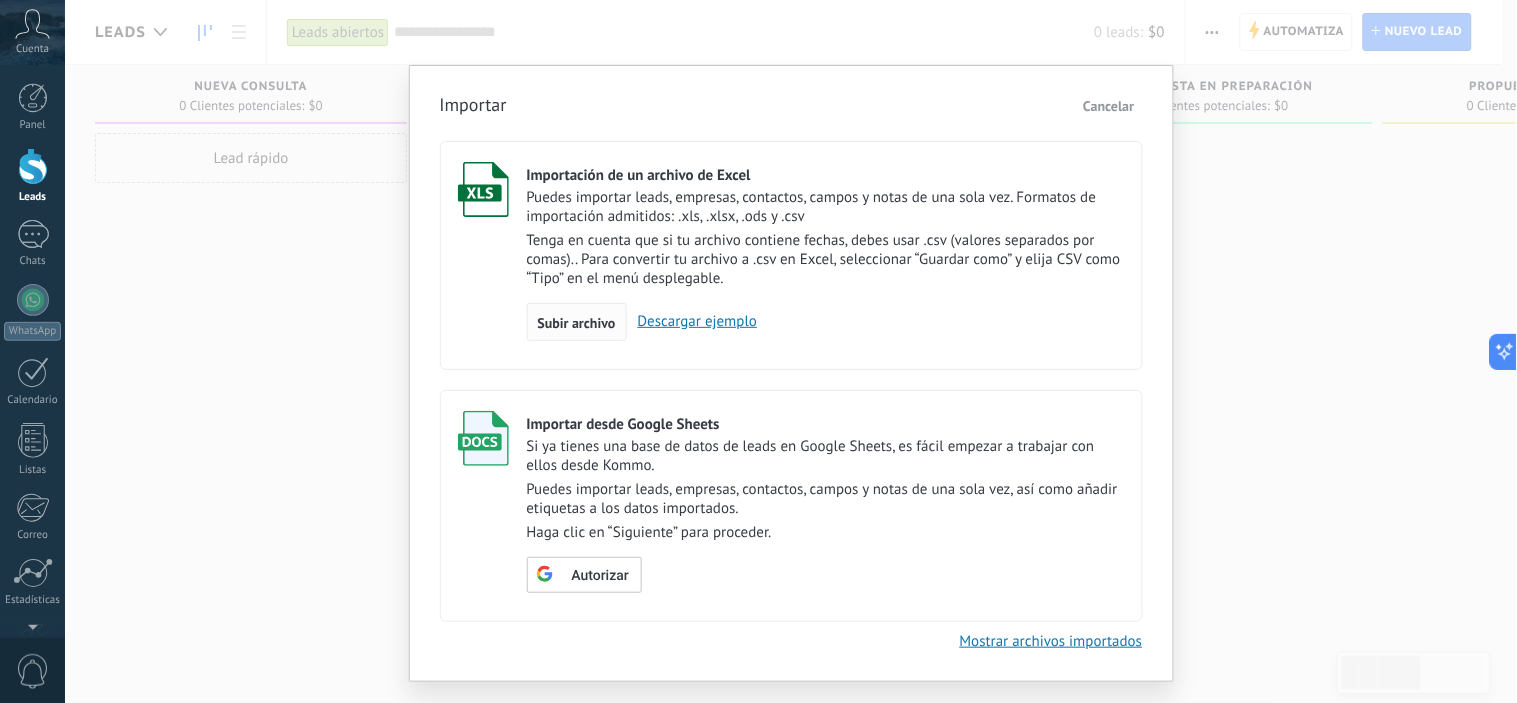 click on "Subir archivo" at bounding box center [577, 323] 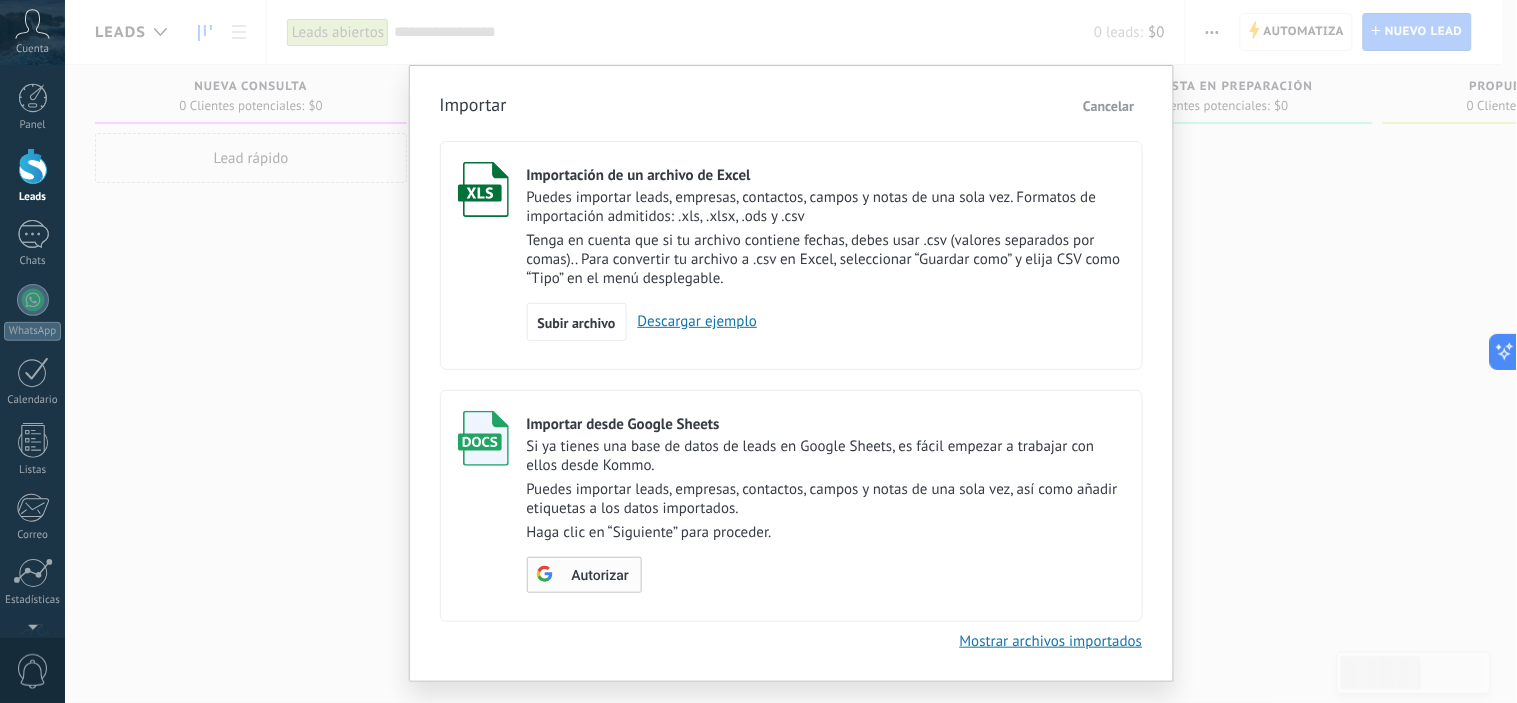 click on "Autorizar" at bounding box center [600, 576] 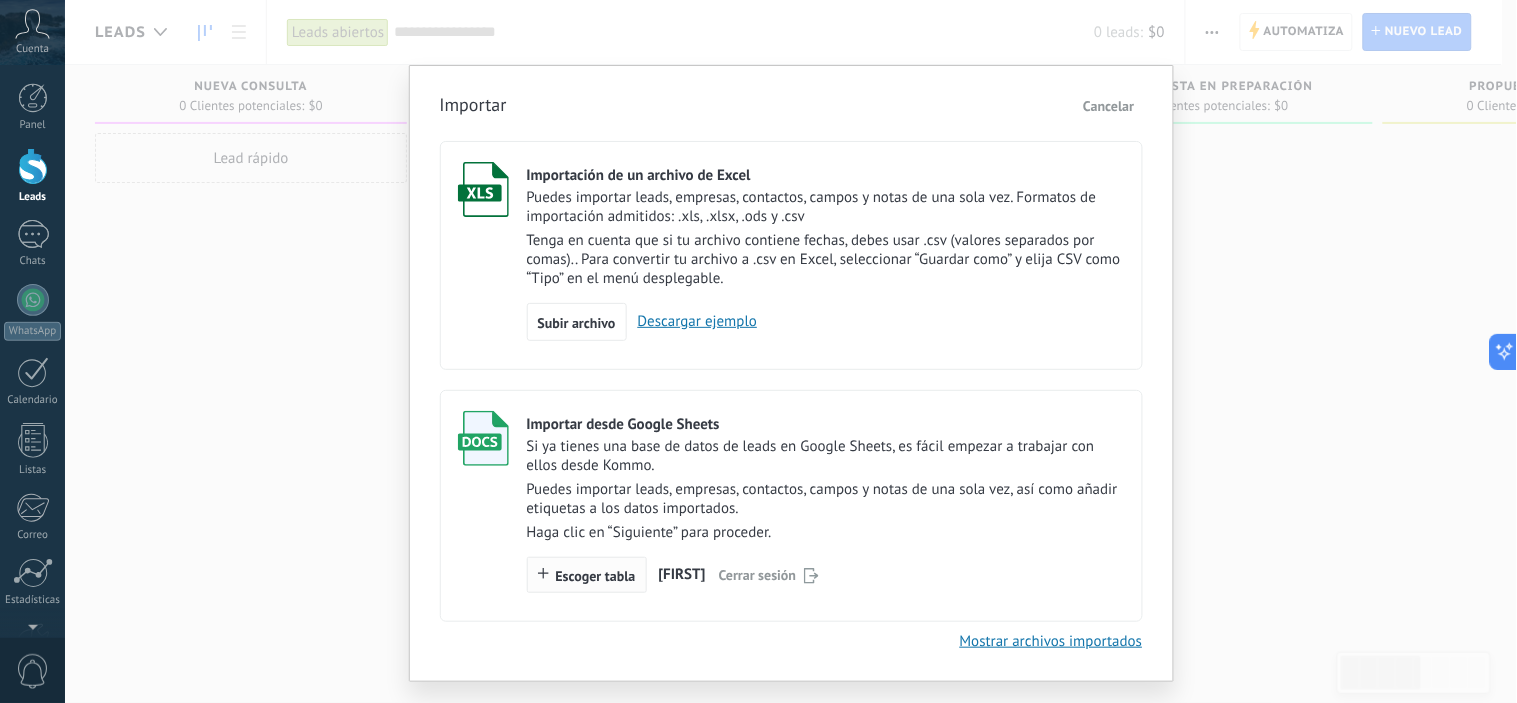 click on "Escoger tabla" at bounding box center [587, 575] 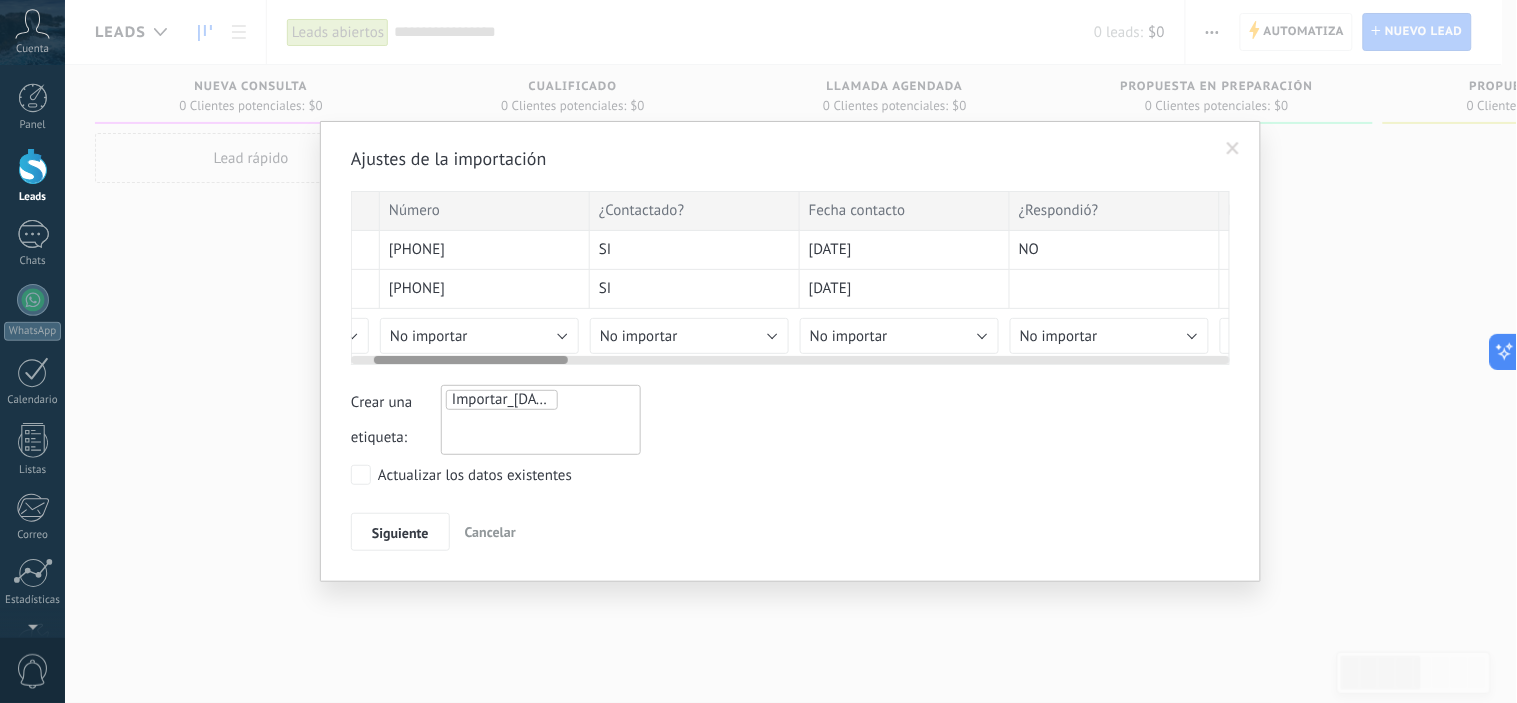 scroll, scrollTop: 0, scrollLeft: 0, axis: both 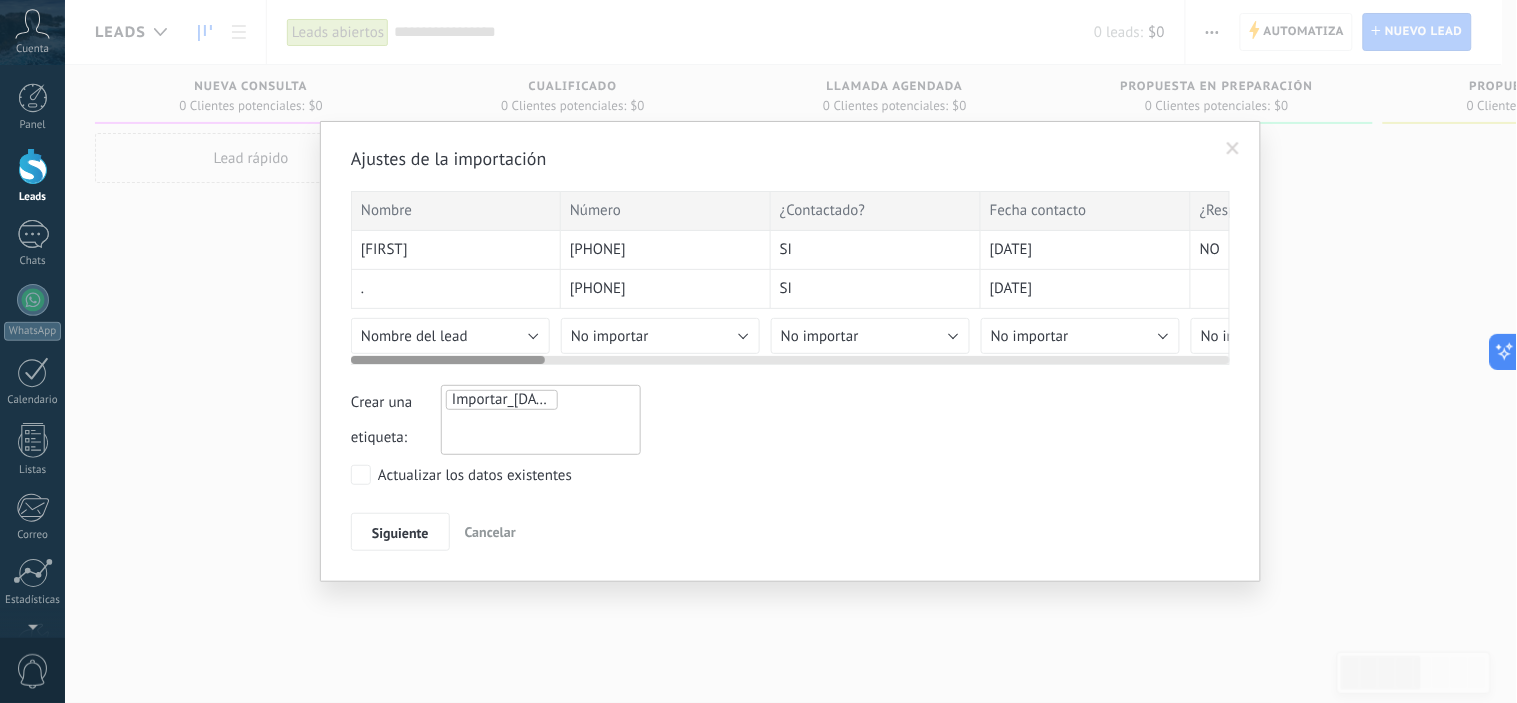 drag, startPoint x: 437, startPoint y: 360, endPoint x: 348, endPoint y: 331, distance: 93.60555 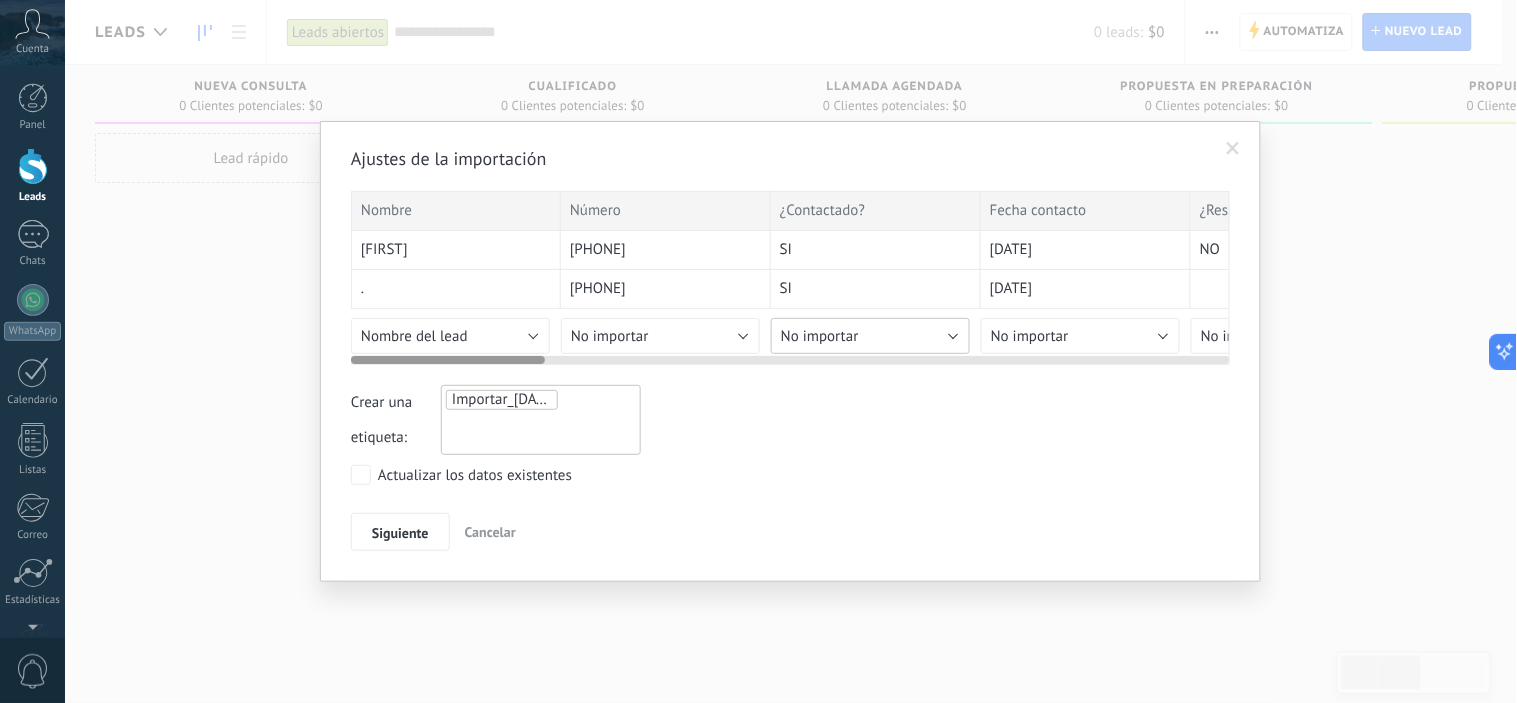 click on "No importar" at bounding box center [820, 336] 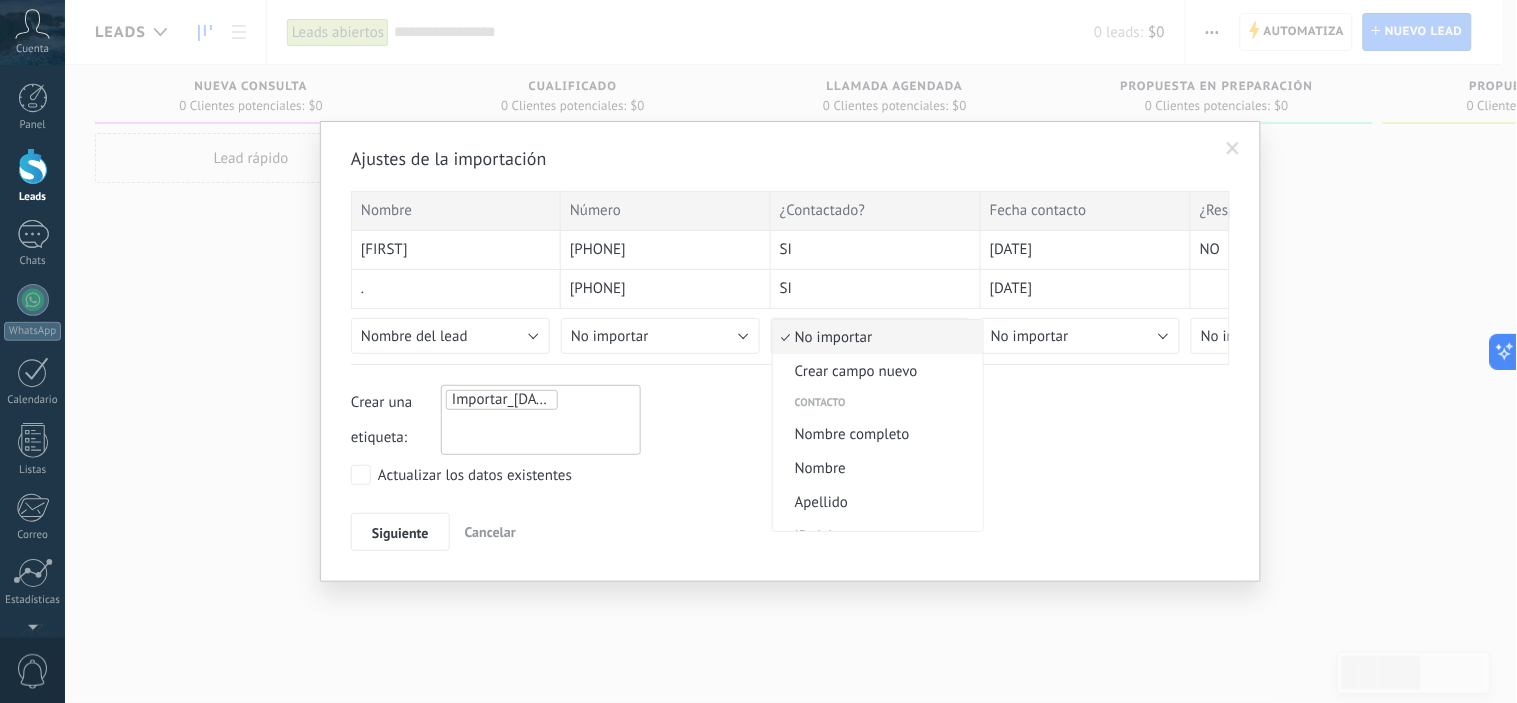 click on "No importar" at bounding box center [875, 337] 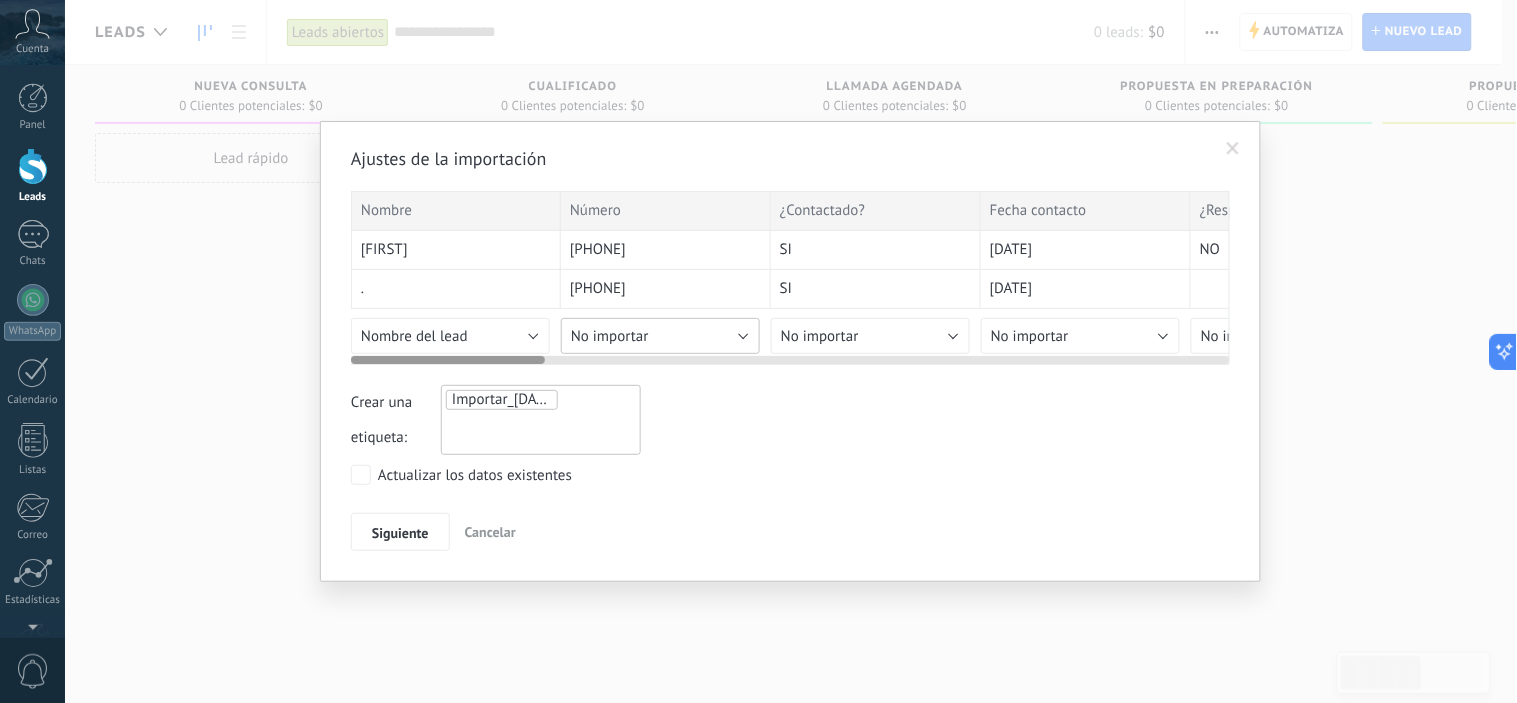 click on "No importar" at bounding box center [660, 336] 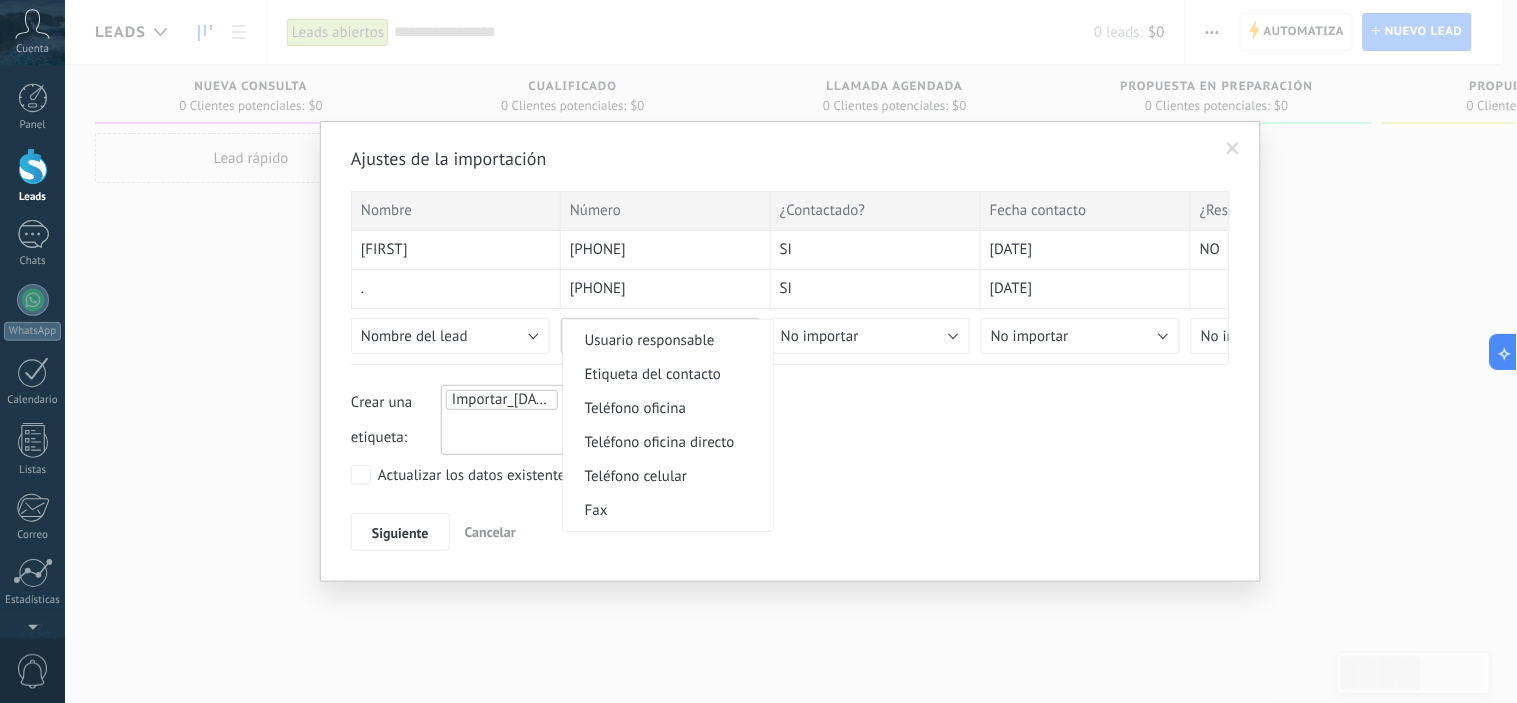 scroll, scrollTop: 380, scrollLeft: 0, axis: vertical 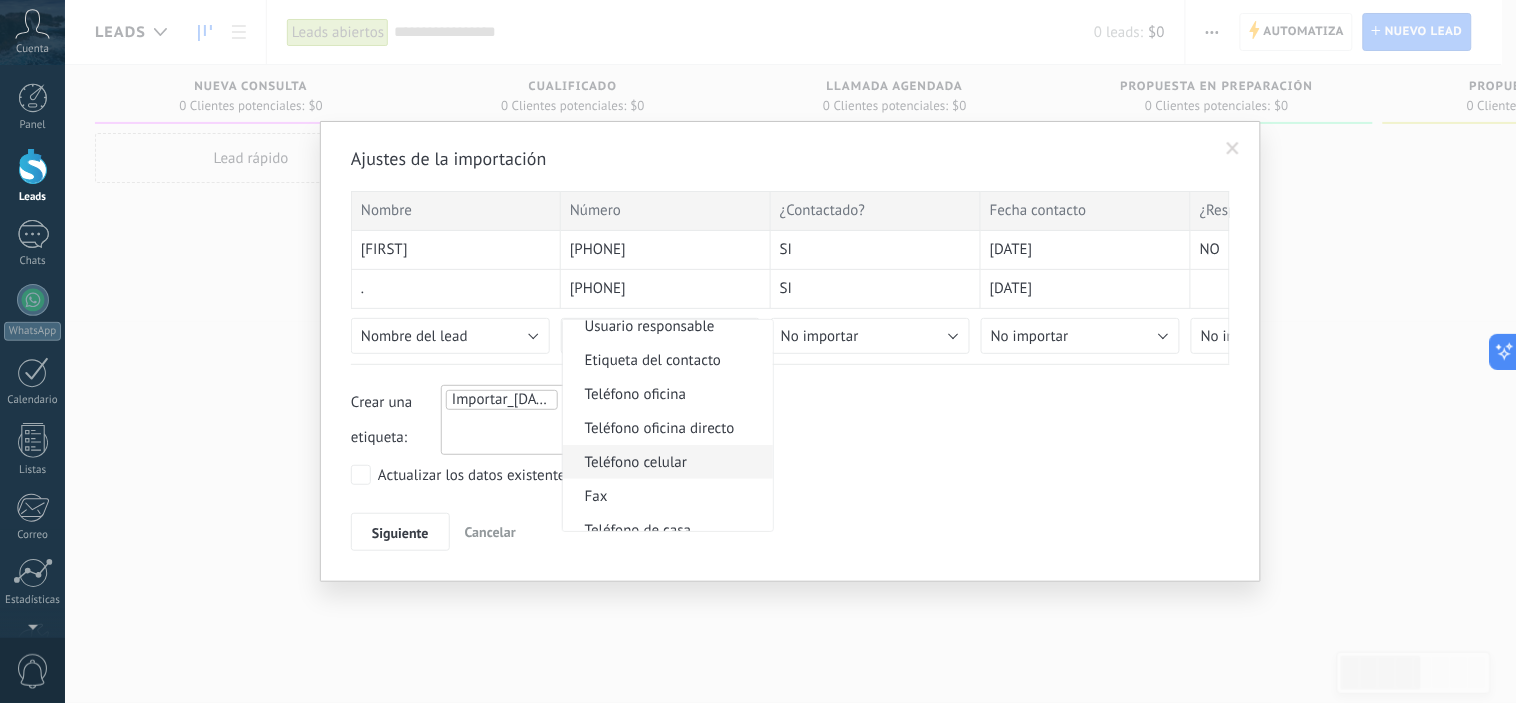 click on "Teléfono celular" at bounding box center (665, 462) 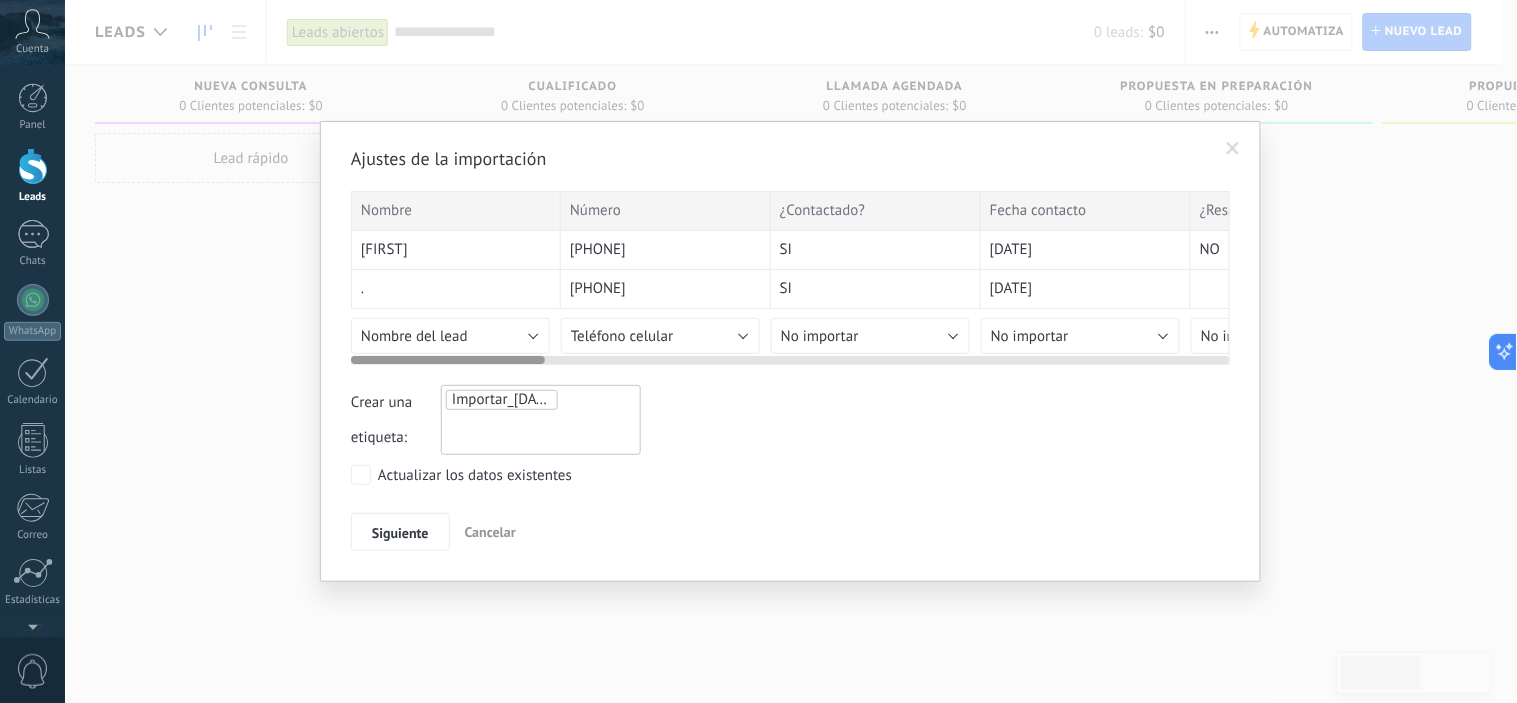 click on "Nombre Número ¿Contactado? 	Fecha contacto ¿Respondió? 	Fecha respuesta ¿Pide carga? Monto ¿Usuario creado? Fecha creación Observaciones Teléfono oficina Micaa [PHONE] SI [DATE] NO [PHONE] . [PHONE] SI [DATE] [PHONE] No importar Crear campo nuevo Contacto Nombre completo Nombre Apellido ID del contacto Patronímico Nota del contacto Creado por Fecha de Creación Usuario responsable Etiqueta del contacto Teléfono oficina Teléfono oficina directo Teléfono celular Fax Teléfono de casa Otro teléfono Correo E-mail priv. Otro e-mail Cargo Lead Nombre del lead Presupuesto del lead ID del Lead Usuario responsable Fecha de Creación Creado por Etiqueta del lead Nota del lead Etapa del lead Embudo de ventas Cerrado el utm_content utm_medium utm_campaign utm_source utm_term utm_referrer referrer gclientid gclid fbclid Tipo de cliente Industria del cliente Presupuesto Método de pago Objetivo del cliente Razón de pérdida Número de contrato Fecha de contrato Pago Archivo" at bounding box center (790, 278) 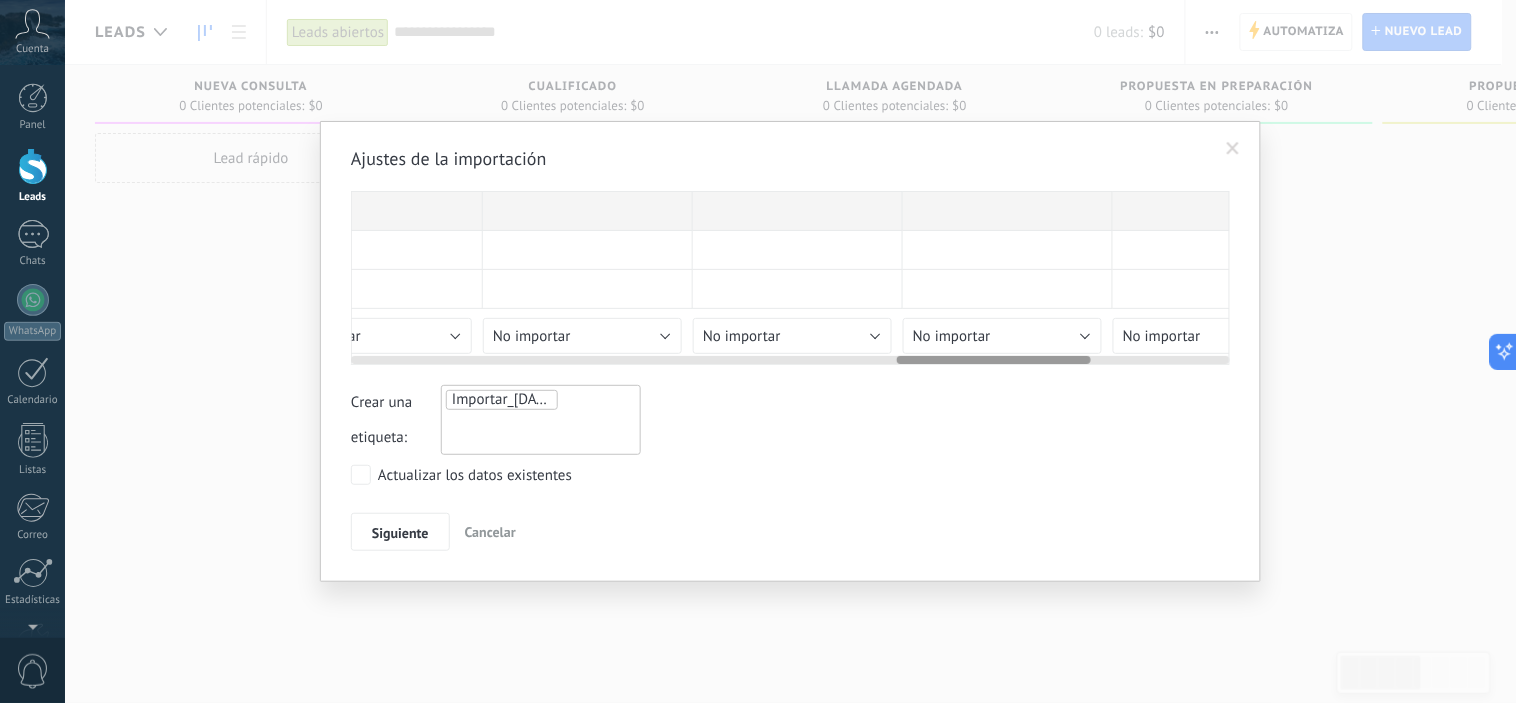 scroll, scrollTop: 0, scrollLeft: 2488, axis: horizontal 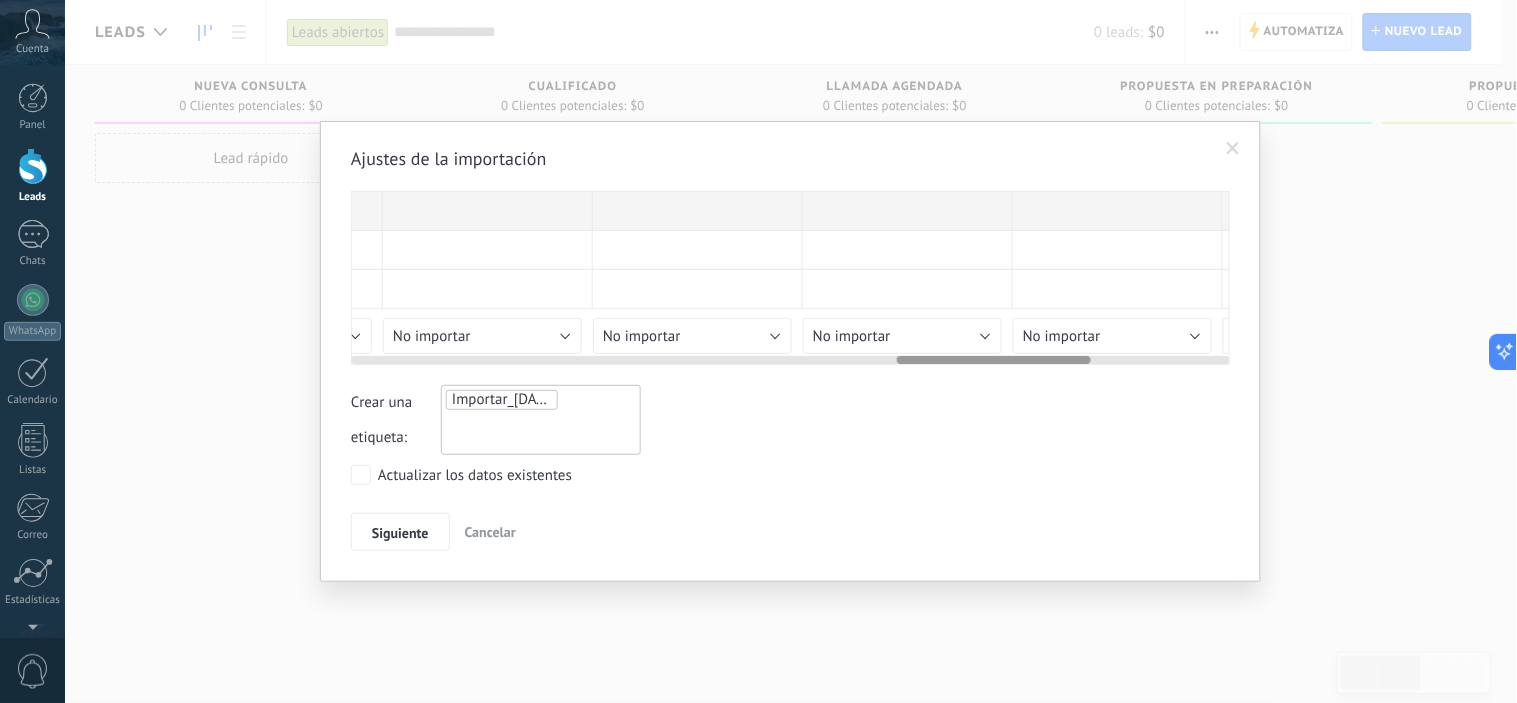 drag, startPoint x: 524, startPoint y: 360, endPoint x: 1073, endPoint y: 332, distance: 549.71356 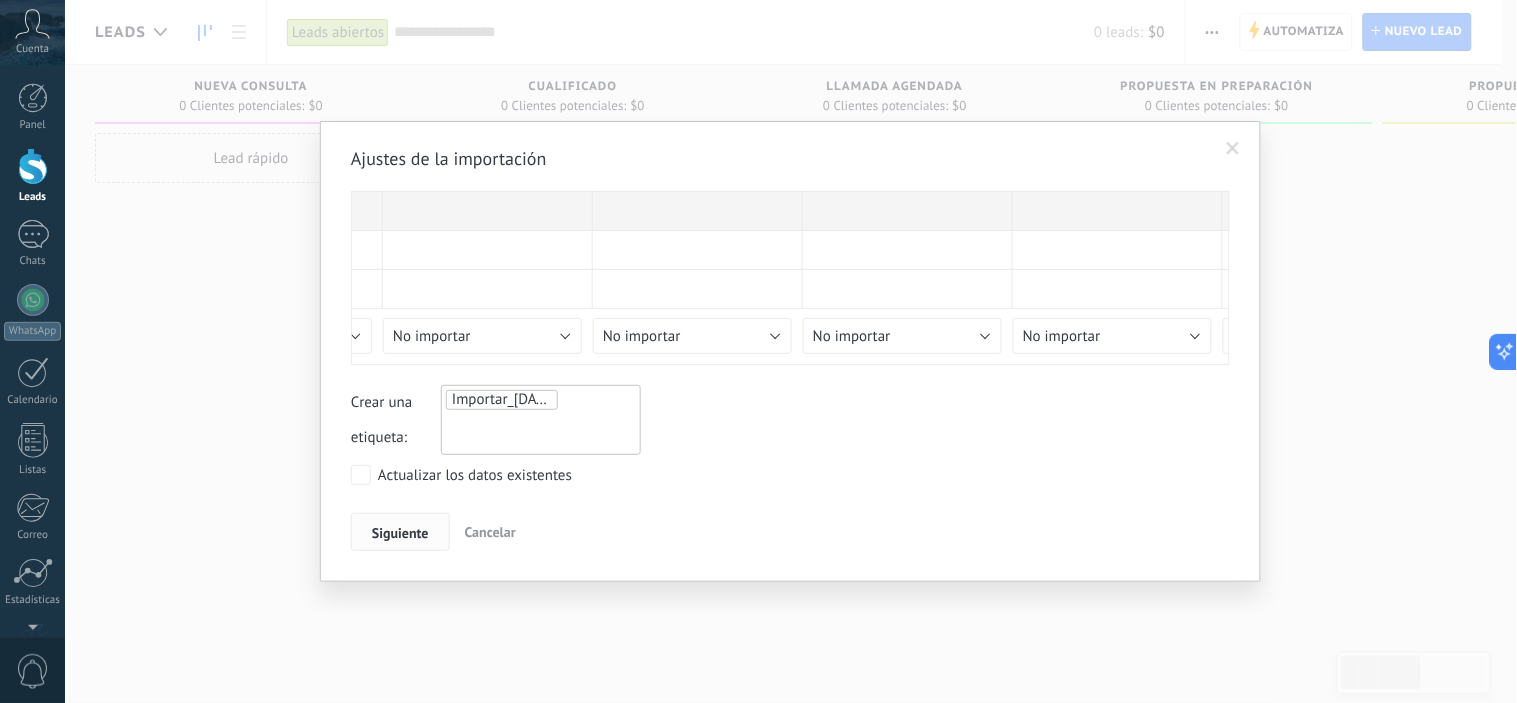 click on "Siguiente" at bounding box center (400, 533) 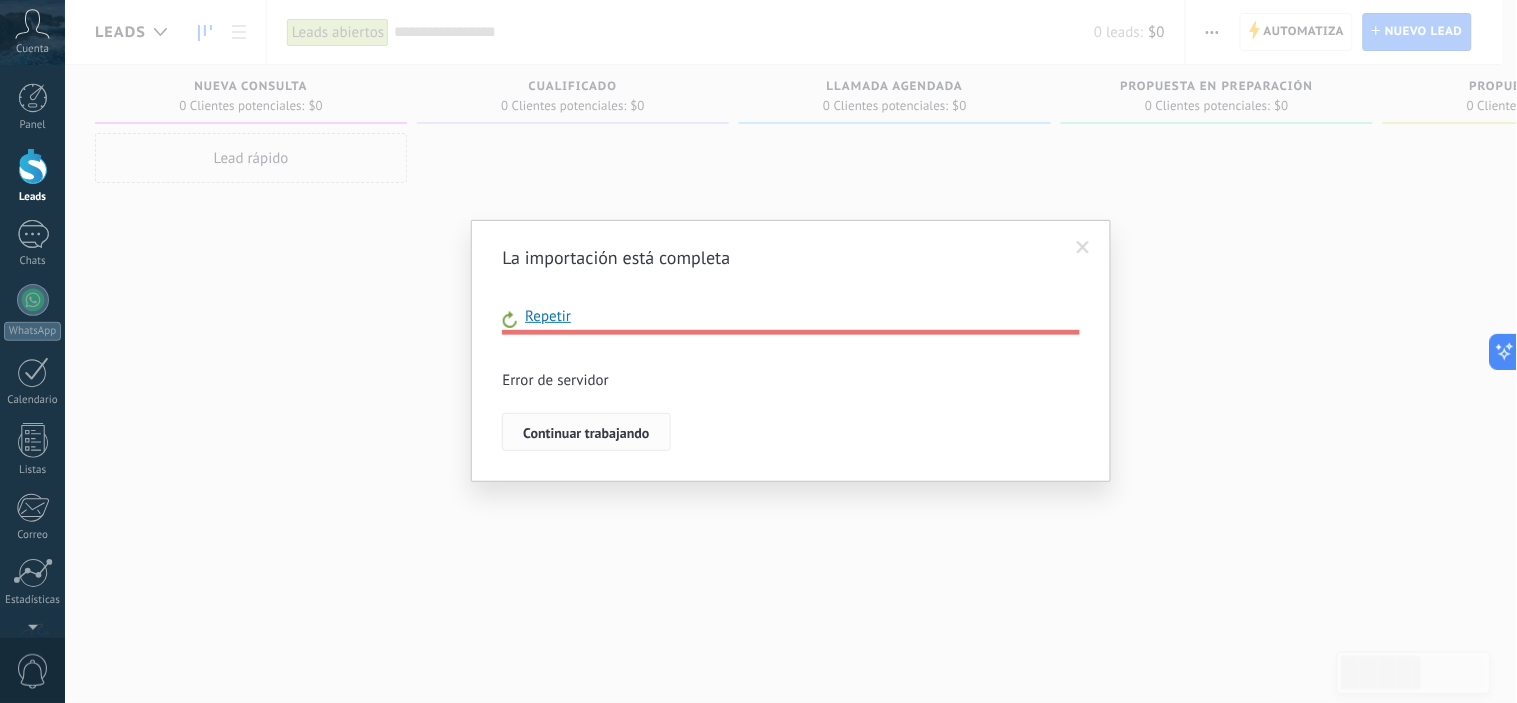 click on "Continuar trabajando" at bounding box center [586, 433] 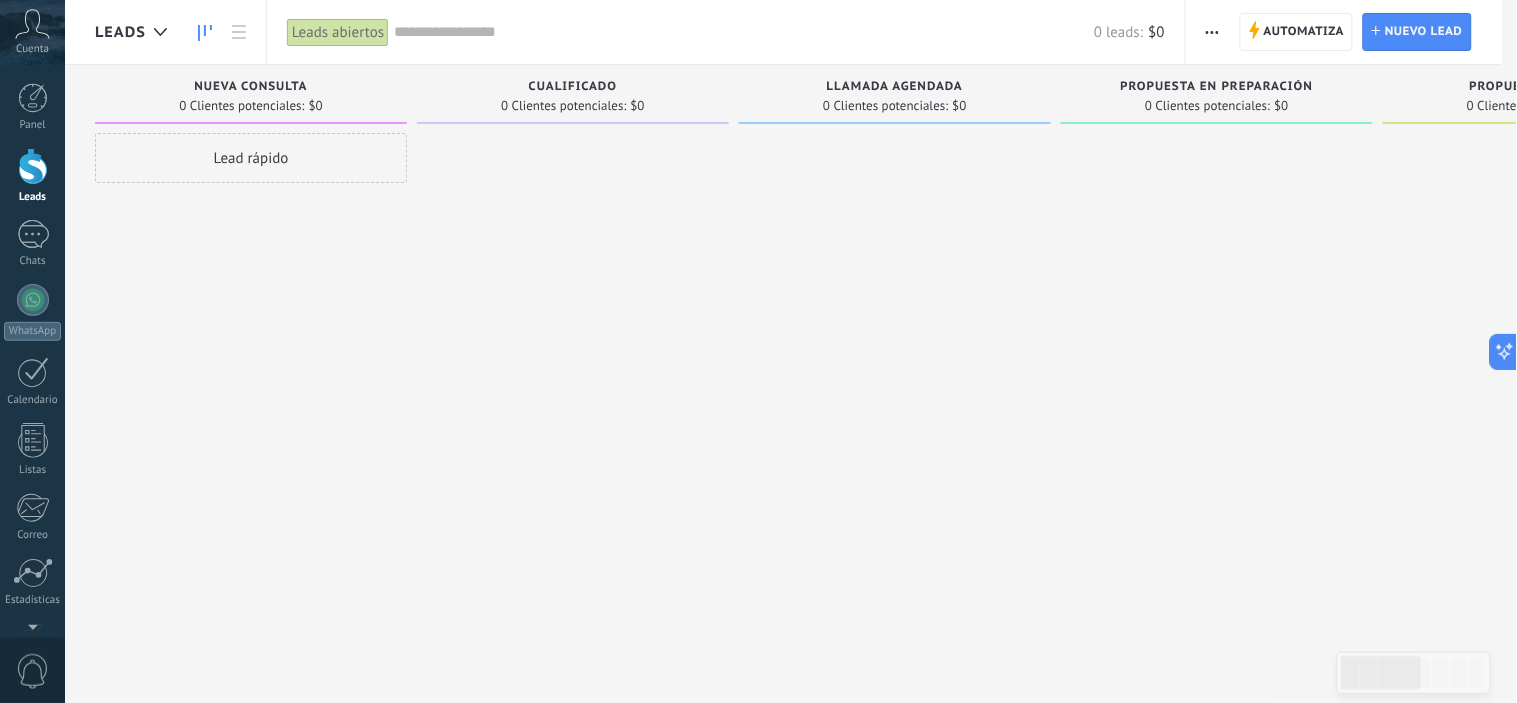 click at bounding box center (1212, 32) 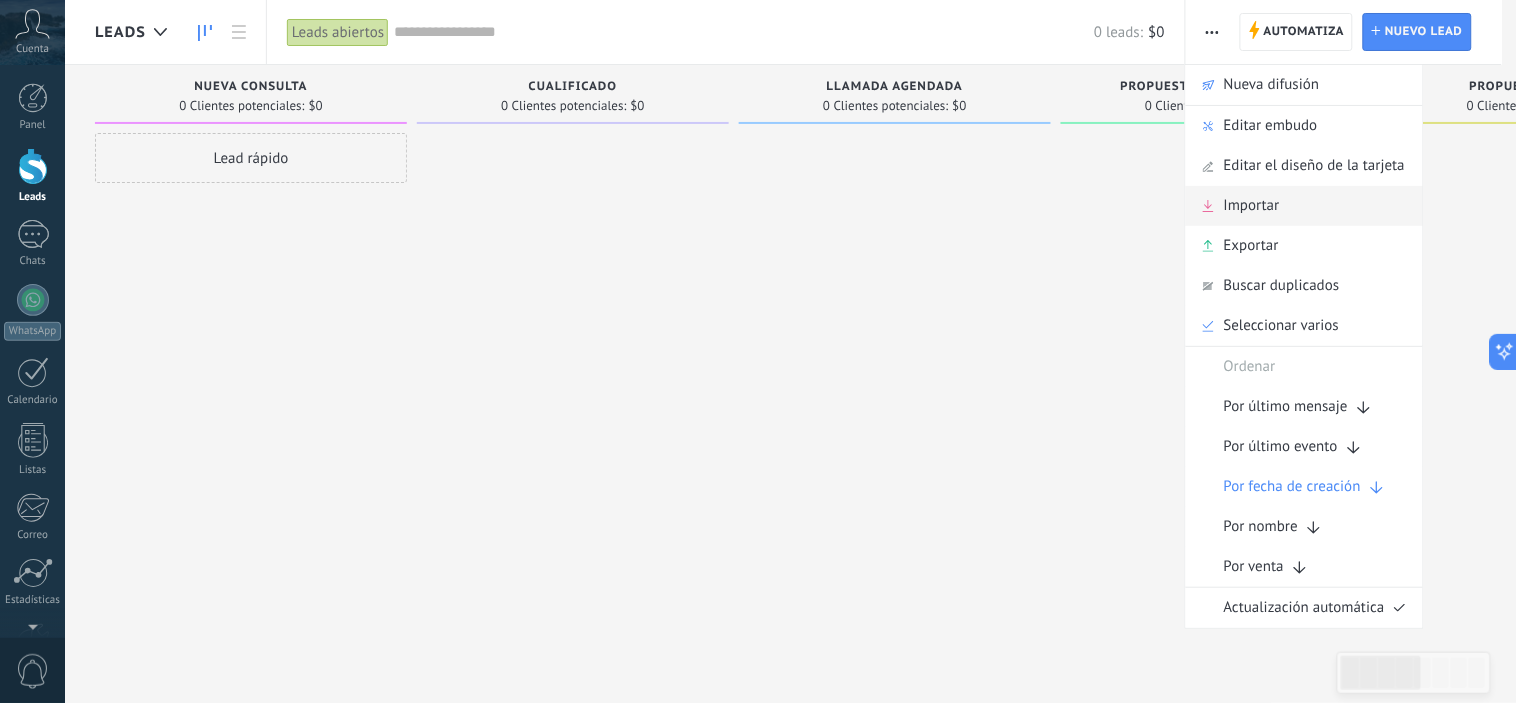 click on "Importar" at bounding box center (1252, 206) 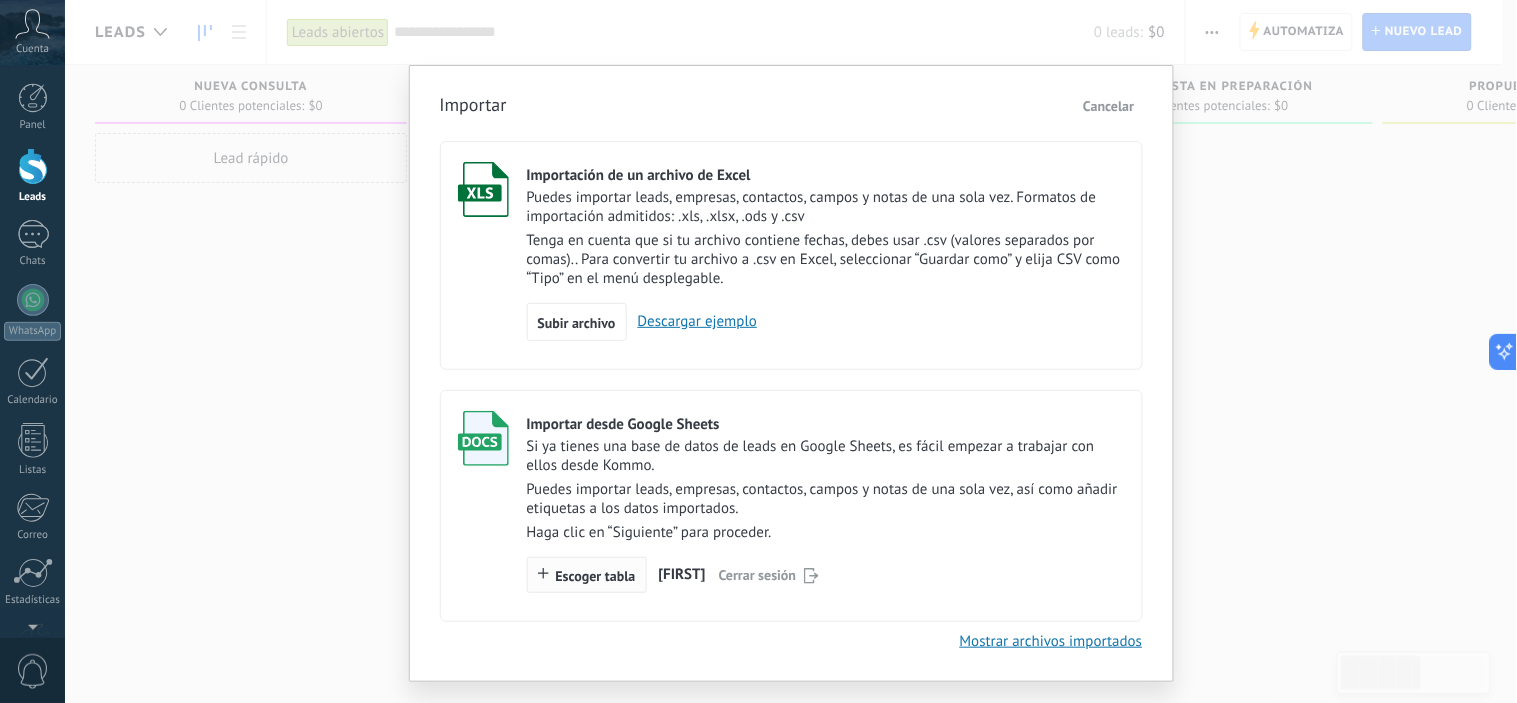click on "Escoger tabla" at bounding box center (596, 576) 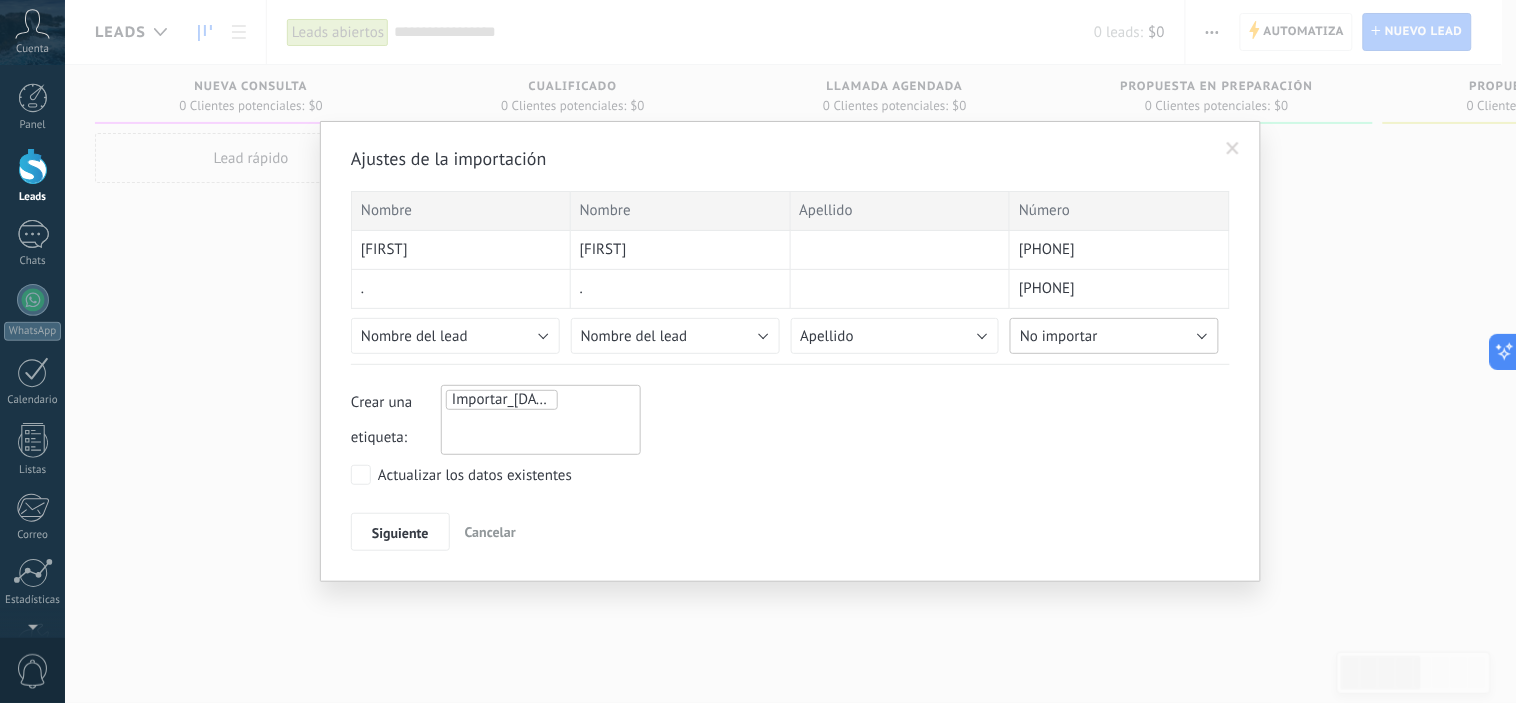 click on "No importar" at bounding box center [1059, 336] 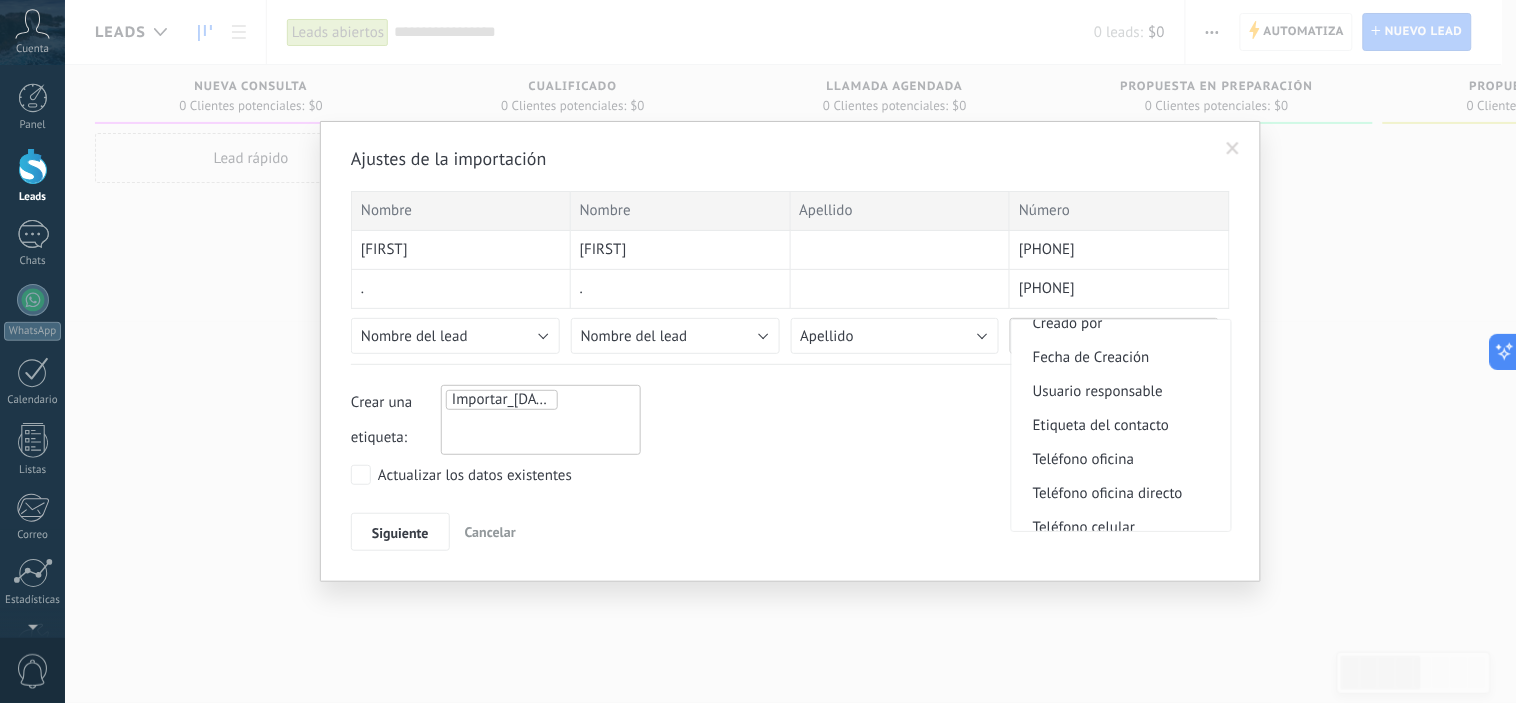 scroll, scrollTop: 370, scrollLeft: 0, axis: vertical 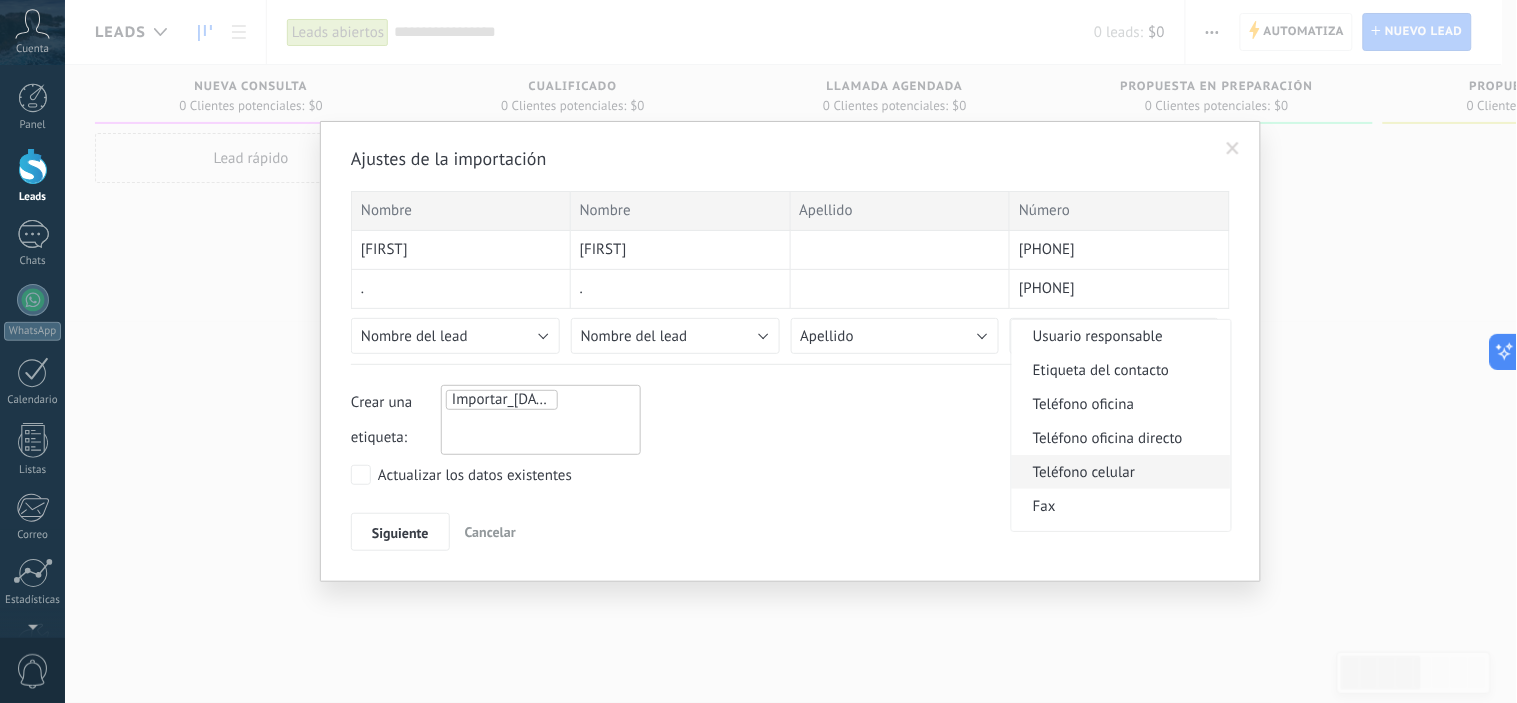 click on "Teléfono celular" at bounding box center [1122, 472] 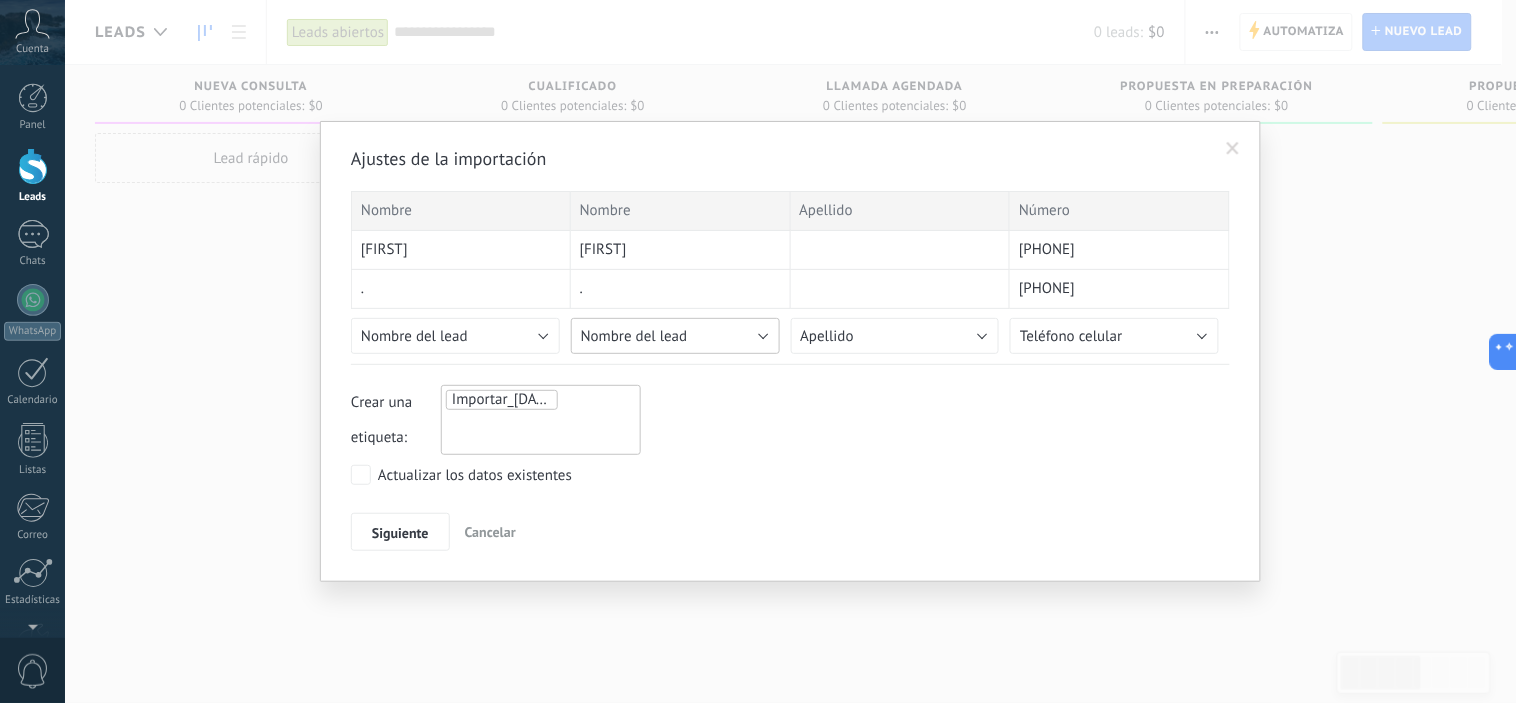 click on "Nombre del lead" at bounding box center (675, 336) 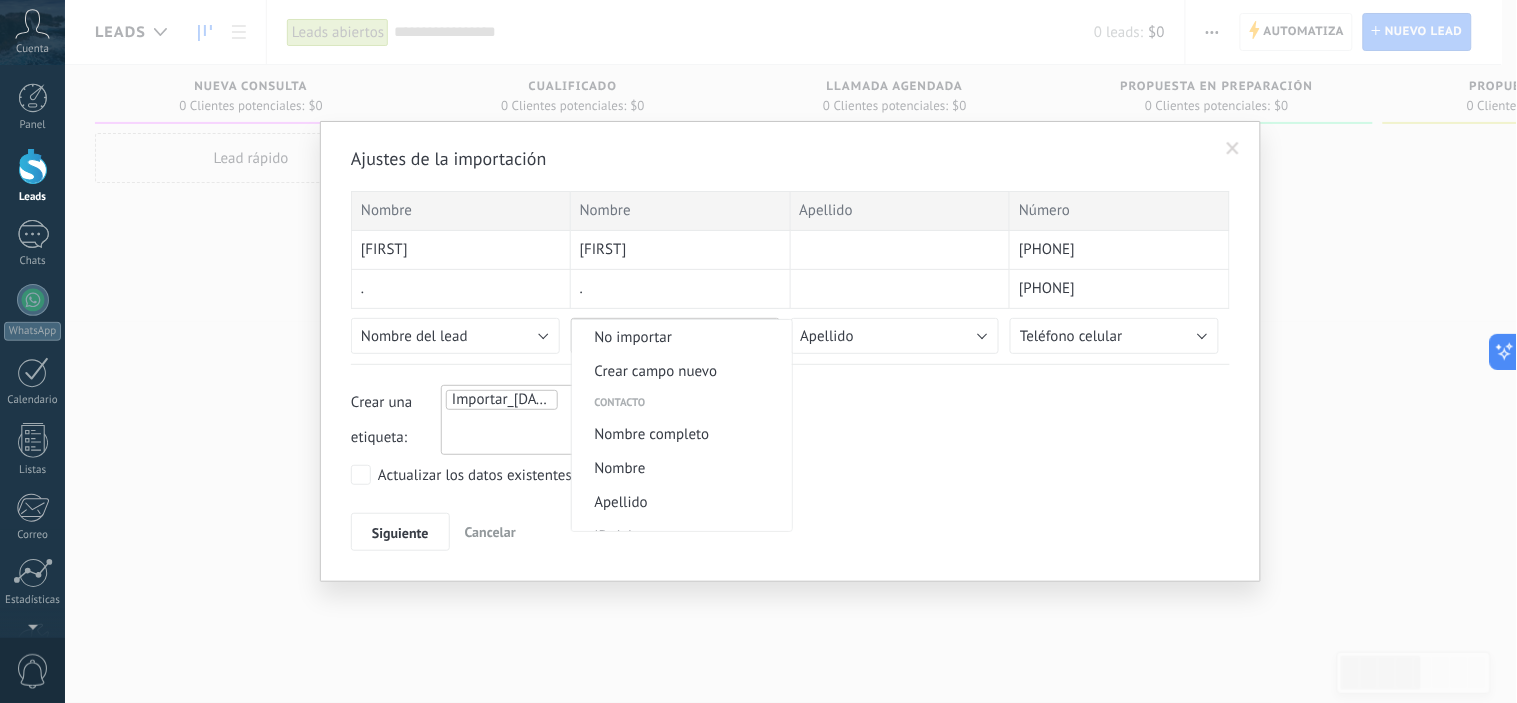 scroll, scrollTop: 743, scrollLeft: 0, axis: vertical 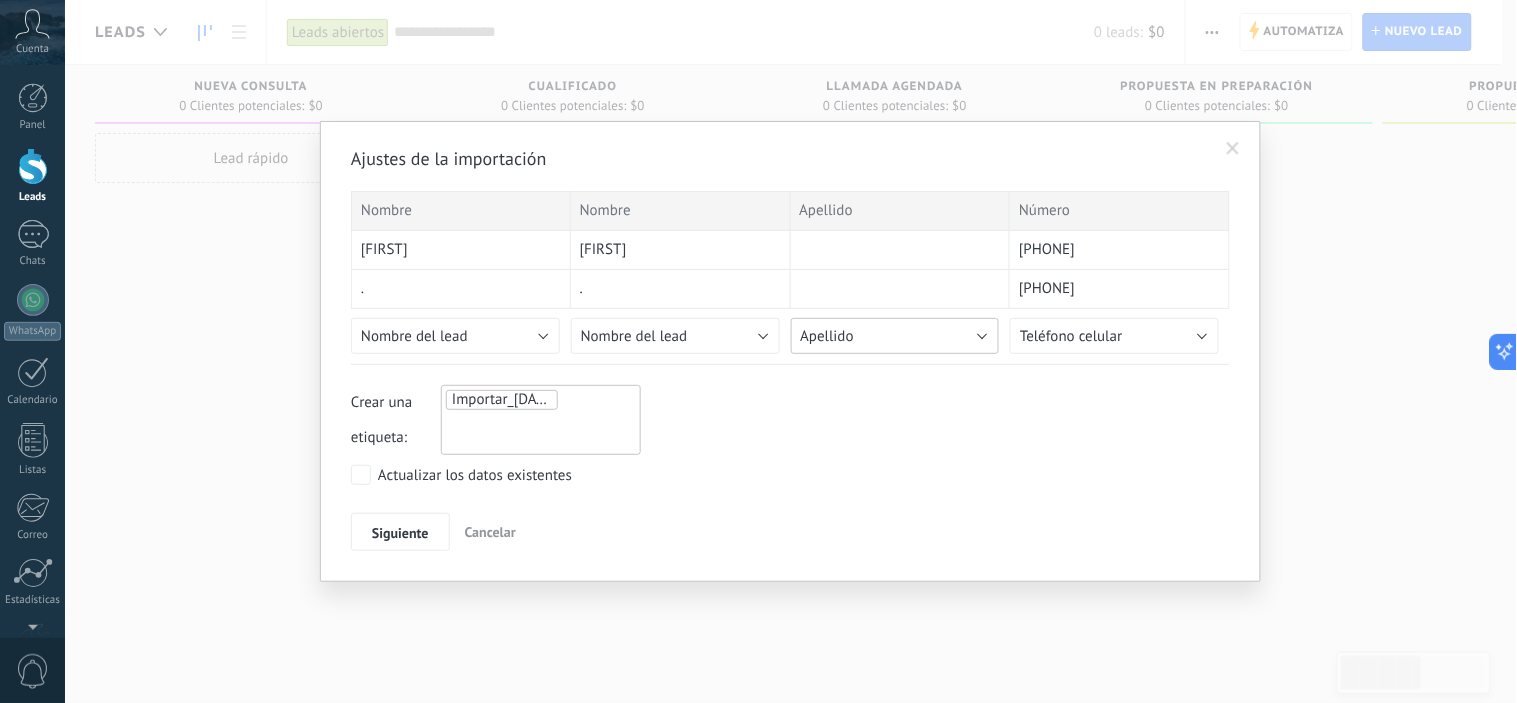 click on "Apellido" at bounding box center [895, 336] 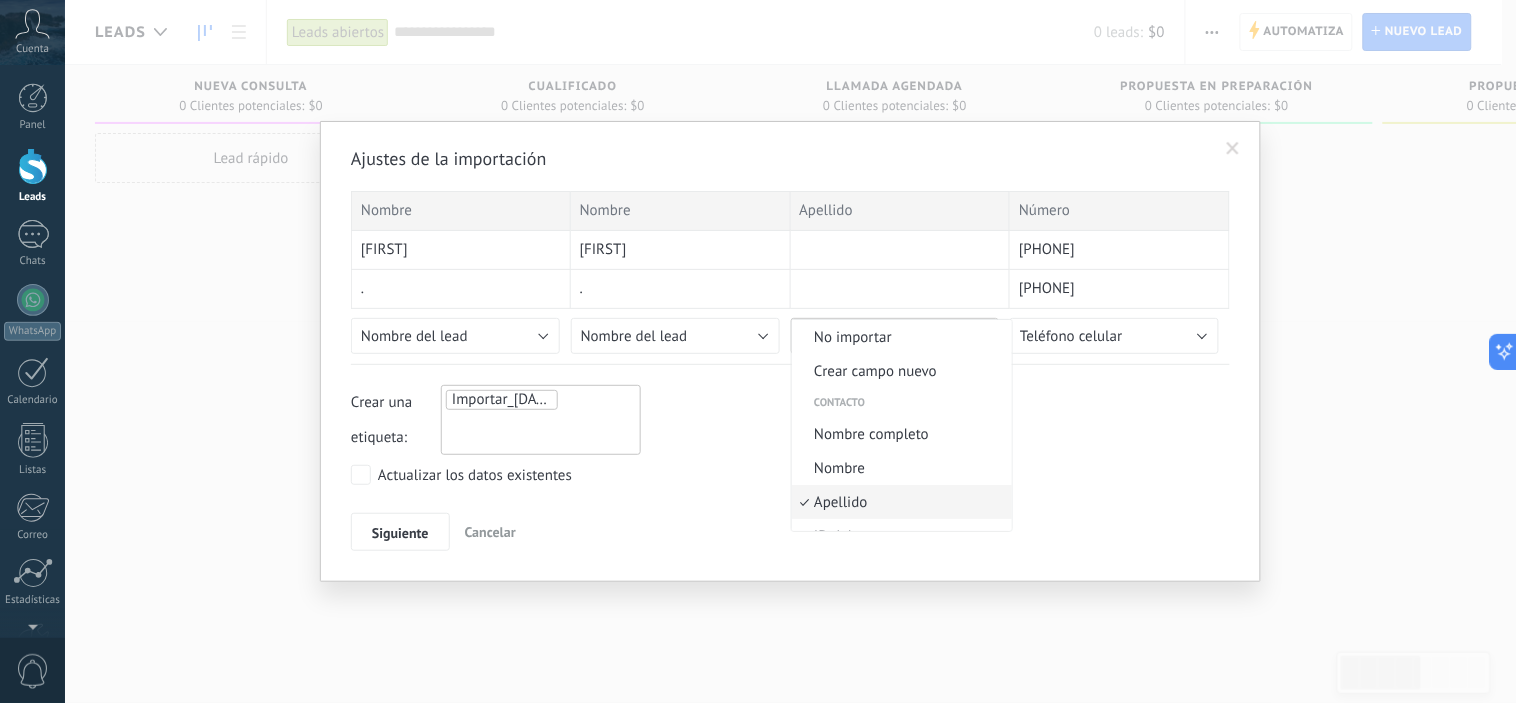 scroll, scrollTop: 84, scrollLeft: 0, axis: vertical 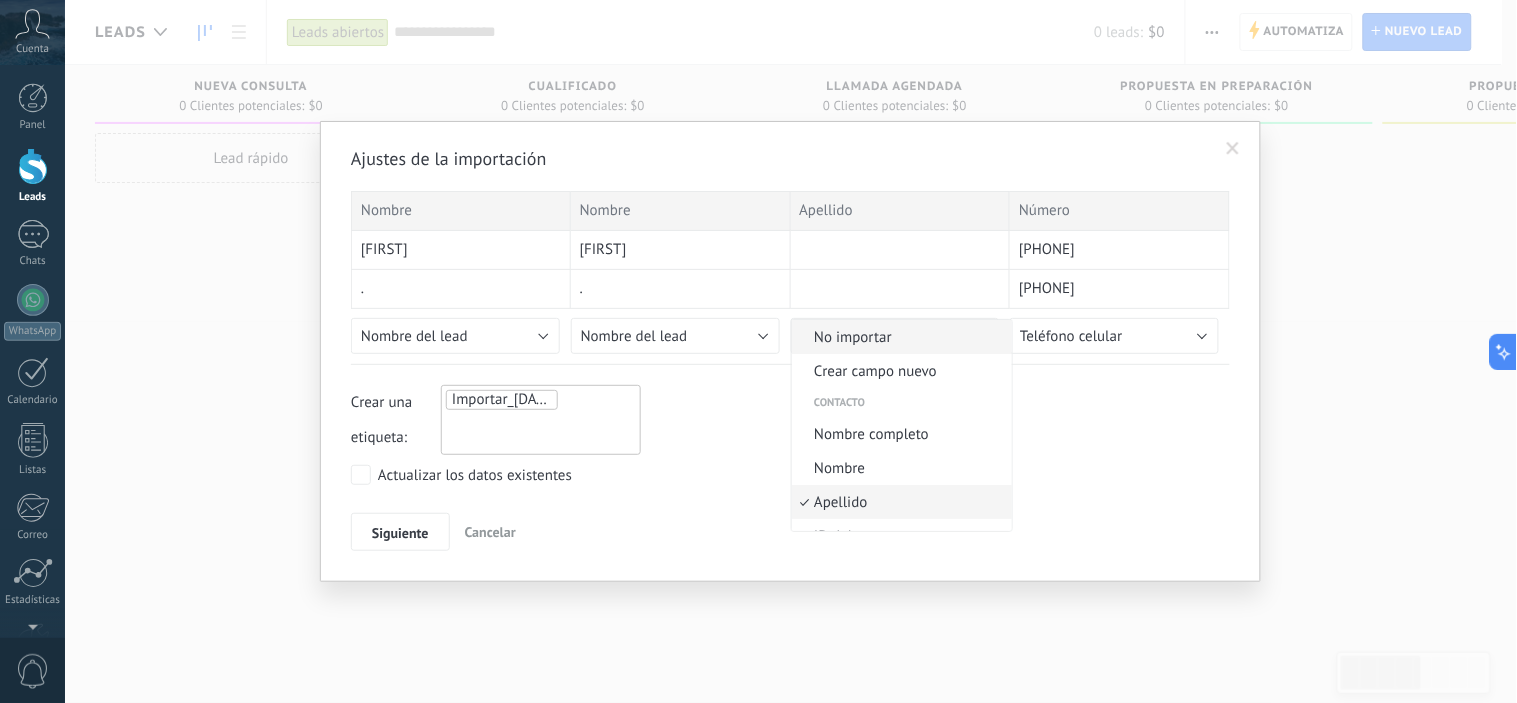 click on "No importar" at bounding box center [902, 337] 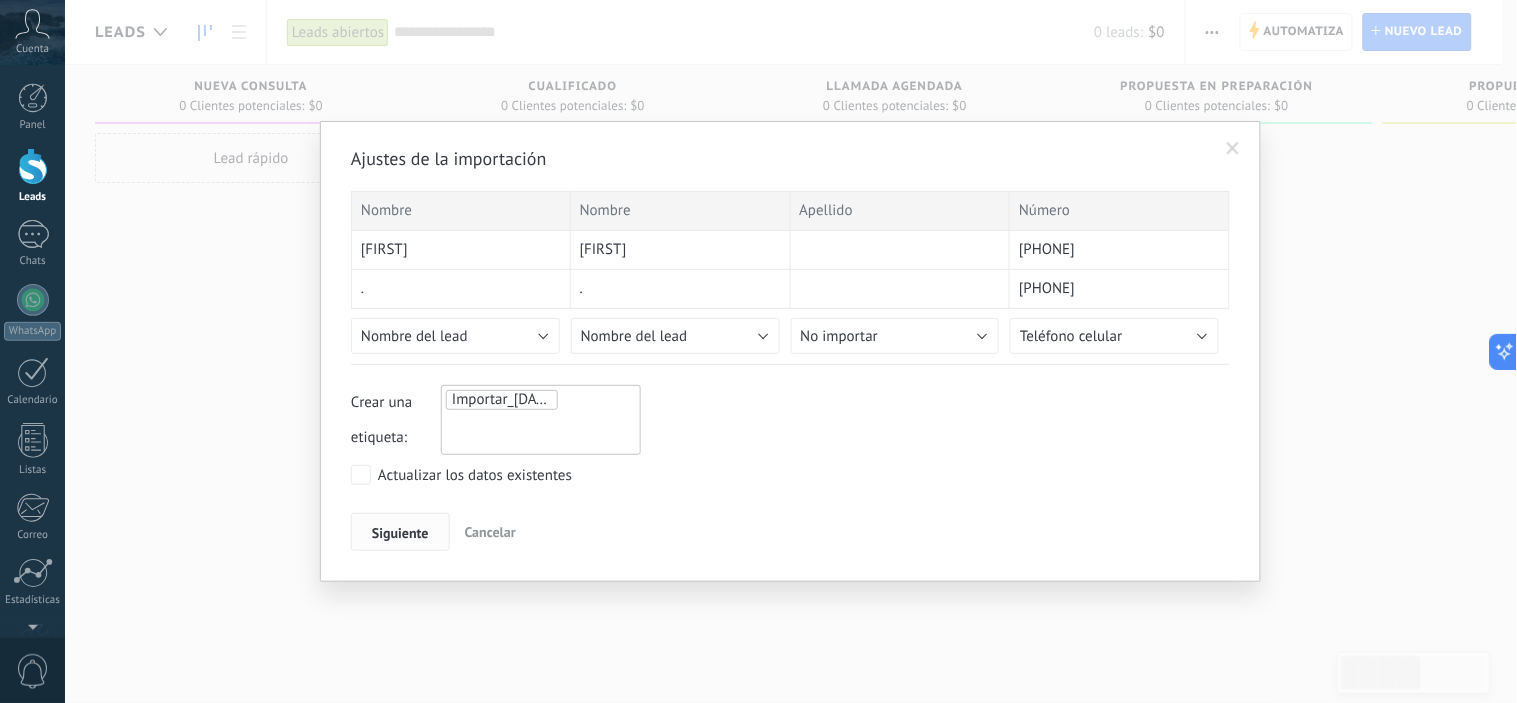 click on "Siguiente" at bounding box center (400, 533) 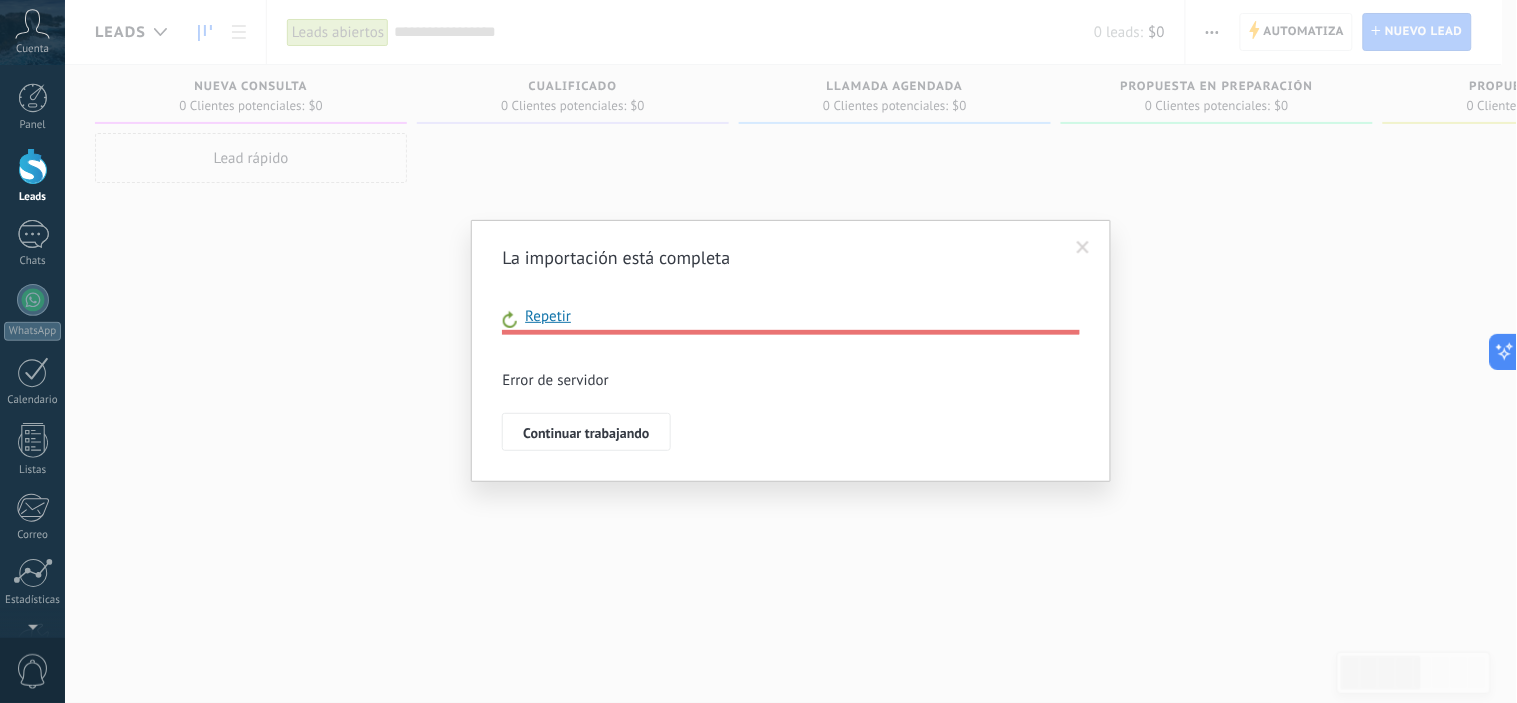 click at bounding box center [509, 320] 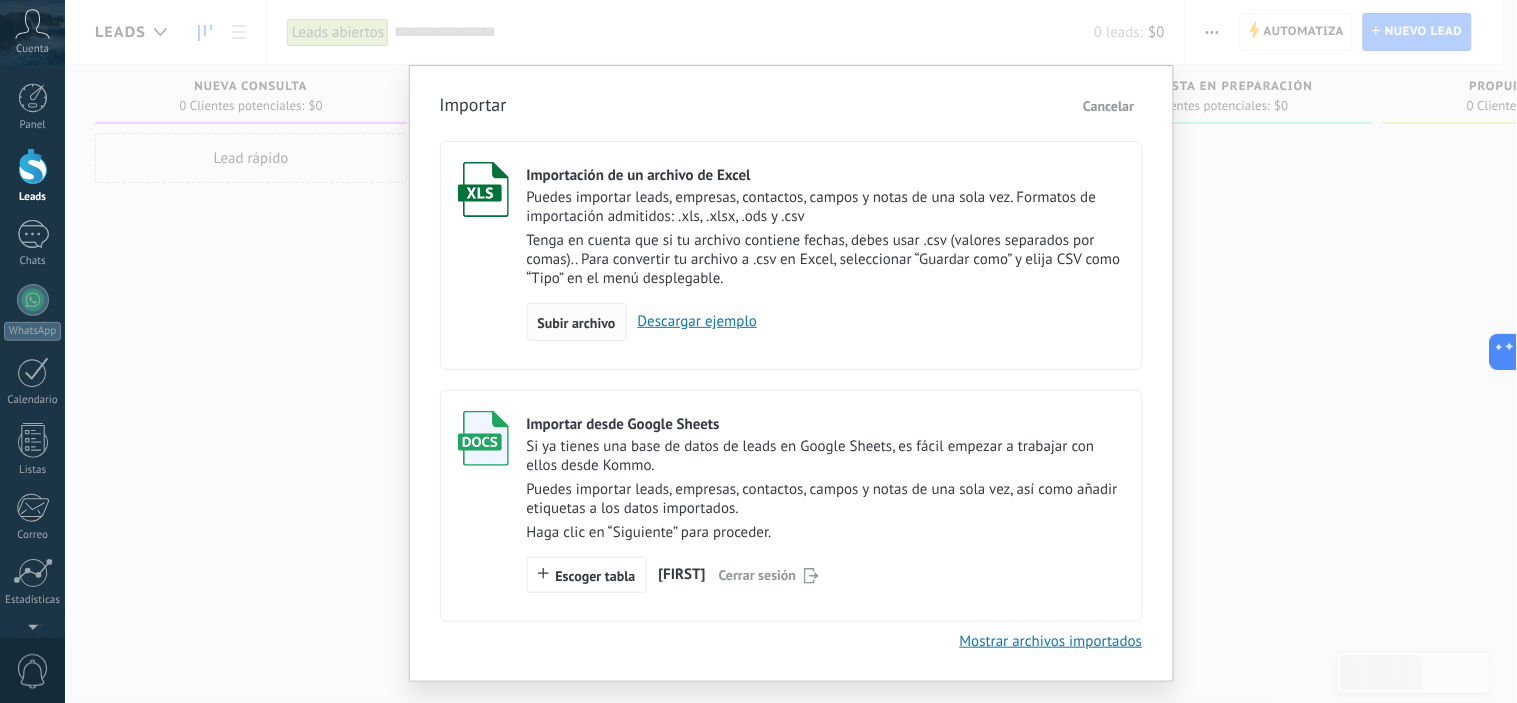 click on "Subir archivo" at bounding box center (577, 323) 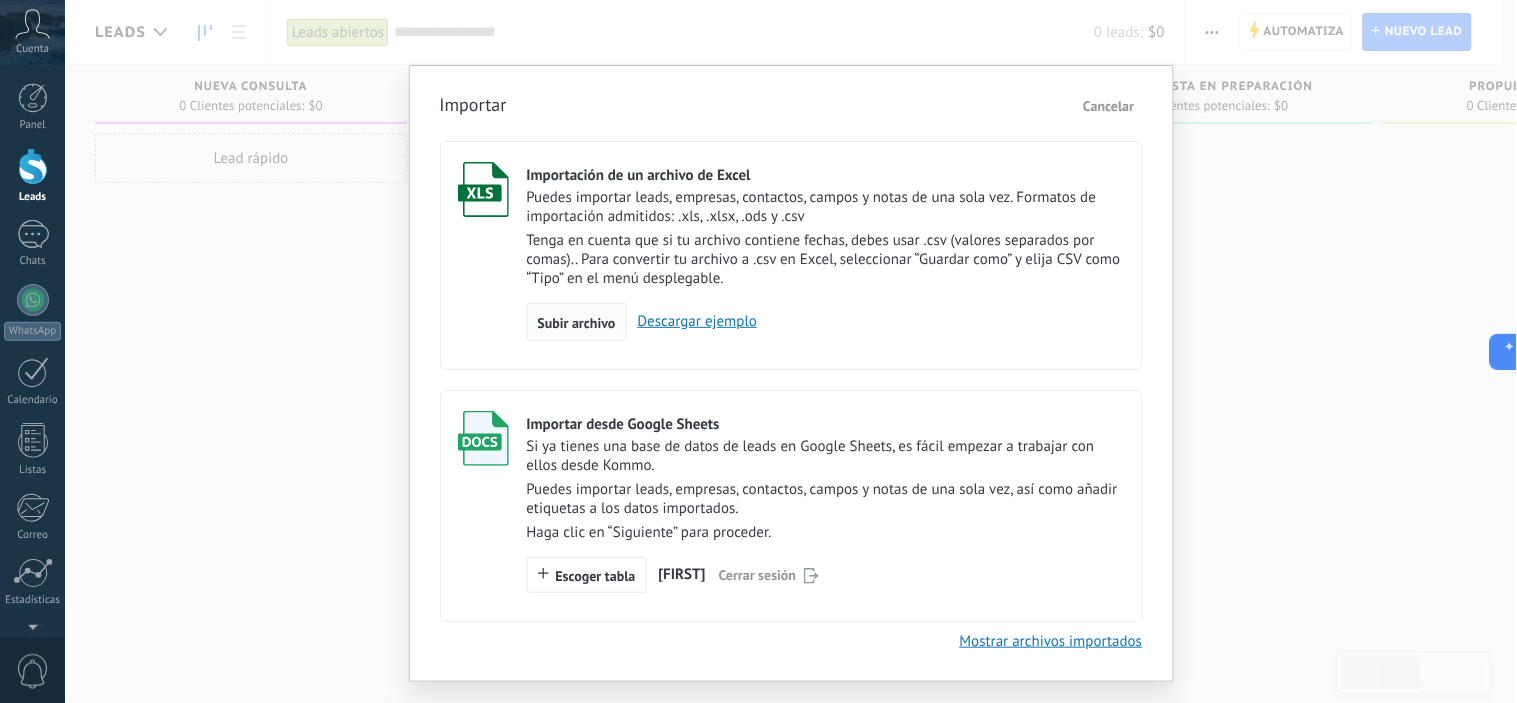 click on "Subir archivo" at bounding box center (577, 323) 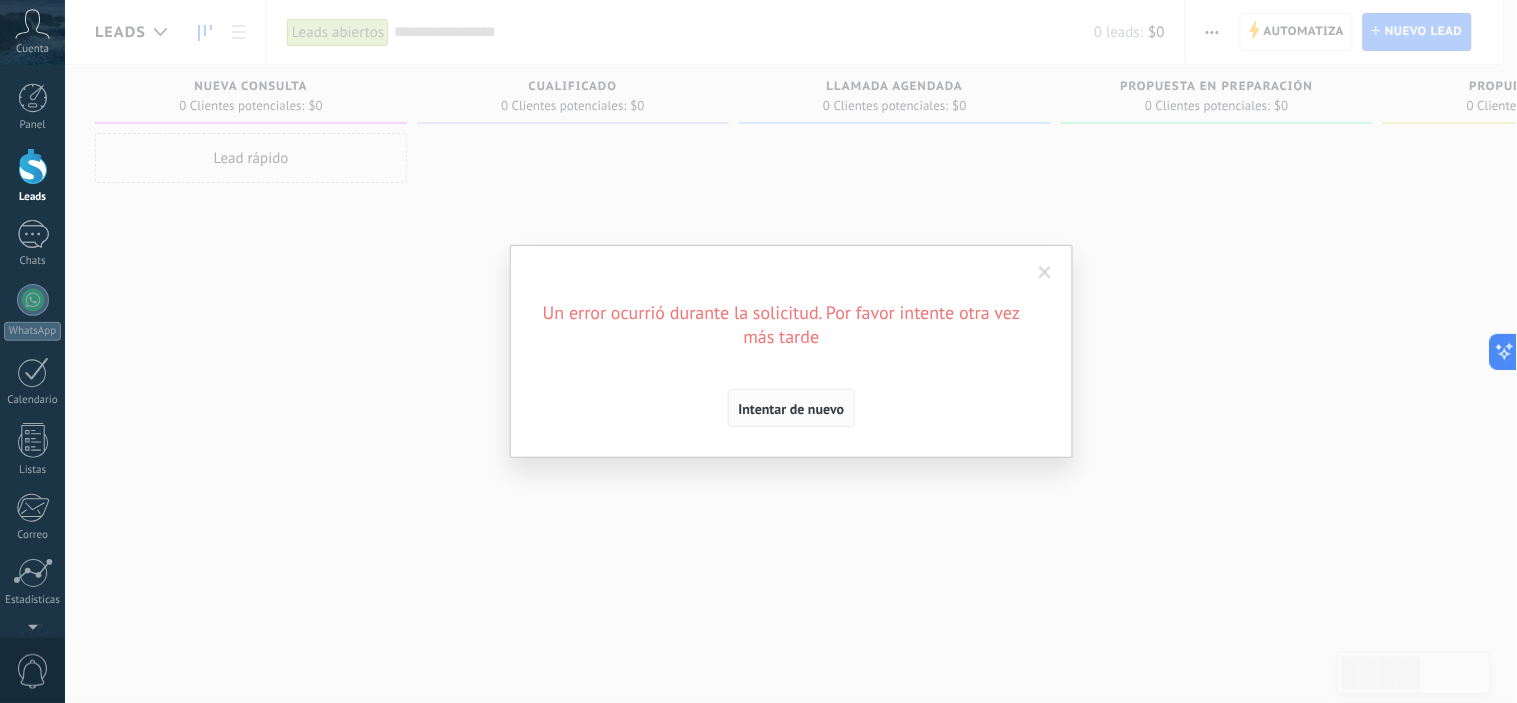 click on "Intentar de nuevo" at bounding box center [792, 409] 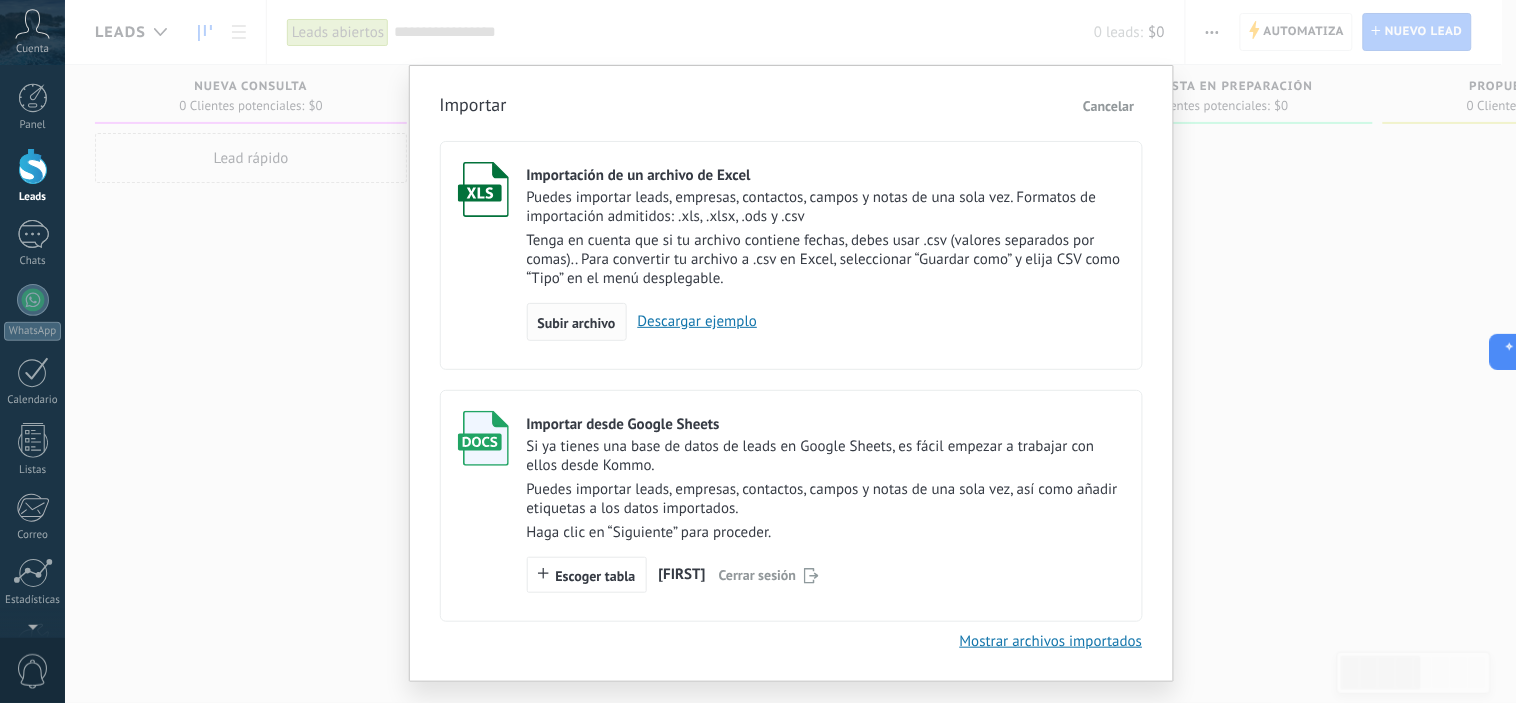 click on "Subir archivo" at bounding box center (577, 323) 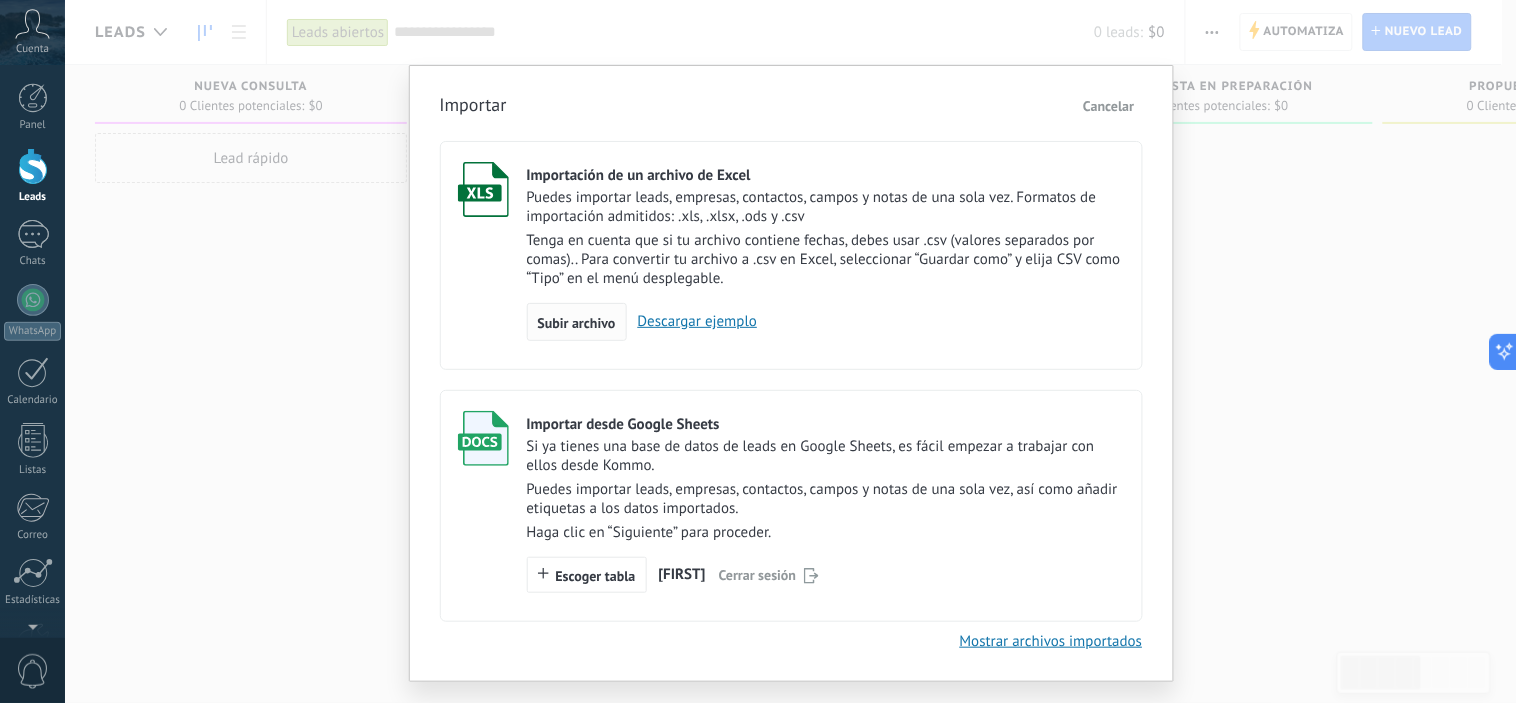 click on "Subir archivo" at bounding box center [577, 323] 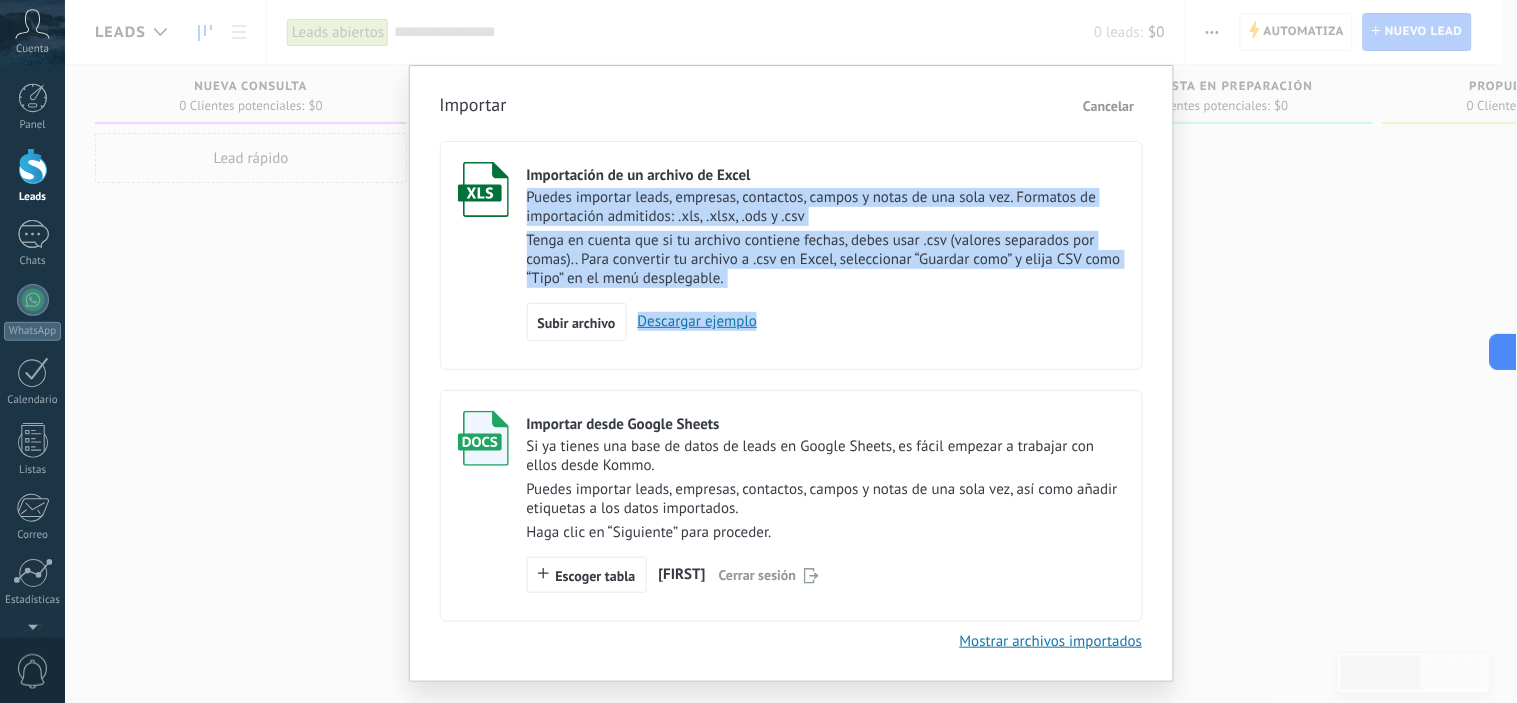 drag, startPoint x: 1516, startPoint y: 181, endPoint x: 1516, endPoint y: 373, distance: 192 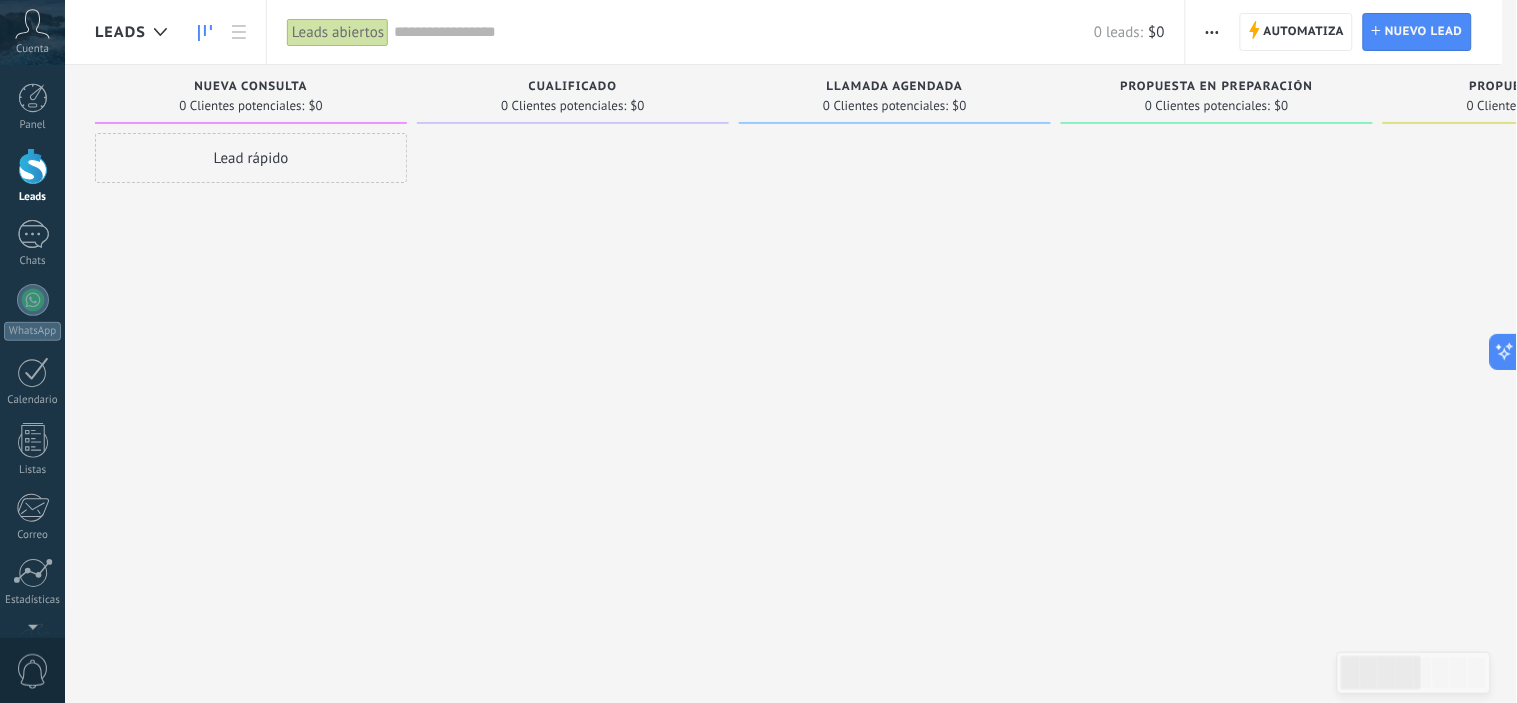 click 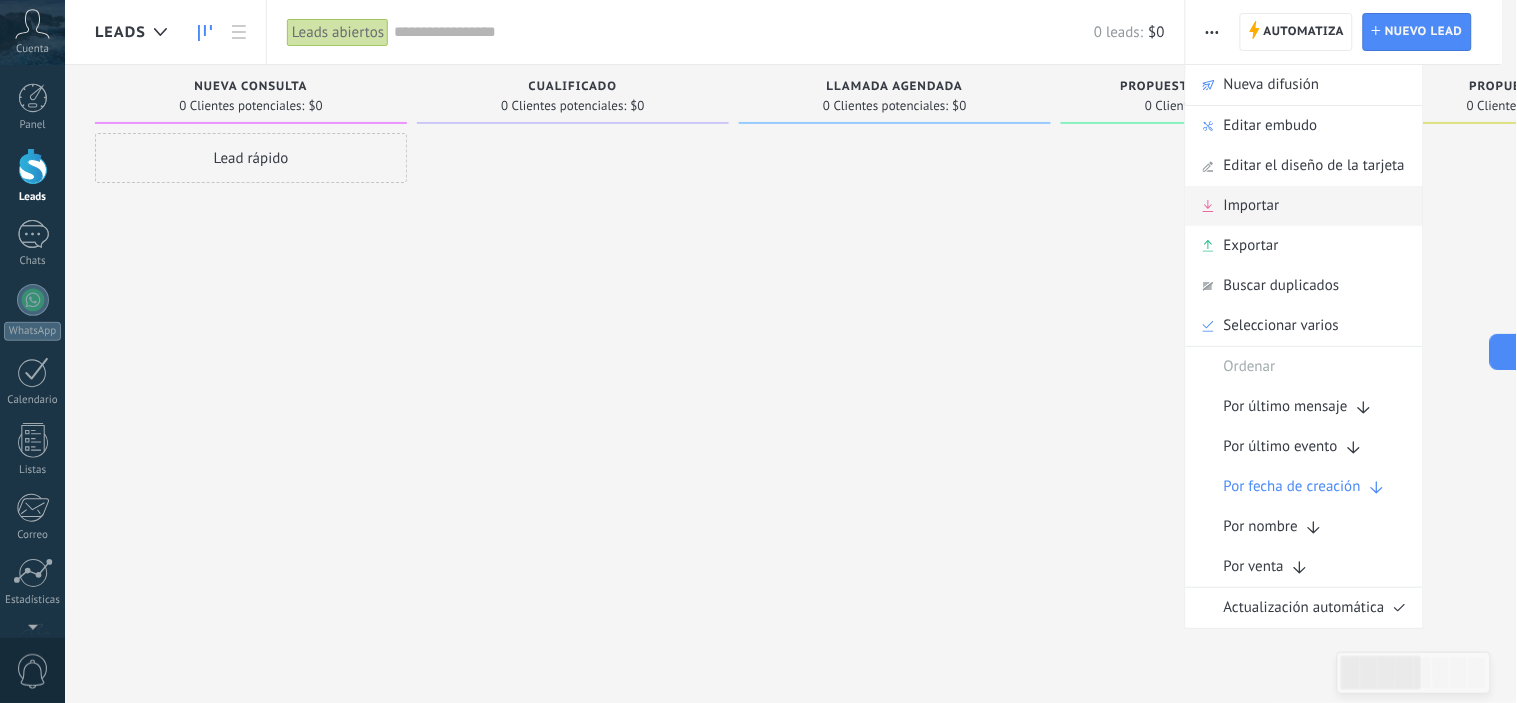 click on "Importar" at bounding box center [1252, 206] 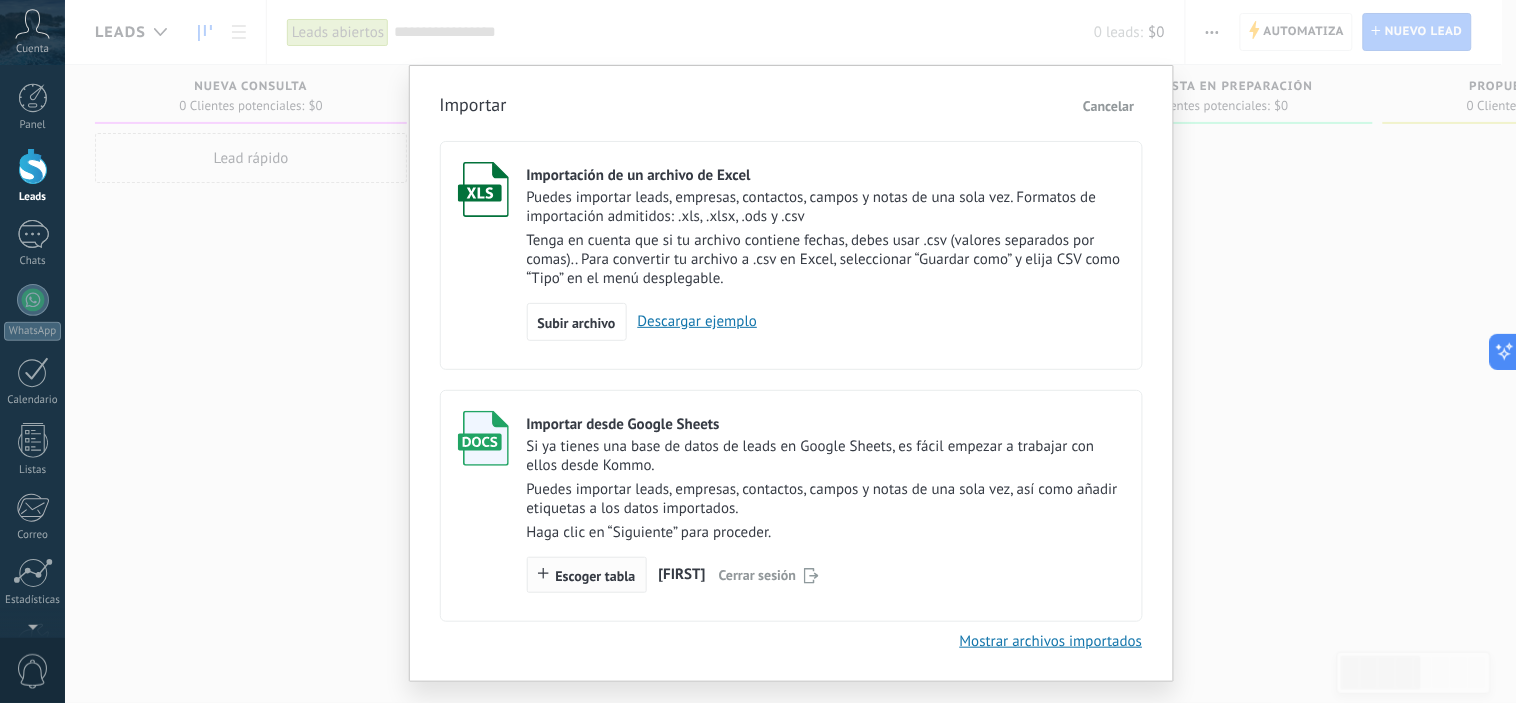 click on "Escoger tabla" at bounding box center (596, 576) 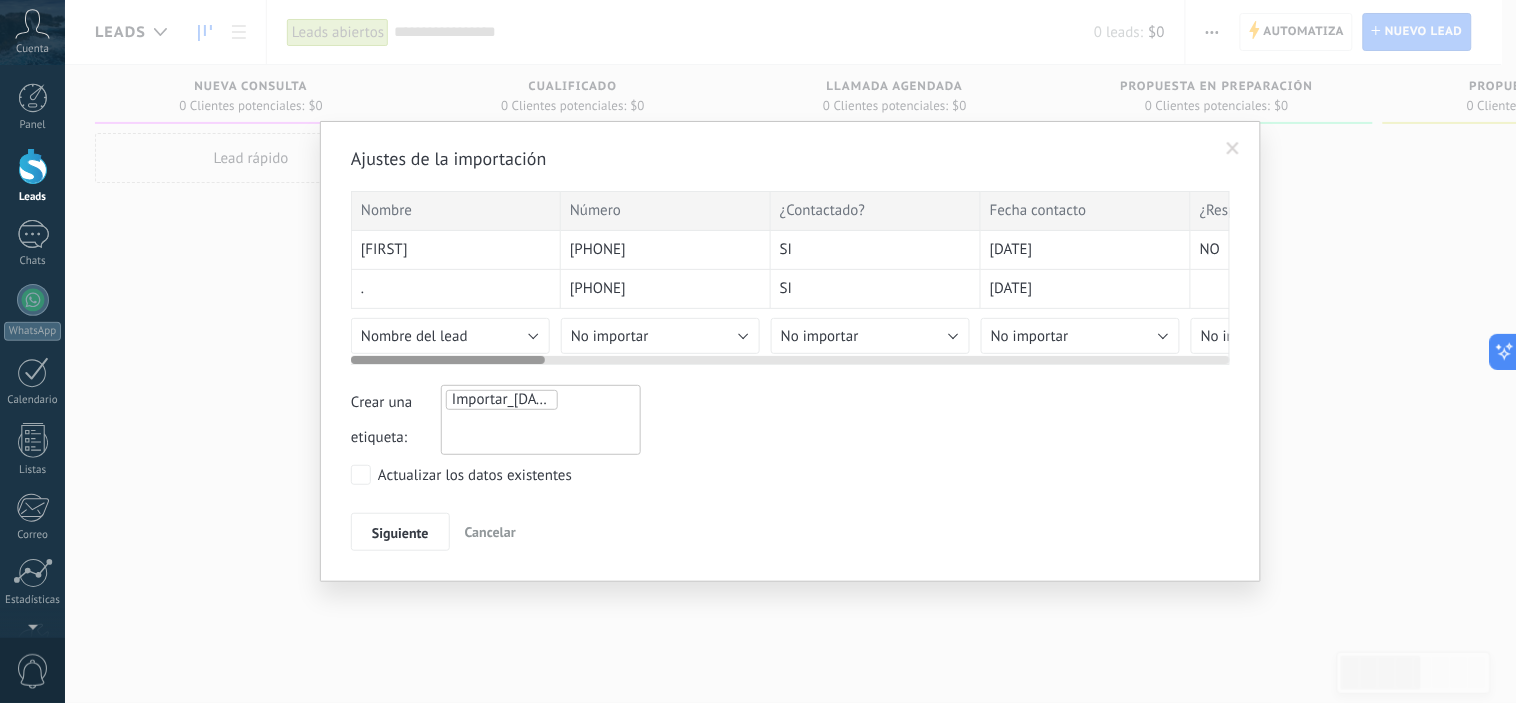 click at bounding box center [790, 356] 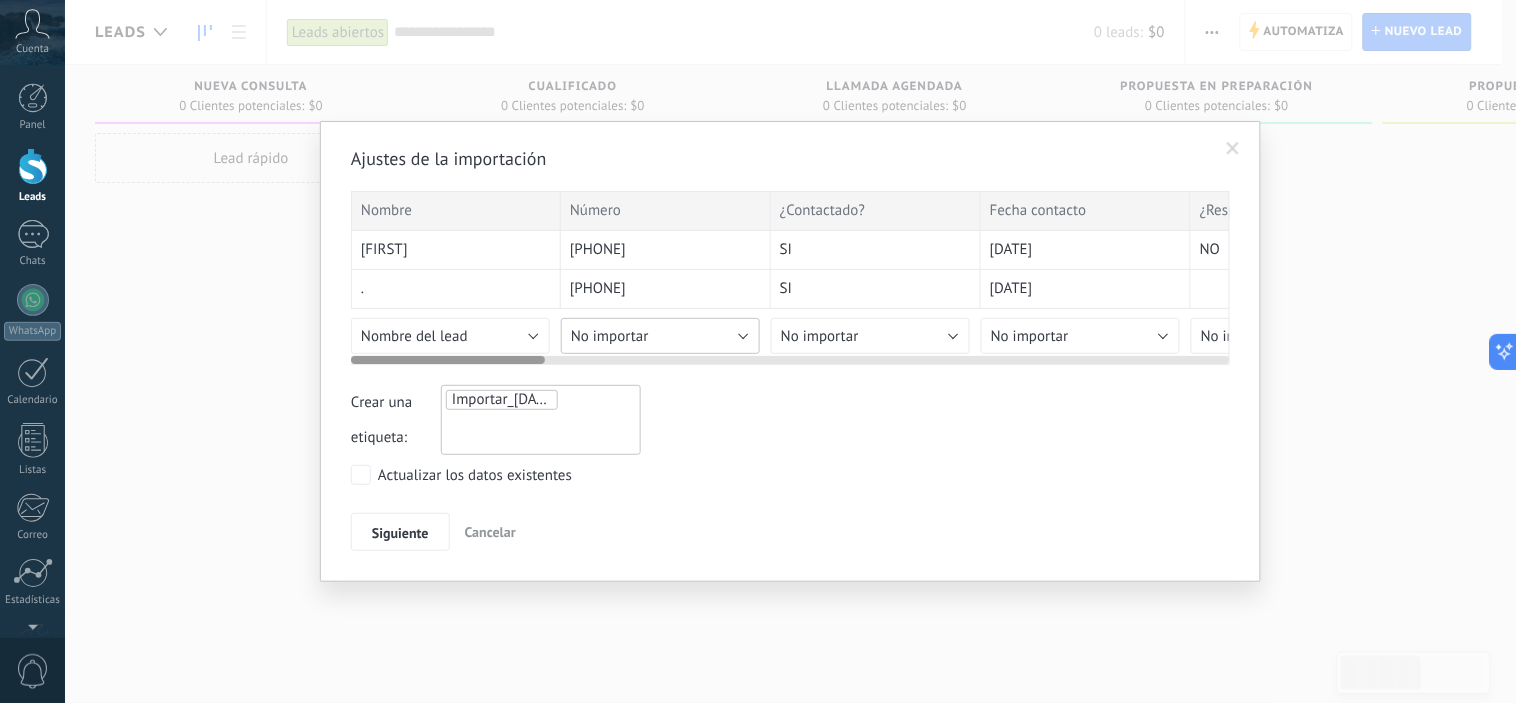 click on "No importar" at bounding box center (610, 336) 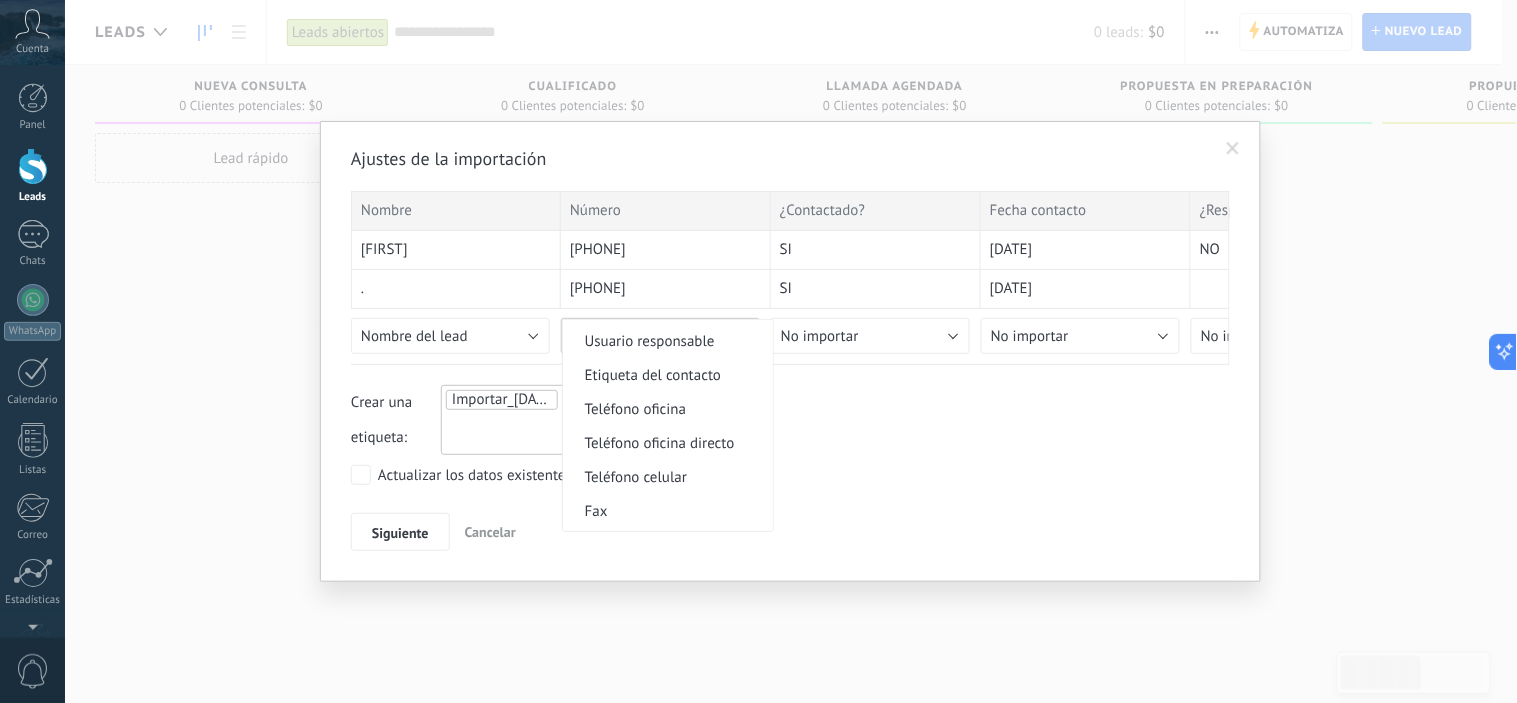 scroll, scrollTop: 406, scrollLeft: 0, axis: vertical 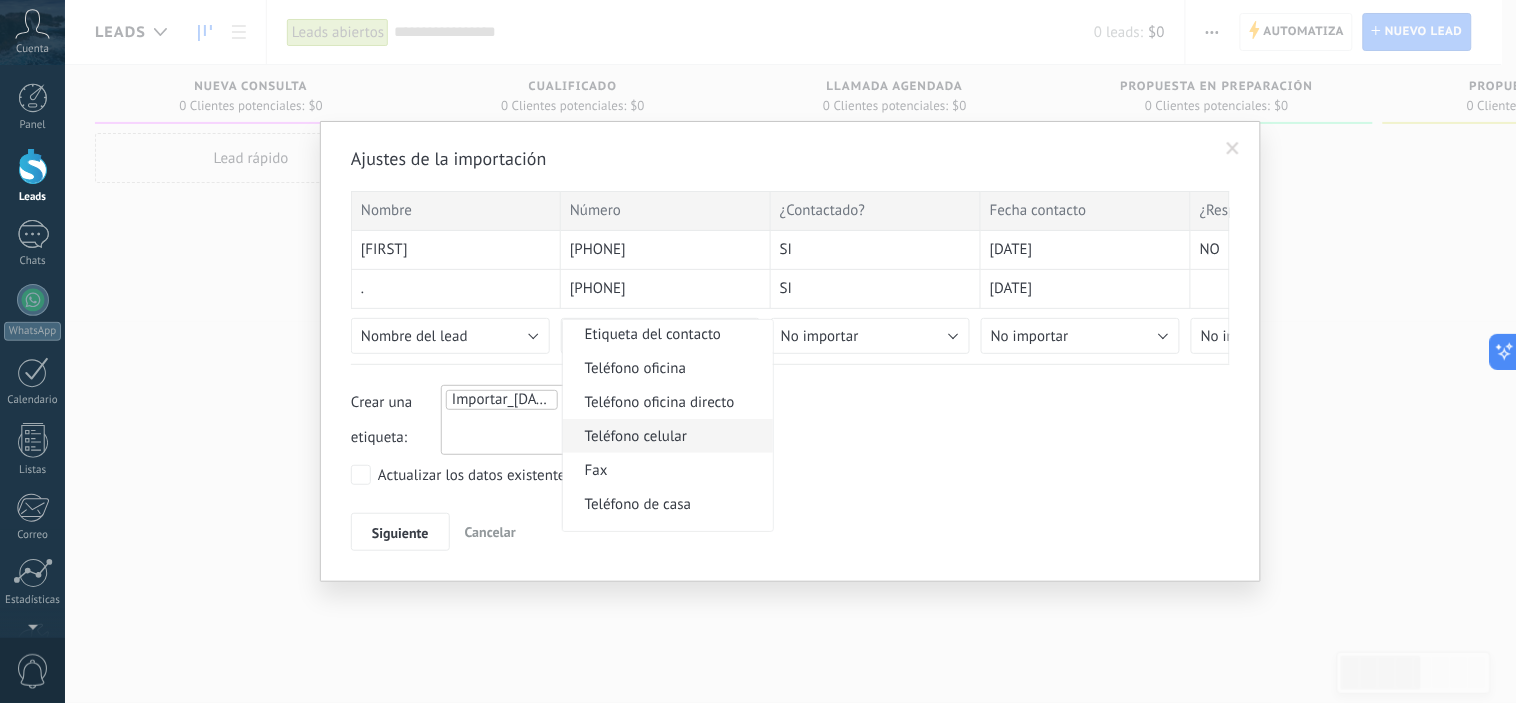 click on "Teléfono celular" at bounding box center (665, 436) 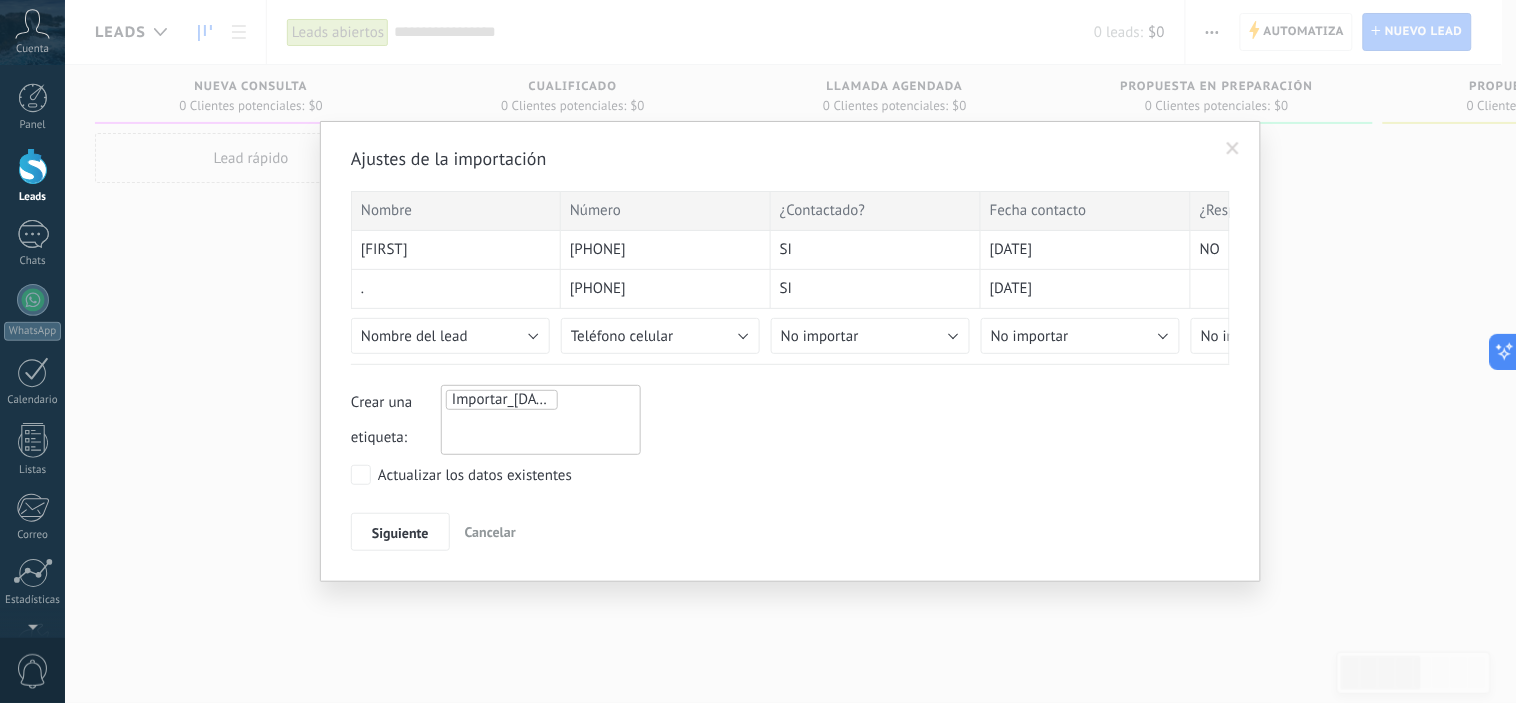click on "Importar_[DATE]_[TIME]" at bounding box center (528, 399) 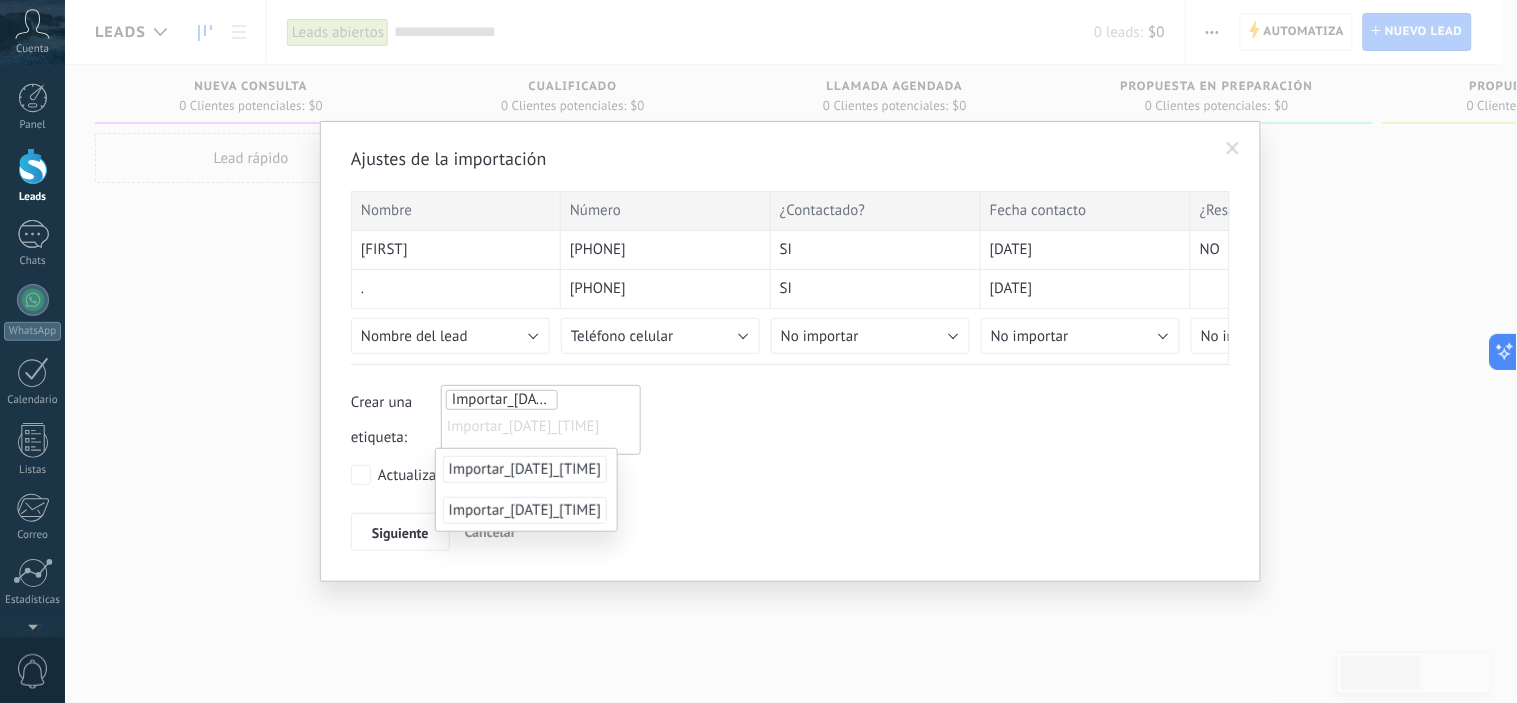 click on "Crear una etiqueta: Importar_[DATE]_[TIME] Importar_[DATE]_[TIME]" at bounding box center (790, 420) 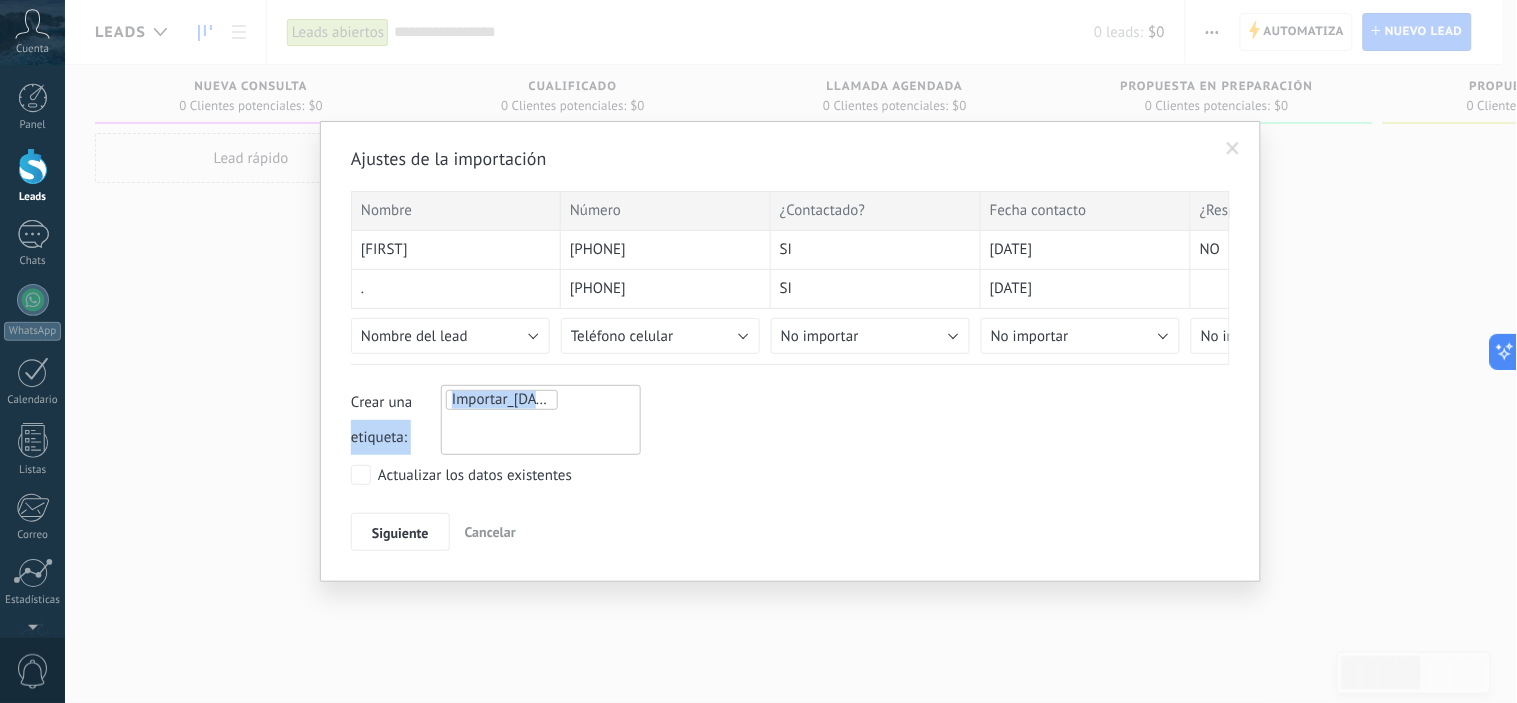 drag, startPoint x: 561, startPoint y: 397, endPoint x: 413, endPoint y: 397, distance: 148 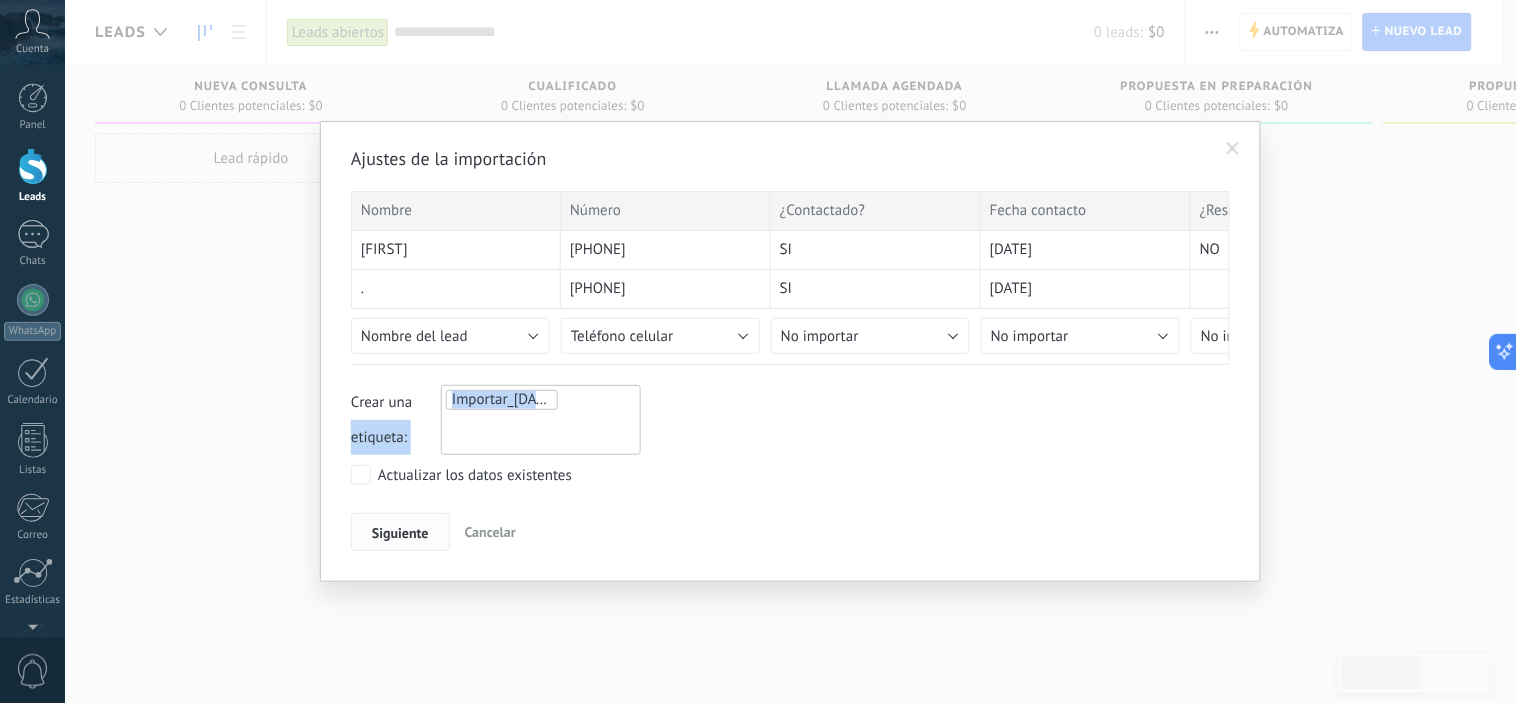 click on "Siguiente" at bounding box center [400, 533] 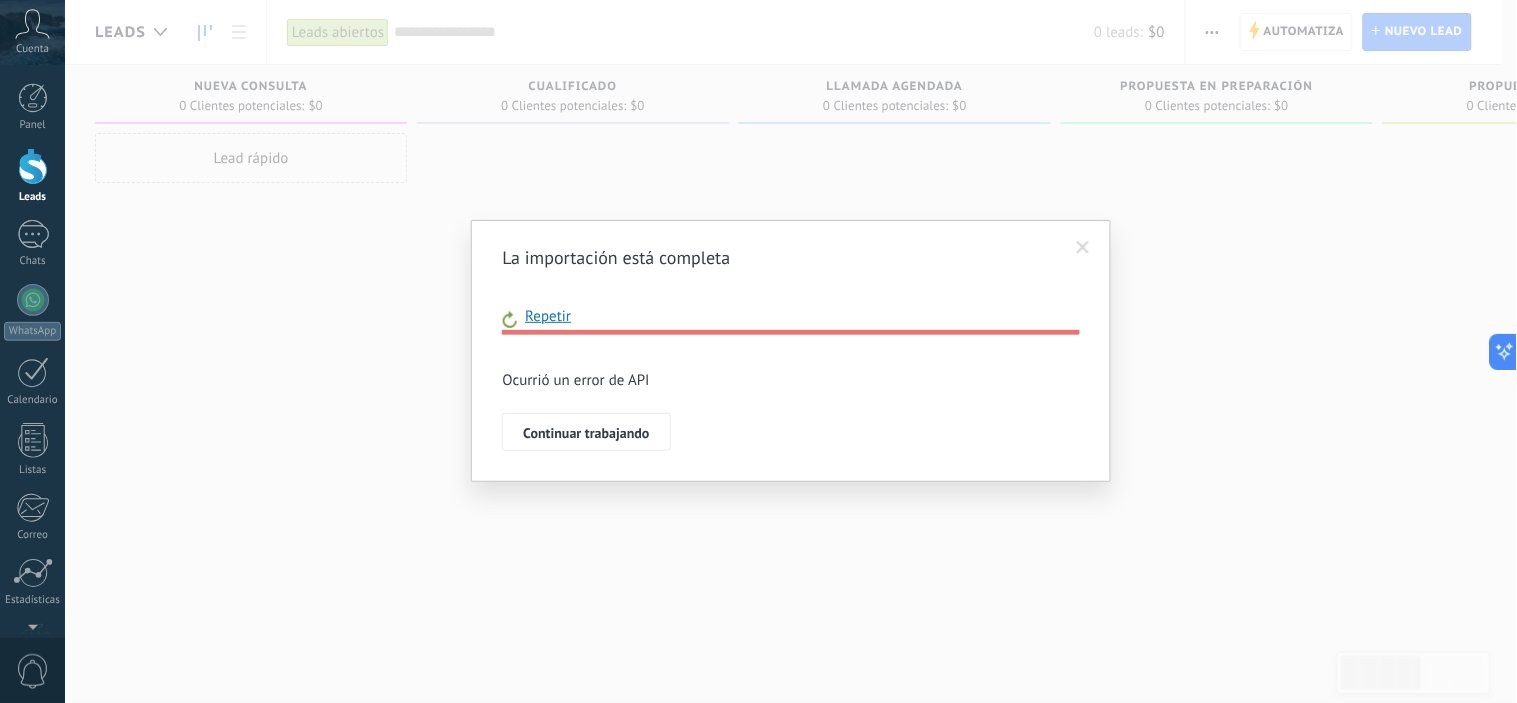 click on "Ocurrió un error de API" at bounding box center (791, 380) 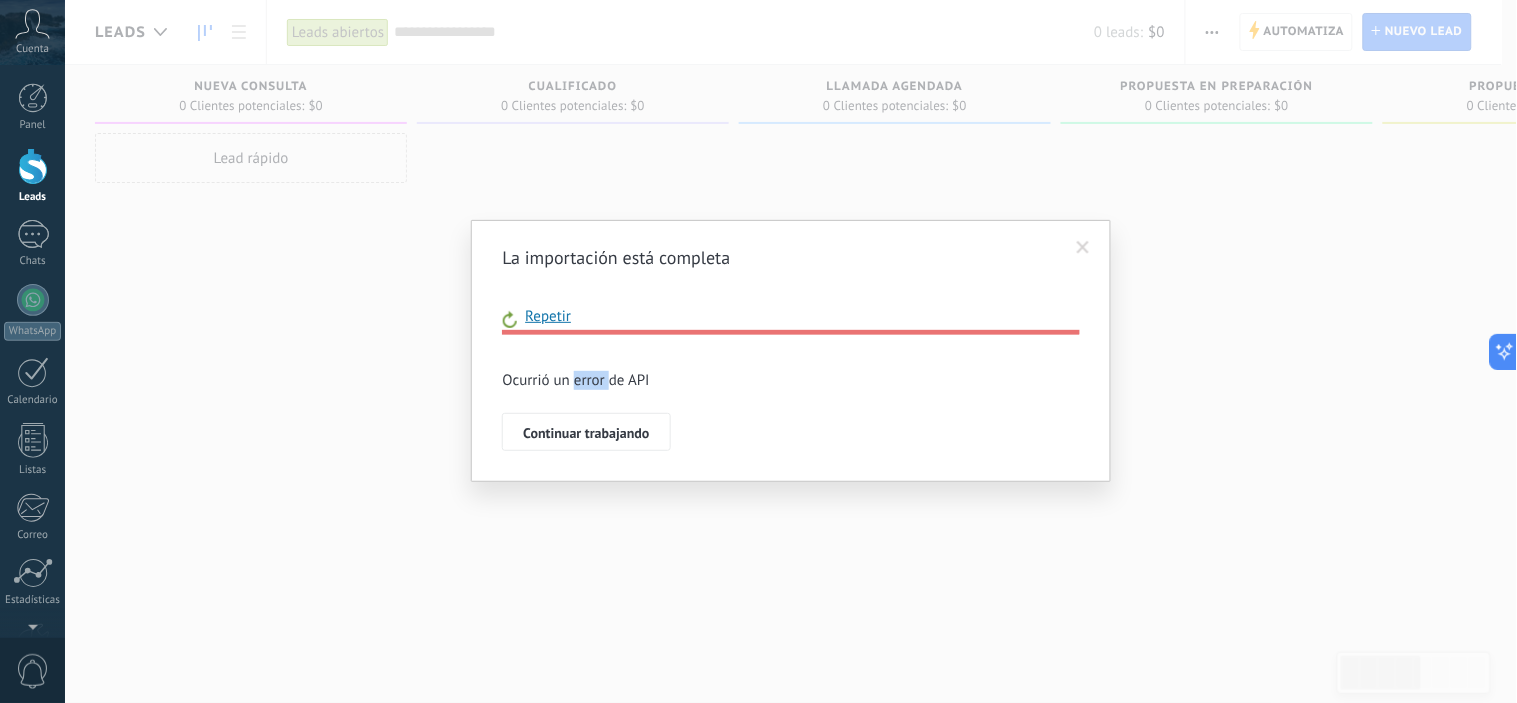 click on "Ocurrió un error de API" at bounding box center [791, 380] 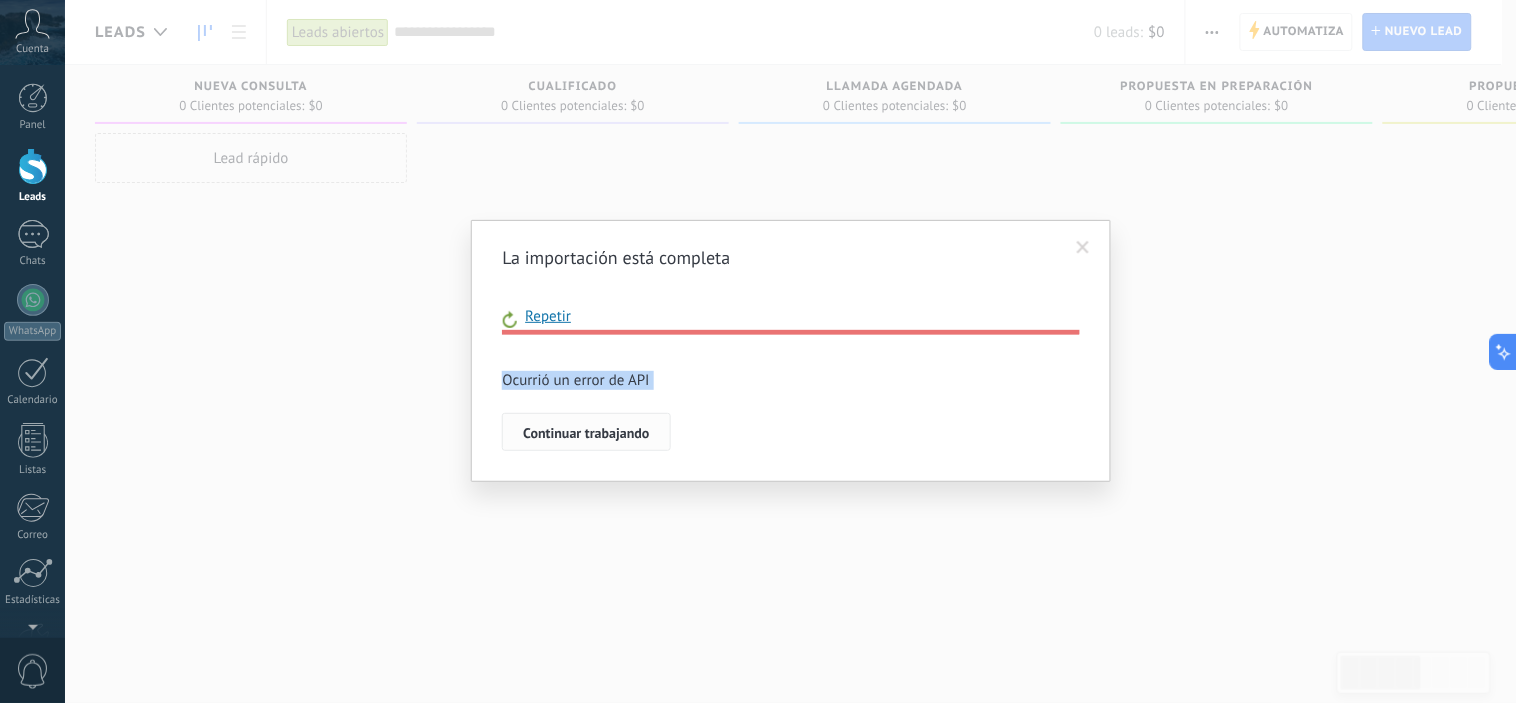 click on "Continuar trabajando" at bounding box center (586, 433) 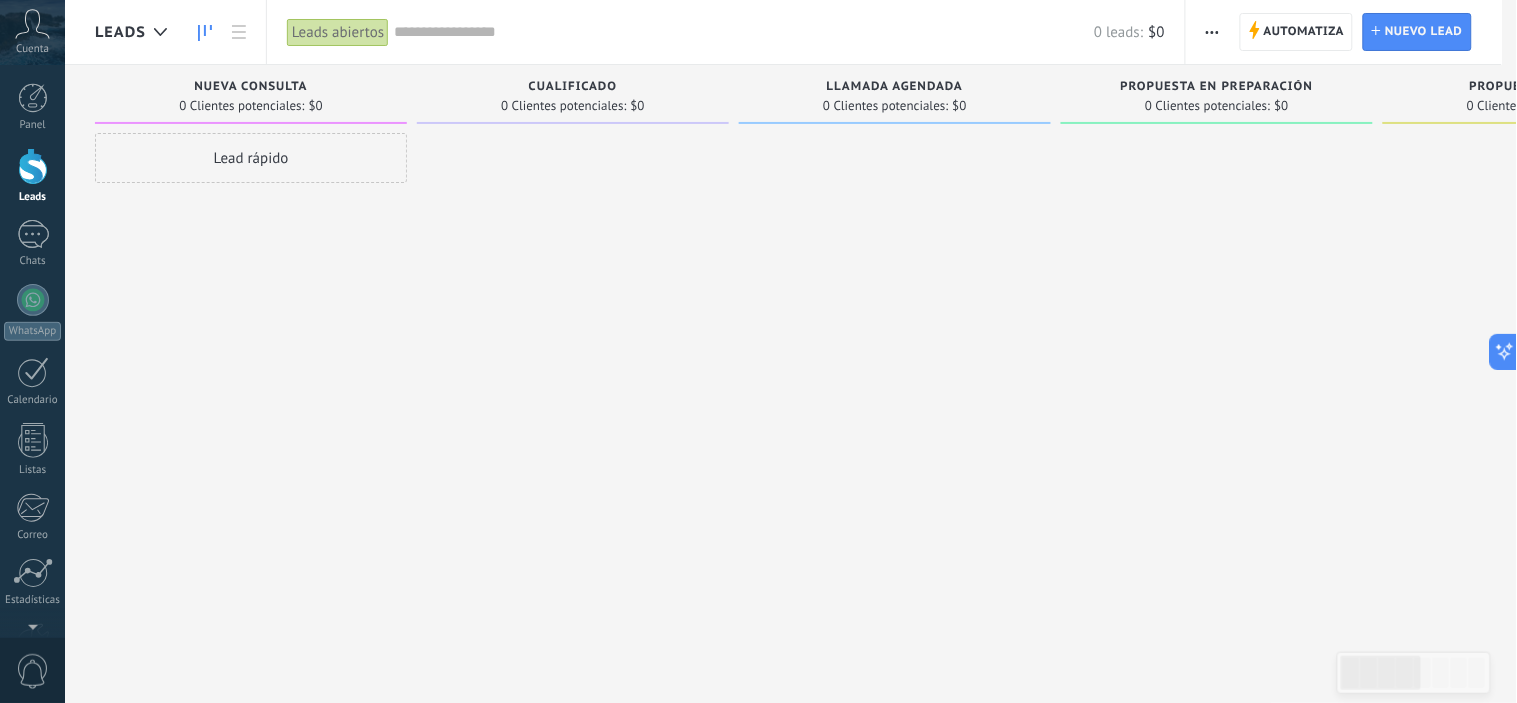 click at bounding box center [1212, 32] 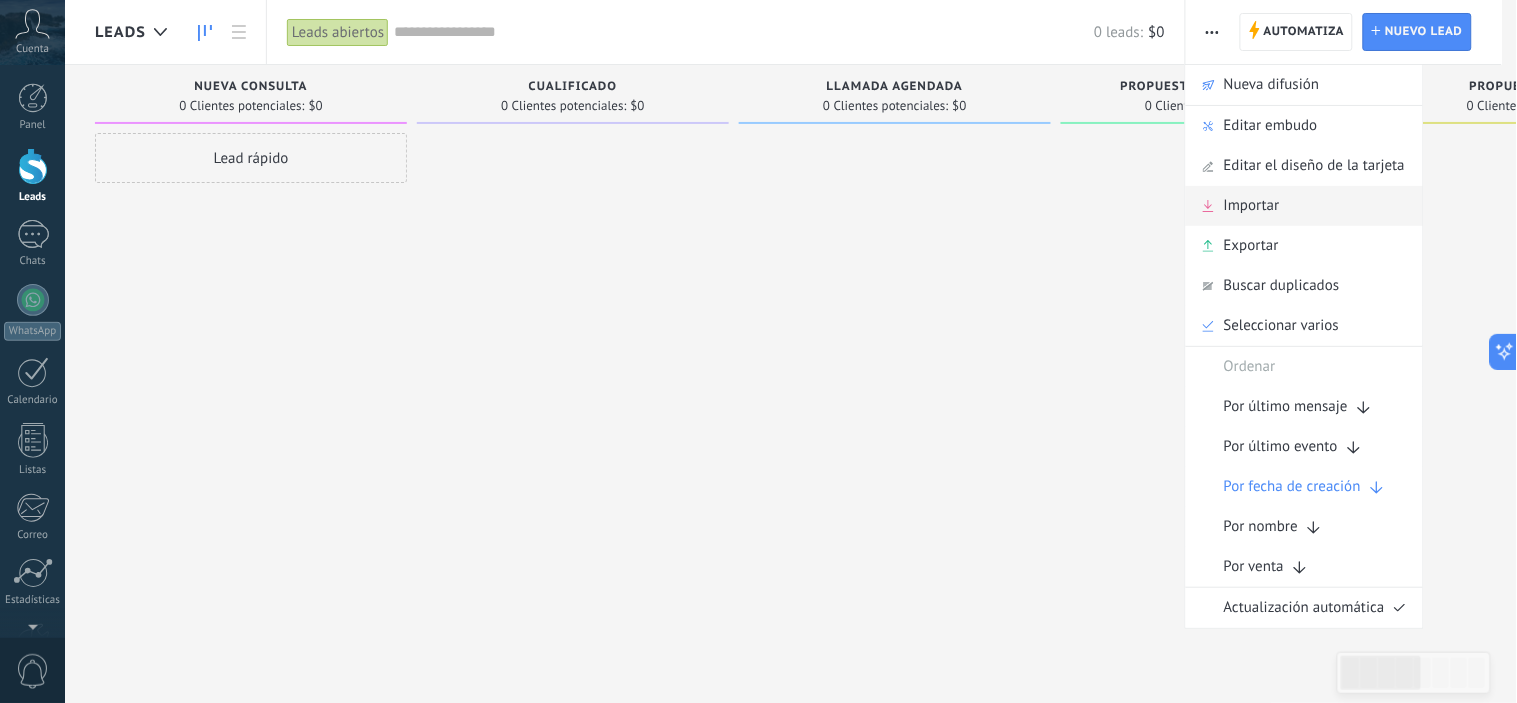 click on "Importar" at bounding box center [1252, 206] 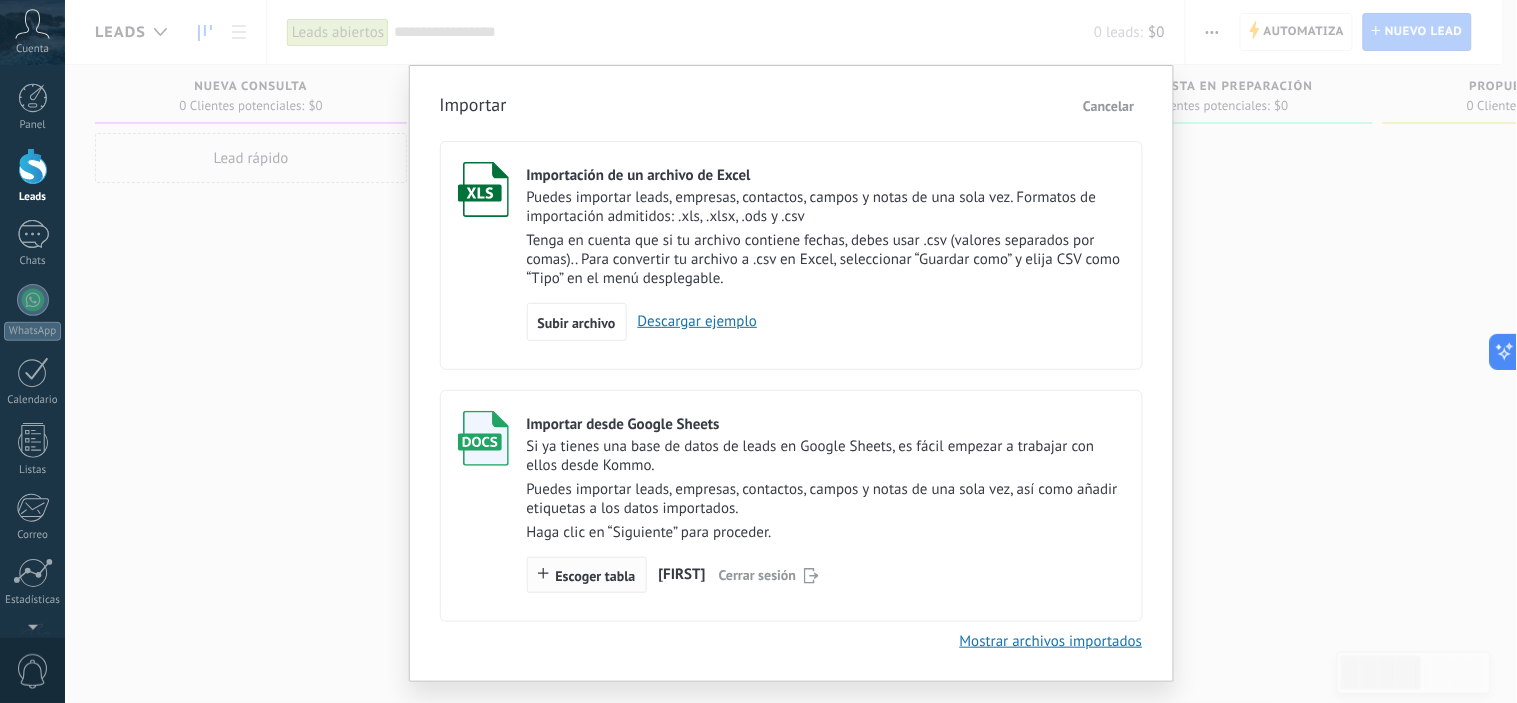 click on "Escoger tabla" at bounding box center [596, 576] 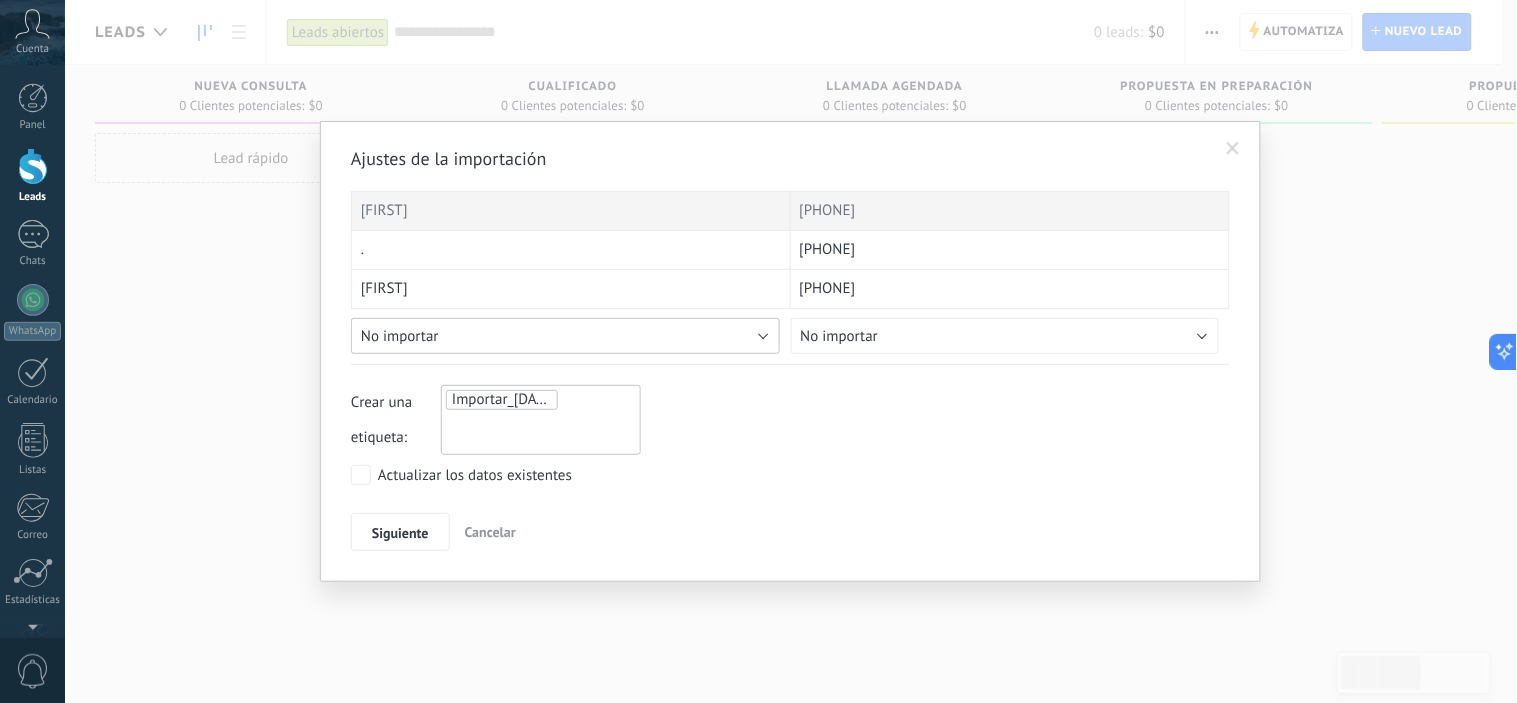 click on "No importar" at bounding box center (565, 336) 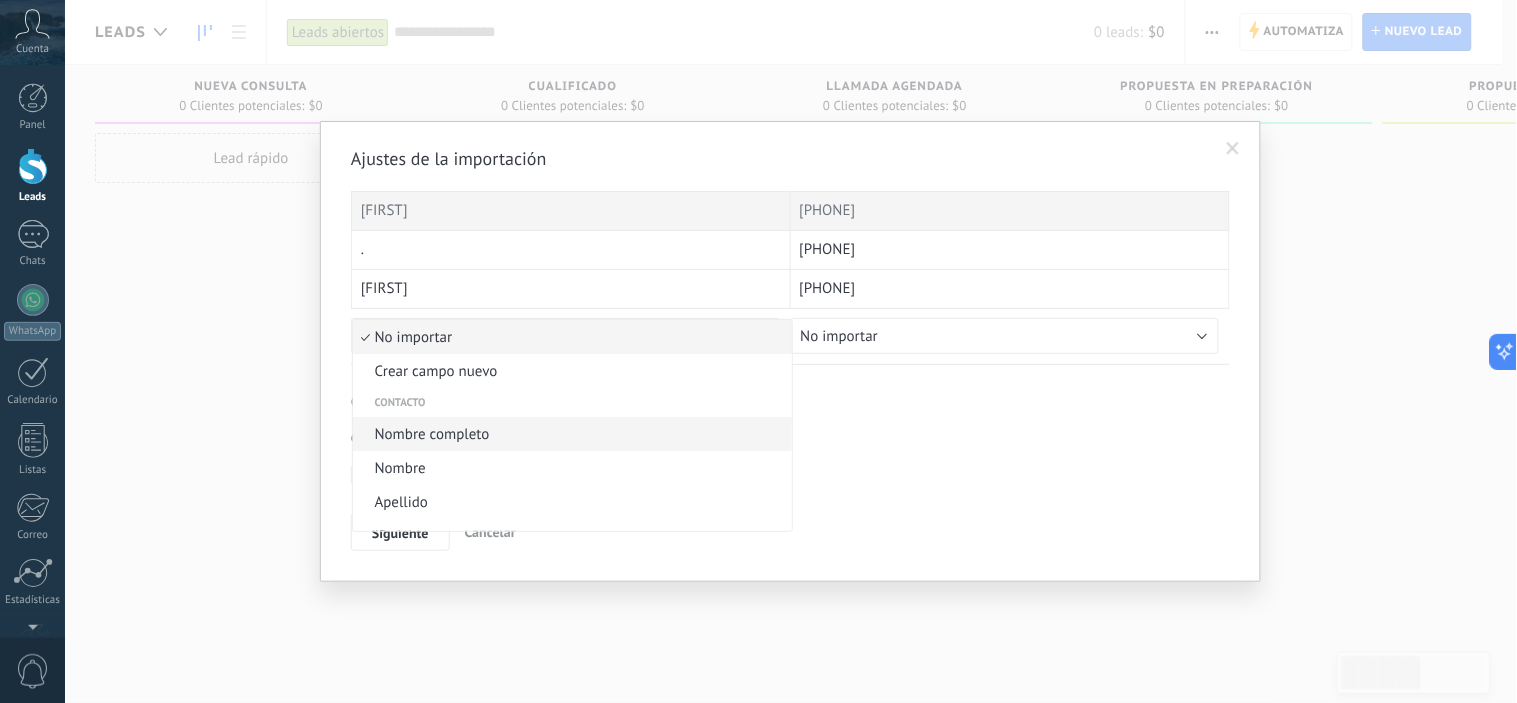 click on "Nombre completo" at bounding box center (569, 434) 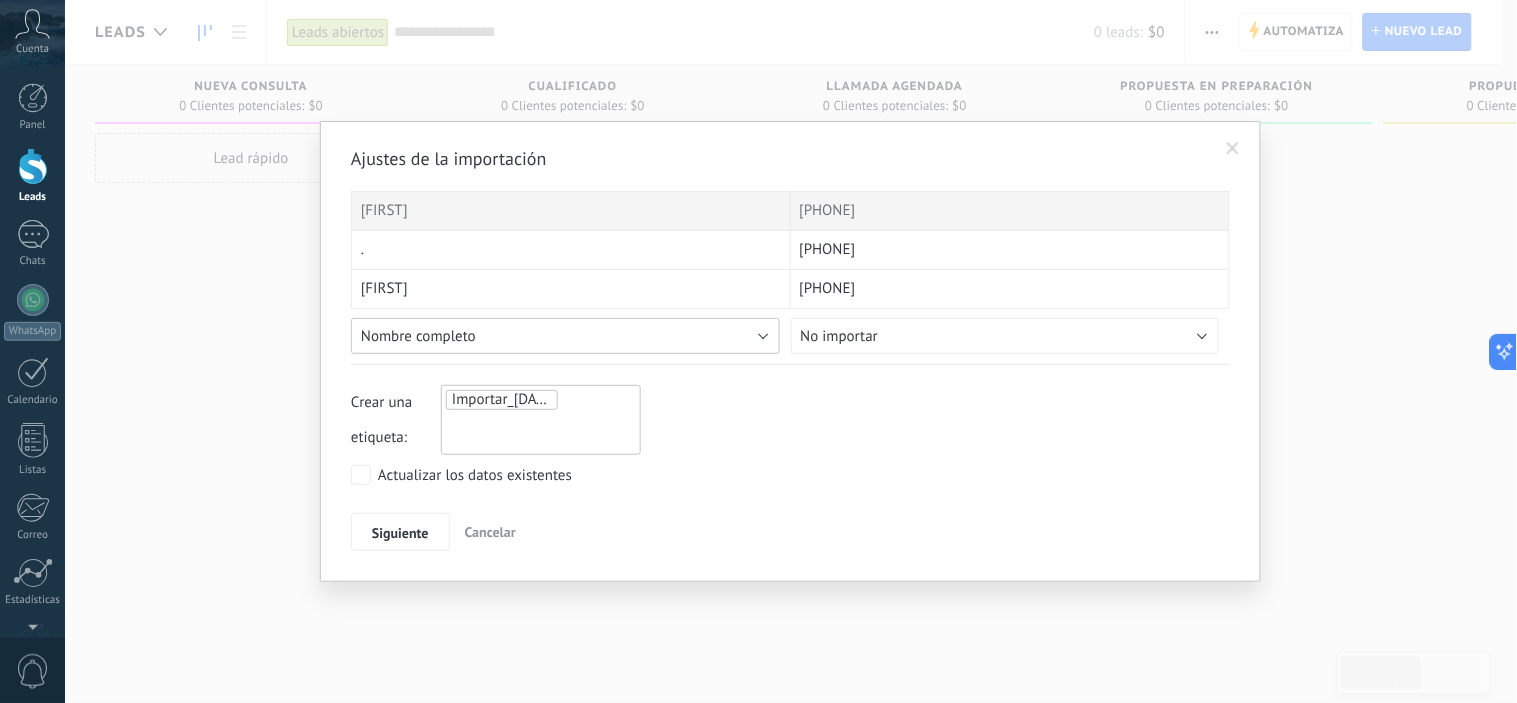 click on "Nombre completo" at bounding box center (565, 336) 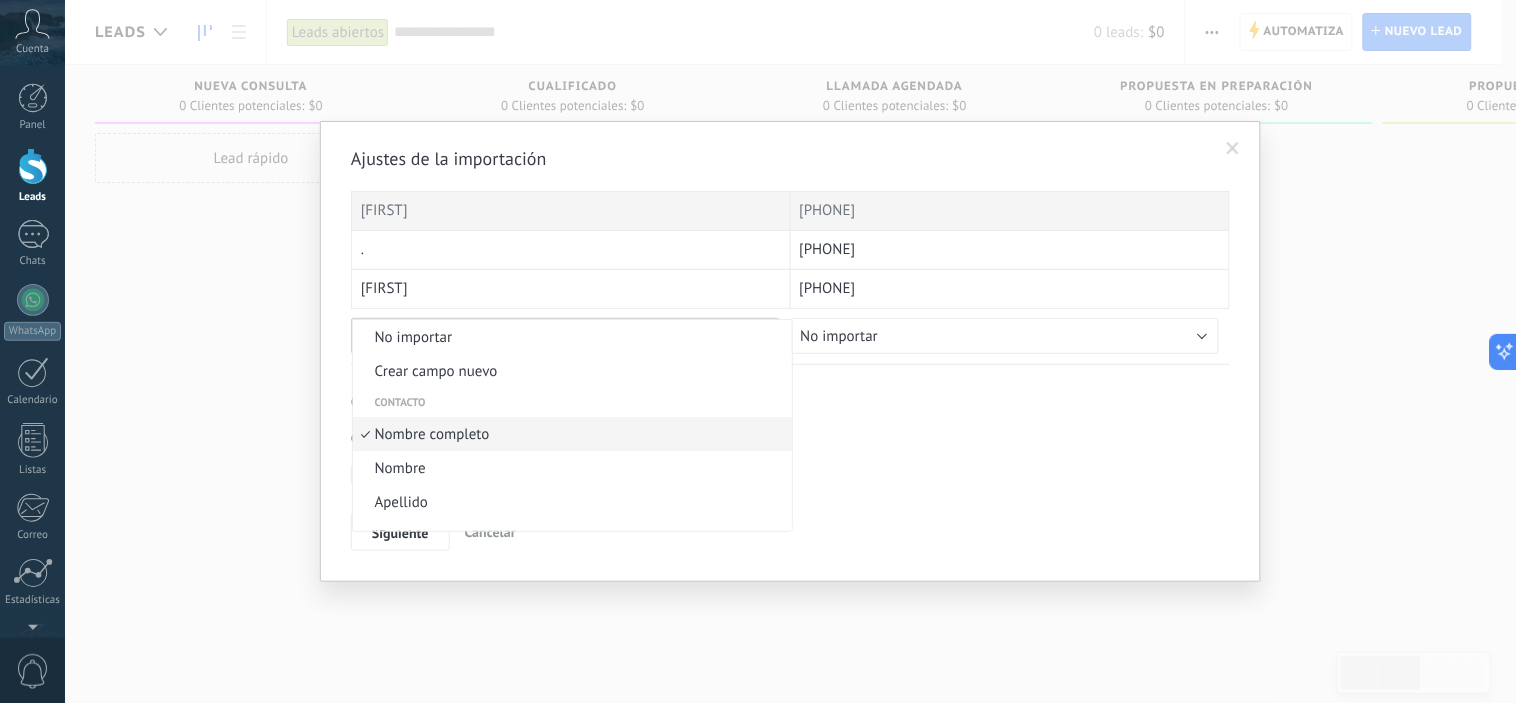 scroll, scrollTop: 14, scrollLeft: 0, axis: vertical 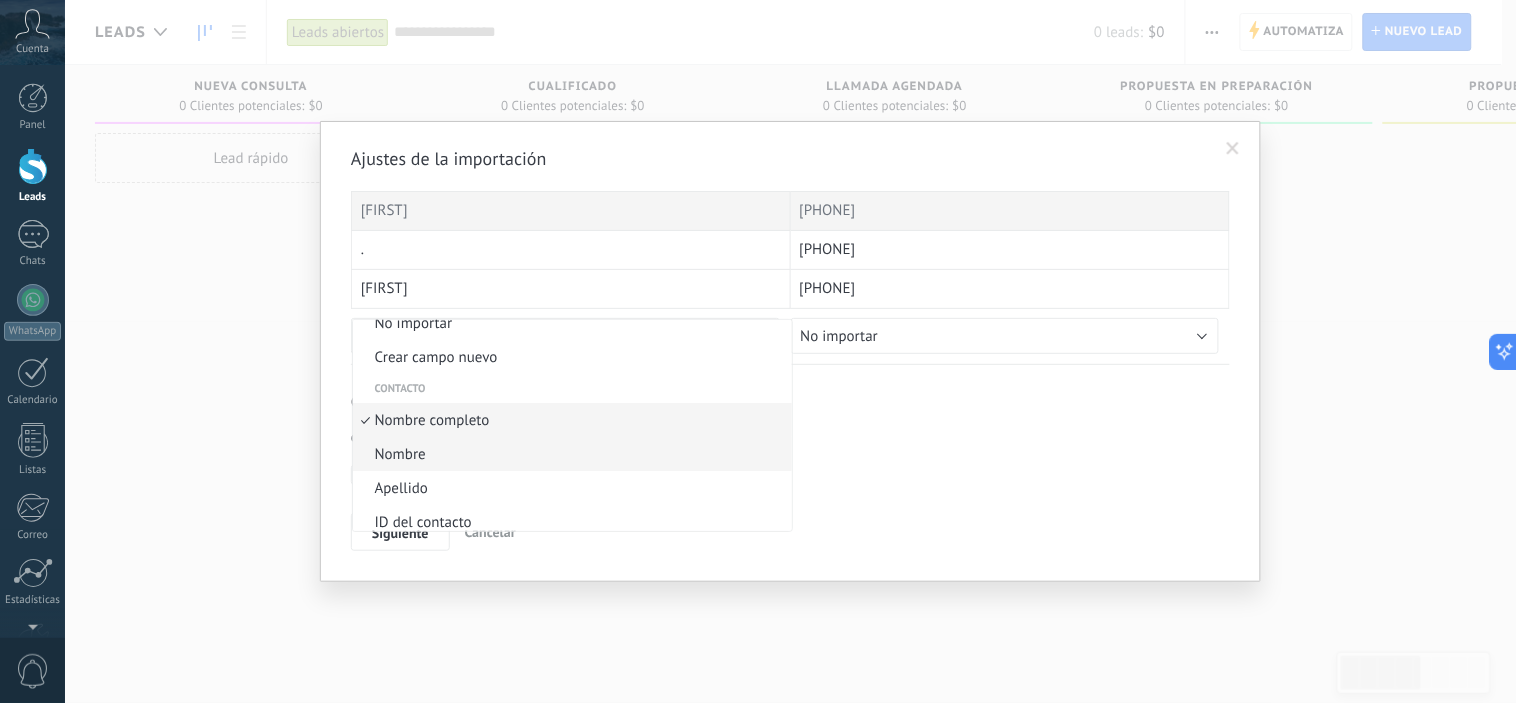 click on "Nombre" at bounding box center (569, 454) 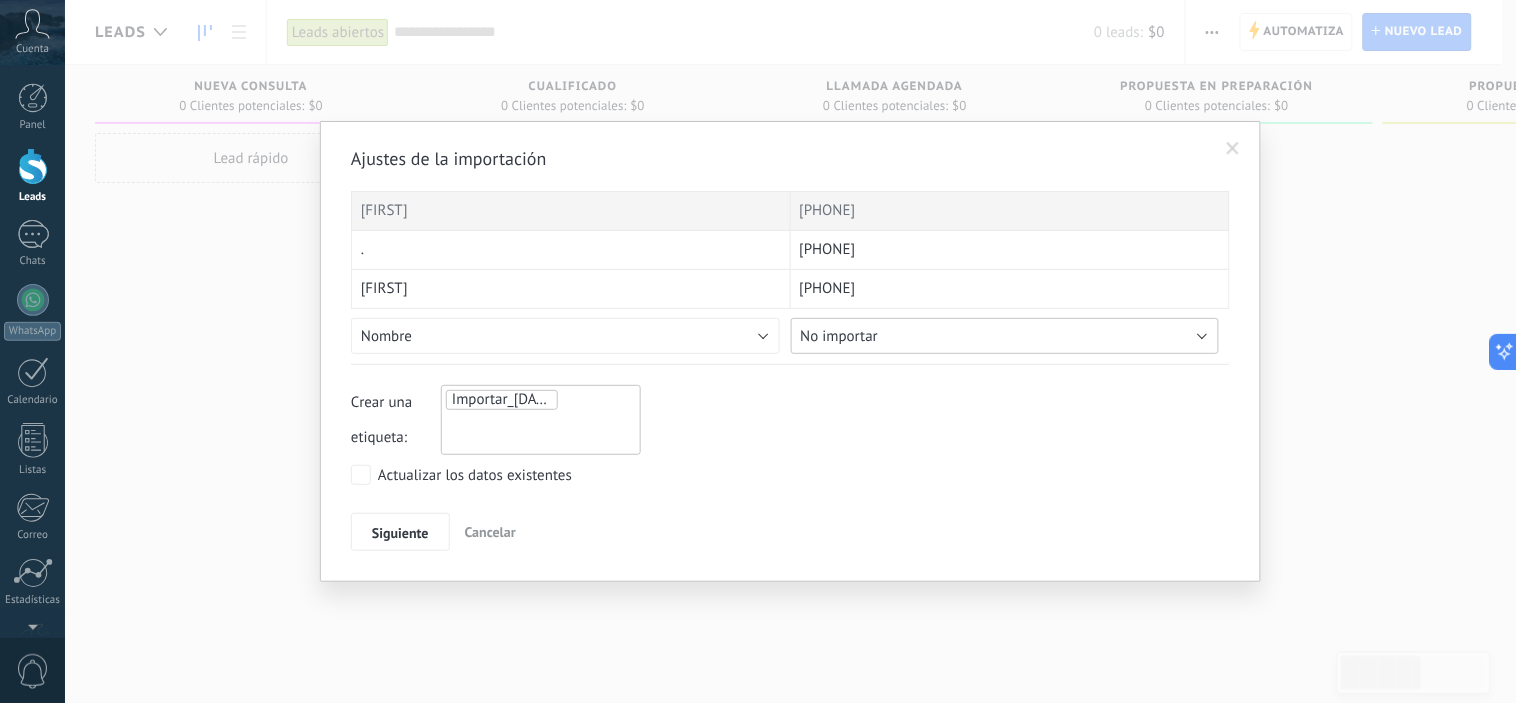 click on "No importar" at bounding box center [1005, 336] 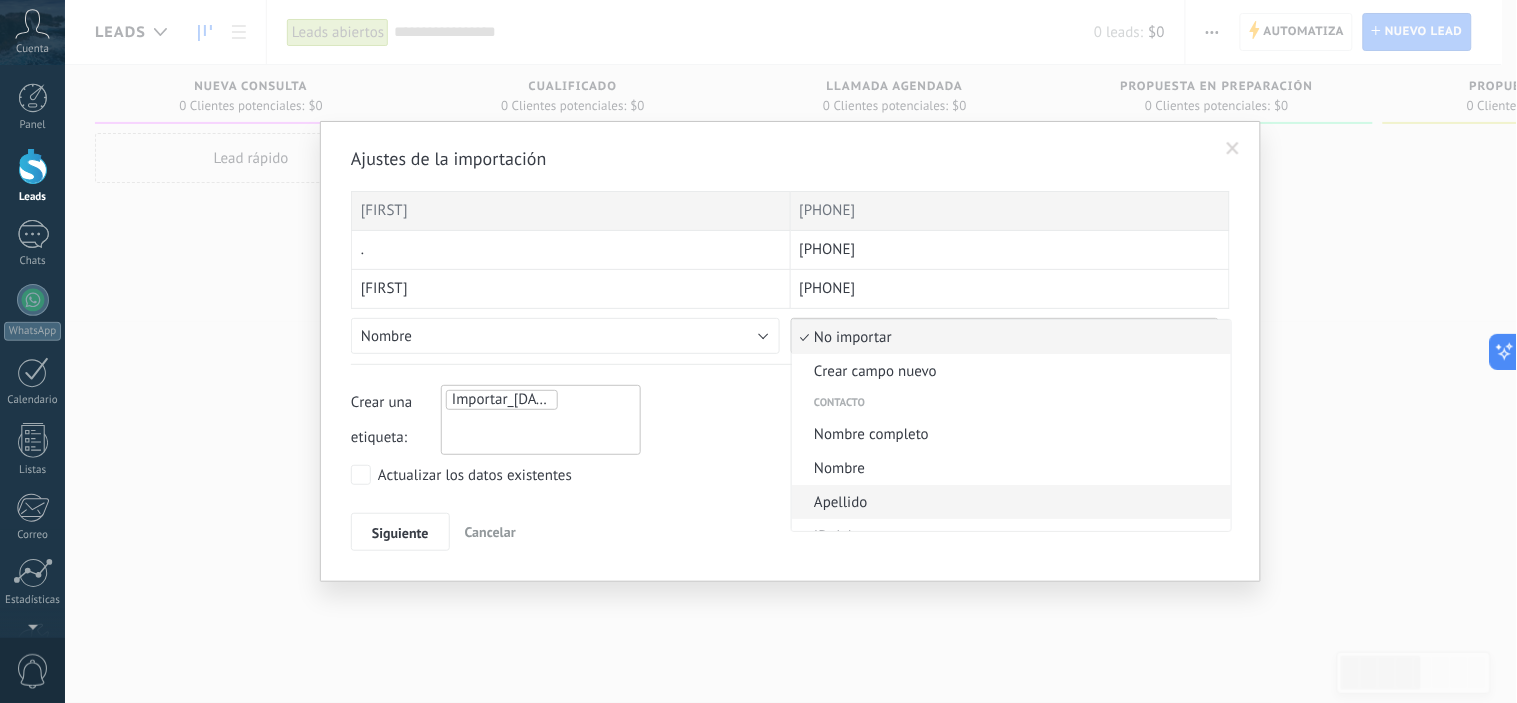 type 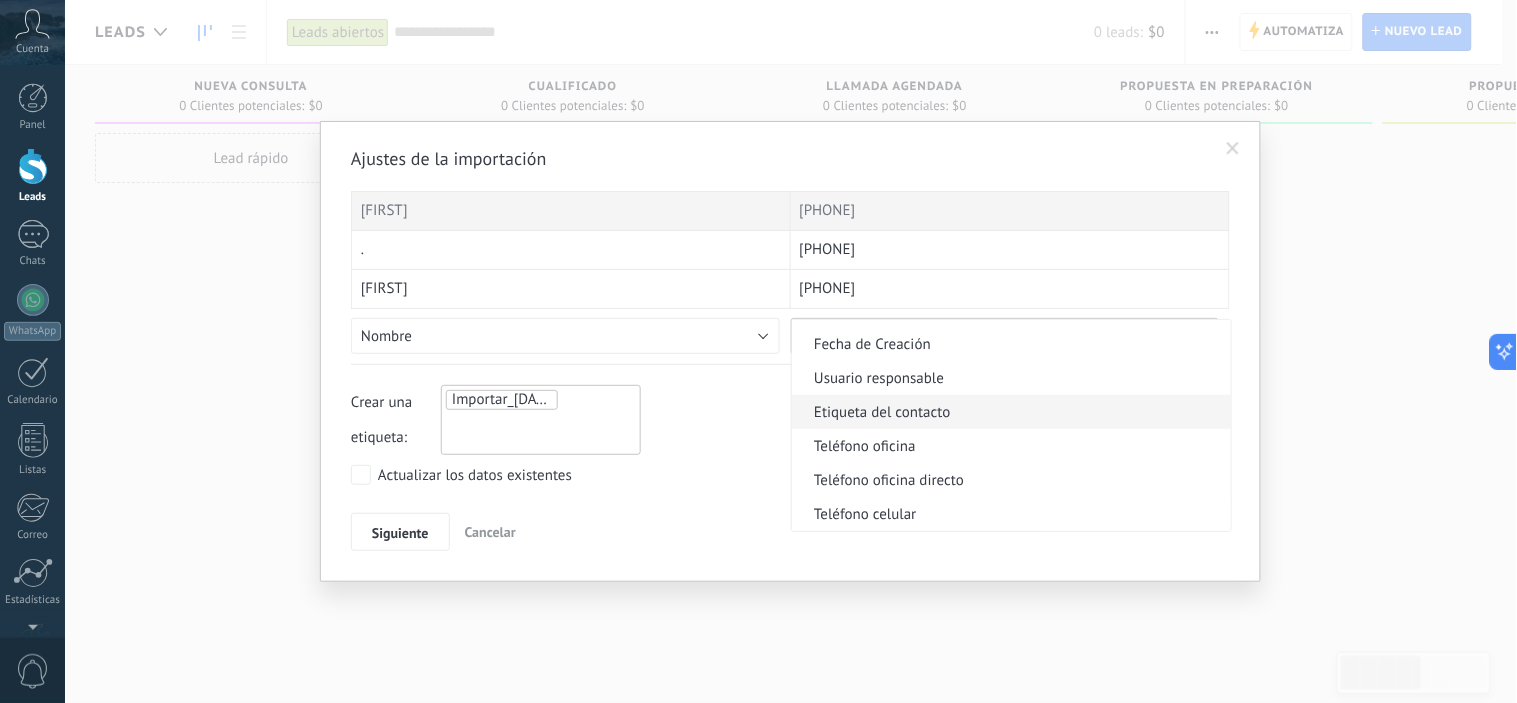 scroll, scrollTop: 363, scrollLeft: 0, axis: vertical 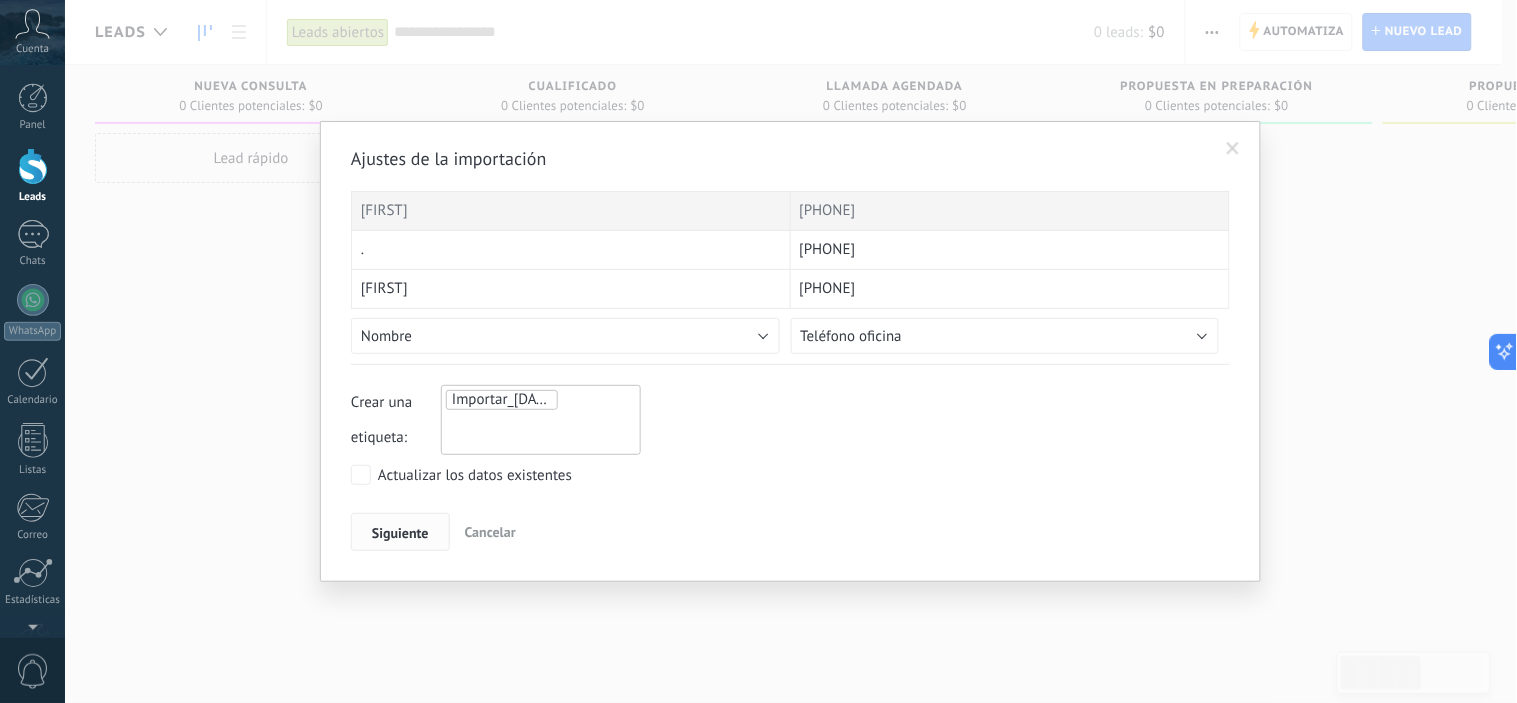 click on "Siguiente" at bounding box center [400, 532] 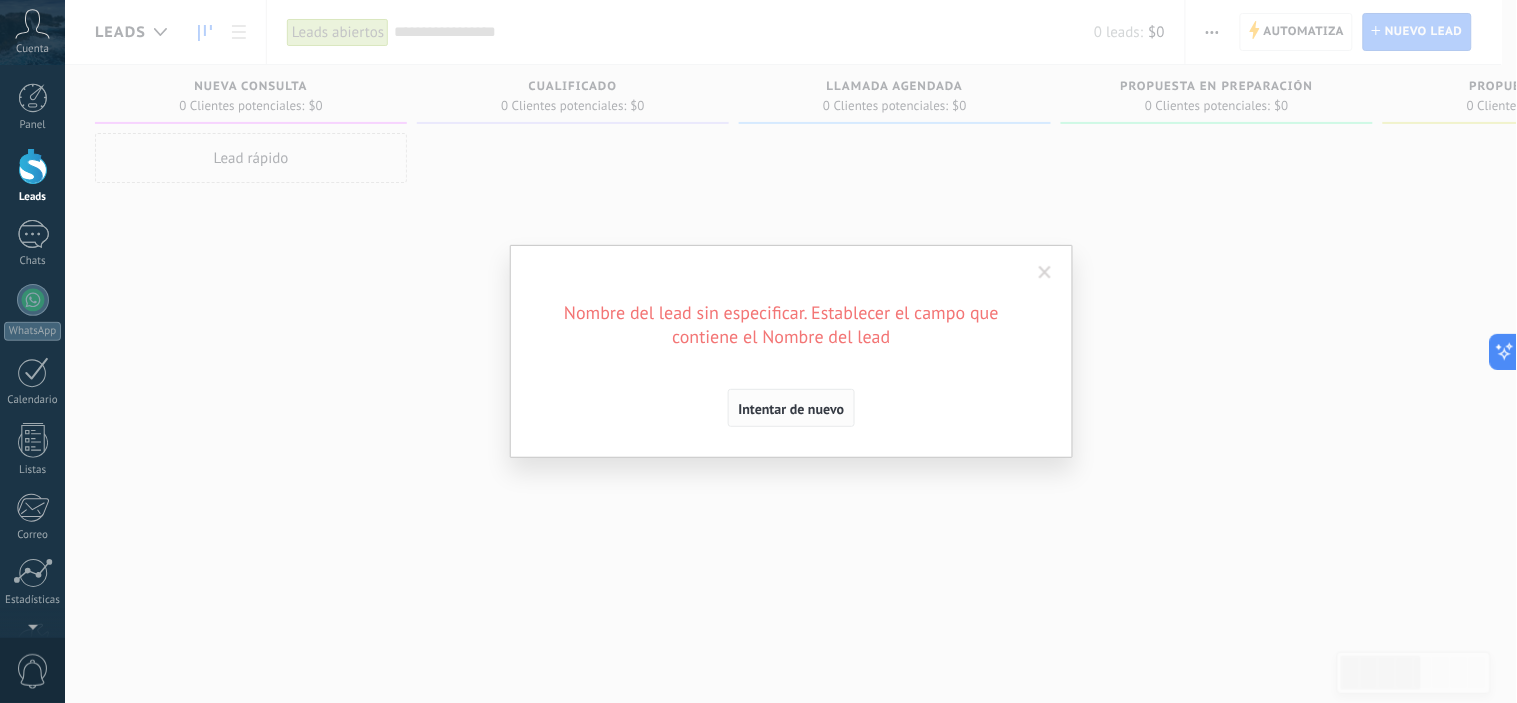 click on "Intentar de nuevo" at bounding box center [792, 408] 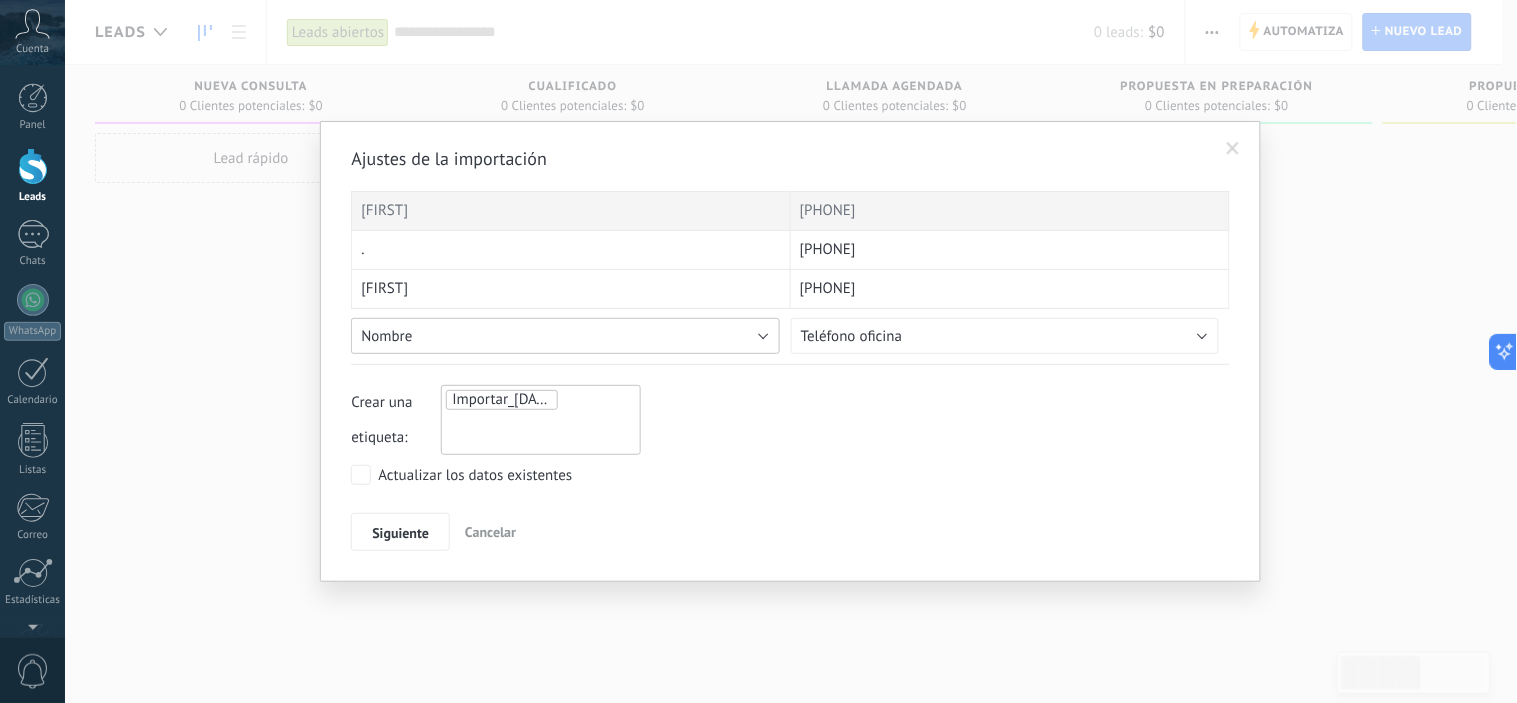 click on "Nombre" at bounding box center [565, 336] 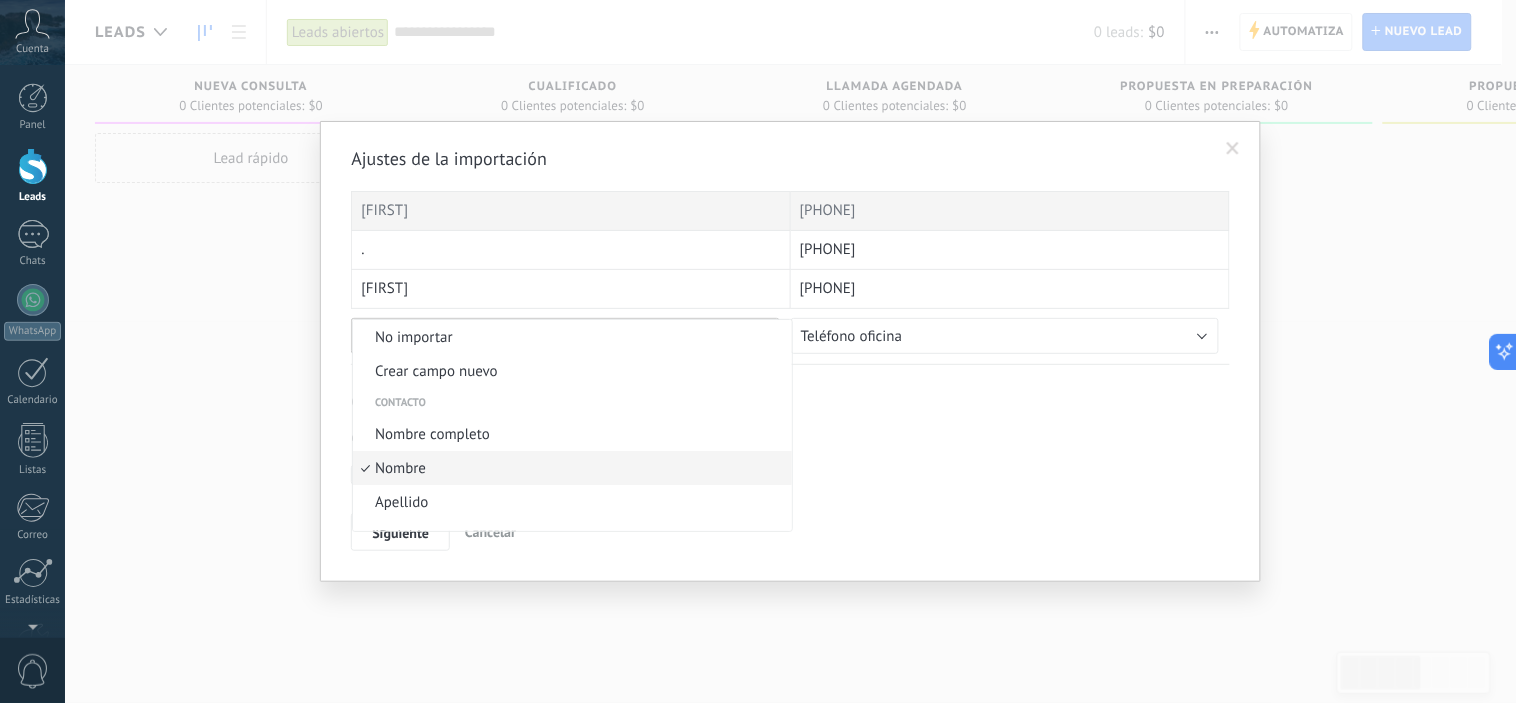 scroll, scrollTop: 48, scrollLeft: 0, axis: vertical 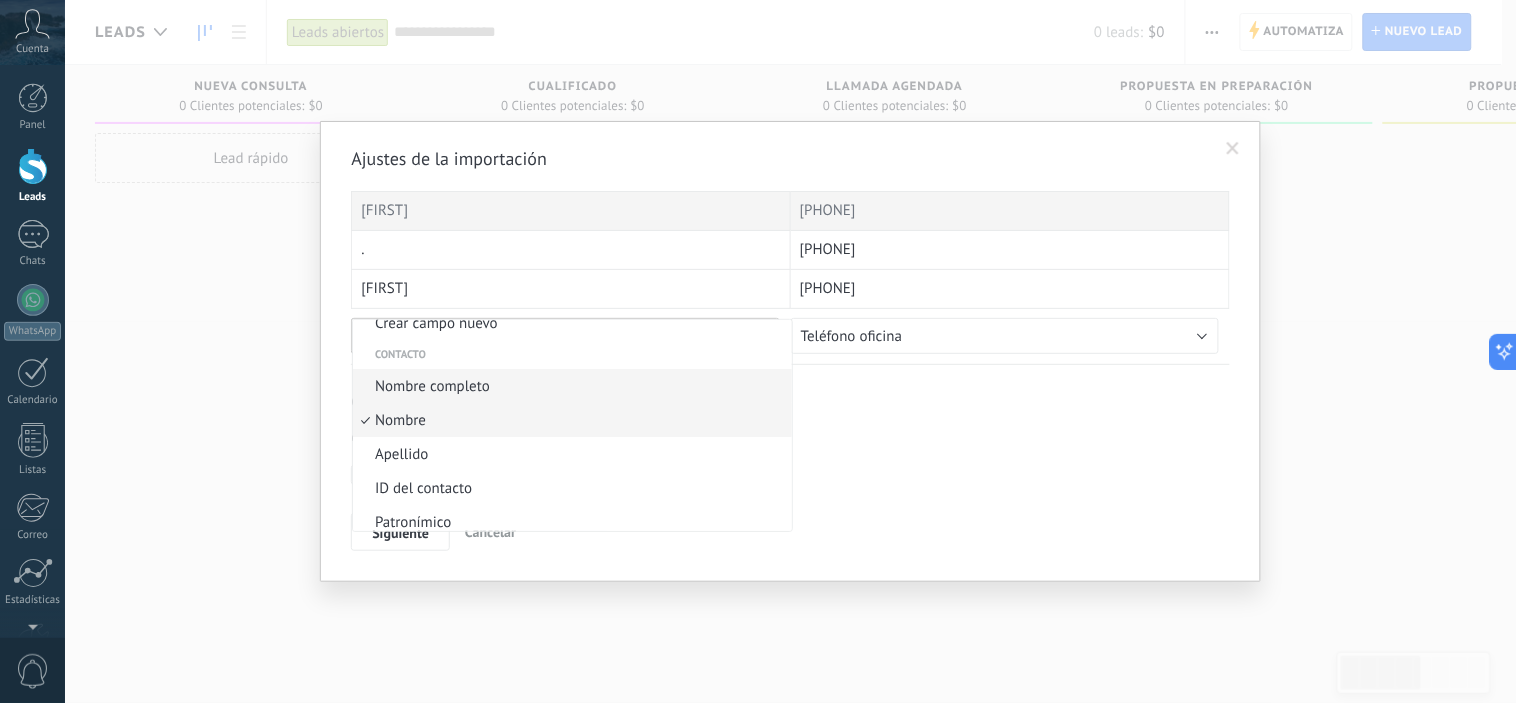type 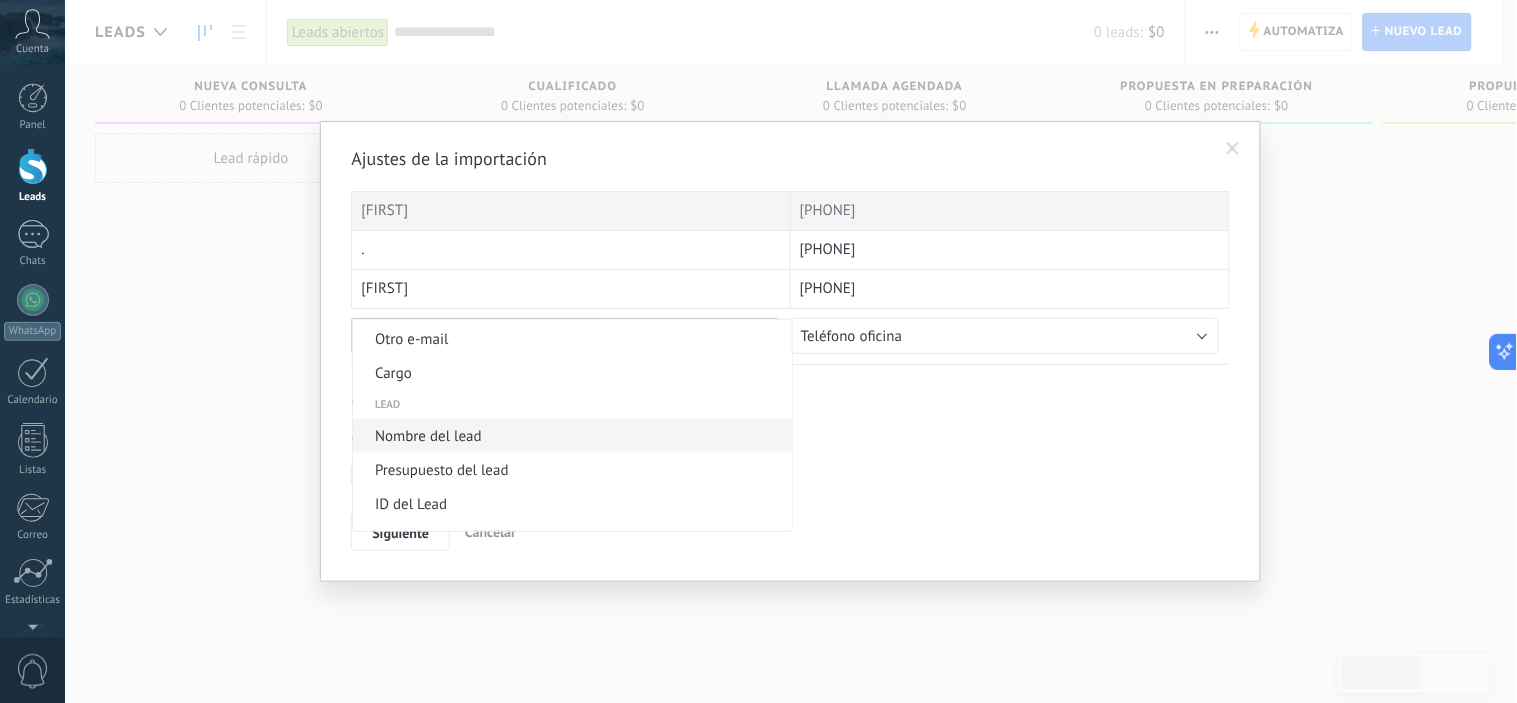 scroll, scrollTop: 743, scrollLeft: 0, axis: vertical 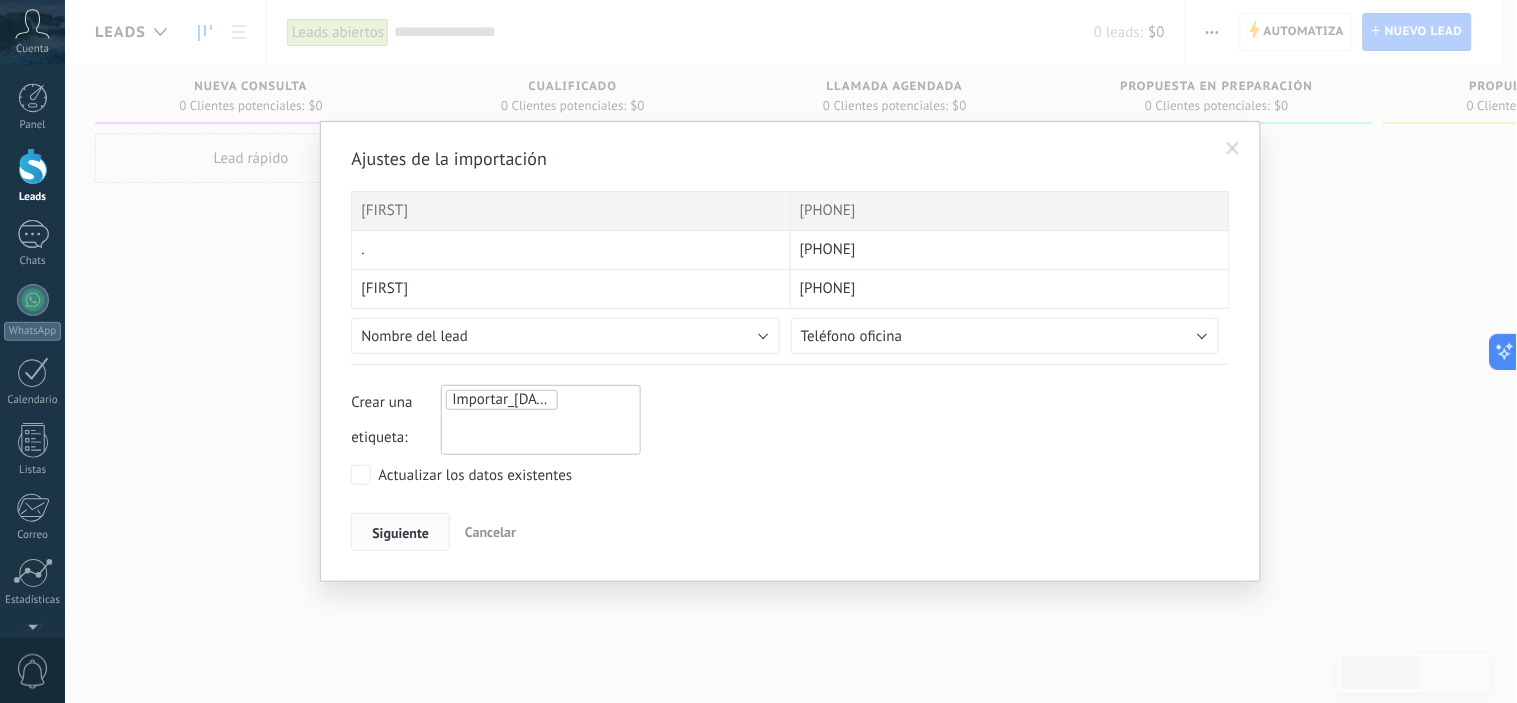 click on "Siguiente" at bounding box center (400, 533) 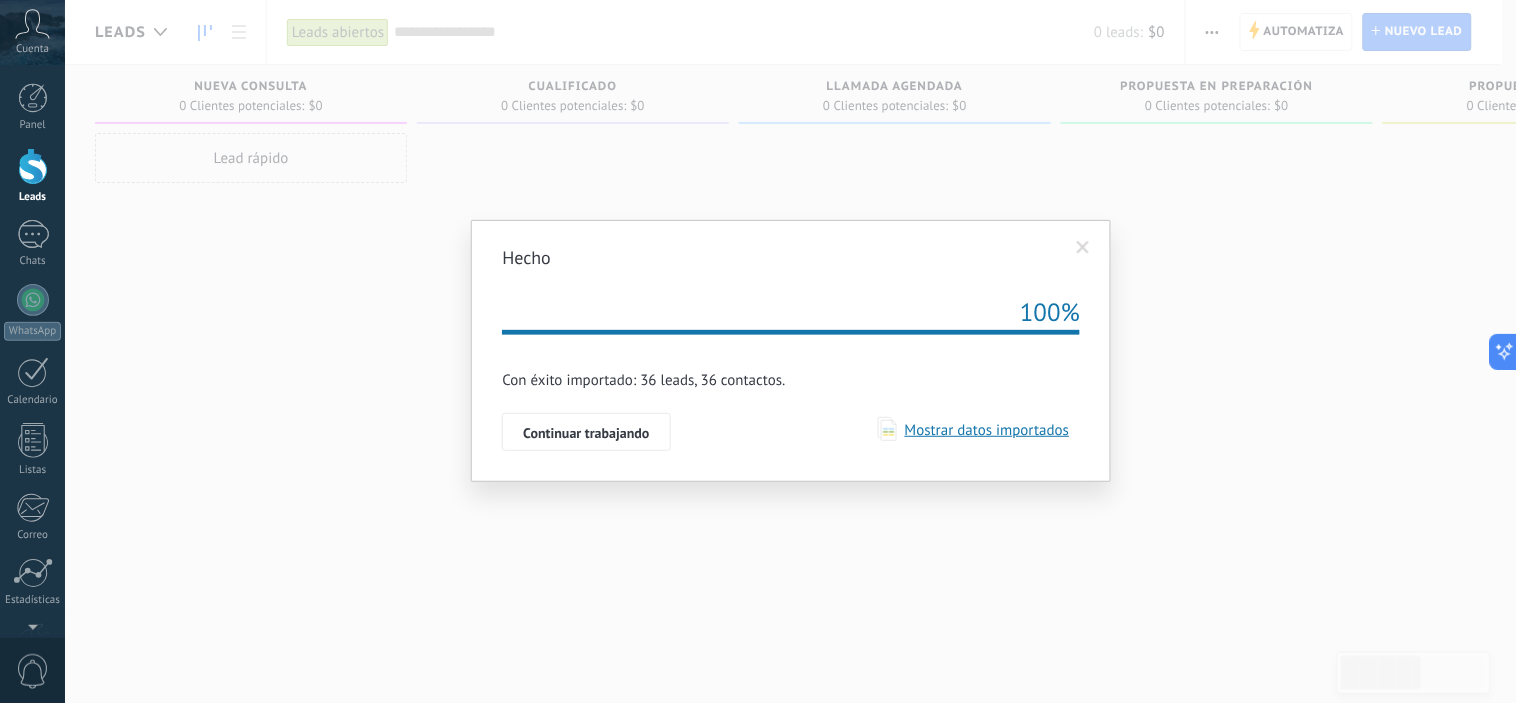 click on "Mostrar datos importados" at bounding box center (983, 430) 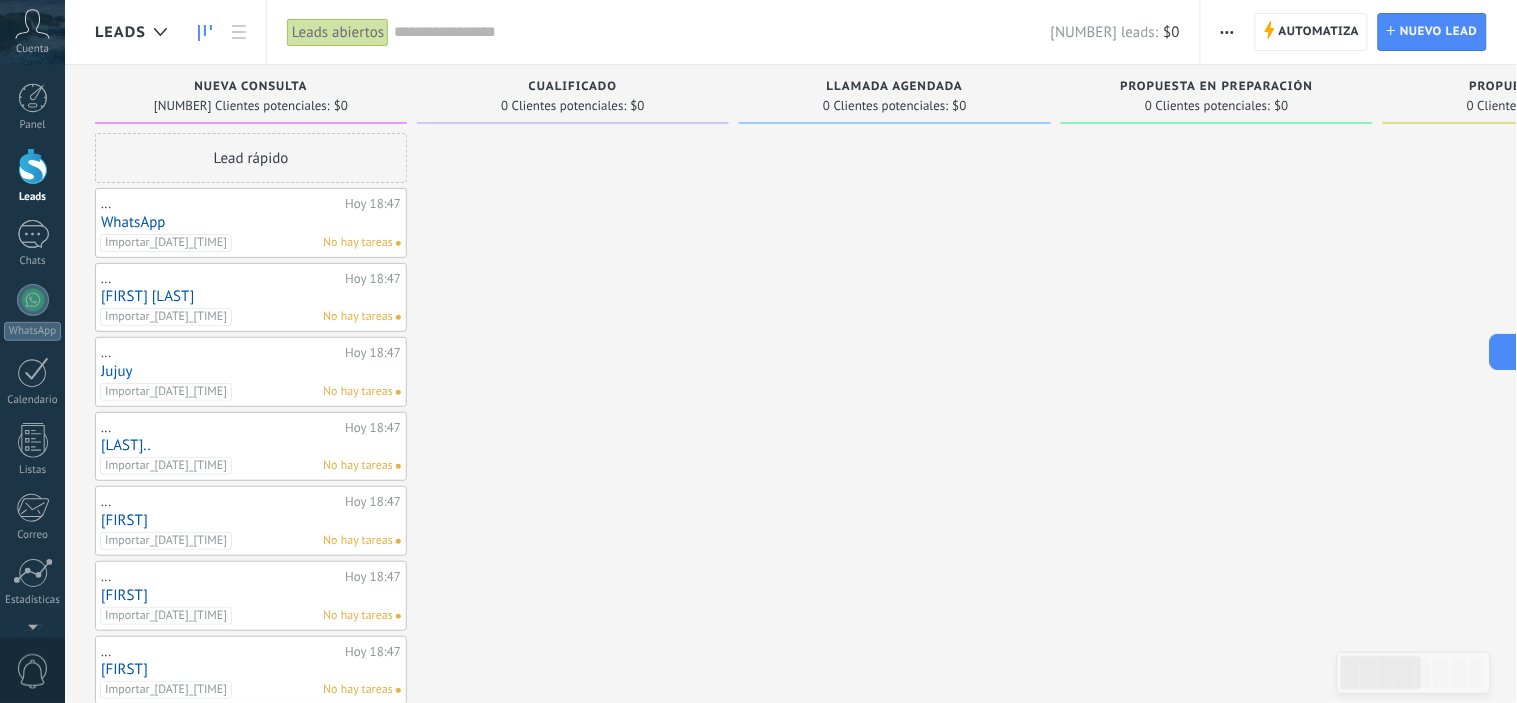 click on "Importar_[DATE]_[TIME]" at bounding box center (166, 243) 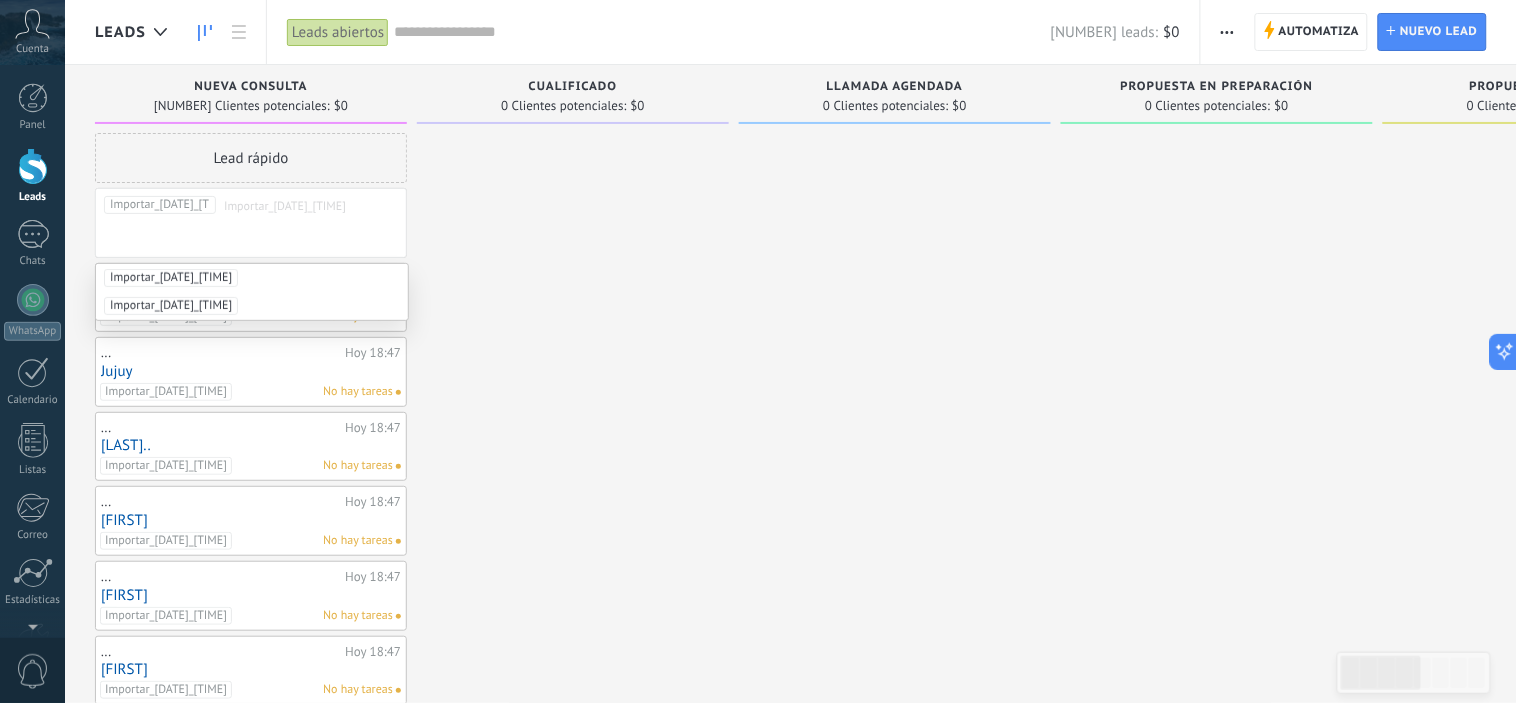 click on "Importar_[DATE]_[TIME] Importar_[DATE]_[TIME]" at bounding box center [251, 206] 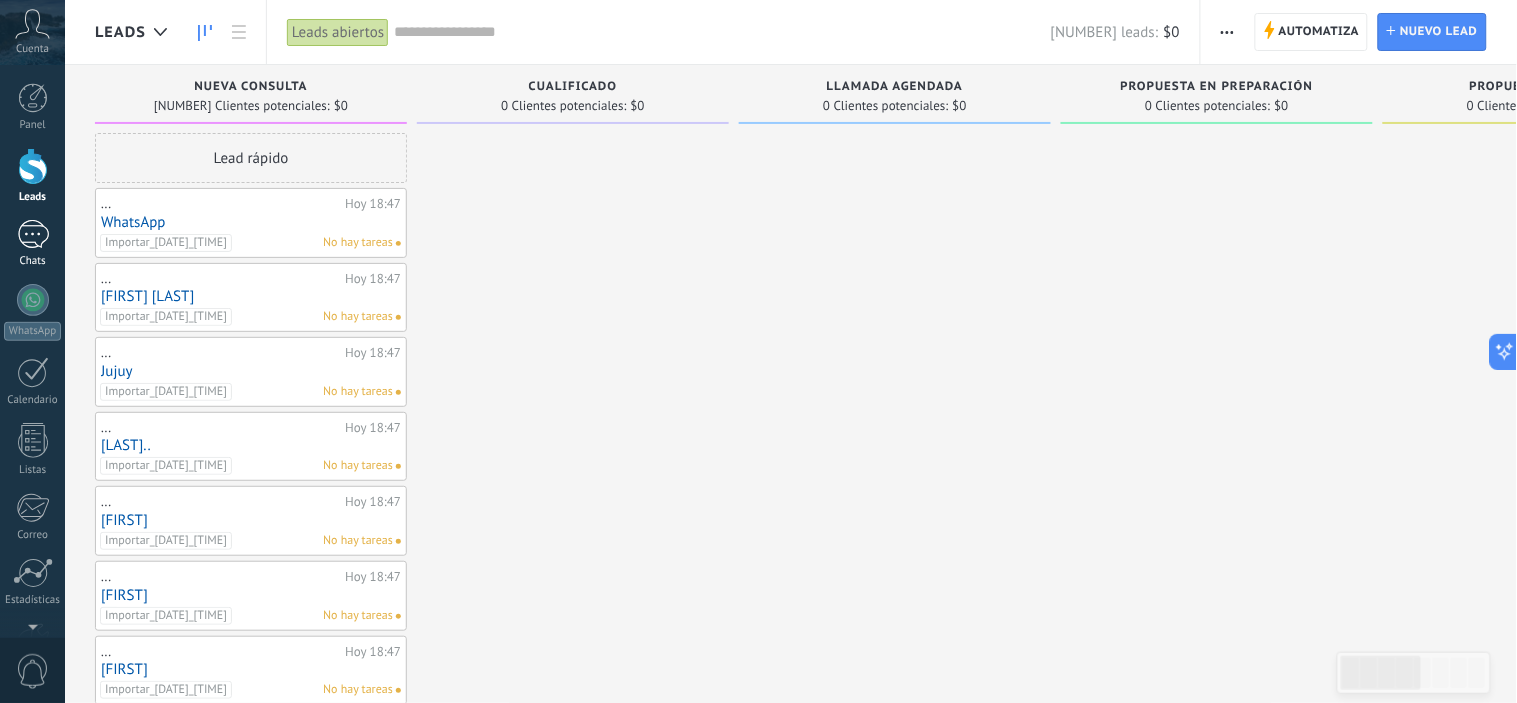 click at bounding box center [33, 234] 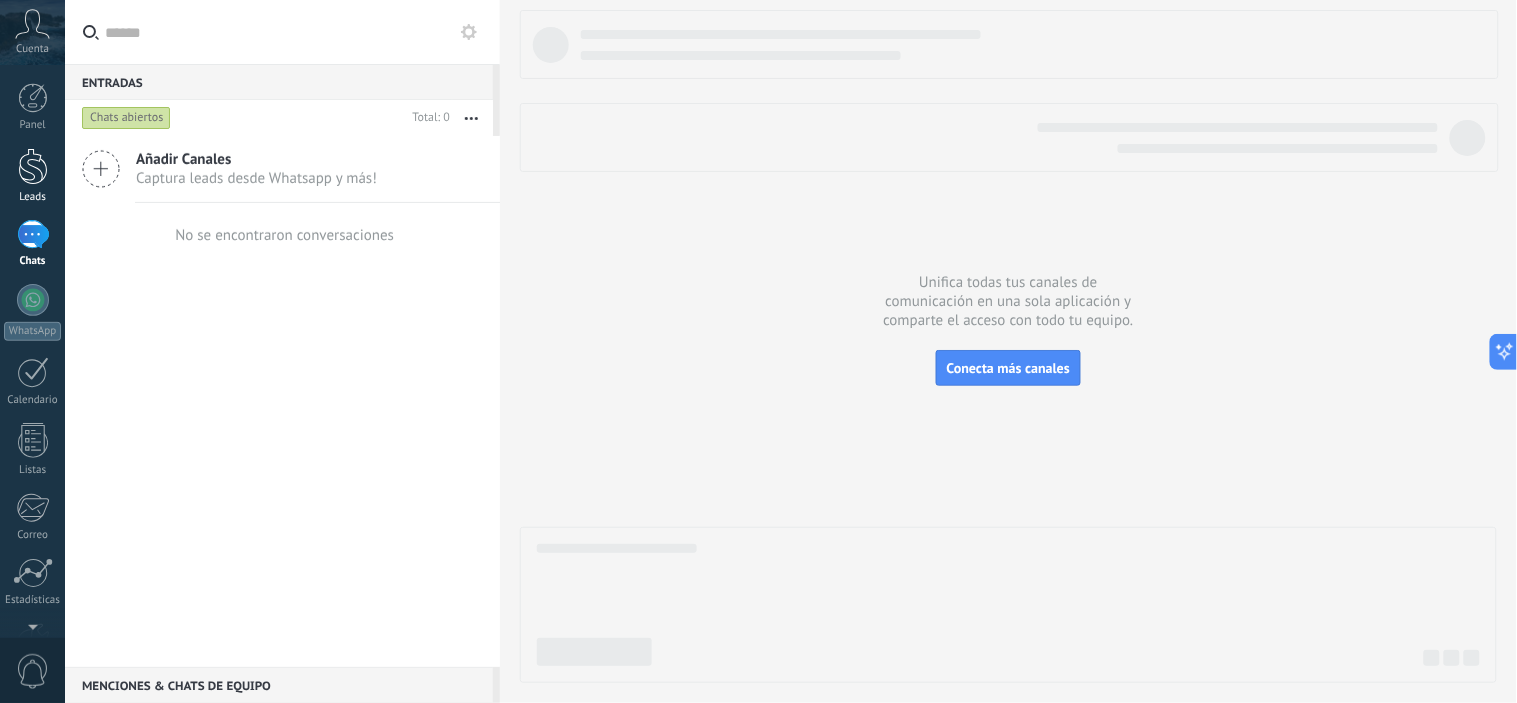 click at bounding box center (33, 166) 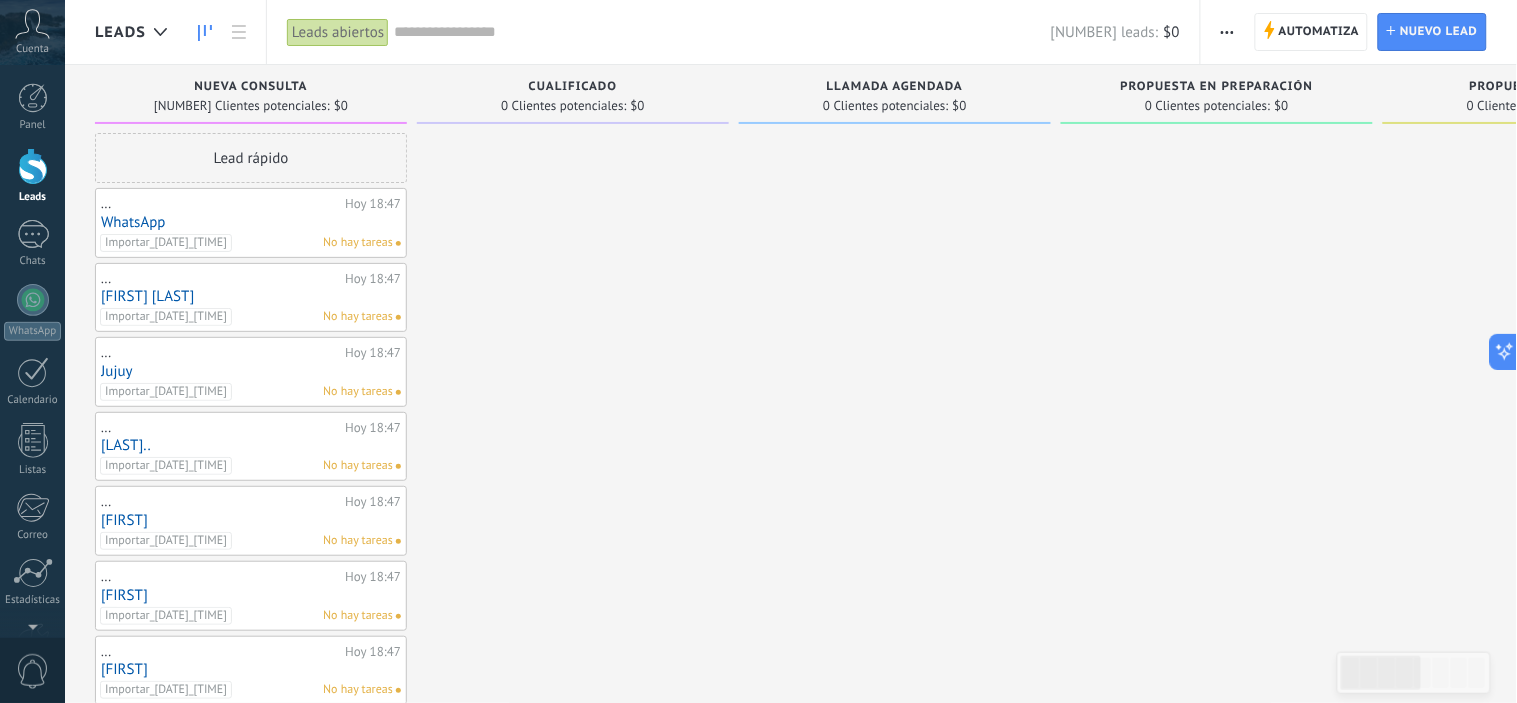 click on "Lead rápido" at bounding box center [251, 158] 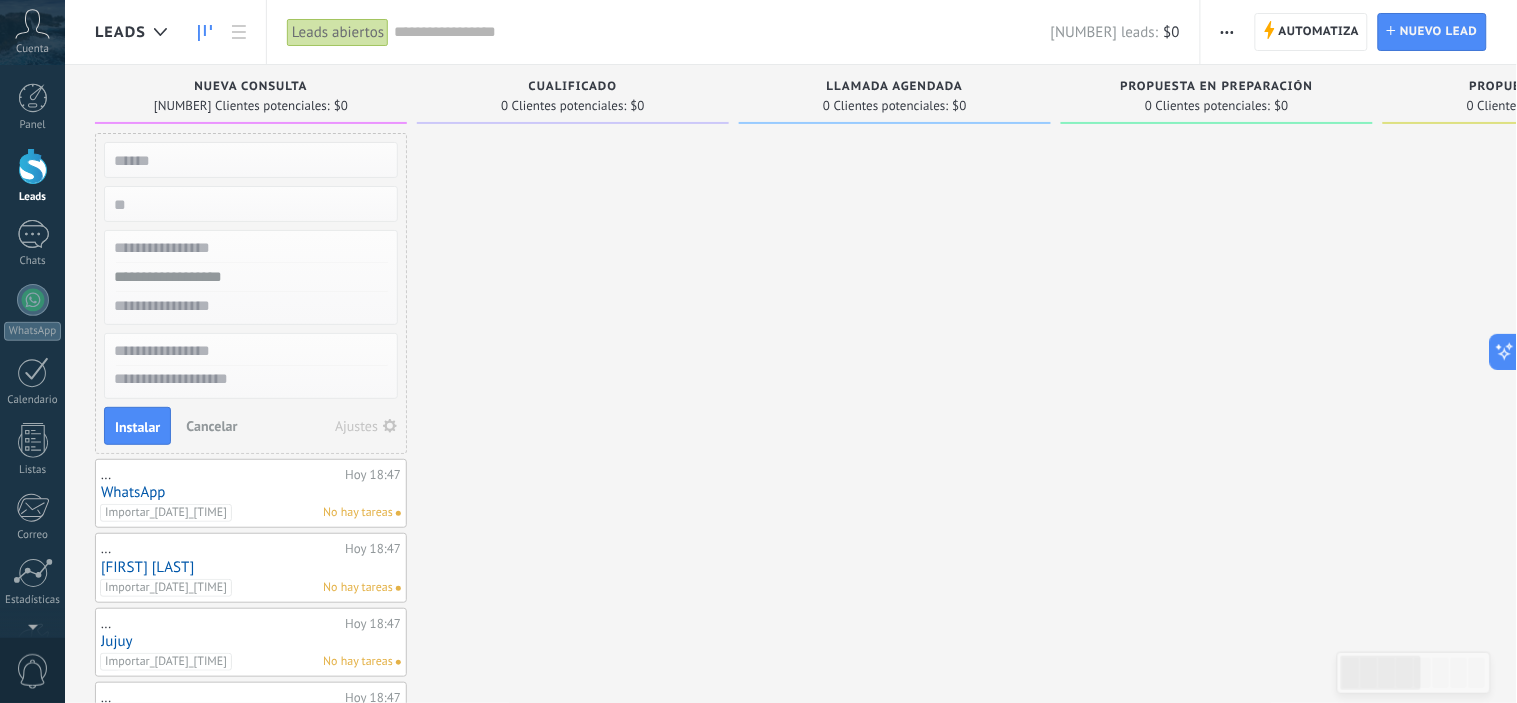 click at bounding box center [573, 1039] 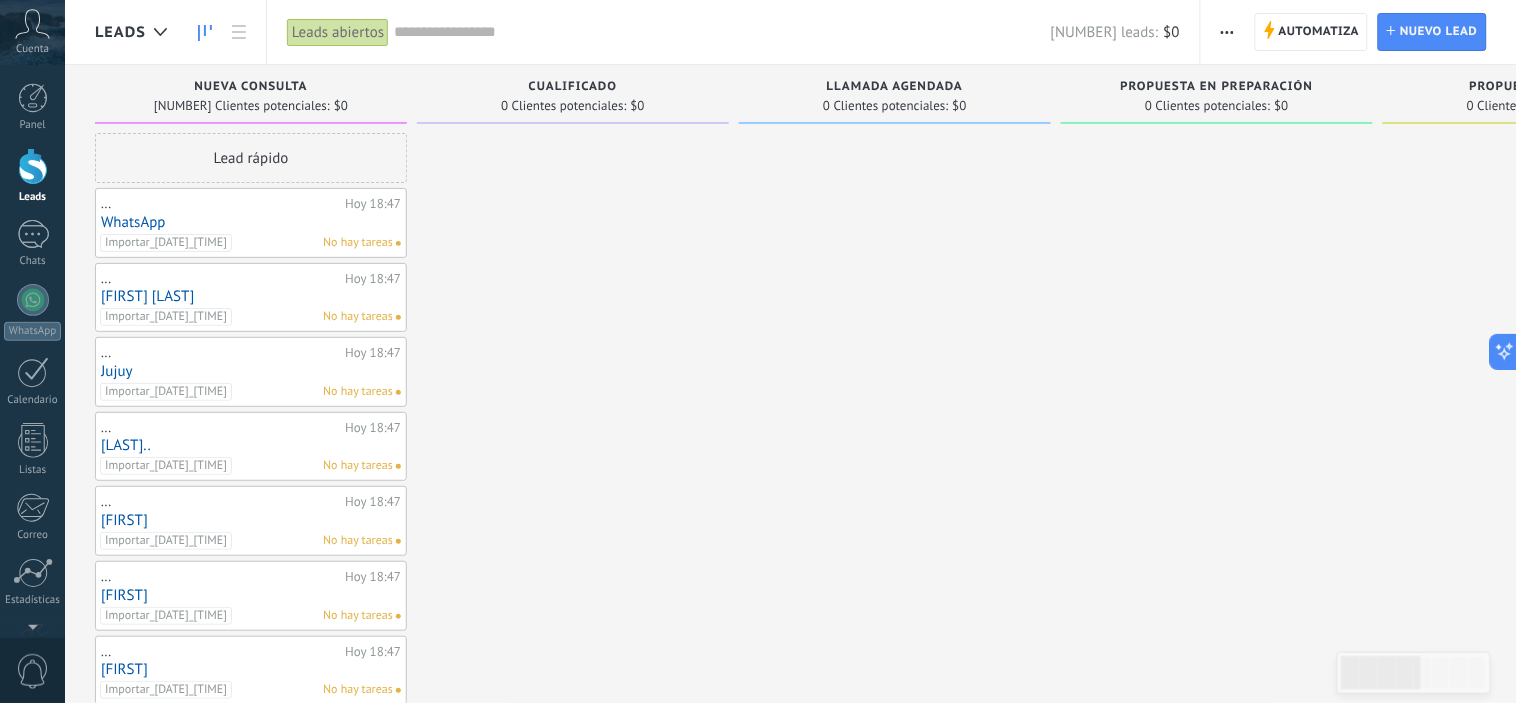 click on "[FIRST] [LAST]" at bounding box center [251, 296] 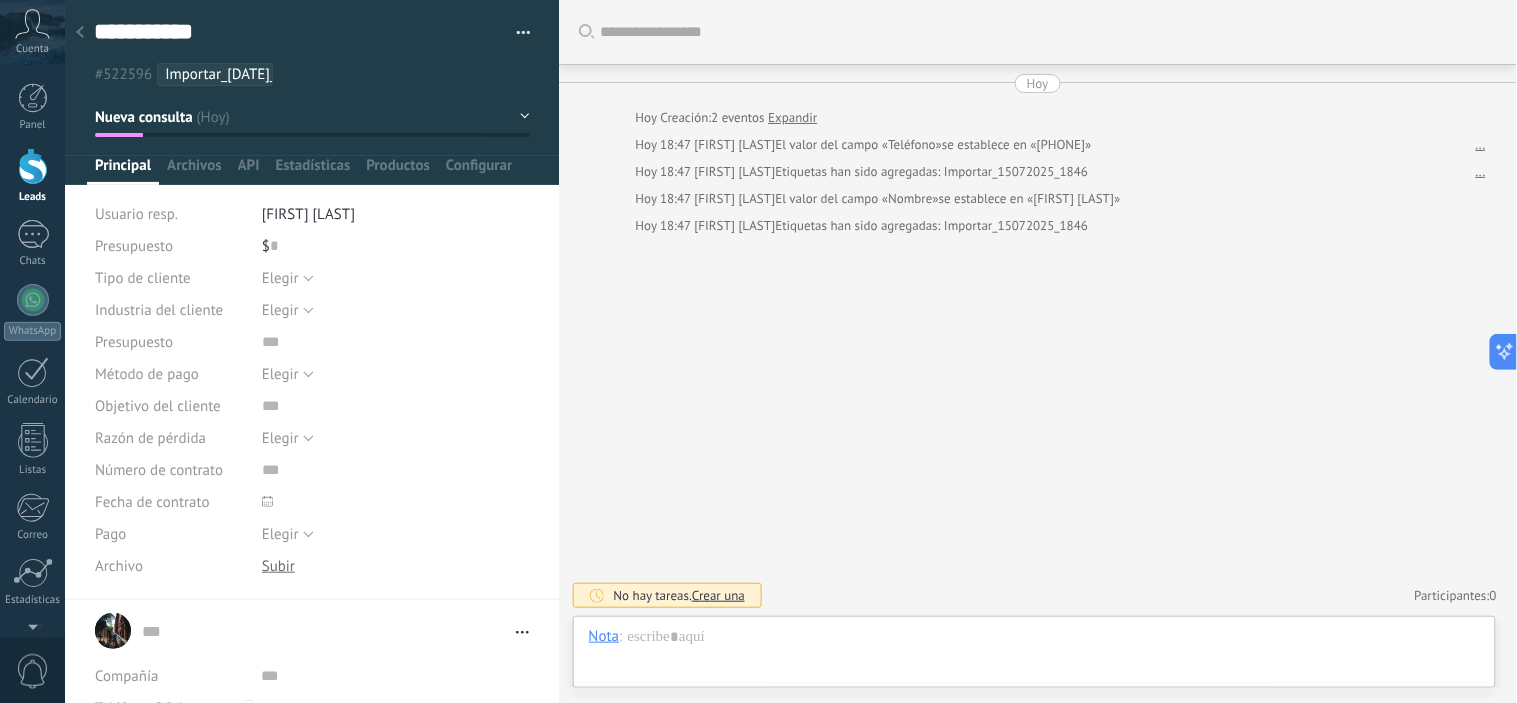 scroll, scrollTop: 30, scrollLeft: 0, axis: vertical 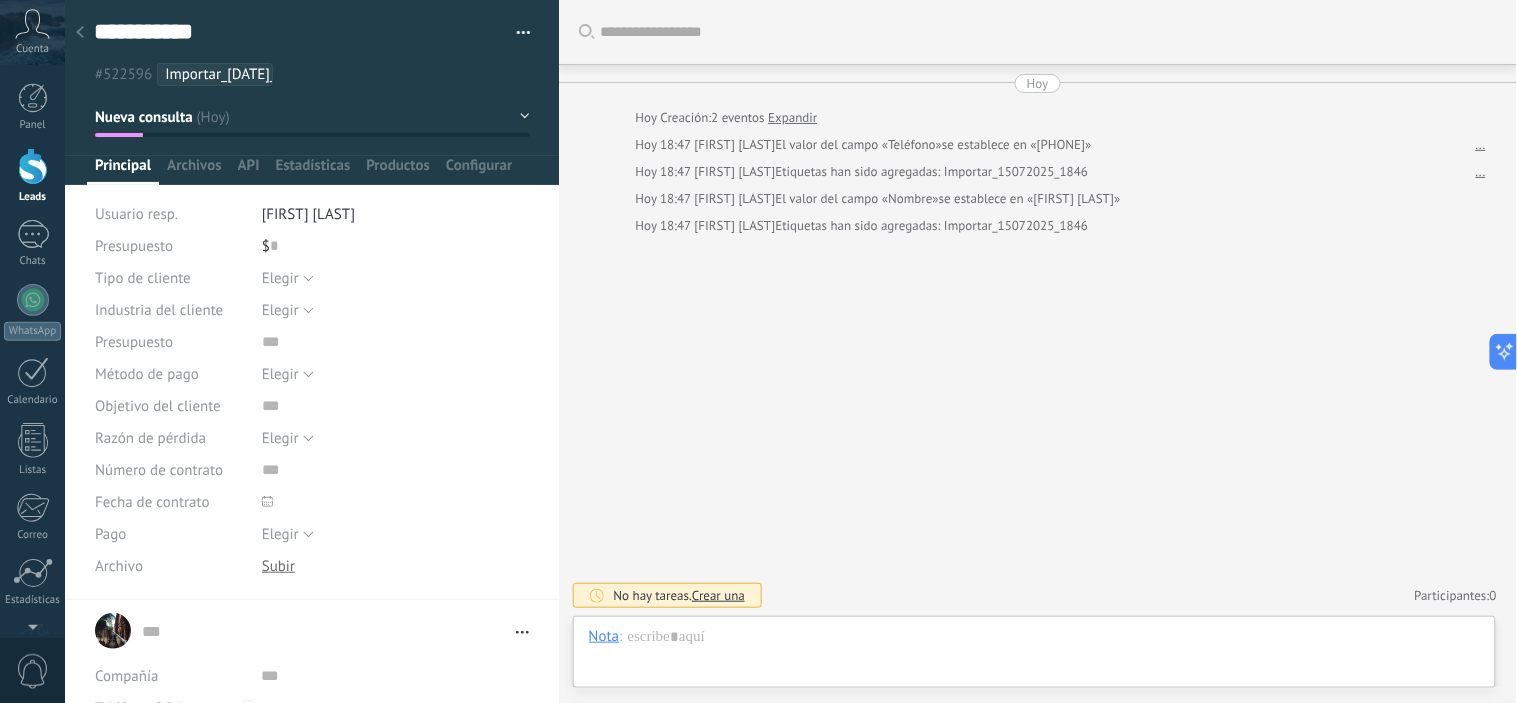 click on "Crear una" at bounding box center [718, 595] 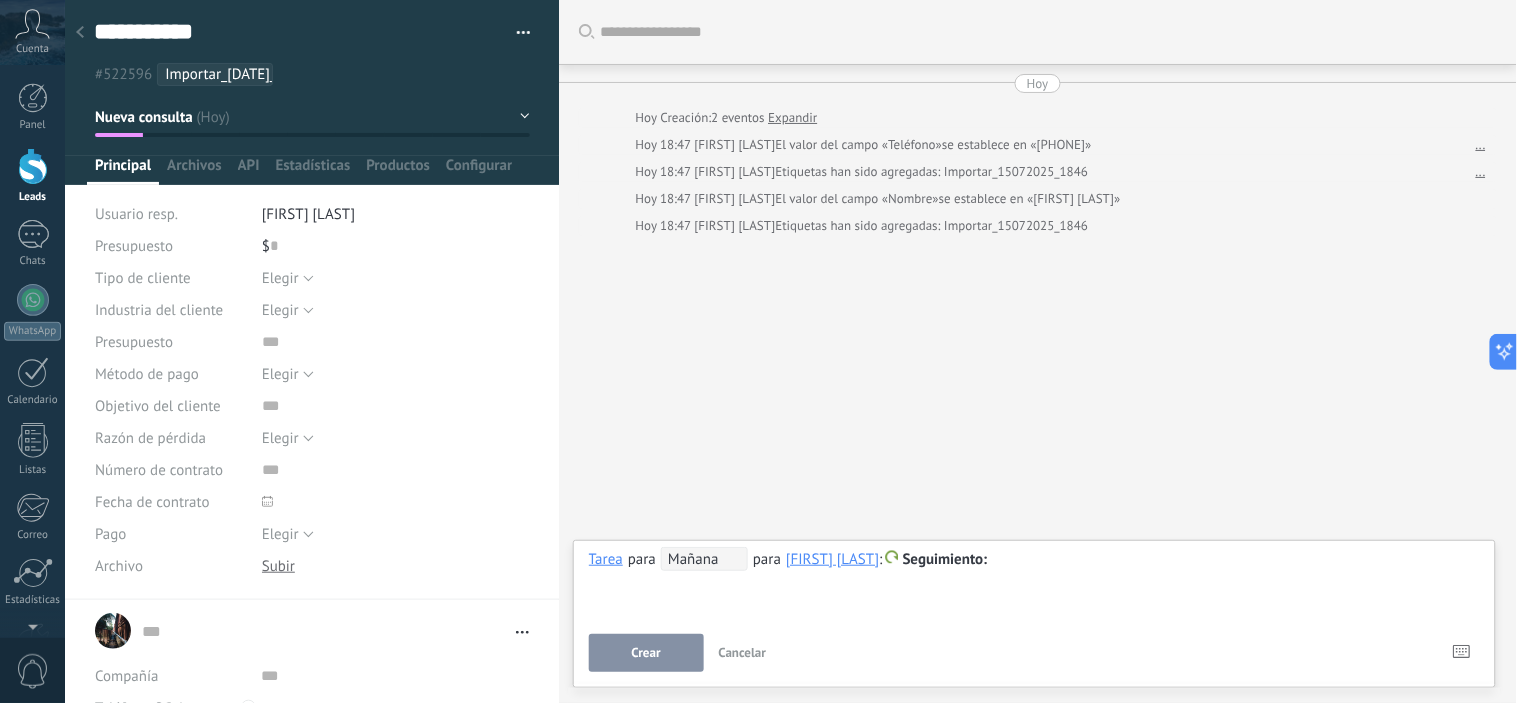 drag, startPoint x: 901, startPoint y: 556, endPoint x: 842, endPoint y: 567, distance: 60.016663 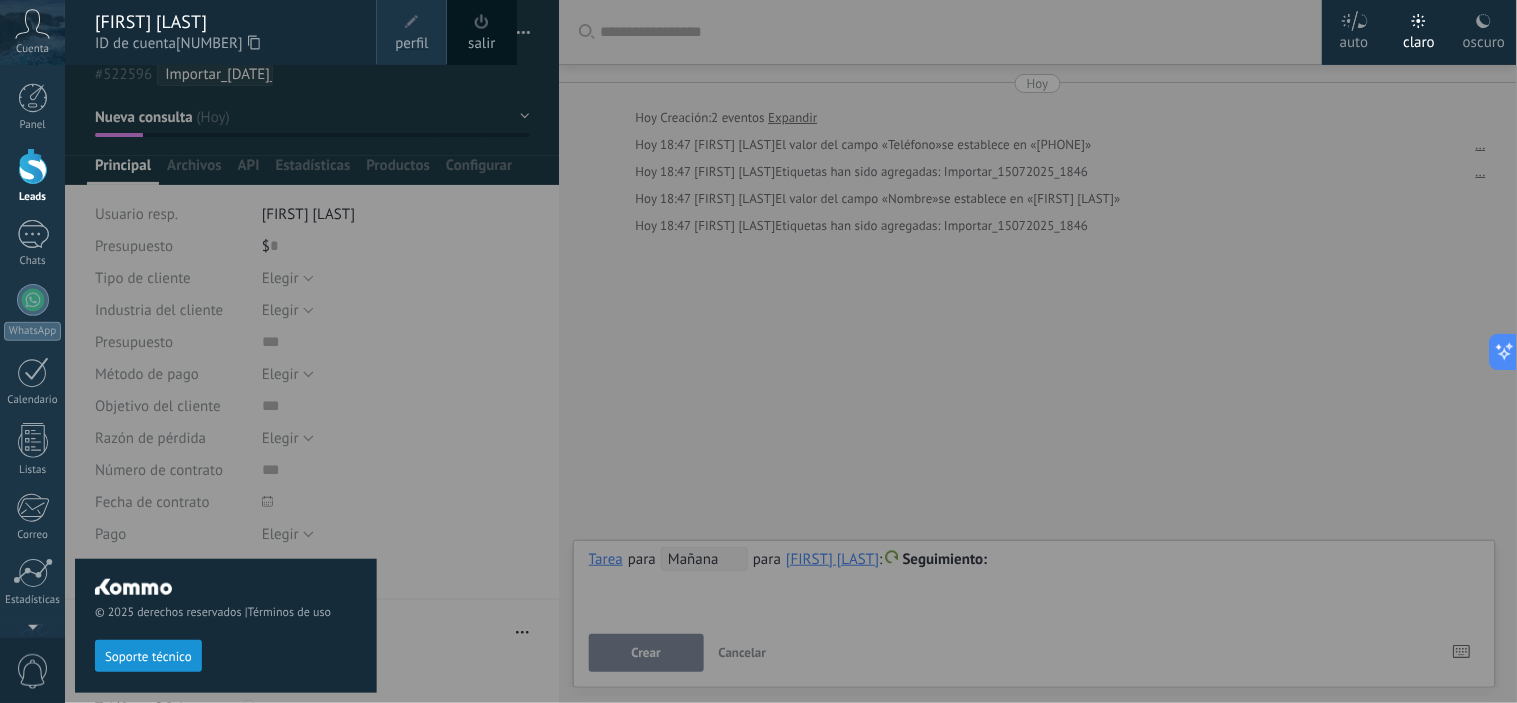 click at bounding box center [412, 22] 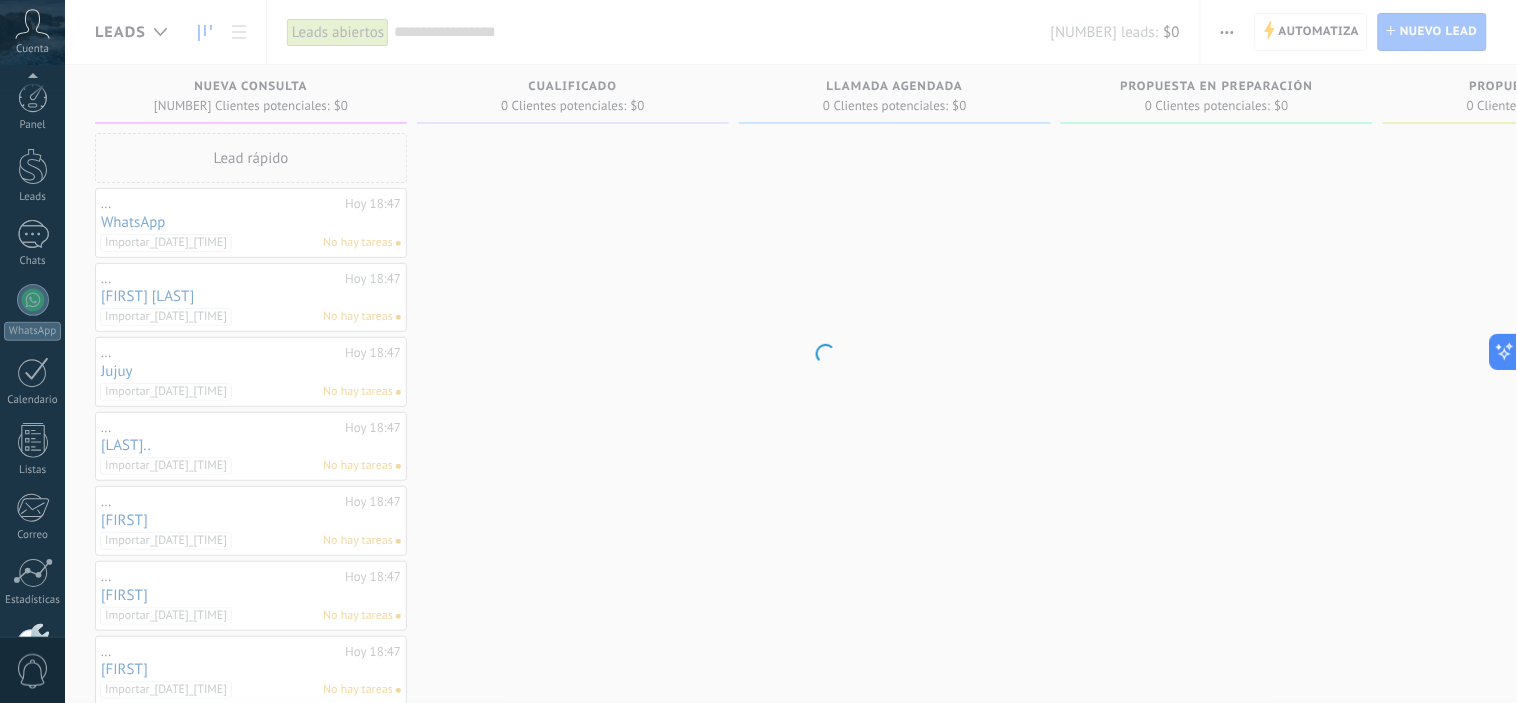 scroll, scrollTop: 128, scrollLeft: 0, axis: vertical 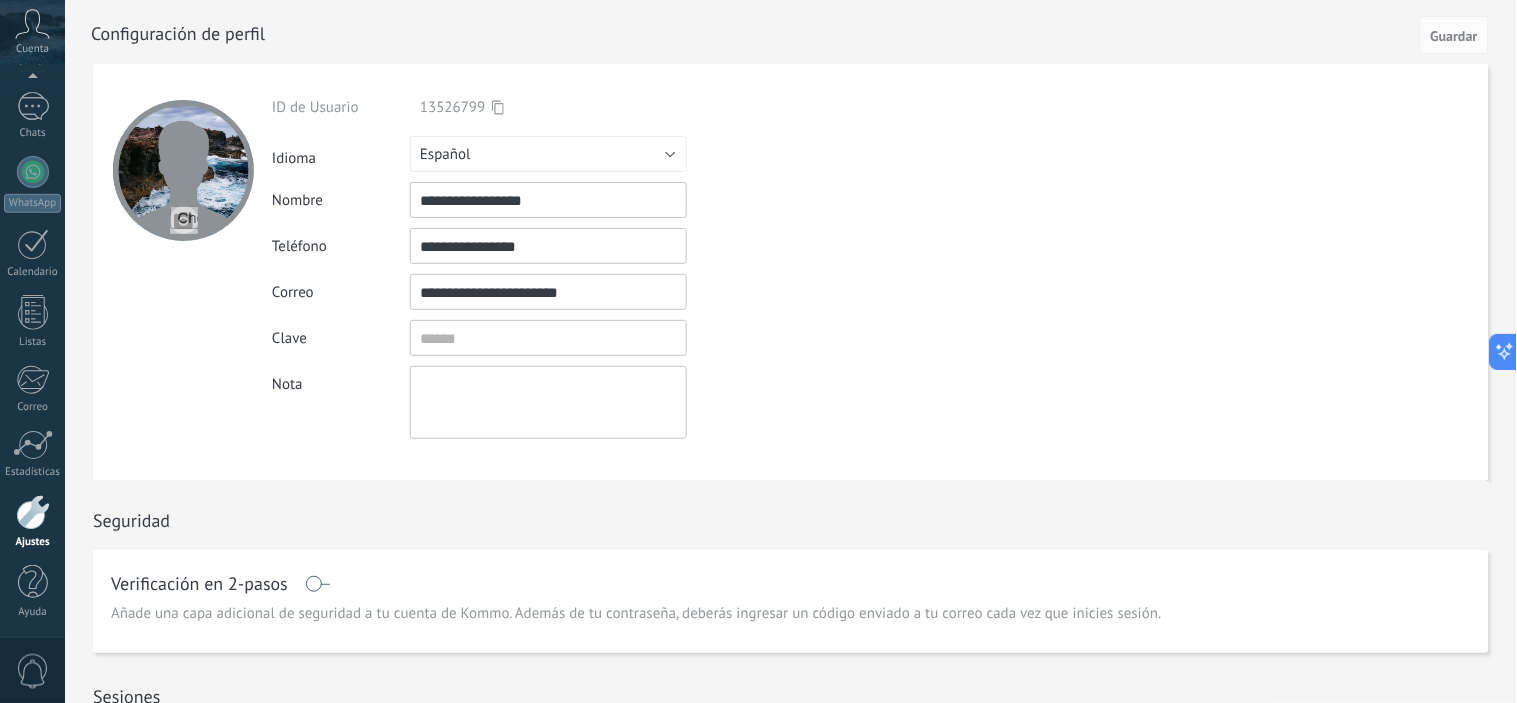 drag, startPoint x: 550, startPoint y: 214, endPoint x: 395, endPoint y: 213, distance: 155.00322 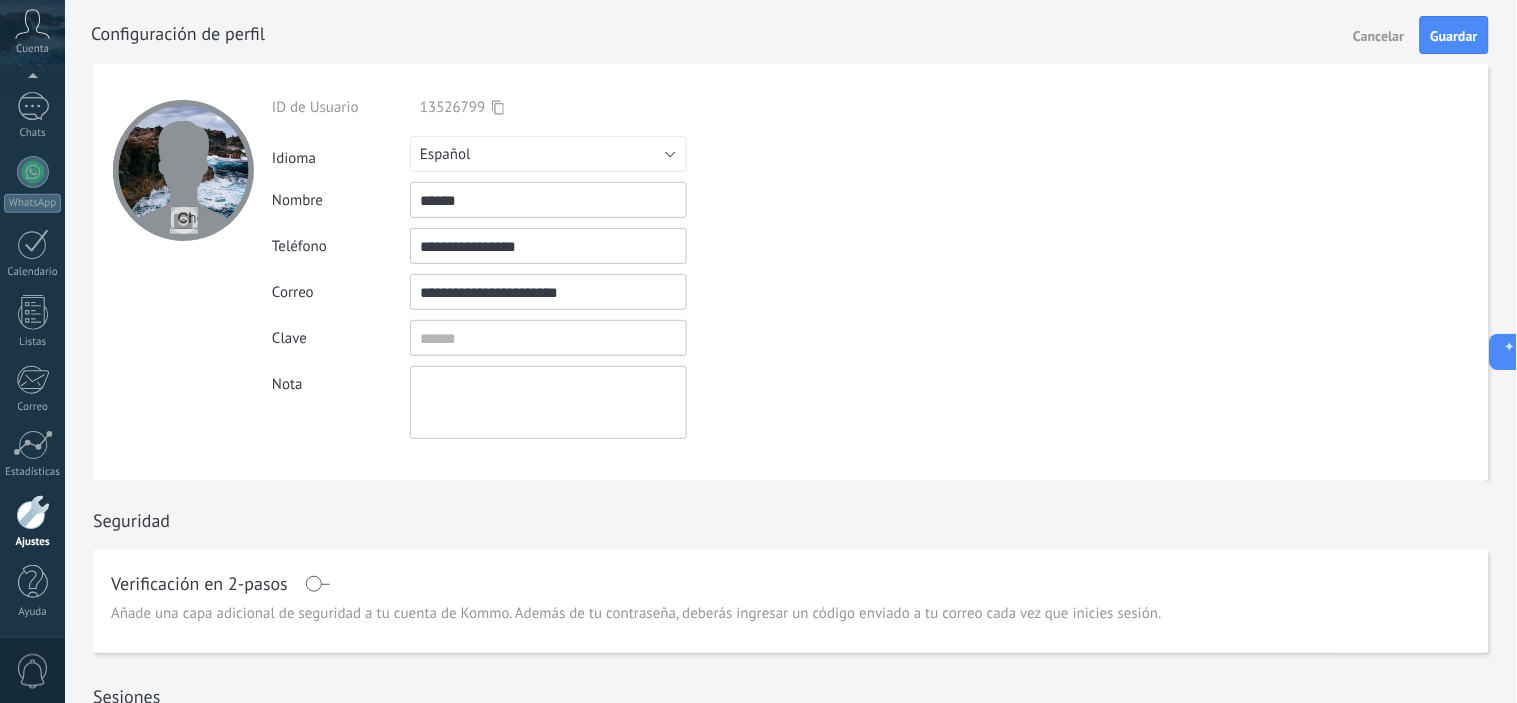 type on "******" 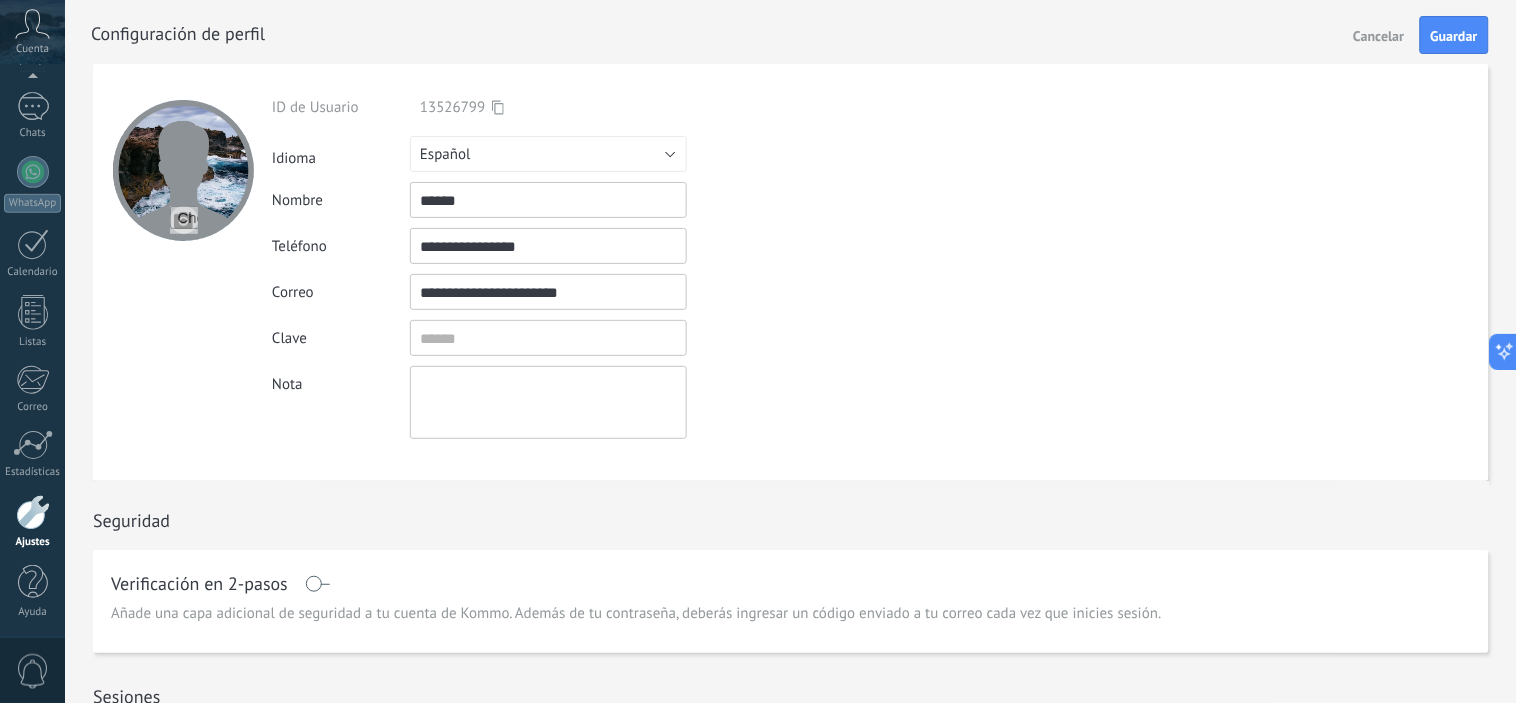 scroll, scrollTop: 0, scrollLeft: 0, axis: both 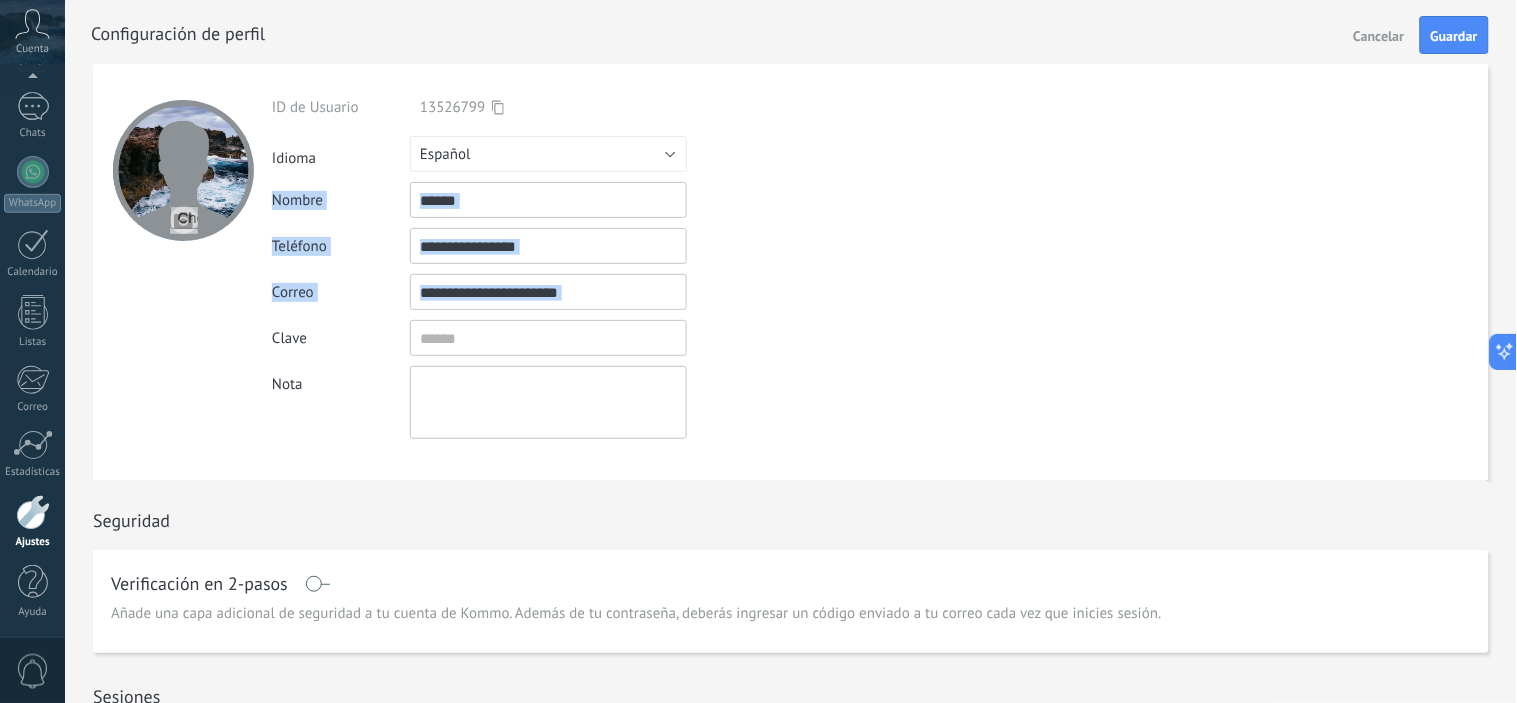 drag, startPoint x: 1516, startPoint y: 171, endPoint x: 1516, endPoint y: 293, distance: 122 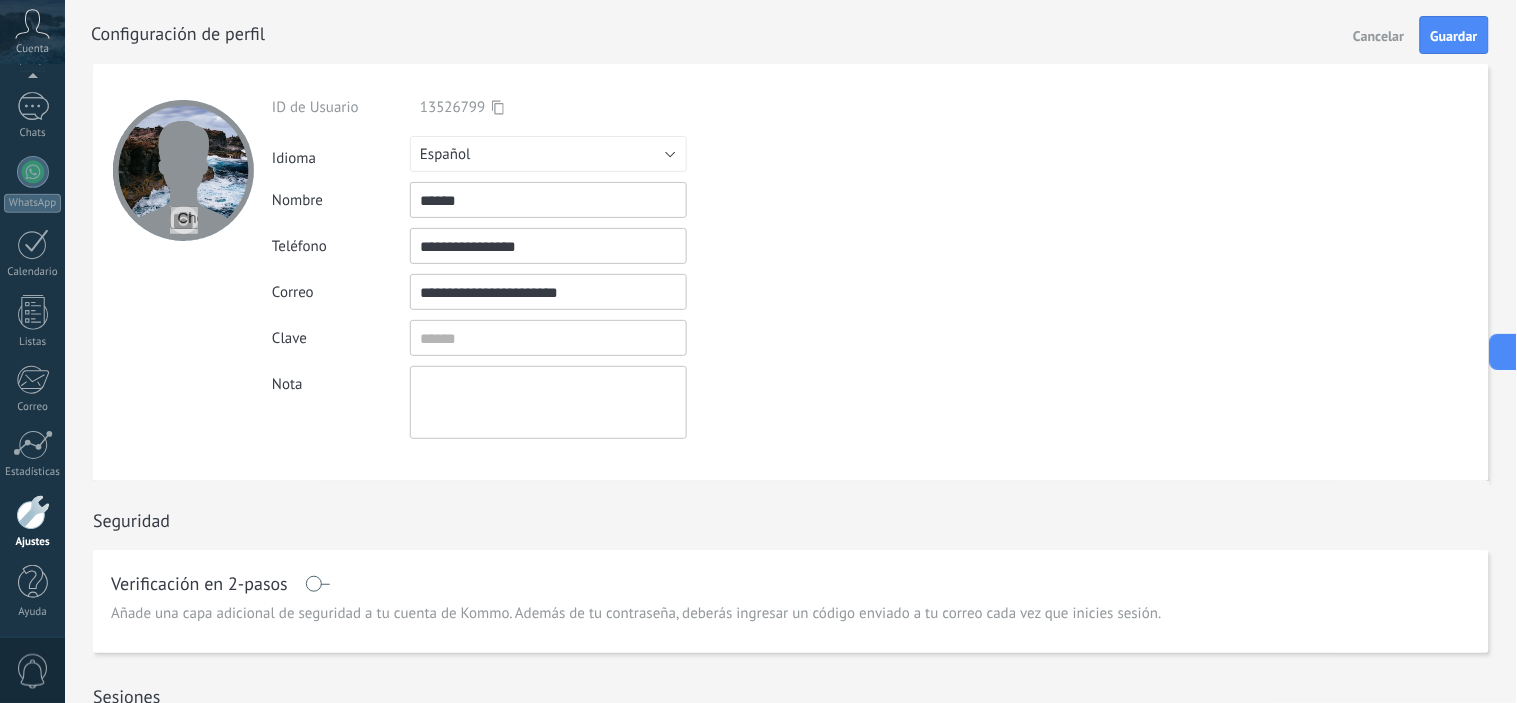 click on "Seguridad" at bounding box center (791, 515) 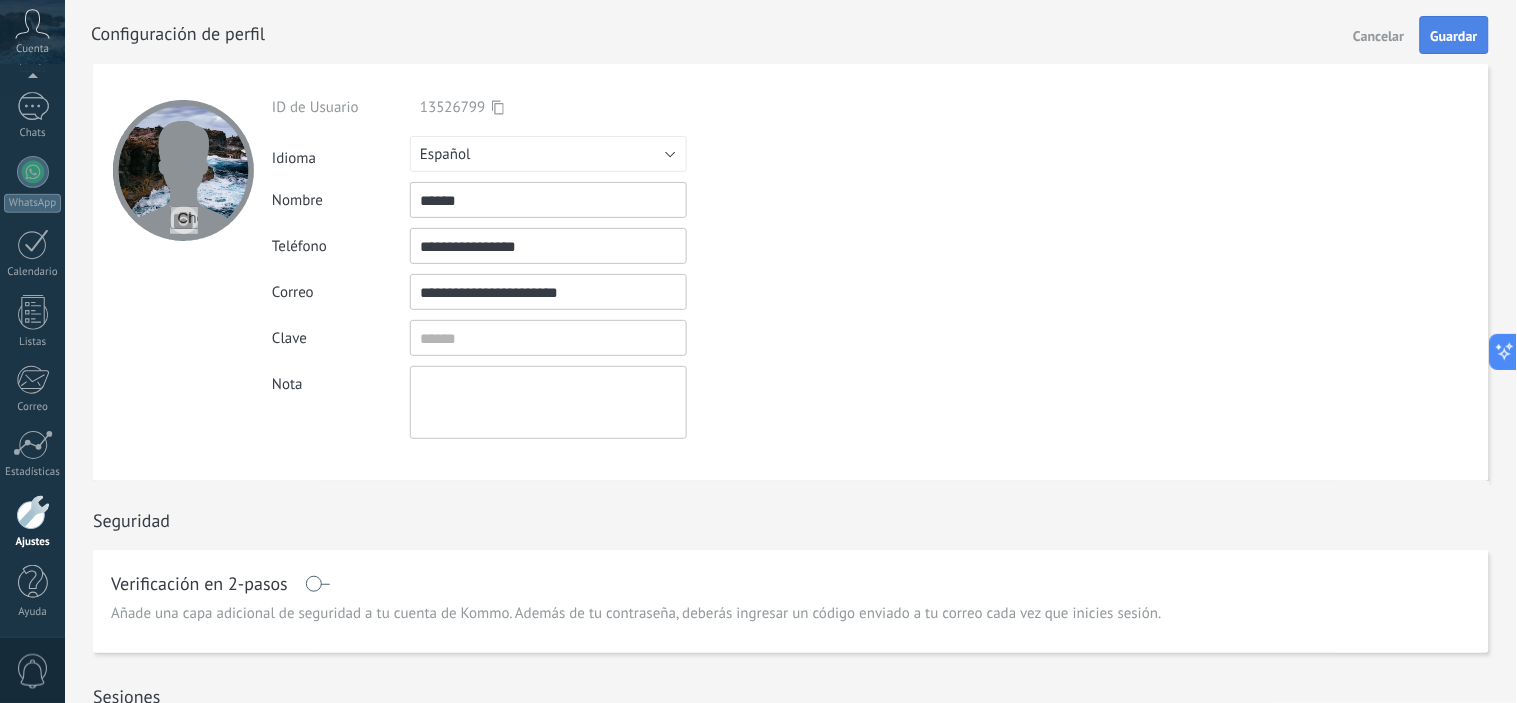 click on "Guardar" at bounding box center (1454, 36) 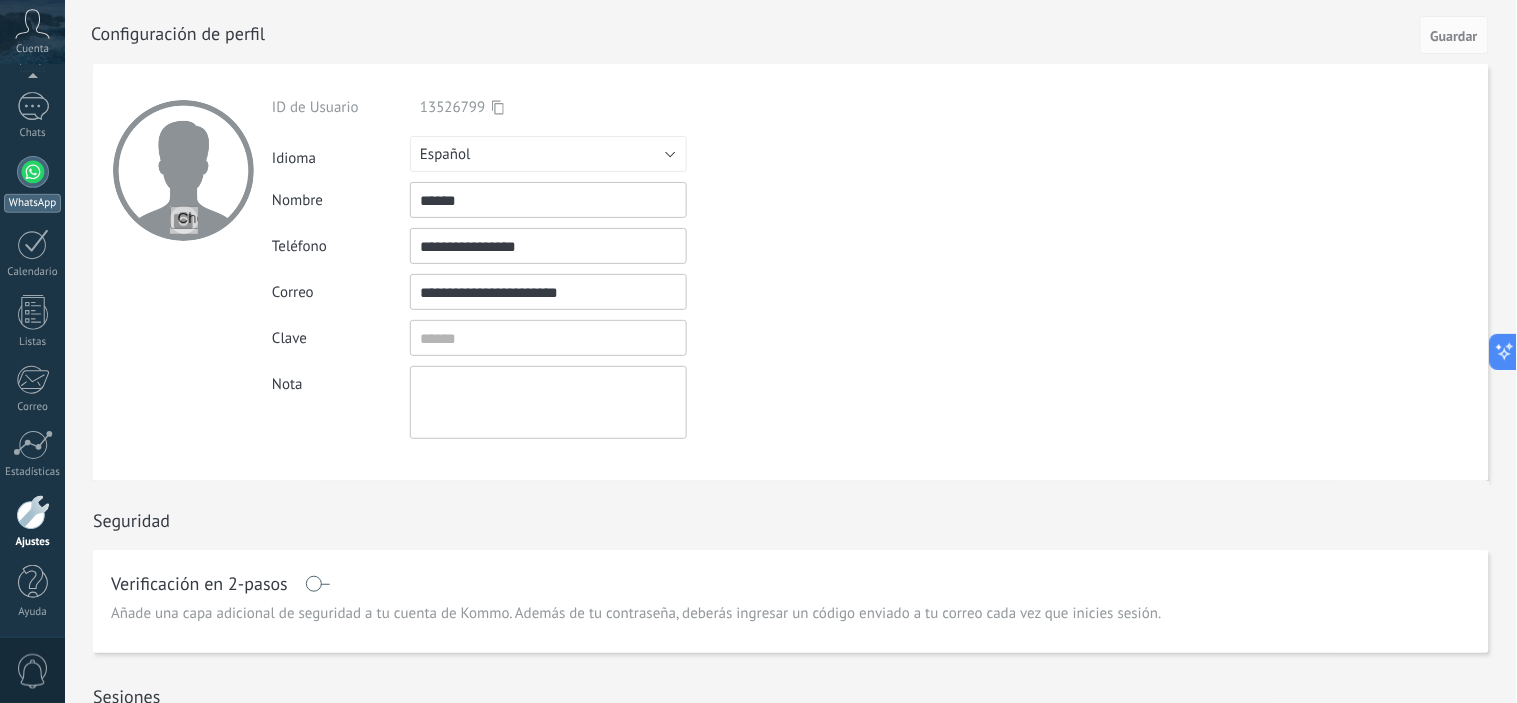 click on "WhatsApp" at bounding box center (32, 184) 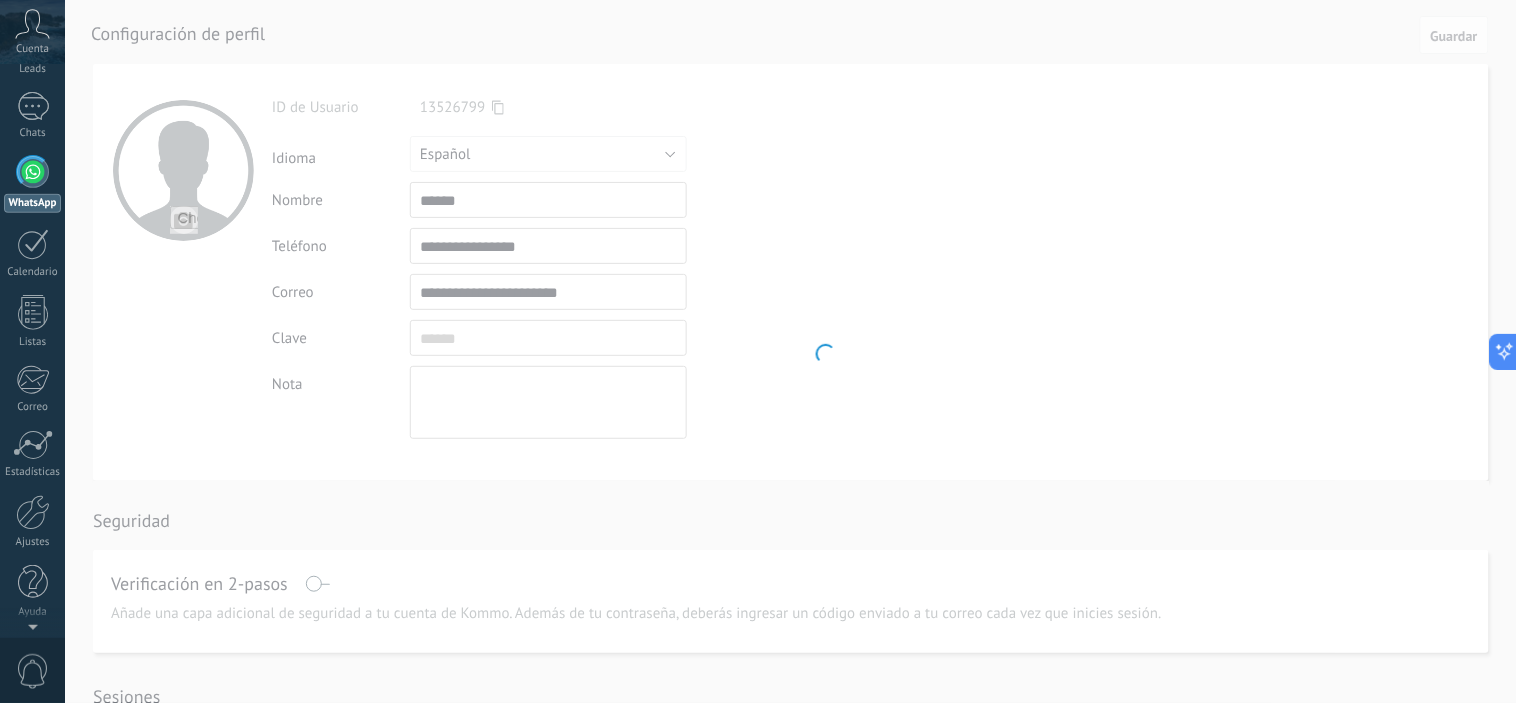 scroll, scrollTop: 0, scrollLeft: 0, axis: both 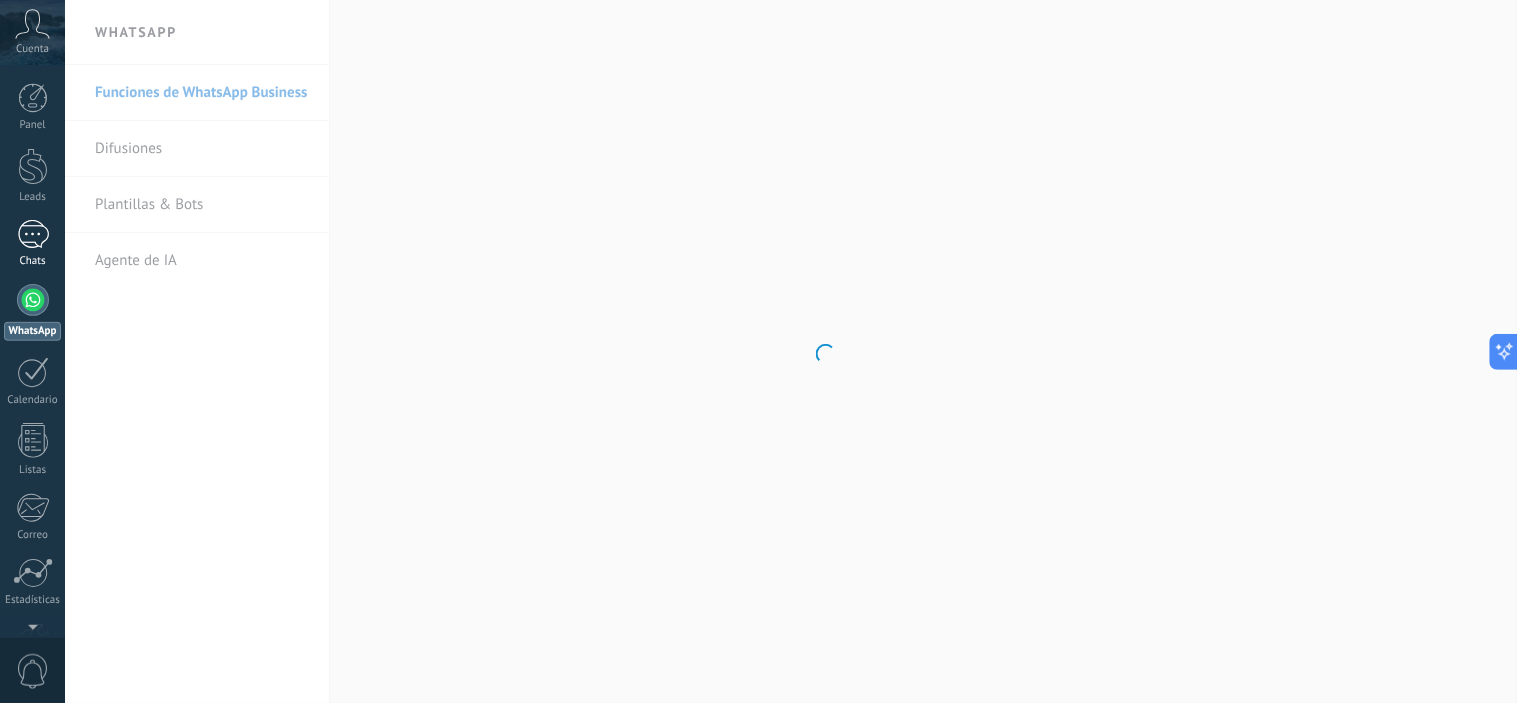 click at bounding box center [33, 234] 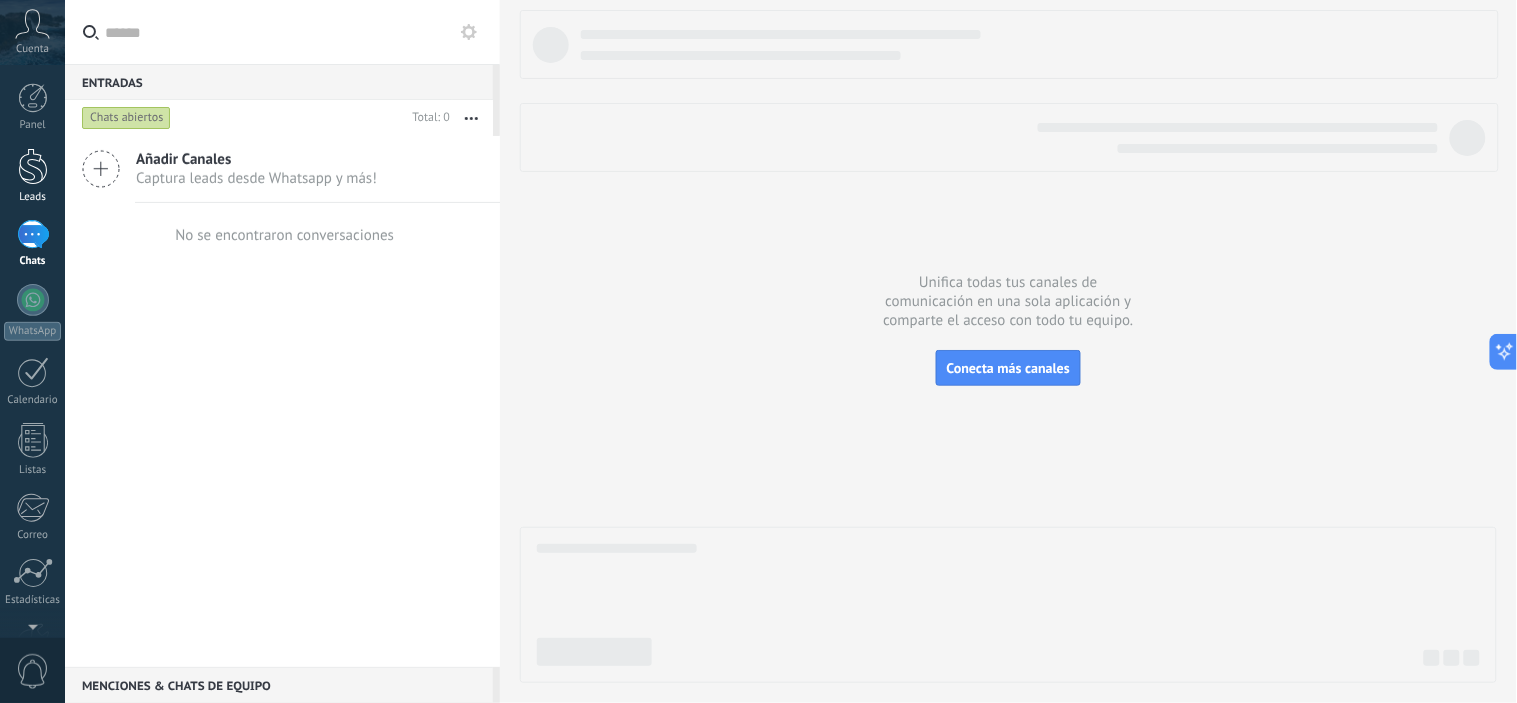 click on "Leads" at bounding box center [33, 197] 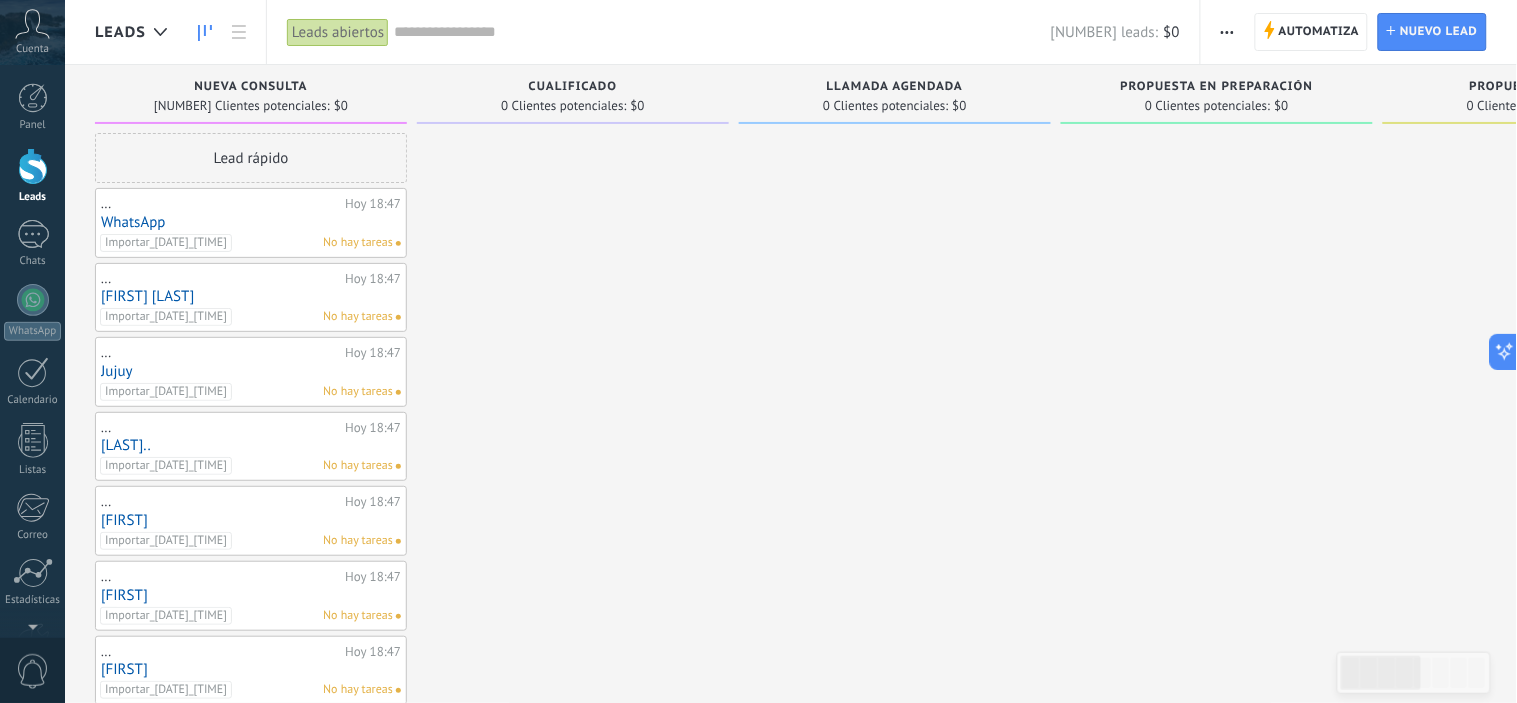 click on "WhatsApp" at bounding box center [251, 222] 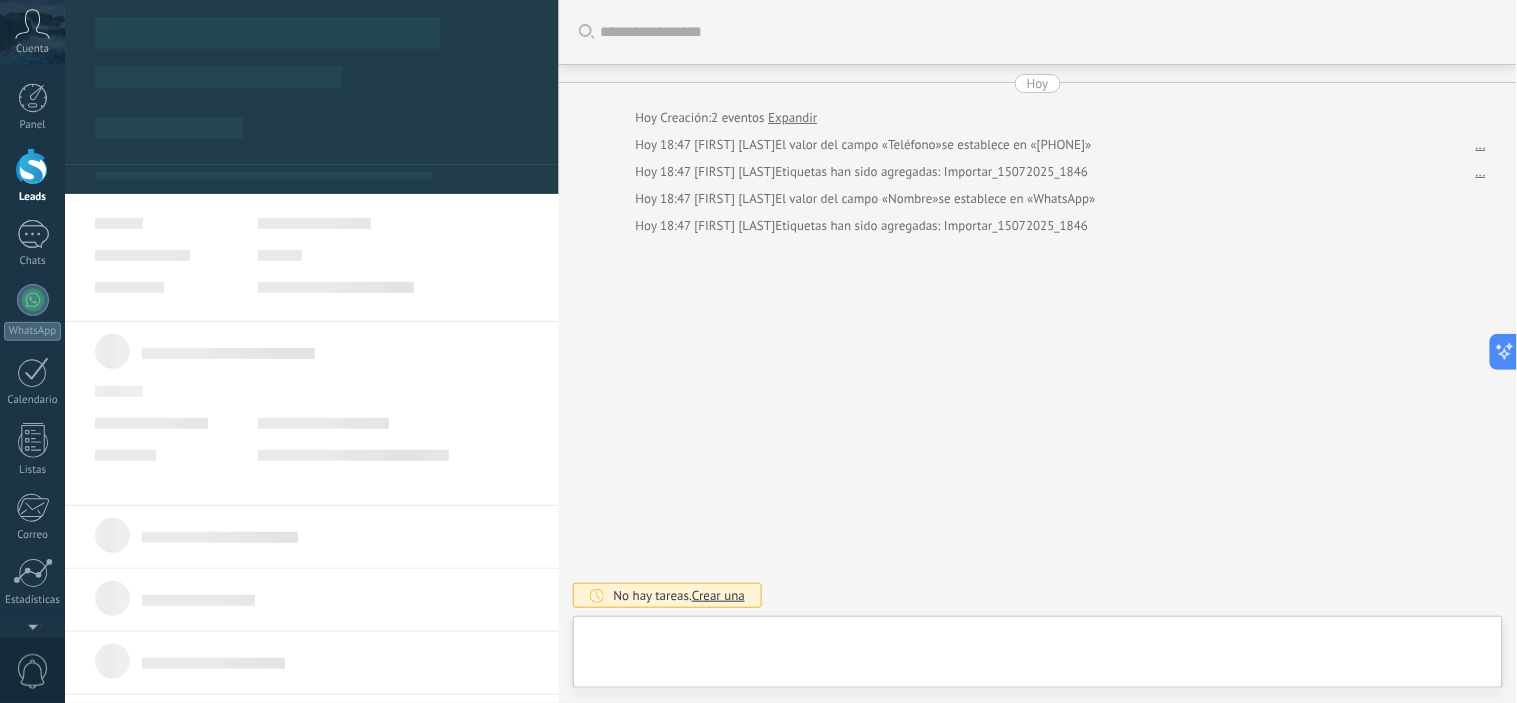 type on "********" 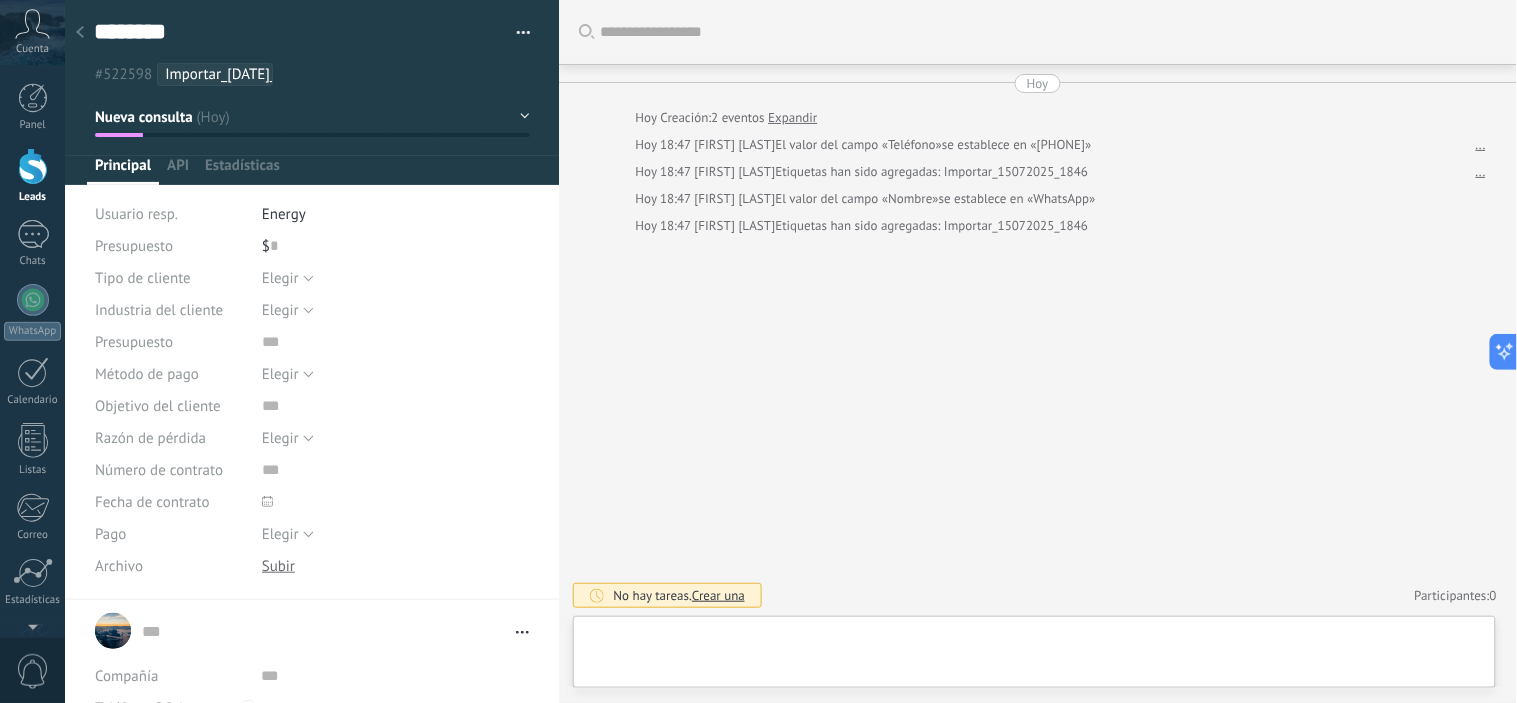 scroll, scrollTop: 30, scrollLeft: 0, axis: vertical 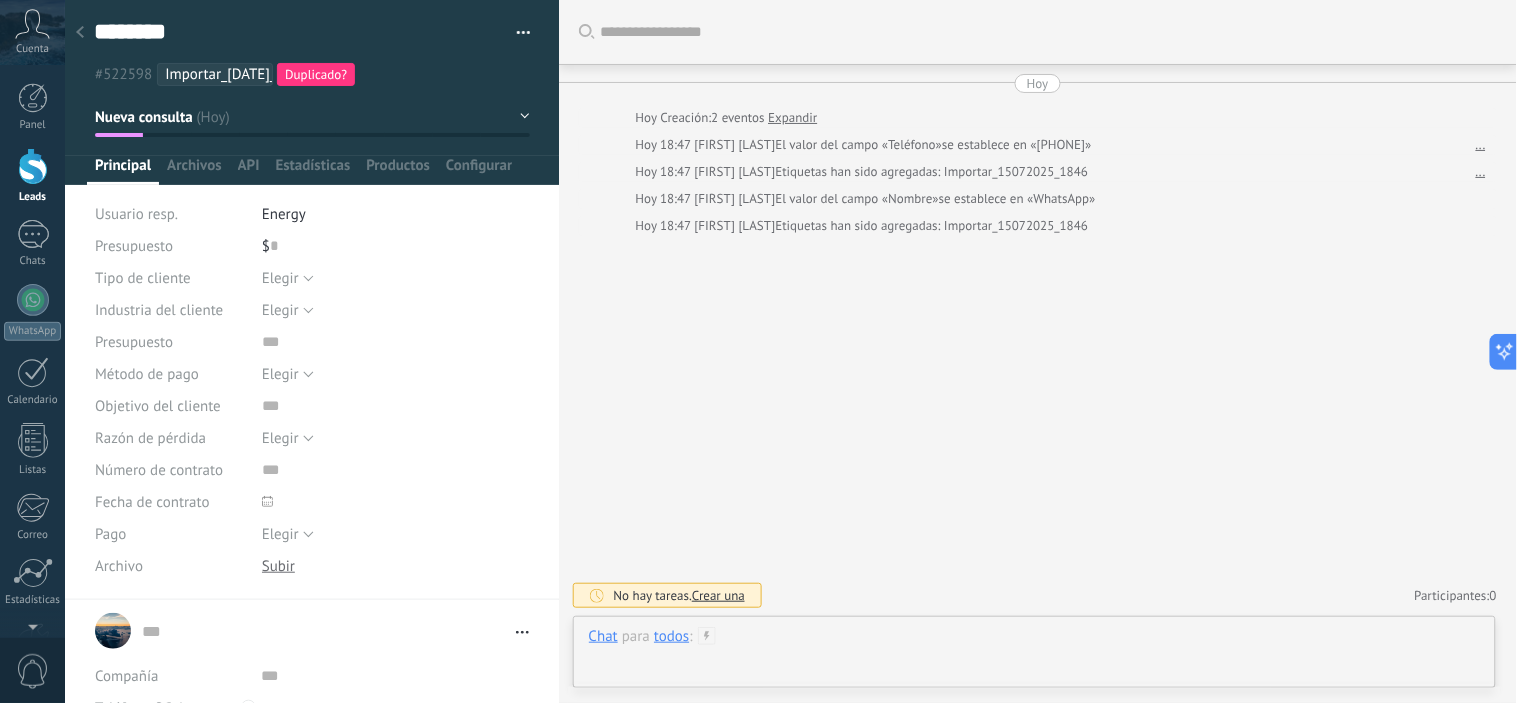 click at bounding box center (1034, 657) 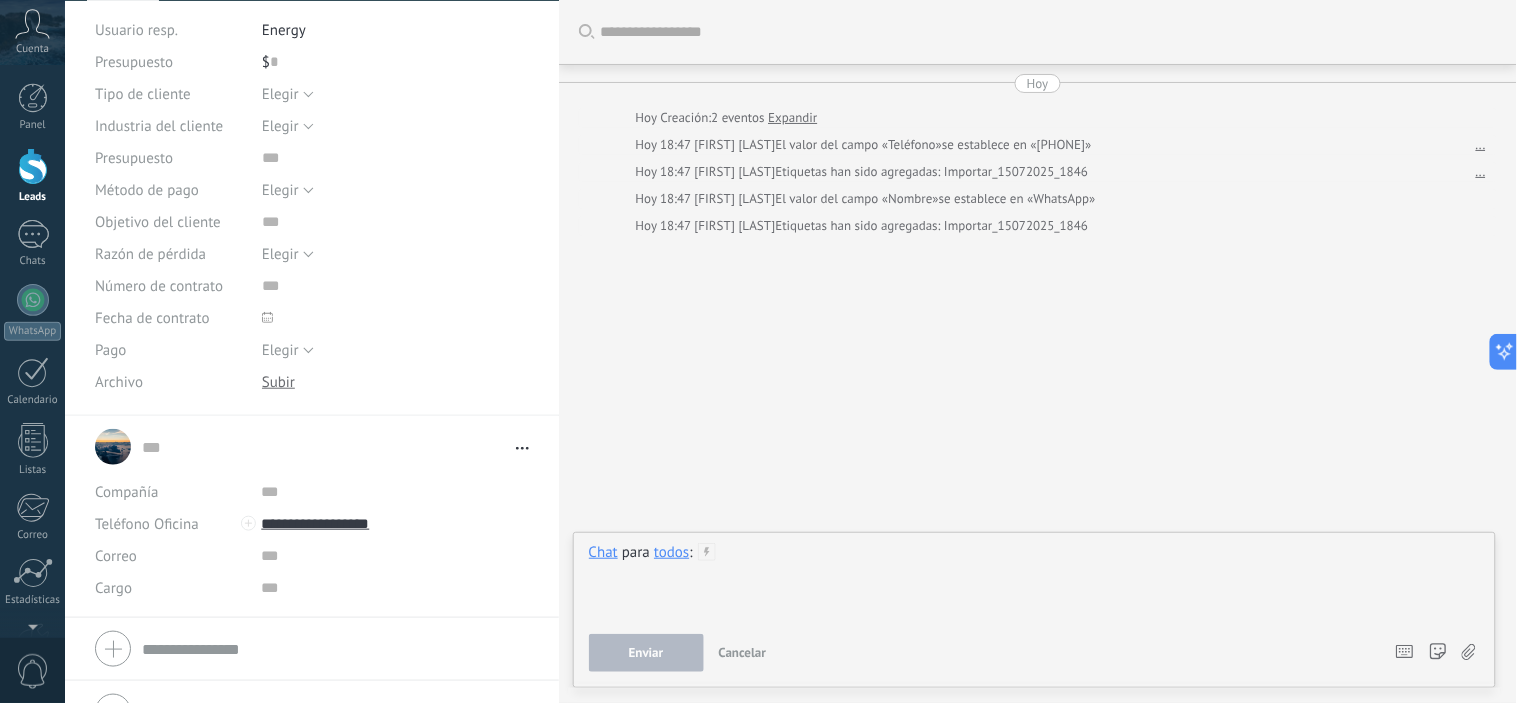 scroll, scrollTop: 221, scrollLeft: 0, axis: vertical 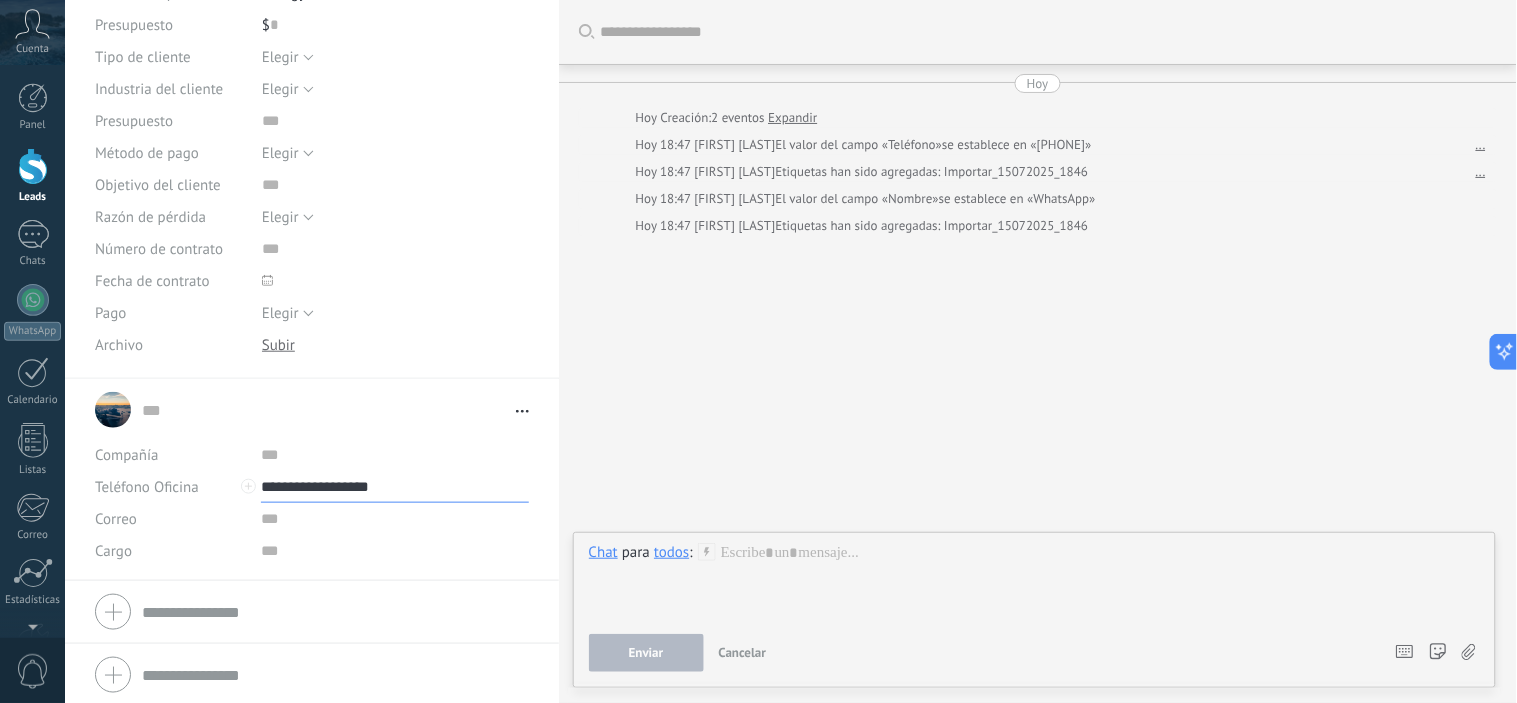 click on "**********" at bounding box center [394, 487] 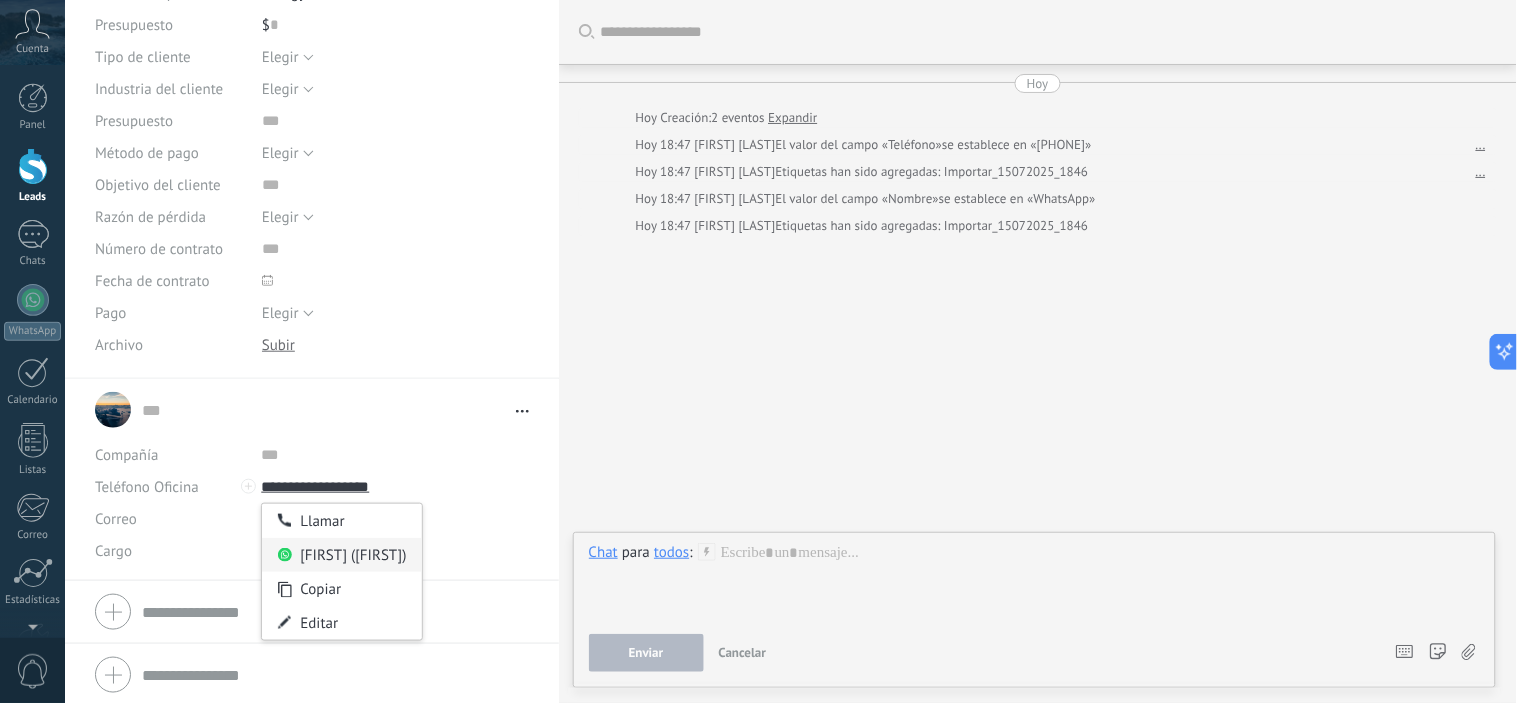 click on "[FIRST] ([FIRST])" at bounding box center [341, 555] 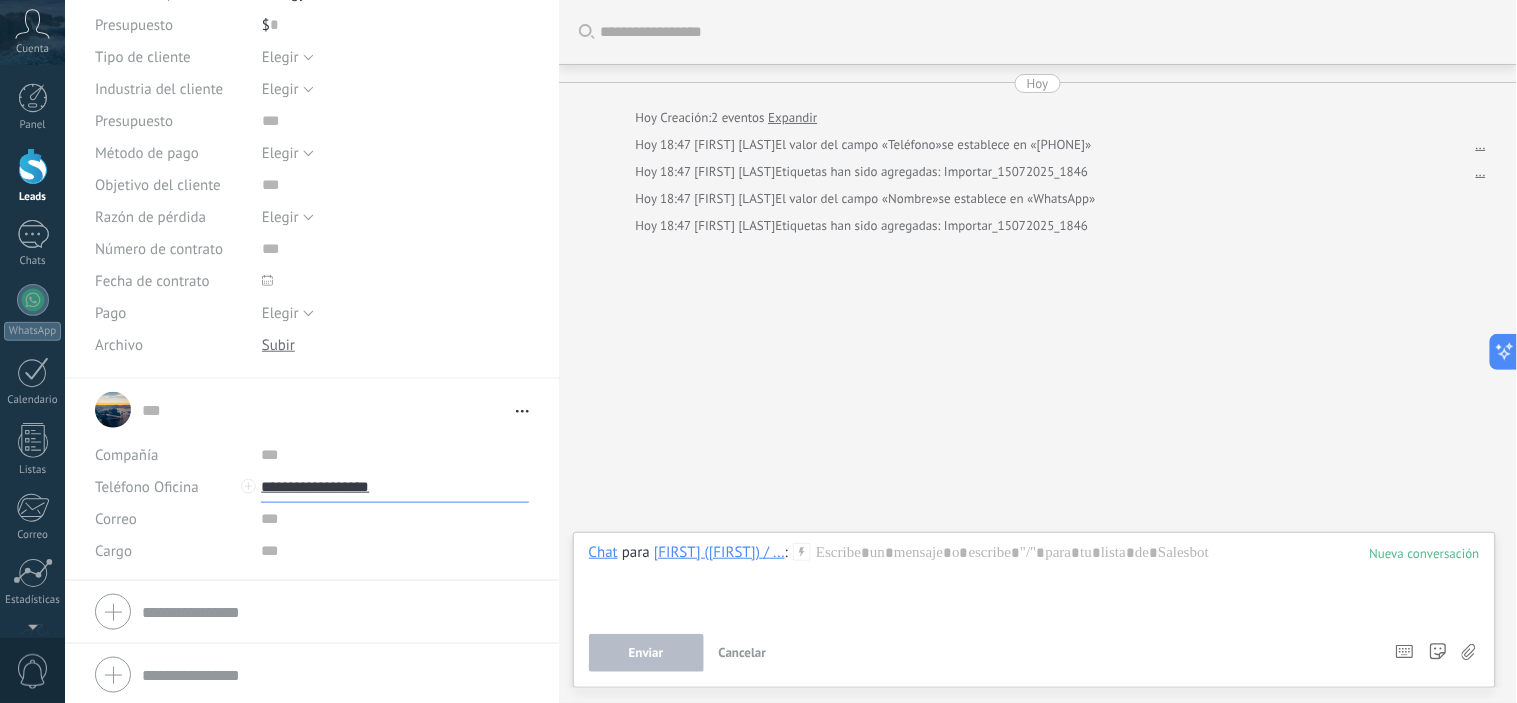 click on "**********" at bounding box center [394, 487] 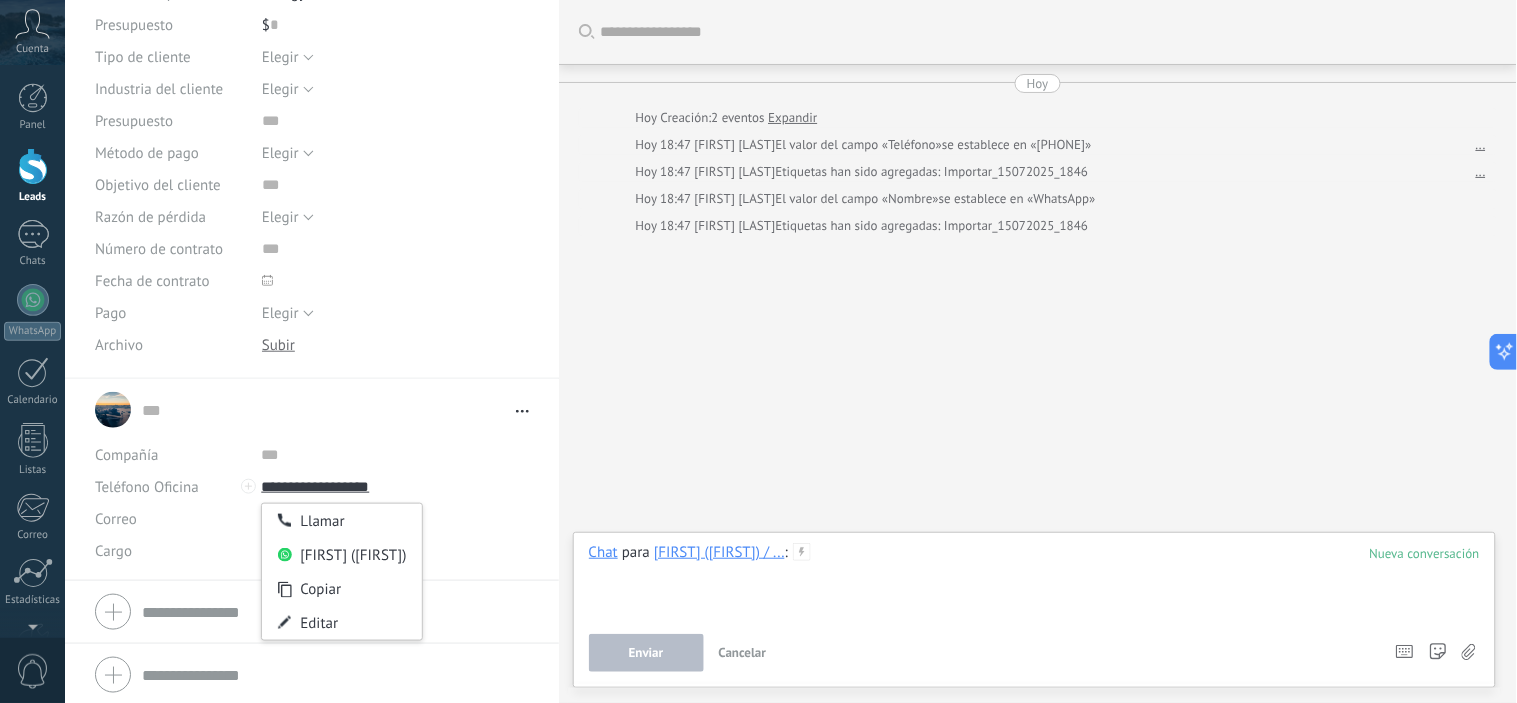 type on "**********" 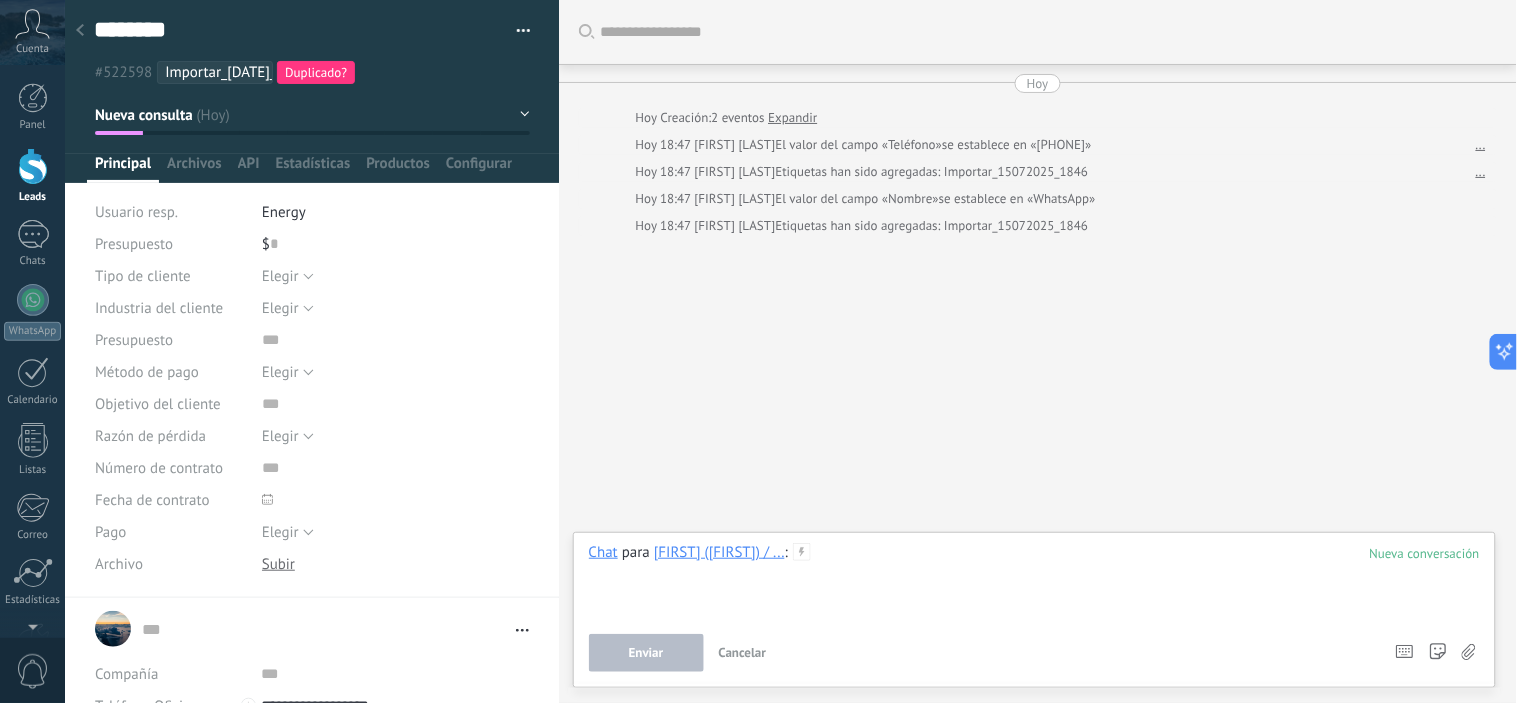 scroll, scrollTop: 0, scrollLeft: 0, axis: both 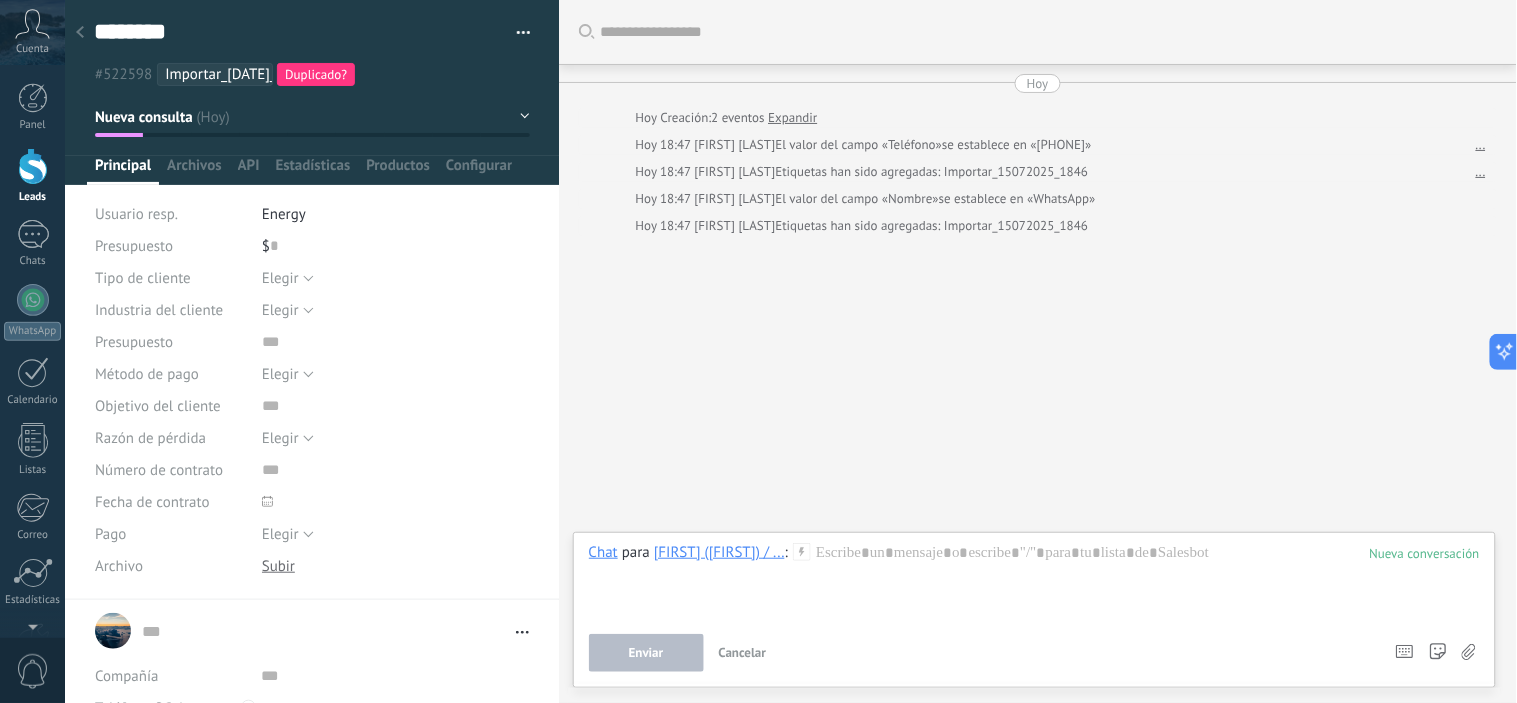 click on "Nueva consulta" at bounding box center (312, 117) 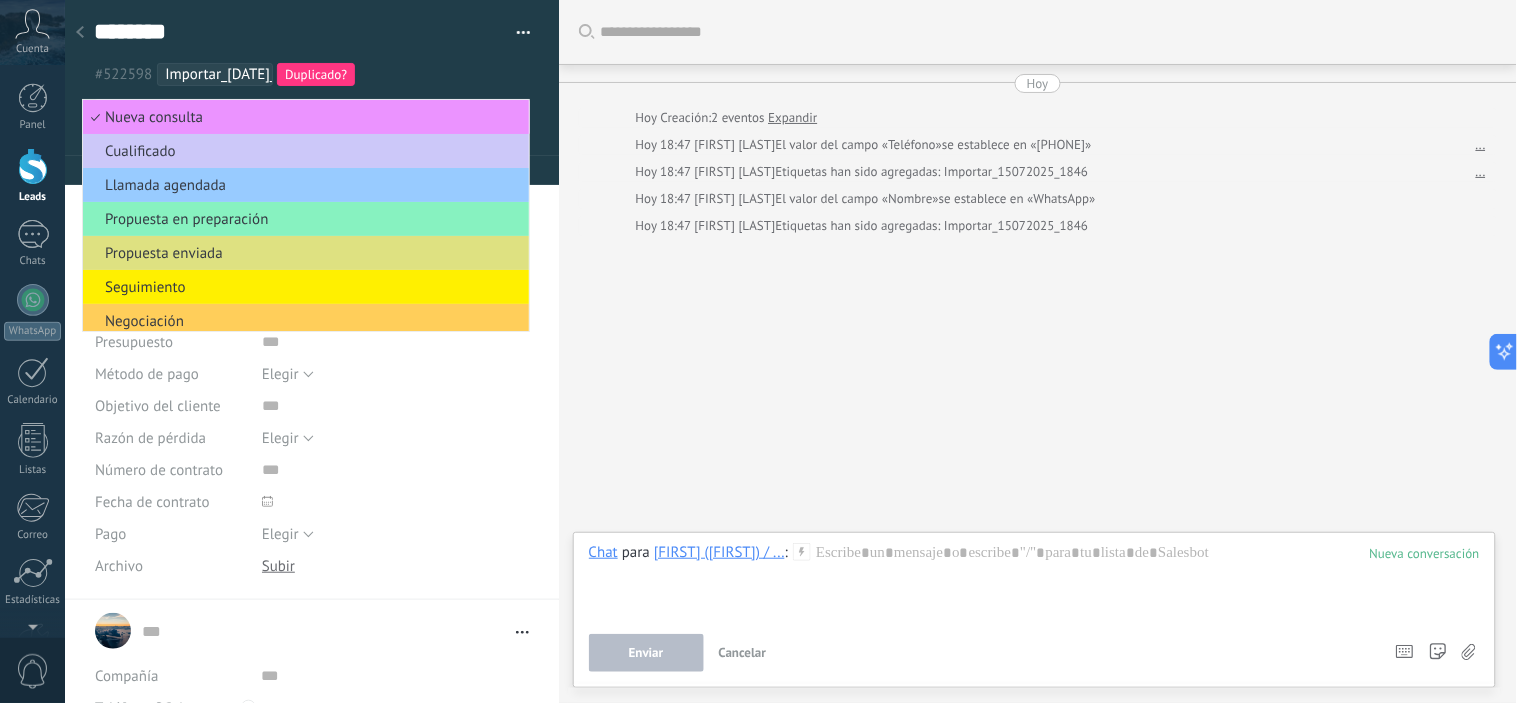 click on "Nueva consulta
Cualificado
Llamada agendada
Propuesta en preparación
Propuesta enviada
Seguimiento
Negociación
Factura enviada" at bounding box center [306, 215] 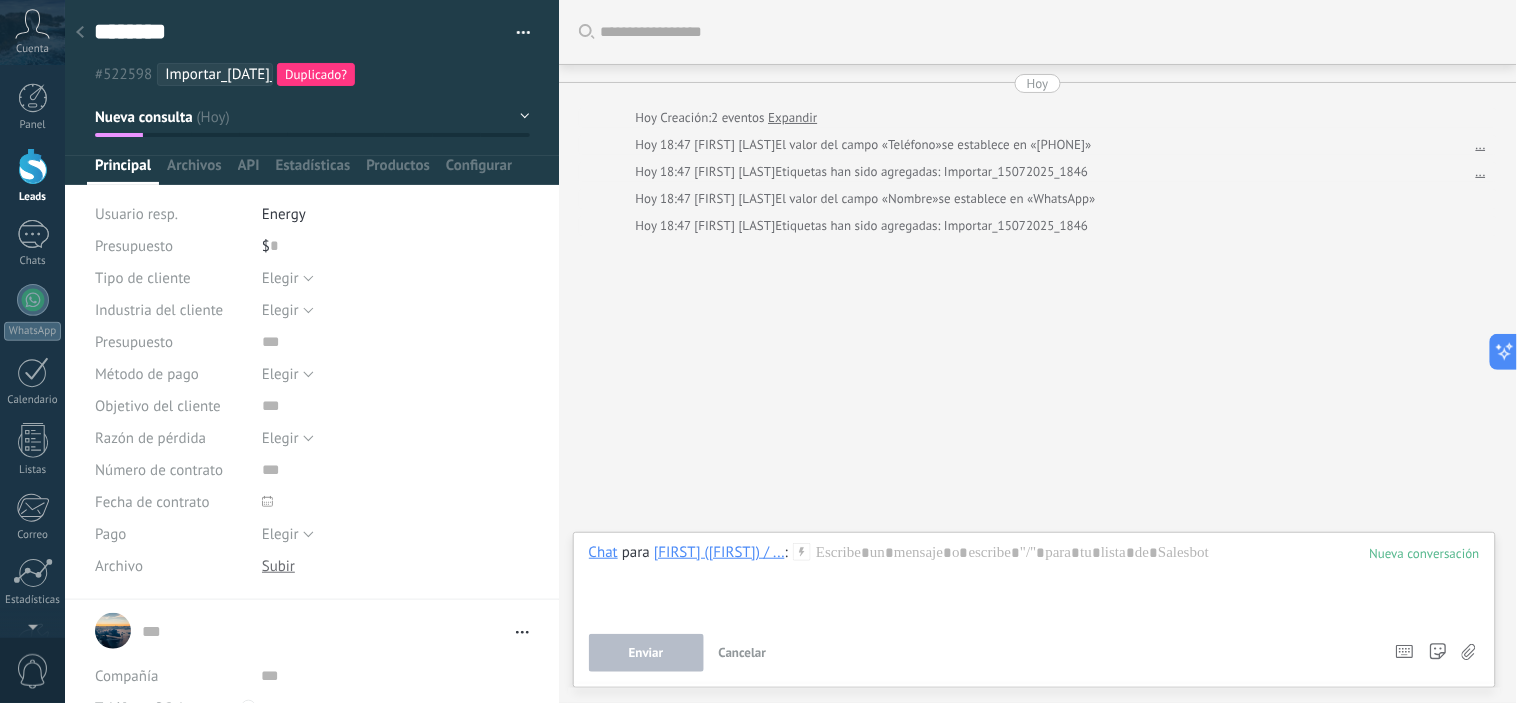 click at bounding box center (524, 36) 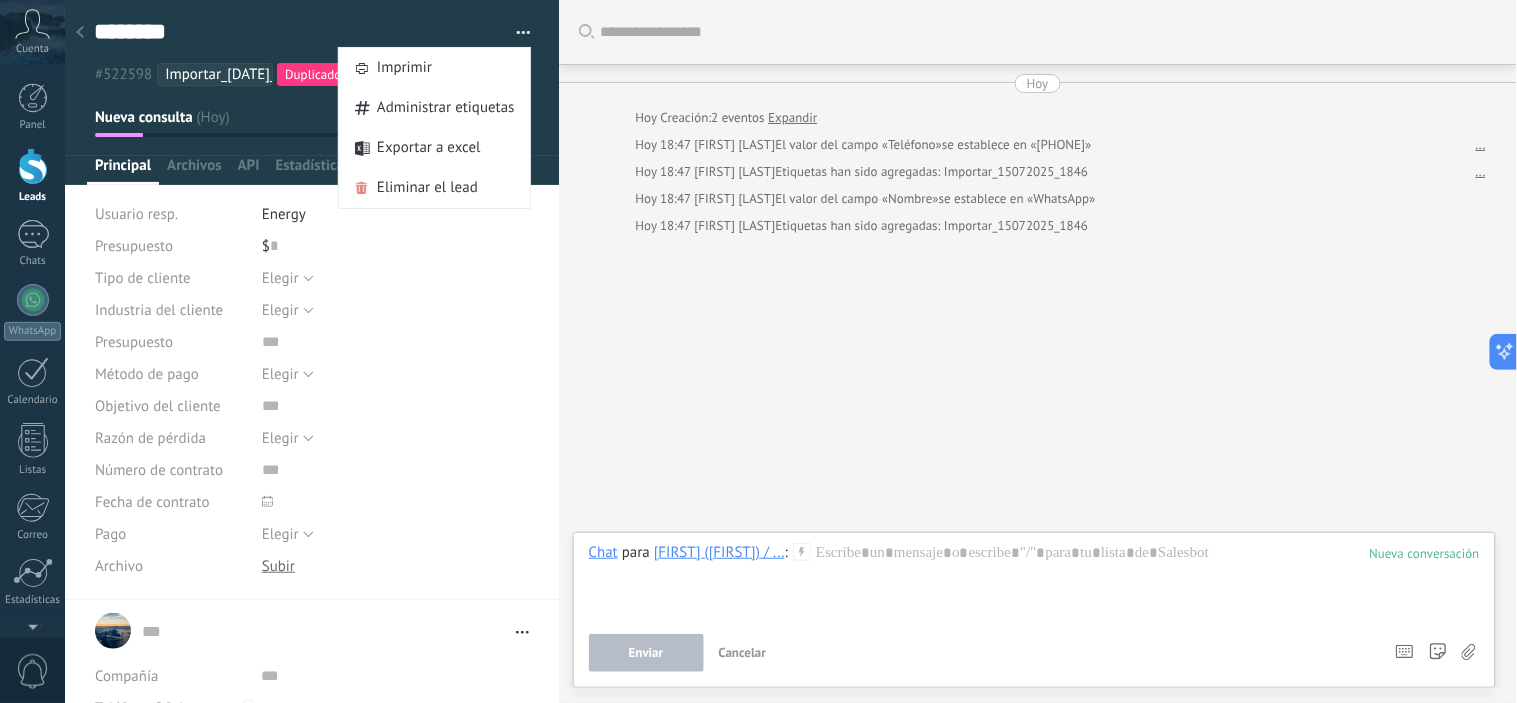 click at bounding box center [524, 36] 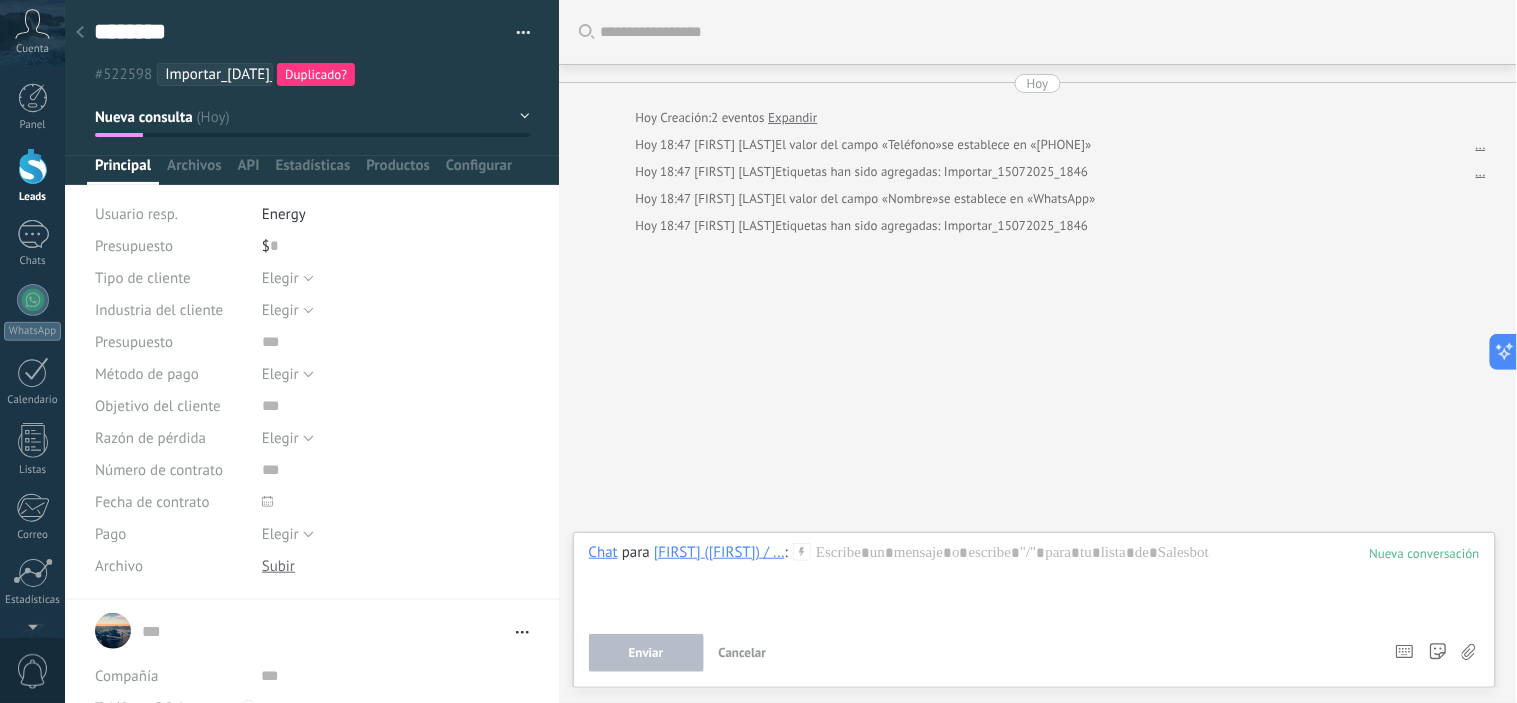 click 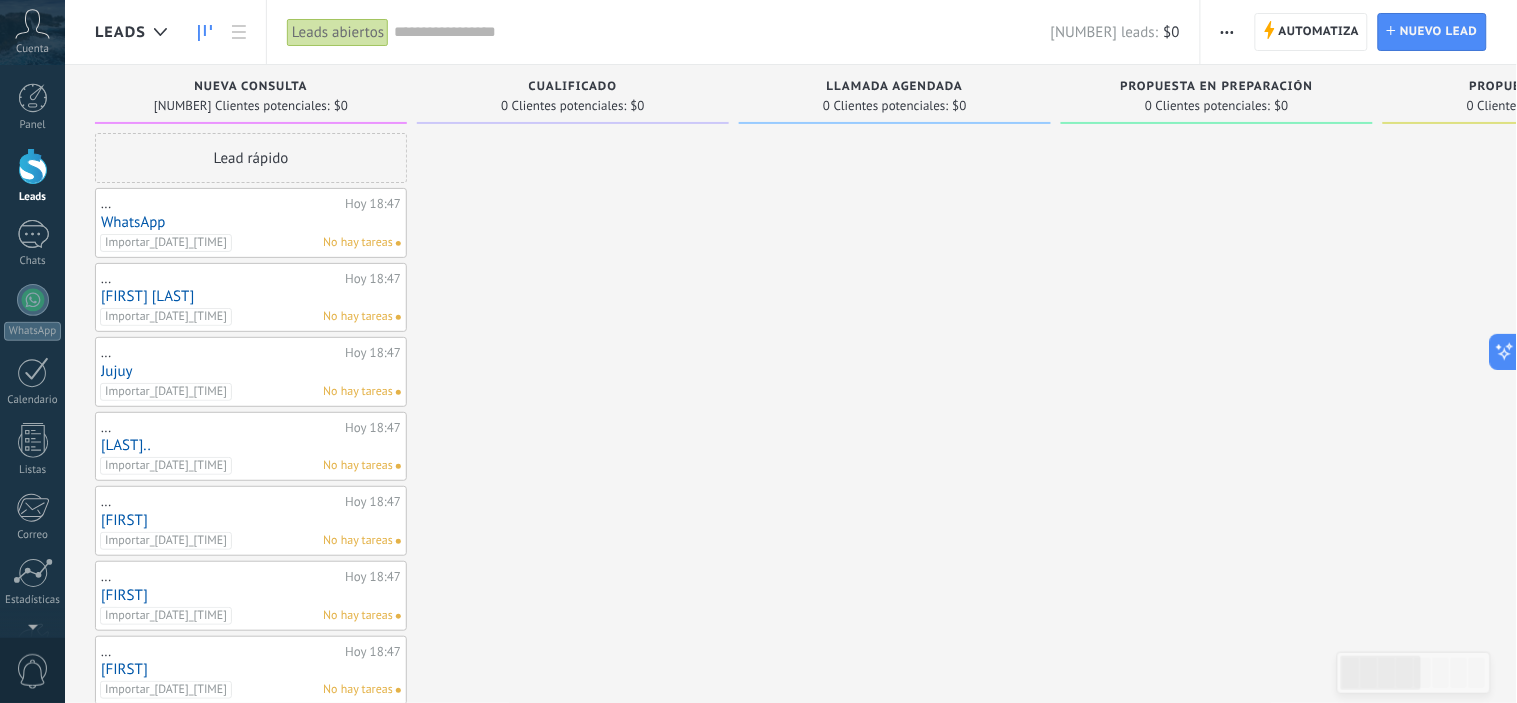 click on "Importar_[DATE]_[TIME] No hay tareas" at bounding box center (246, 243) 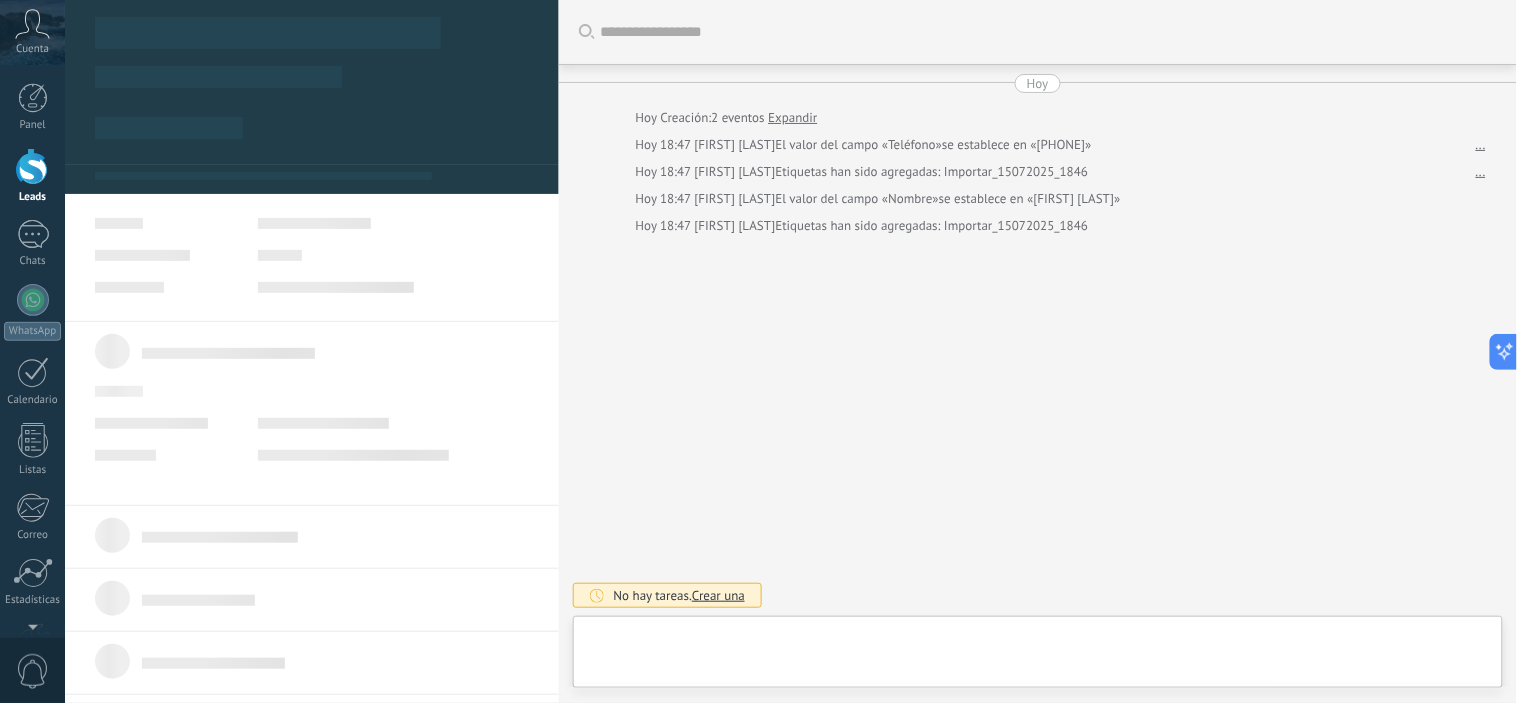 type on "**********" 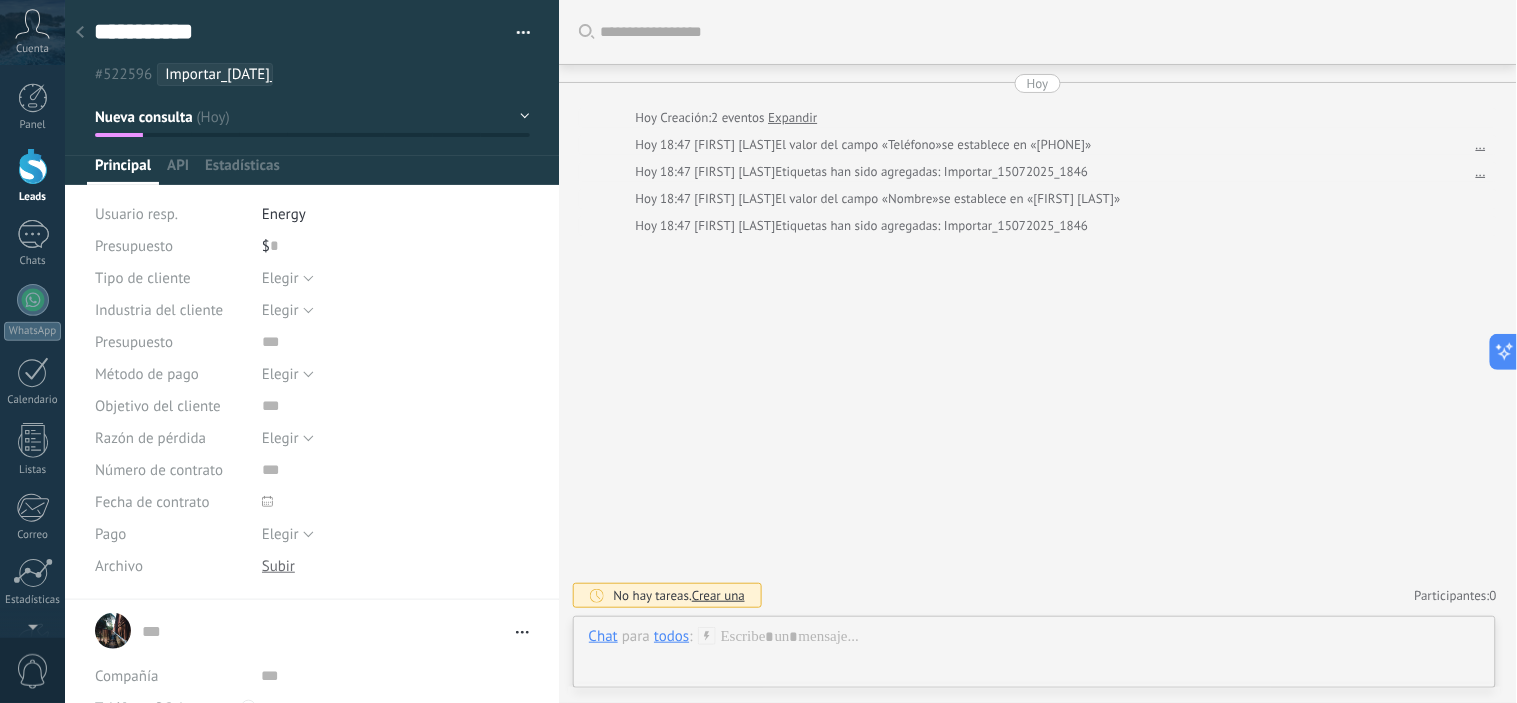 scroll, scrollTop: 30, scrollLeft: 0, axis: vertical 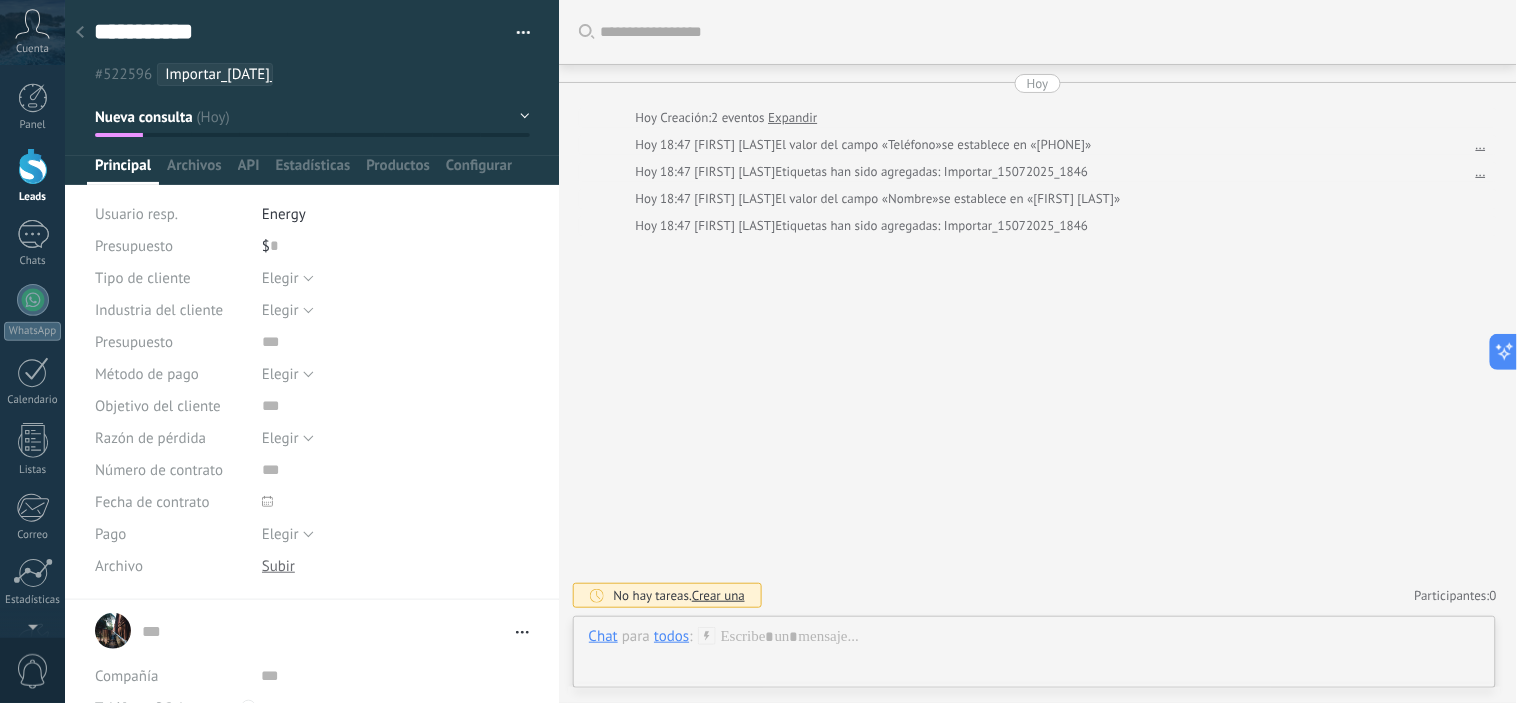 click at bounding box center [516, 33] 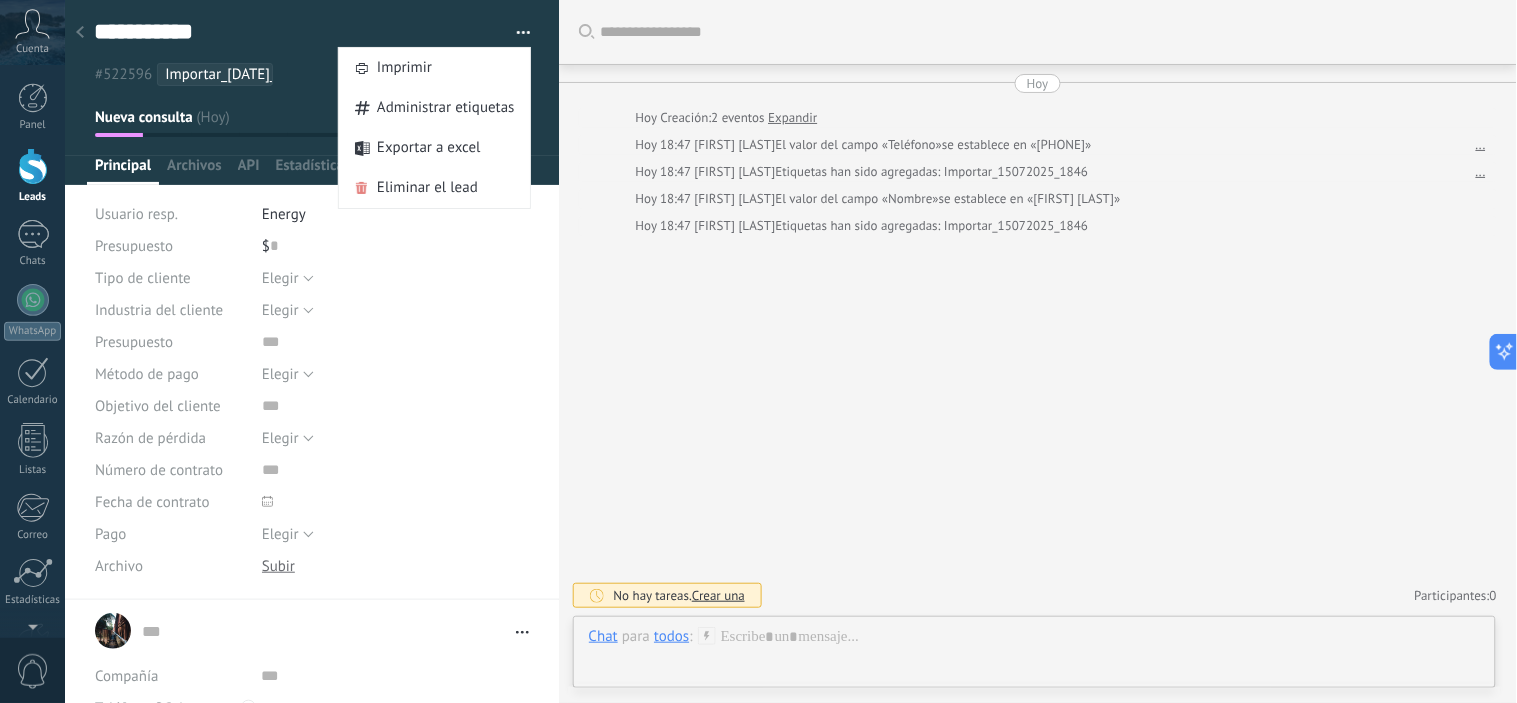 click on "Buscar Carga más Hoy Hoy Creación: 2 eventos Expandir Hoy 18:47 Claudia Alejandra El valor del campo «Teléfono» se establece en «+[COUNTRY_CODE] [AREA_CODE] [PHONE]» ... Hoy 18:47 Claudia Alejandra Etiquetas han sido agregadas: Importar_15072025_1846 ... Hoy 18:47 Claudia Alejandra El valor del campo «Nombre» se establece en «[NAME]» Hoy 18:47 Claudia Alejandra Etiquetas han sido agregadas: Importar_15072025_1846 No hay tareas. Crear una Participantes: 0 Agregar usuario Bots: 0" at bounding box center (1038, 351) 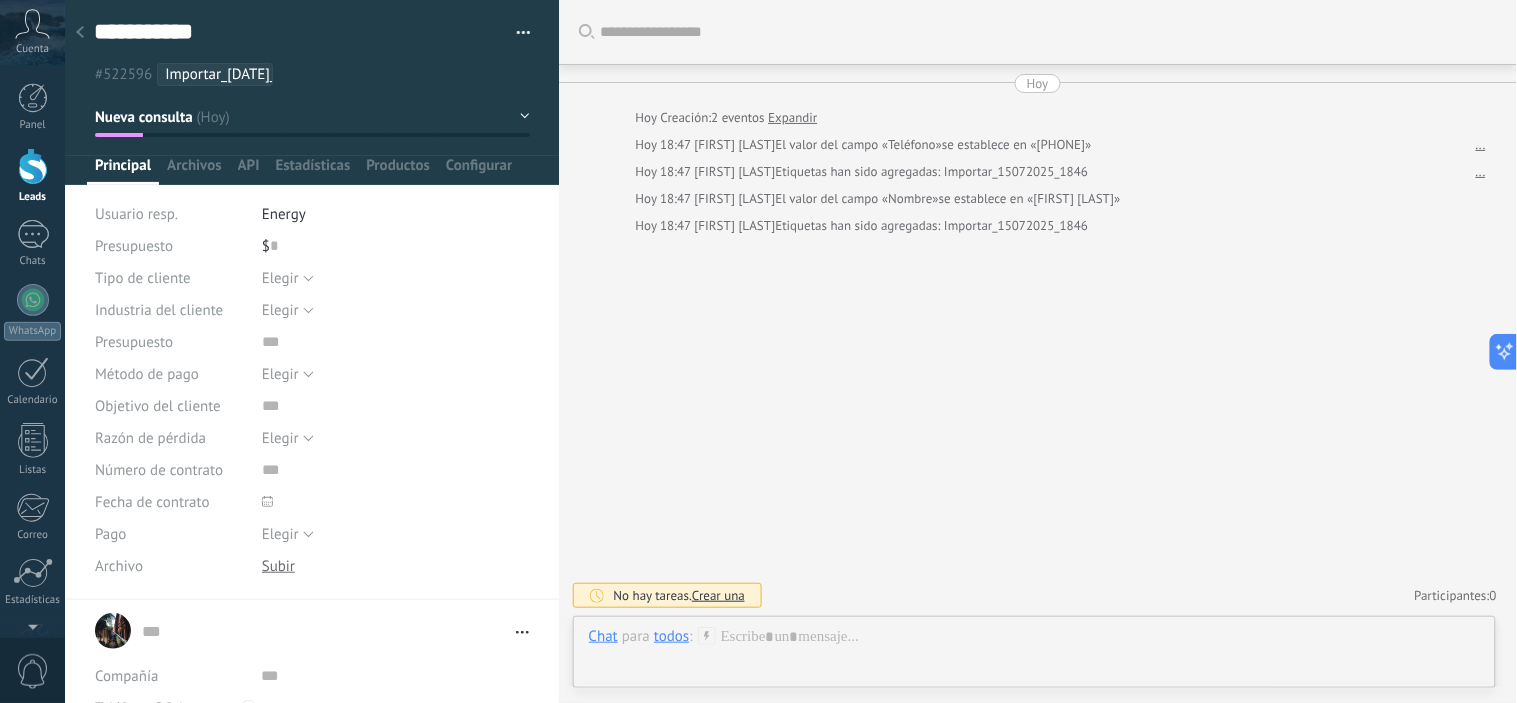 click on "**********" at bounding box center [312, 351] 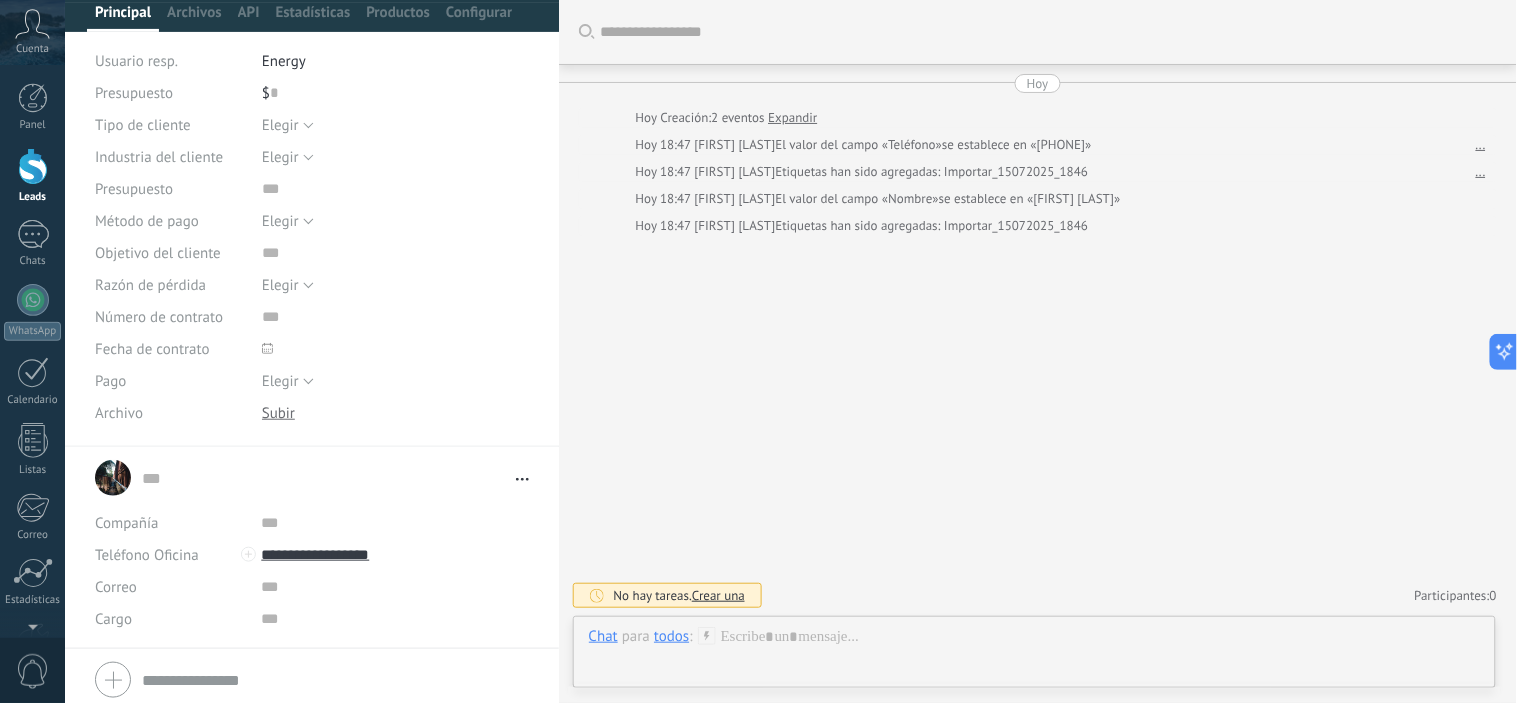 scroll, scrollTop: 225, scrollLeft: 0, axis: vertical 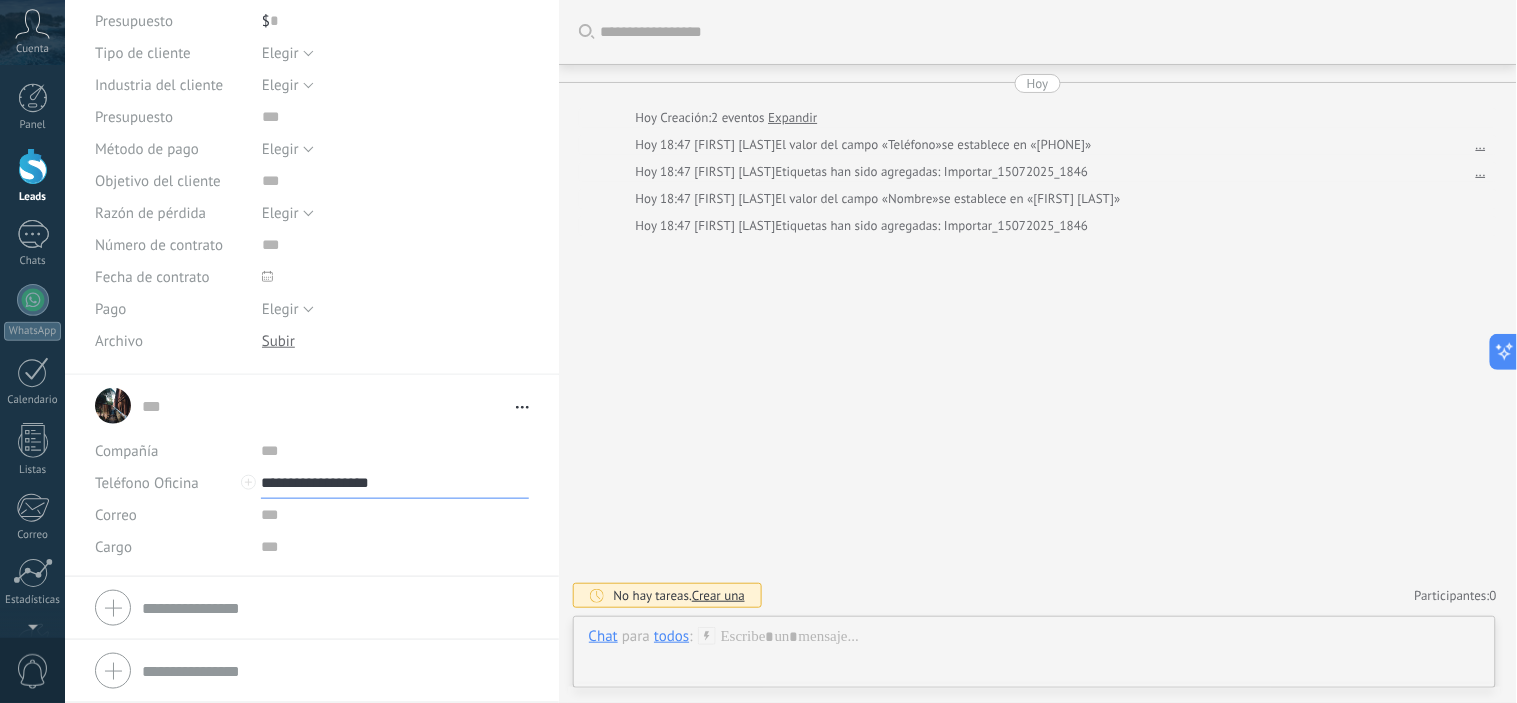 click on "**********" at bounding box center [394, 483] 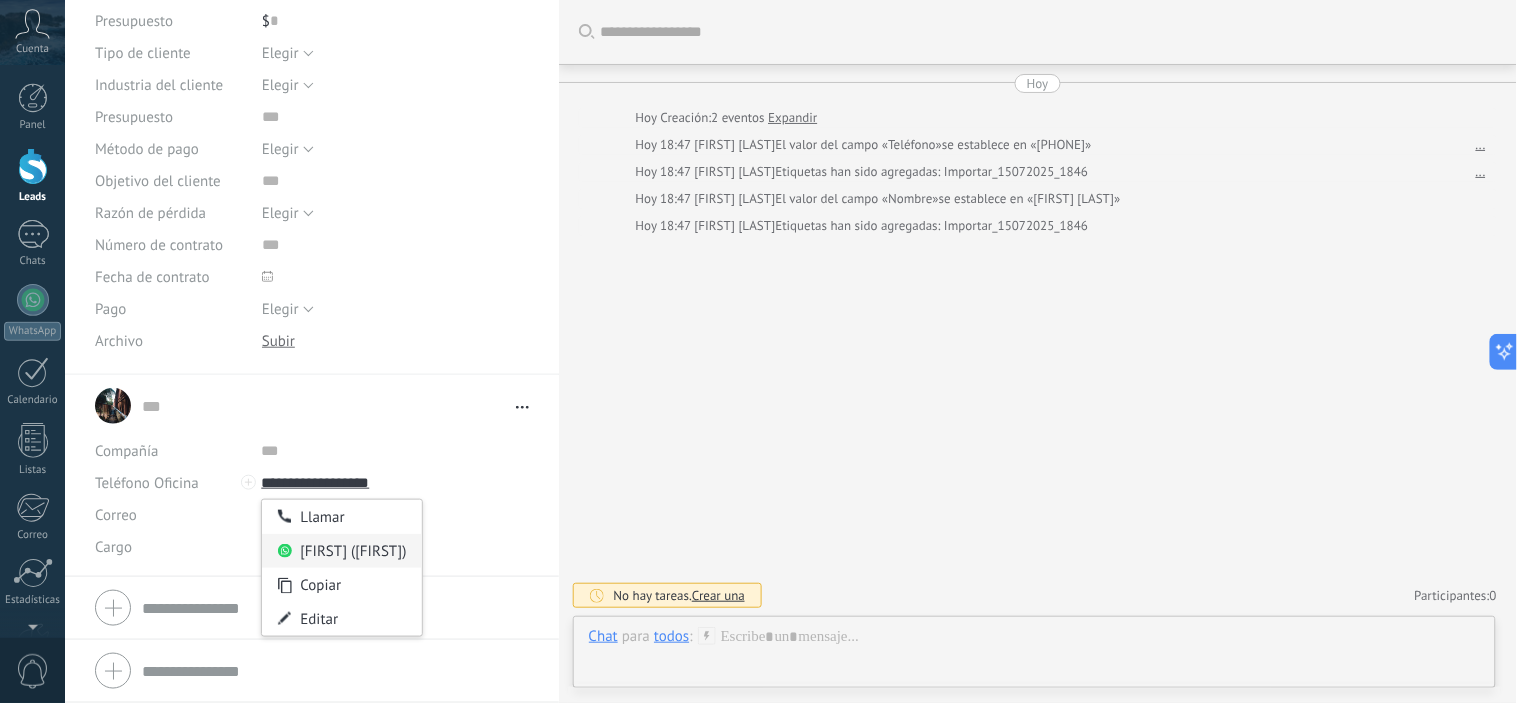 type on "**********" 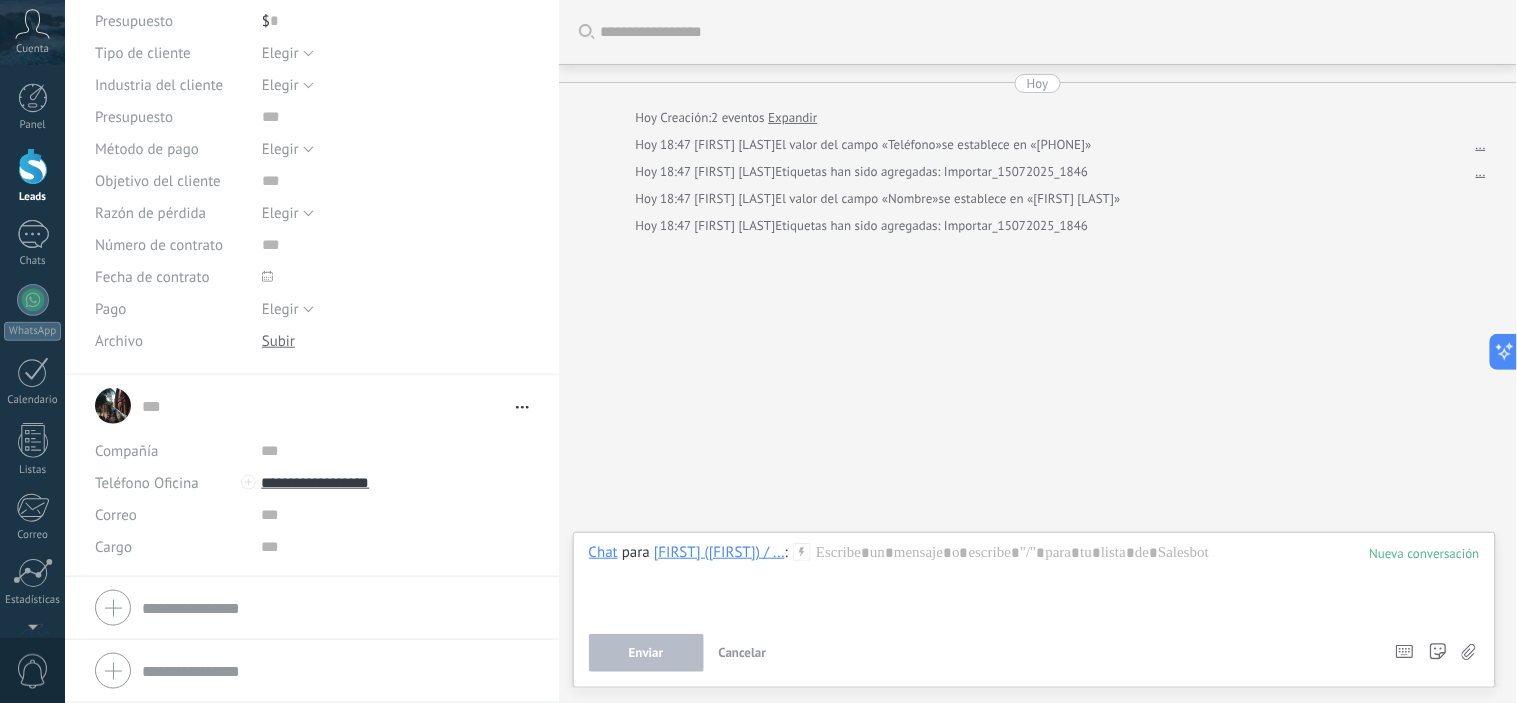 click at bounding box center [1035, 581] 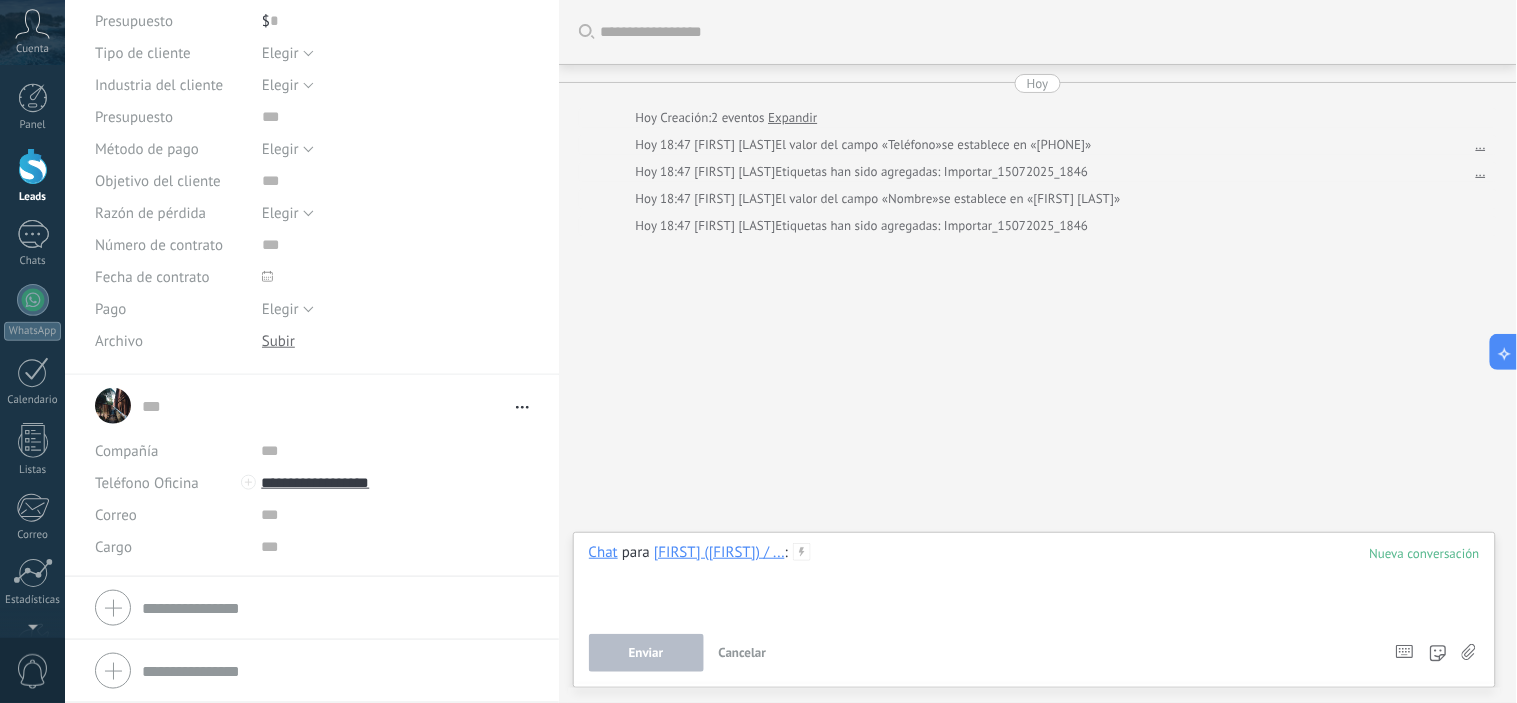 click at bounding box center (1035, 581) 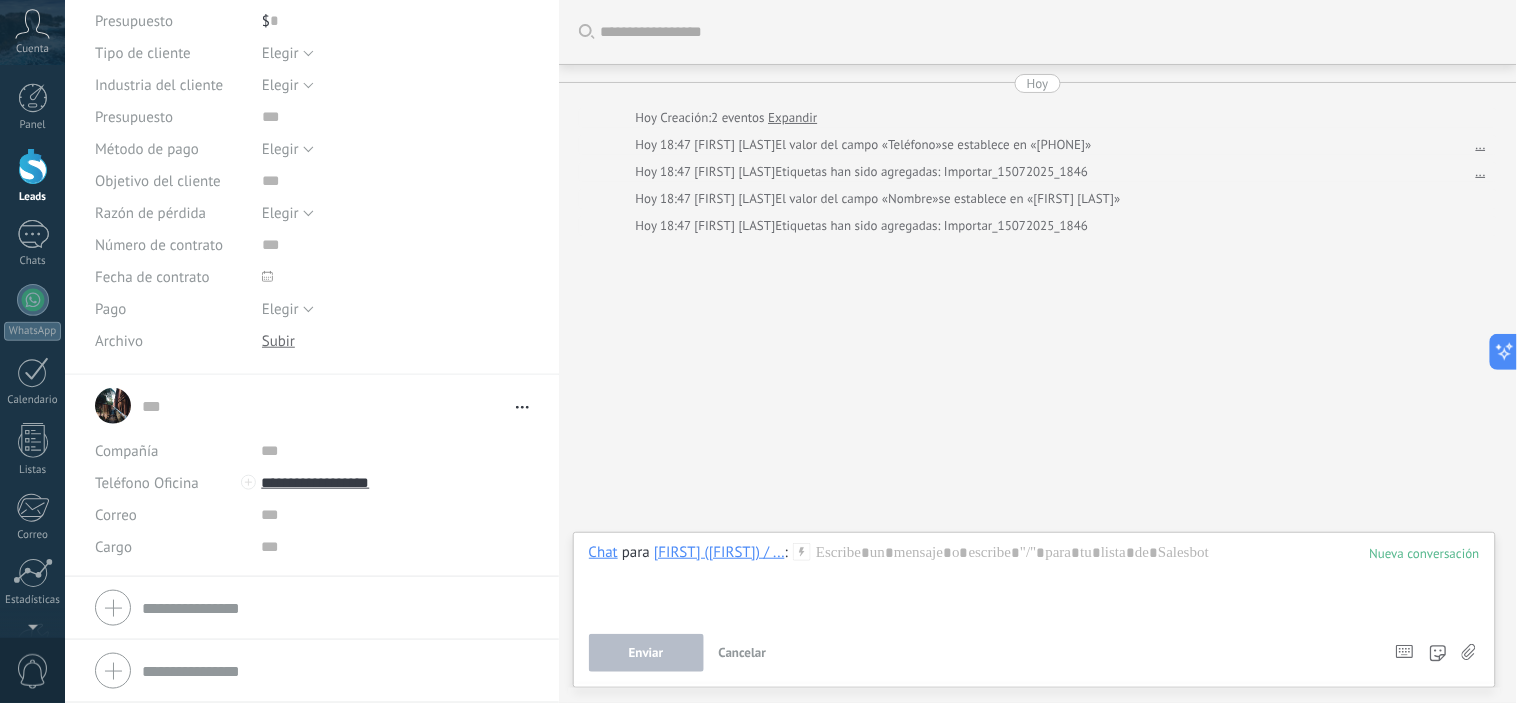 click 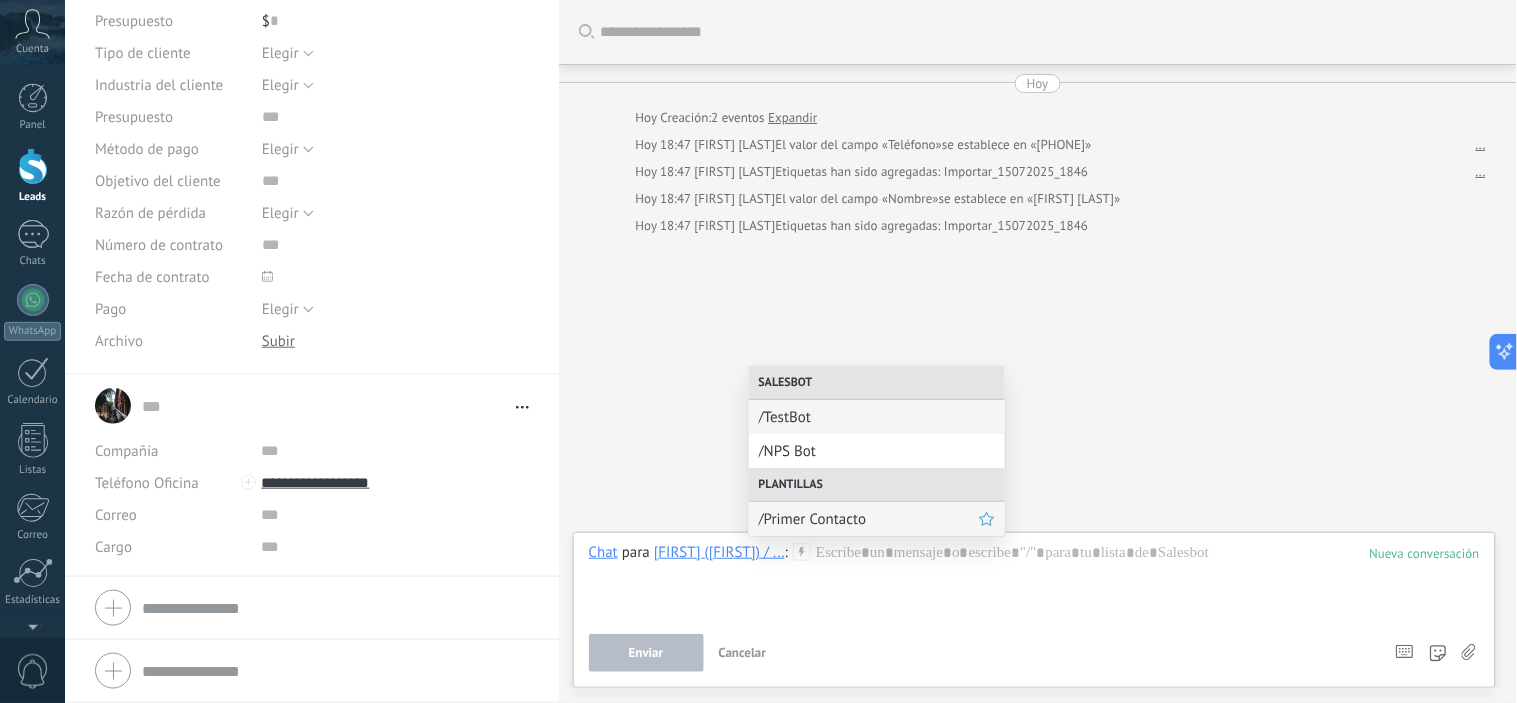 click on "/Primer Contacto" at bounding box center [869, 519] 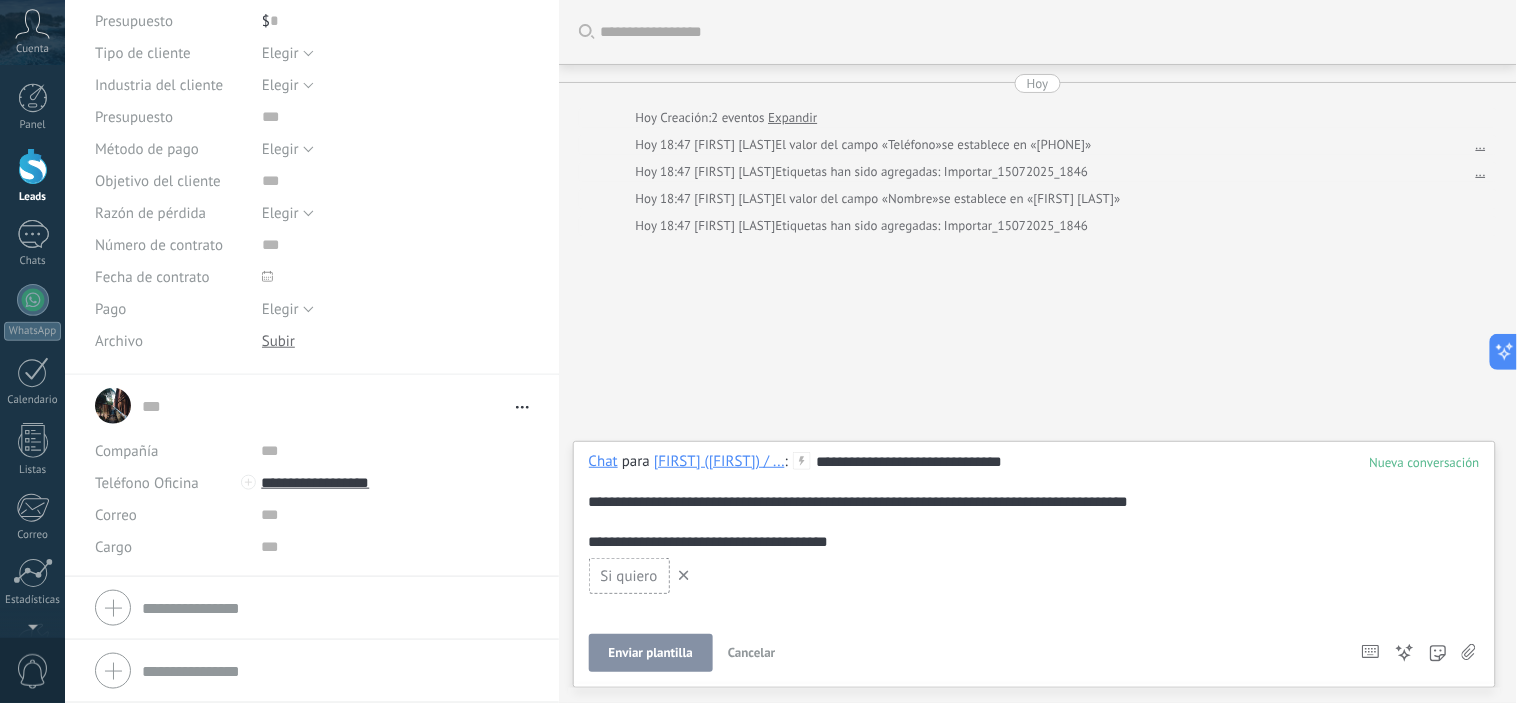click on "Enviar plantilla" at bounding box center (651, 653) 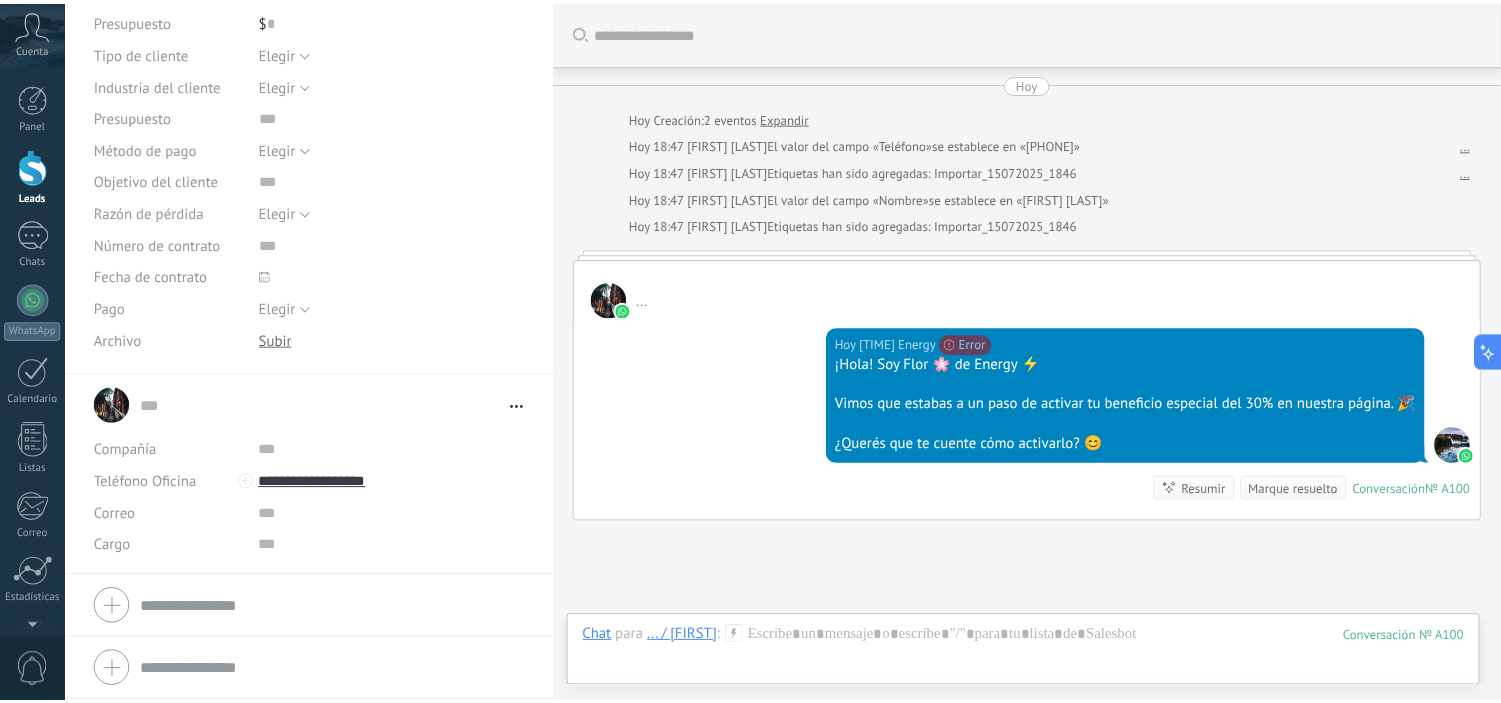 scroll, scrollTop: 167, scrollLeft: 0, axis: vertical 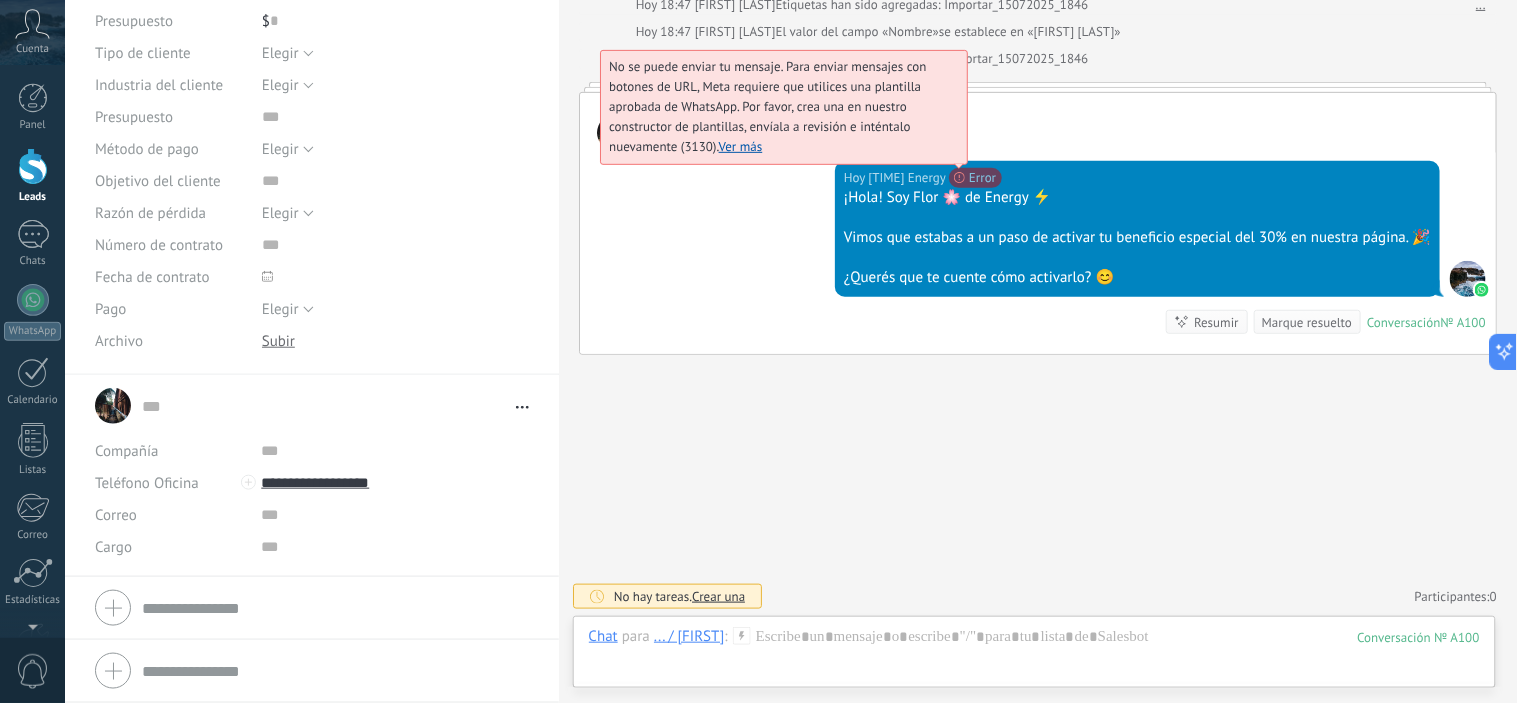 click on "Ver más" at bounding box center (741, 146) 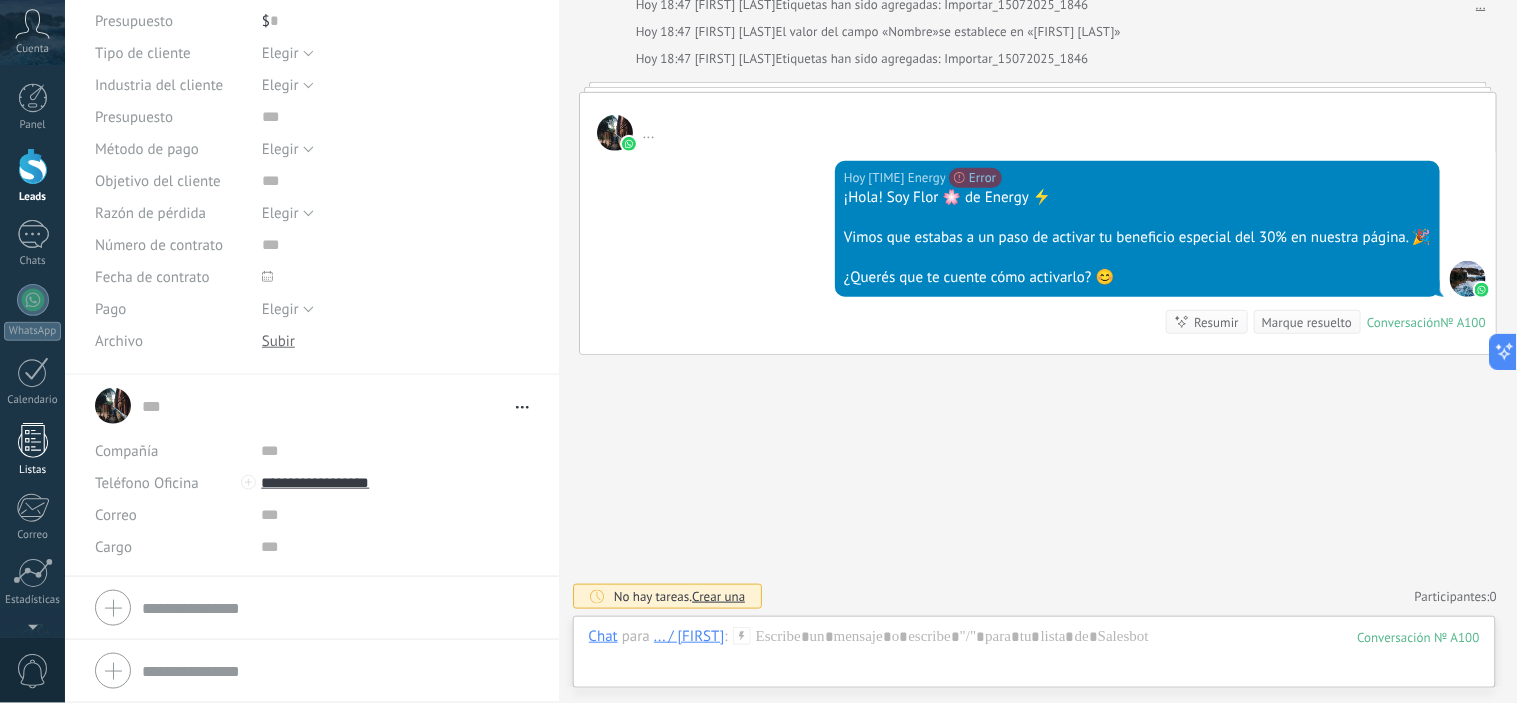 click at bounding box center [33, 440] 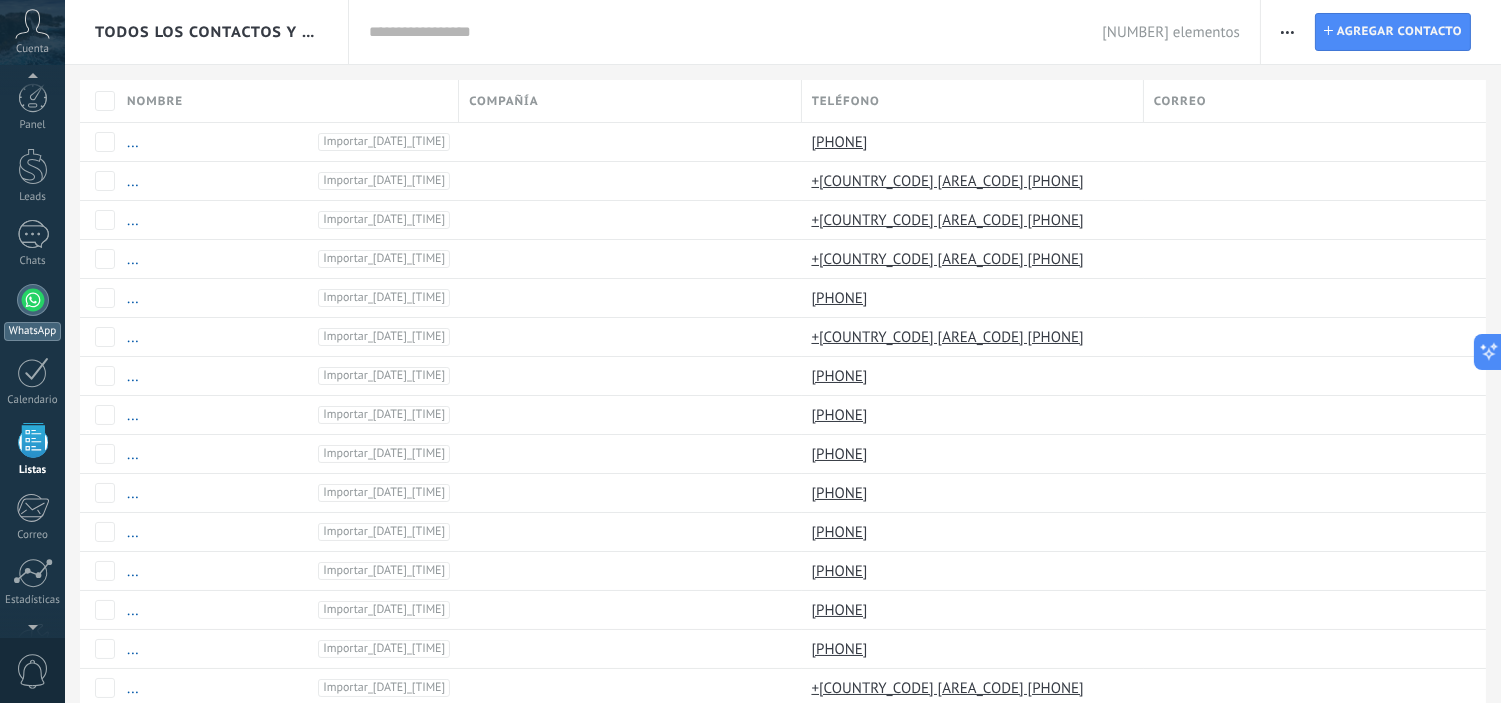 scroll, scrollTop: 124, scrollLeft: 0, axis: vertical 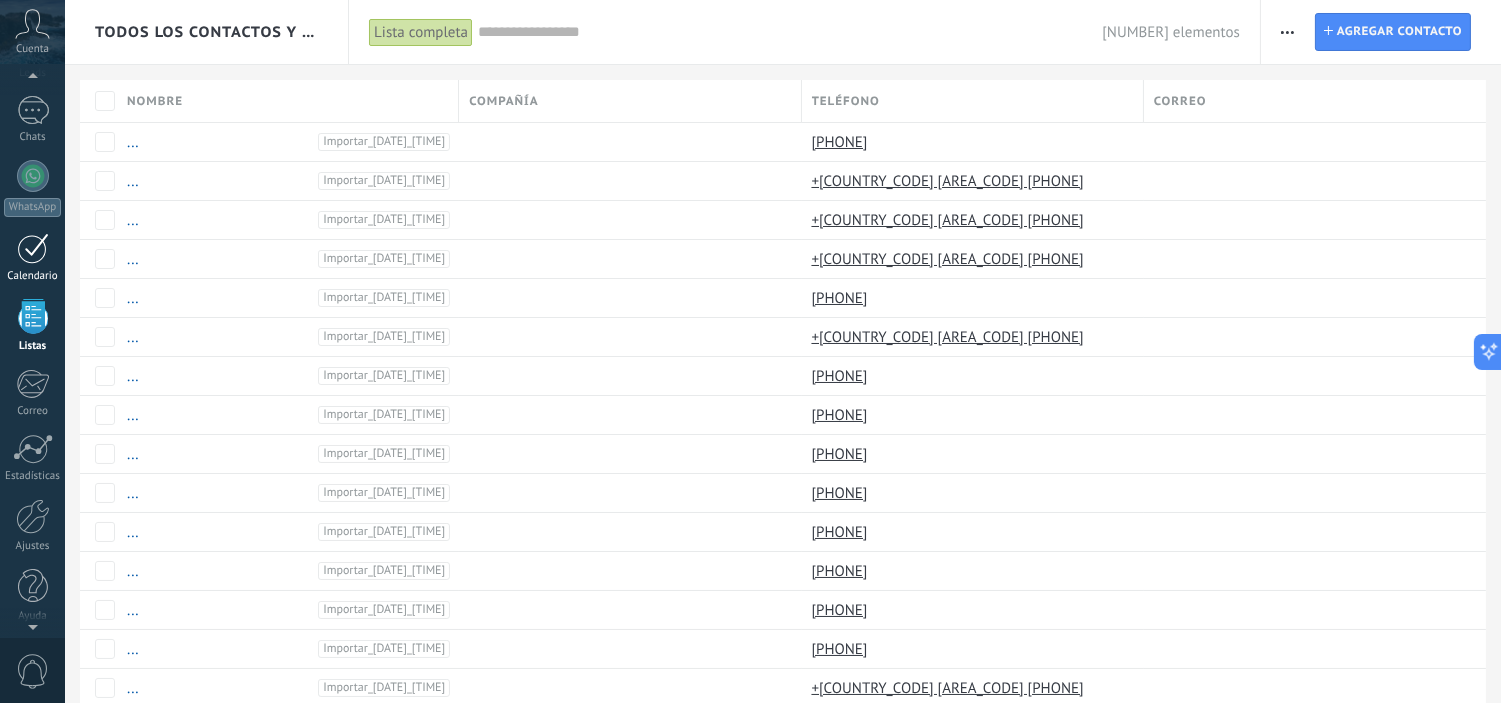 click at bounding box center (33, 248) 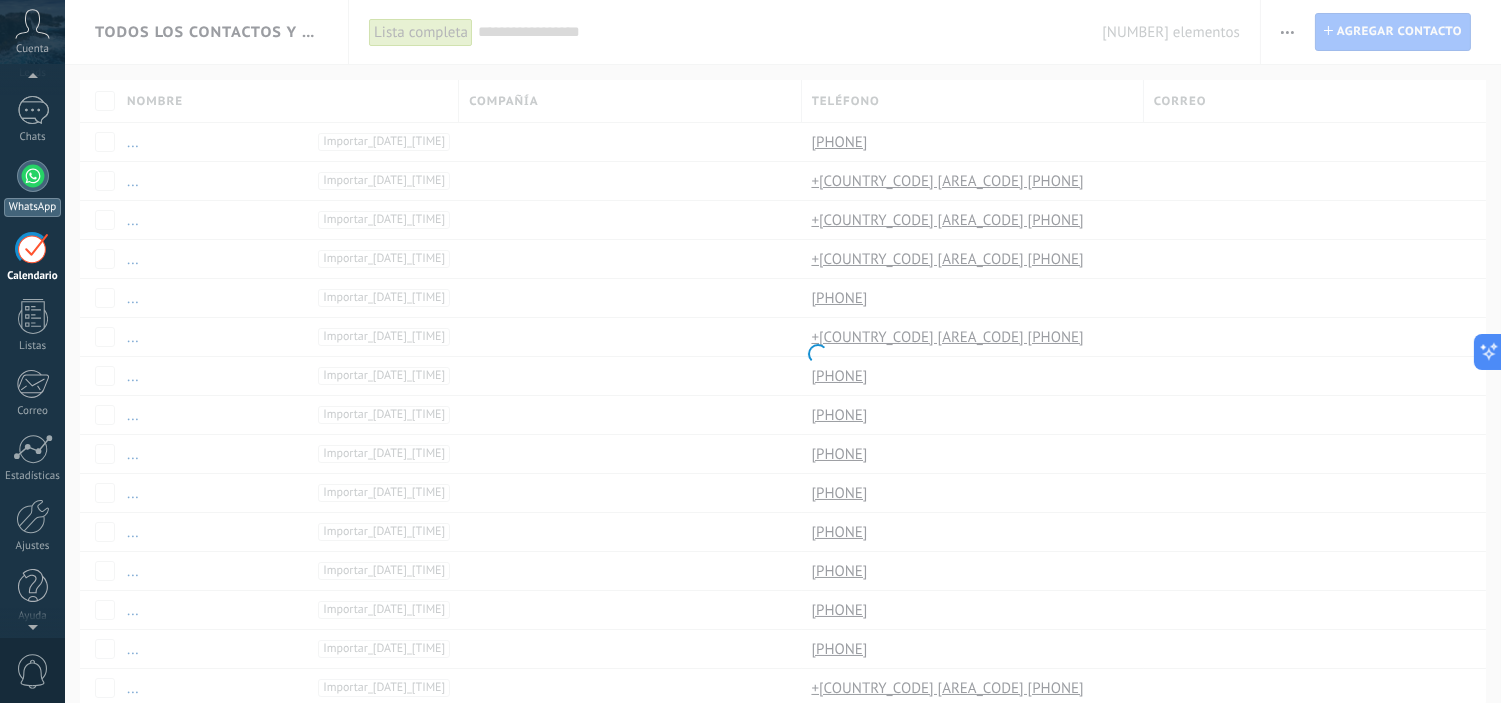 click at bounding box center (33, 176) 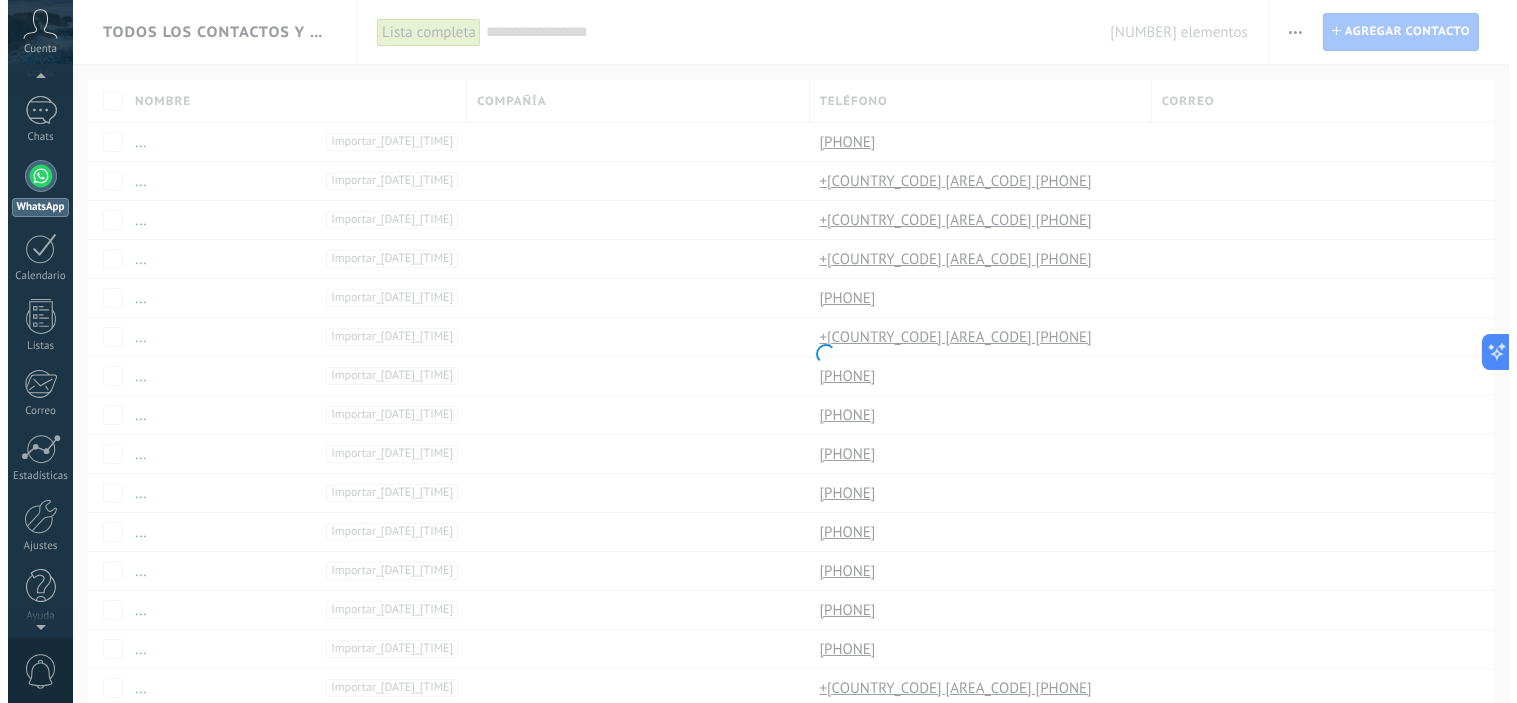 scroll, scrollTop: 0, scrollLeft: 0, axis: both 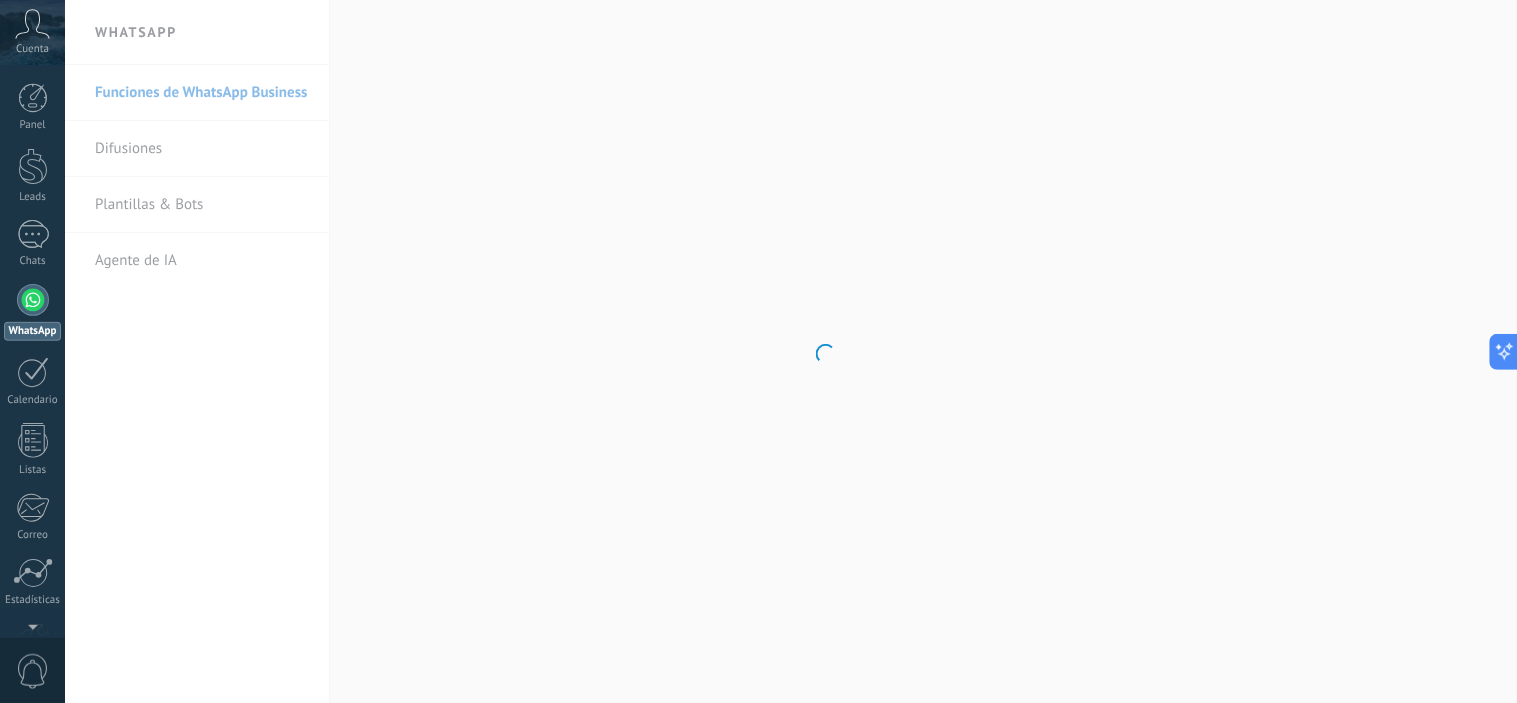 click on ".abccls-1,.abccls-2{fill-rule:evenodd}.abccls-2{fill:#fff} .abfcls-1{fill:none}.abfcls-2{fill:#fff} .abncls-1{isolation:isolate}.abncls-2{opacity:.06}.abncls-2,.abncls-3,.abncls-6{mix-blend-mode:multiply}.abncls-3{opacity:.15}.abncls-4,.abncls-8{fill:#fff}.abncls-5{fill:url(#abnlinear-gradient)}.abncls-6{opacity:.04}.abncls-7{fill:url(#abnlinear-gradient-2)}.abncls-8{fill-rule:evenodd} .abqst0{fill:#ffa200} .abwcls-1{fill:#252525} .cls-1{isolation:isolate} .acicls-1{fill:none} .aclcls-1{fill:#232323} .acnst0{display:none} .addcls-1,.addcls-2{fill:none;stroke-miterlimit:10}.addcls-1{stroke:#dfe0e5}.addcls-2{stroke:#a1a7ab} .adecls-1,.adecls-2{fill:none;stroke-miterlimit:10}.adecls-1{stroke:#dfe0e5}.adecls-2{stroke:#a1a7ab} .adqcls-1{fill:#8591a5;fill-rule:evenodd} .aeccls-1{fill:#5c9f37} .aeecls-1{fill:#f86161} .aejcls-1{fill:#8591a5;fill-rule:evenodd} .aekcls-1{fill-rule:evenodd} .aelcls-1{fill-rule:evenodd;fill:currentColor} .aemcls-1{fill-rule:evenodd;fill:currentColor} .aencls-2{fill:#f86161;opacity:.3}" at bounding box center (758, 351) 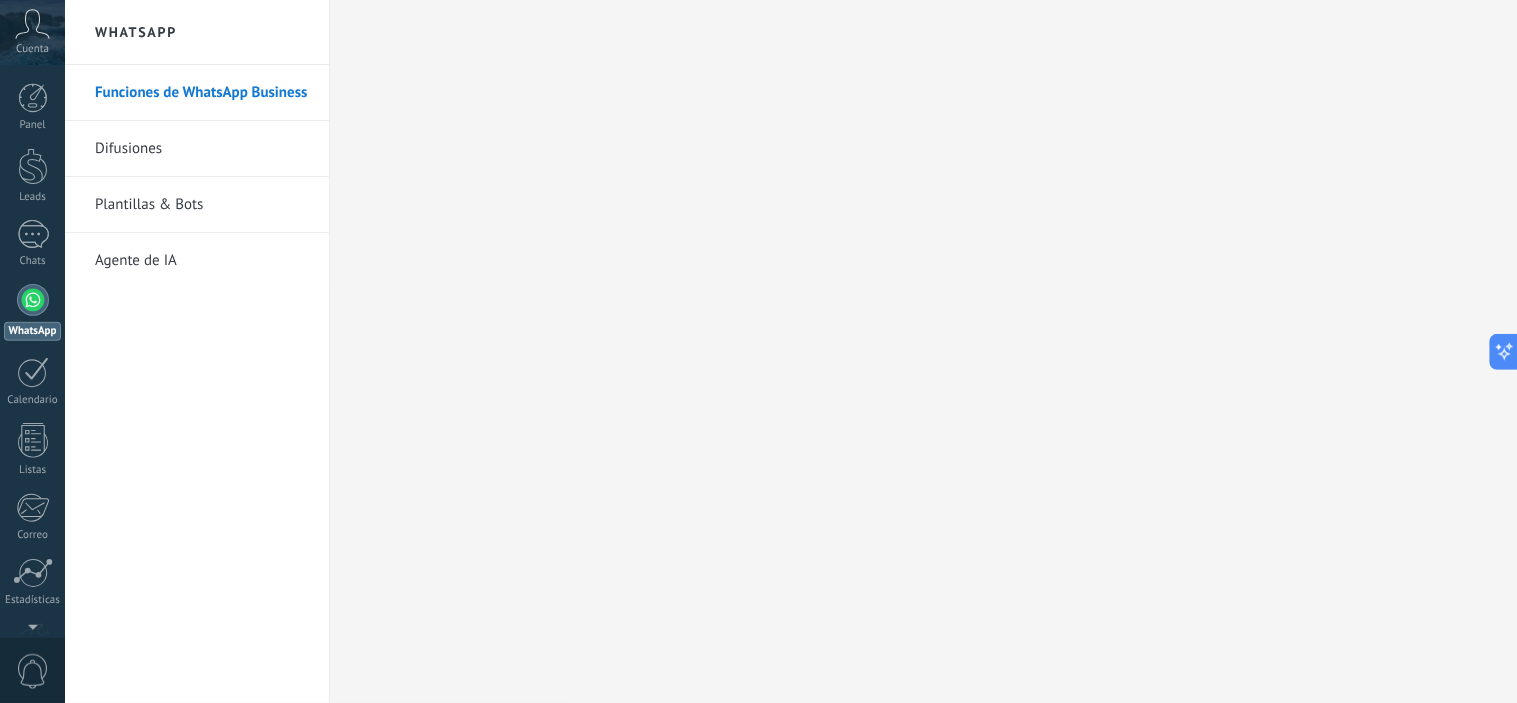 click on "Plantillas & Bots" at bounding box center (202, 205) 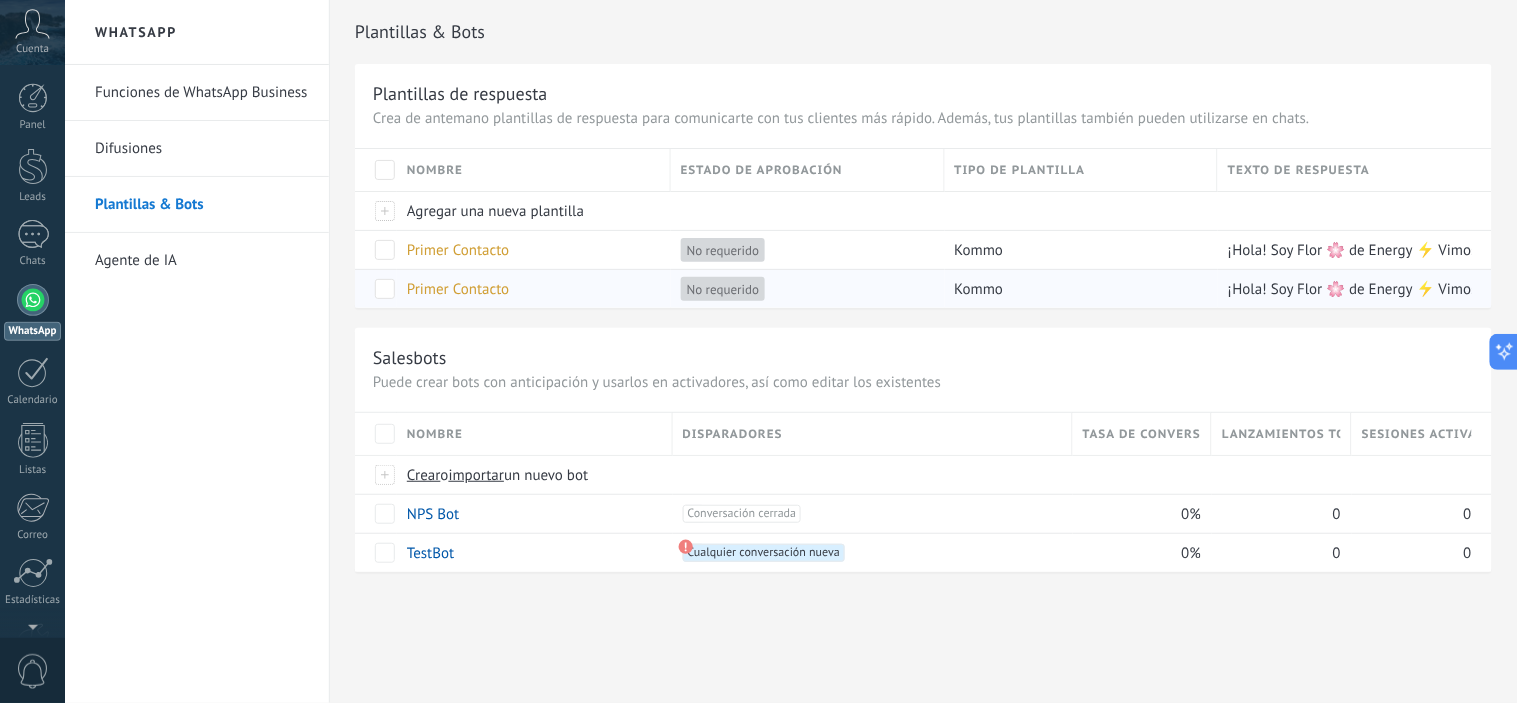 click on "Primer Contacto" at bounding box center (529, 289) 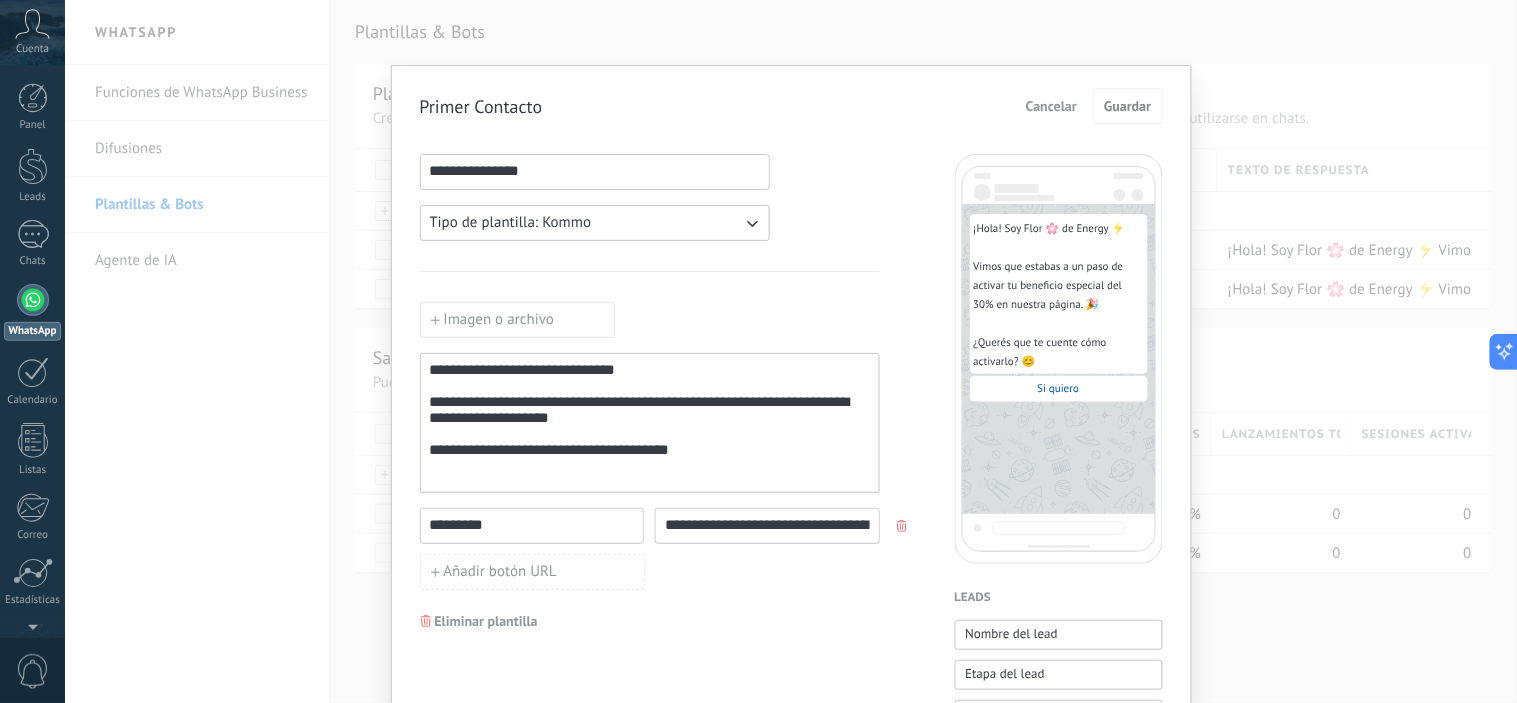 click on "**********" at bounding box center (791, 1029) 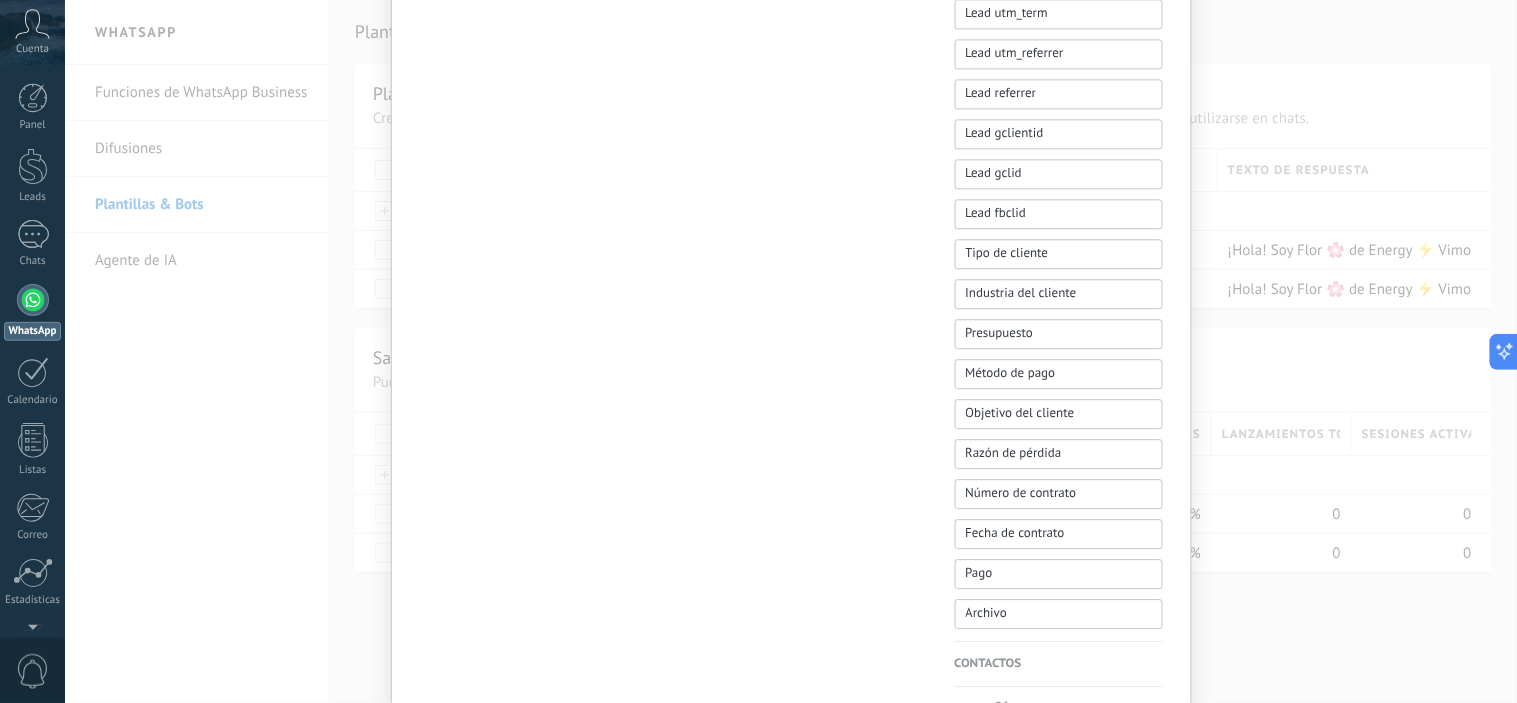 scroll, scrollTop: 1307, scrollLeft: 0, axis: vertical 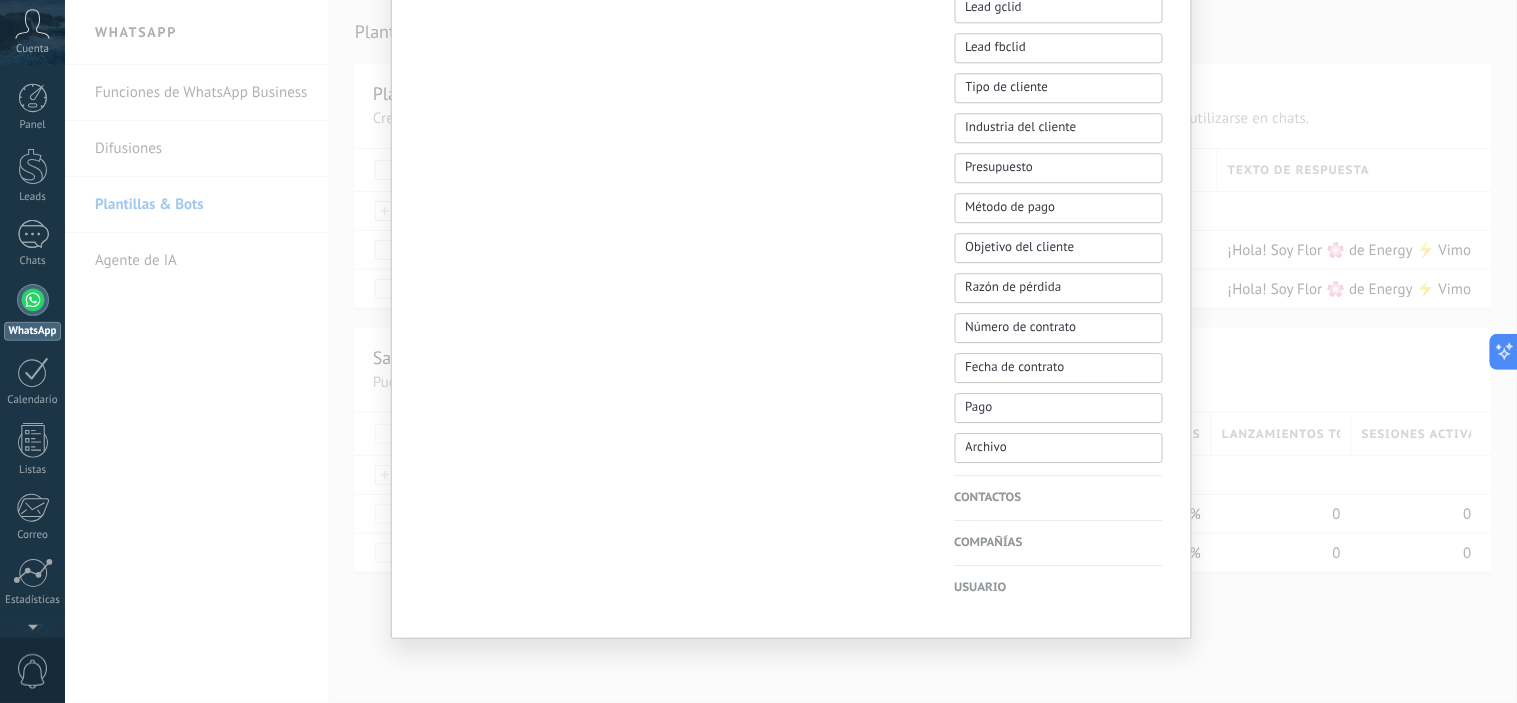 click on "Contactos" at bounding box center (1059, 498) 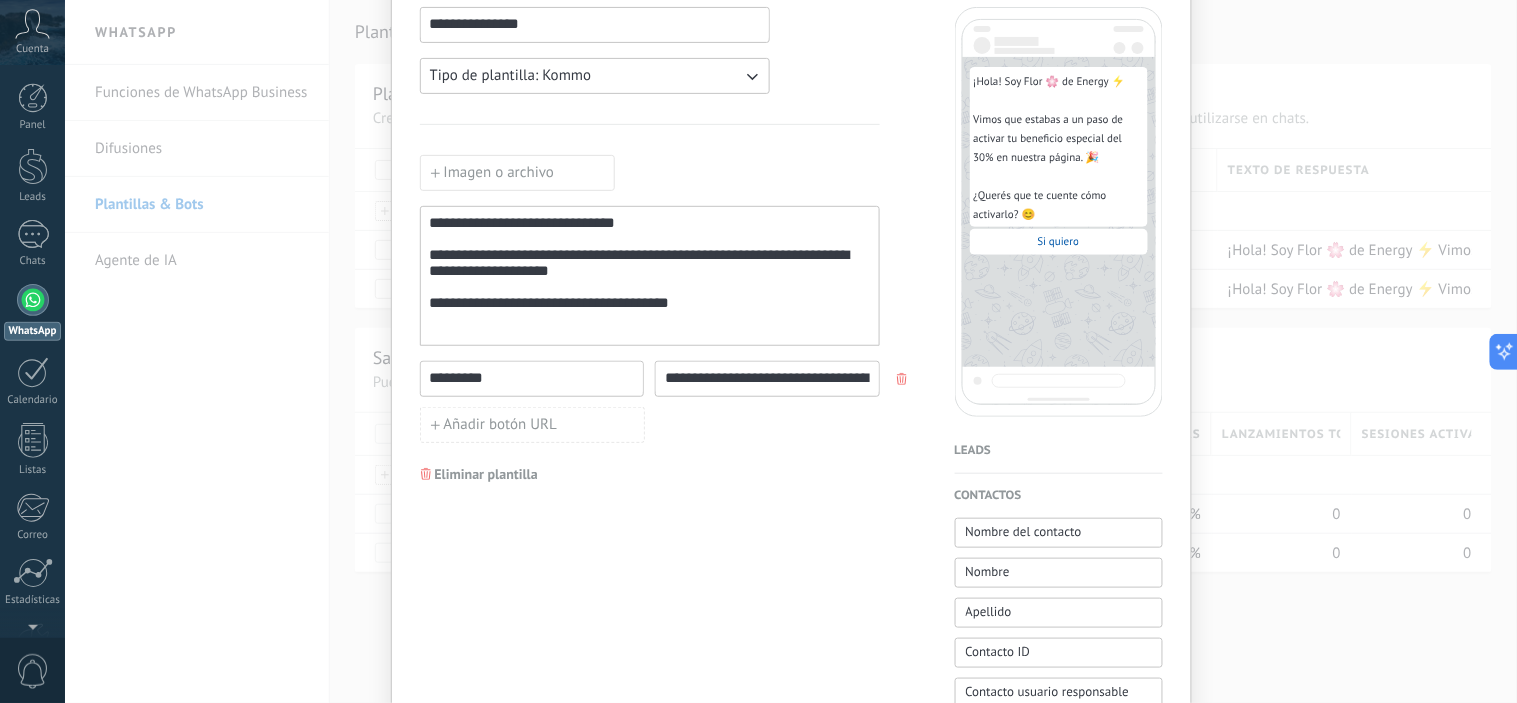 scroll, scrollTop: 222, scrollLeft: 0, axis: vertical 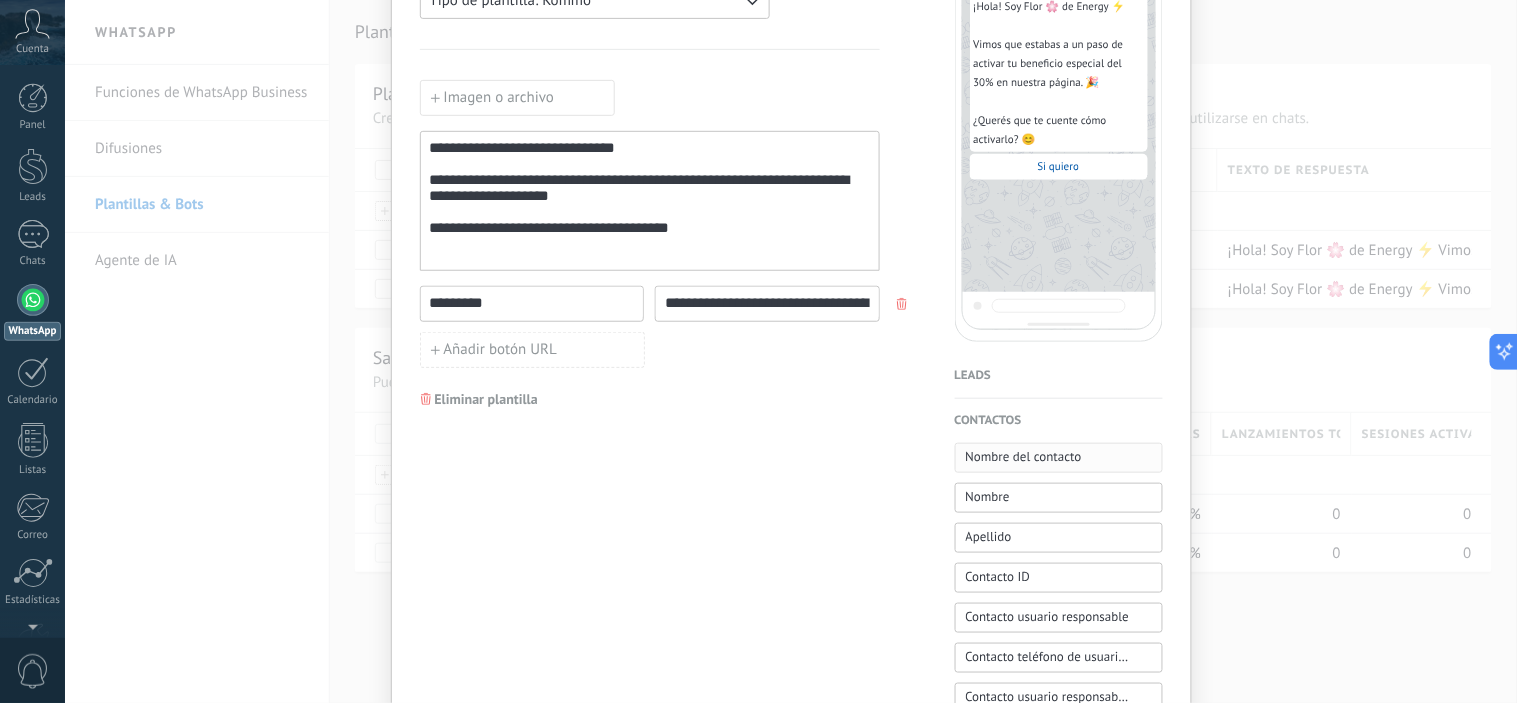 click on "Nombre del contacto" at bounding box center [1024, 457] 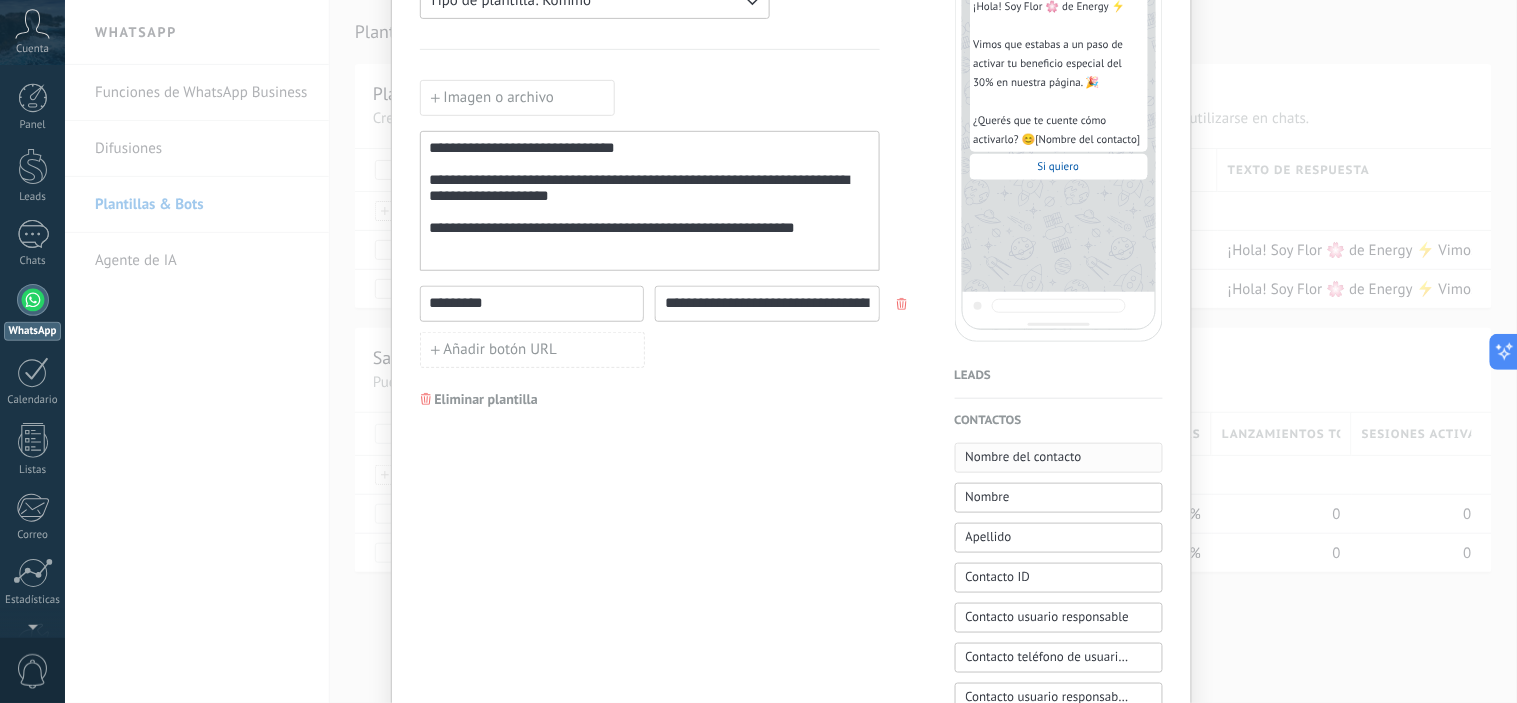 type on "Nombre del contacto" 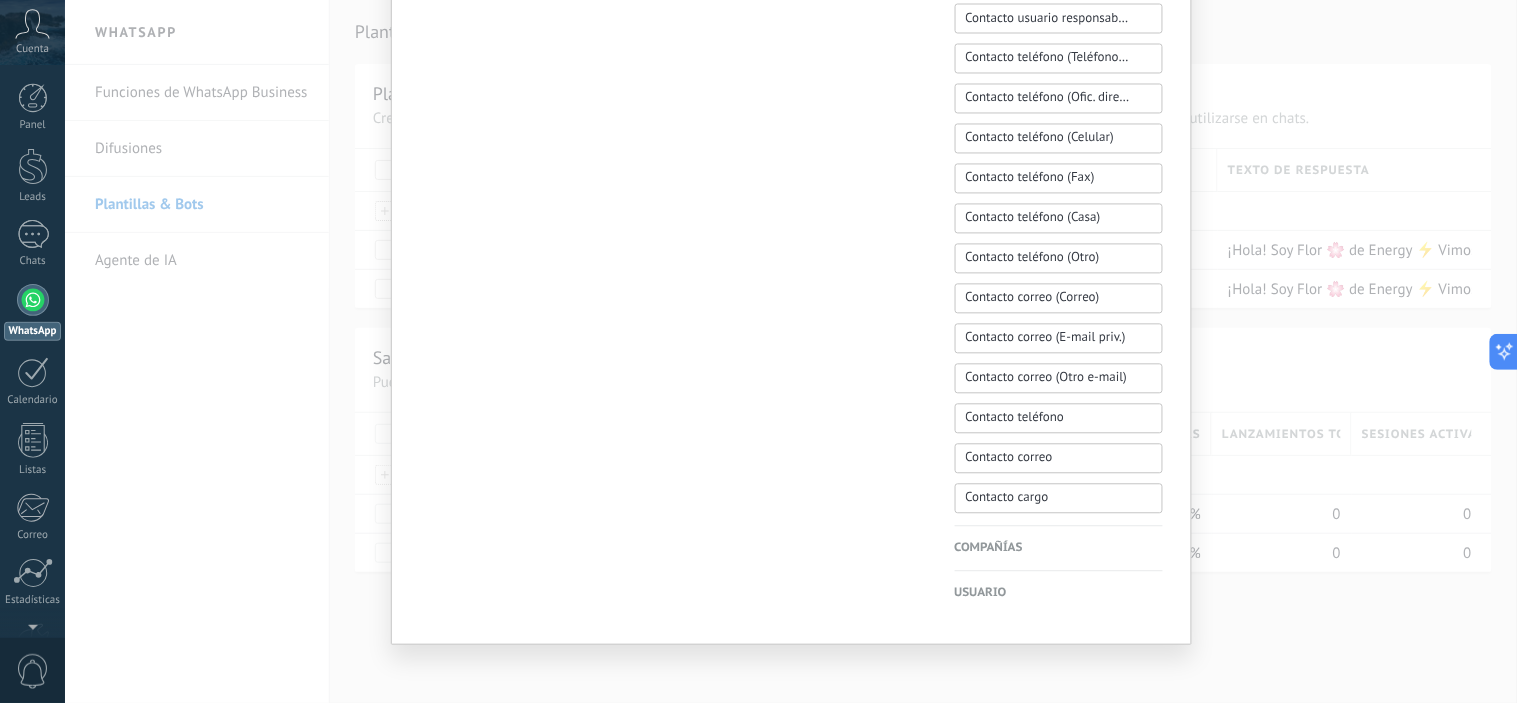 scroll, scrollTop: 947, scrollLeft: 0, axis: vertical 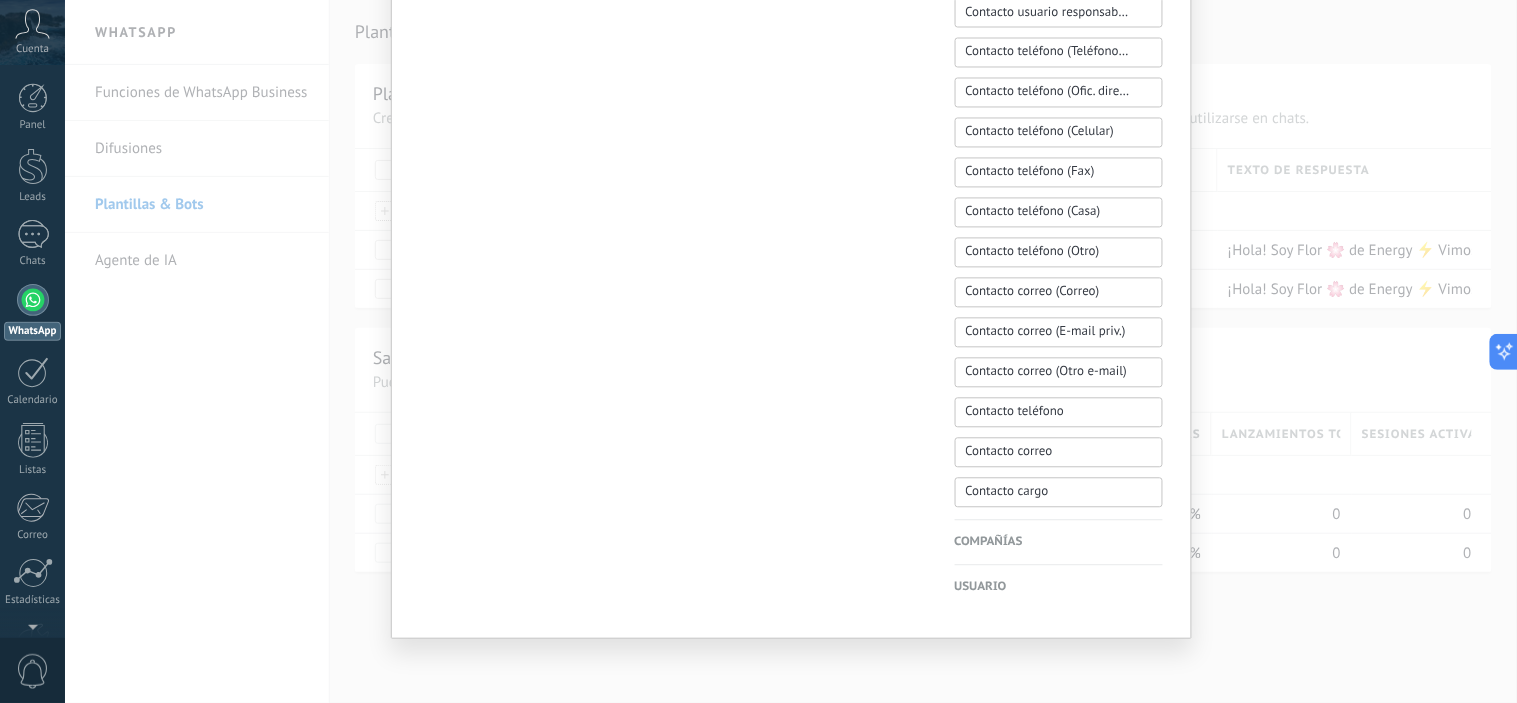 click on "Usuario" at bounding box center (1059, 588) 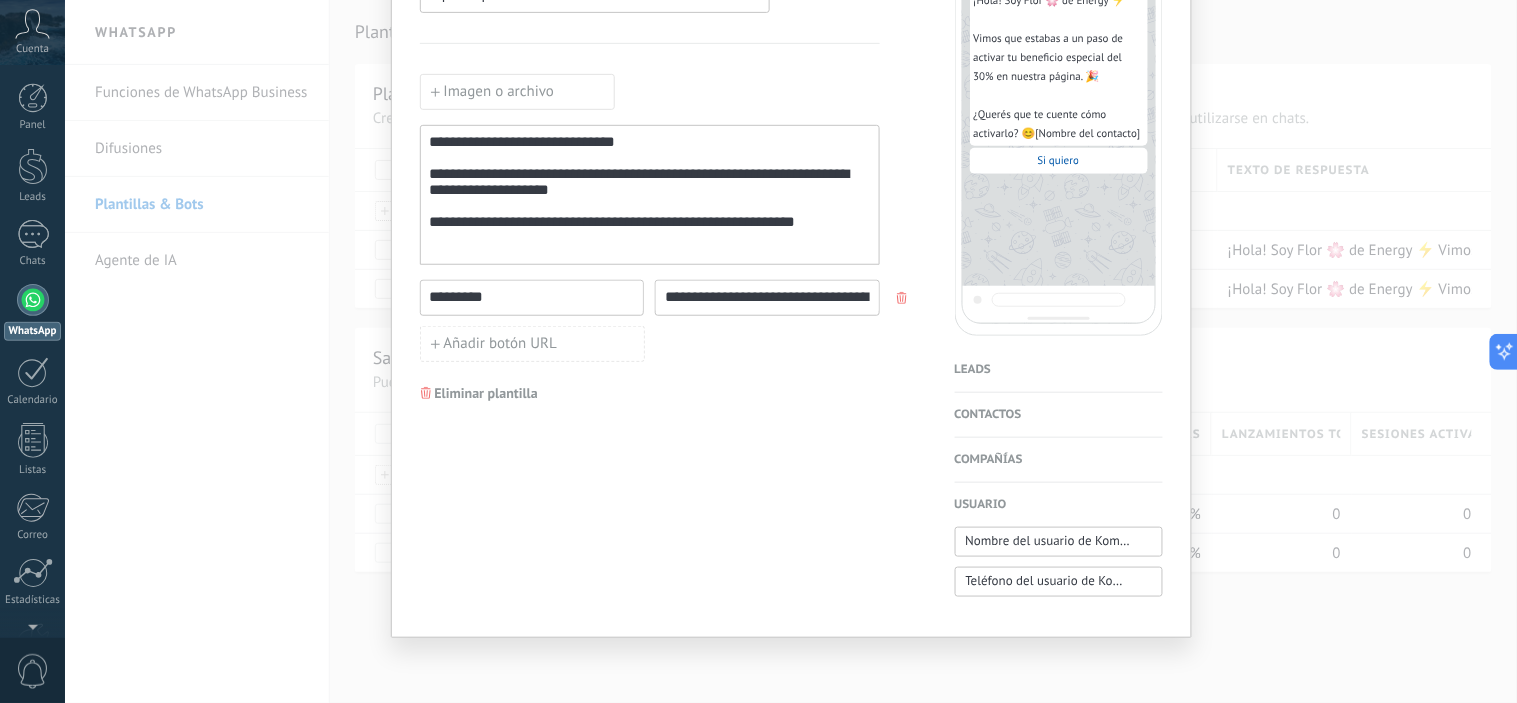 scroll, scrollTop: 227, scrollLeft: 0, axis: vertical 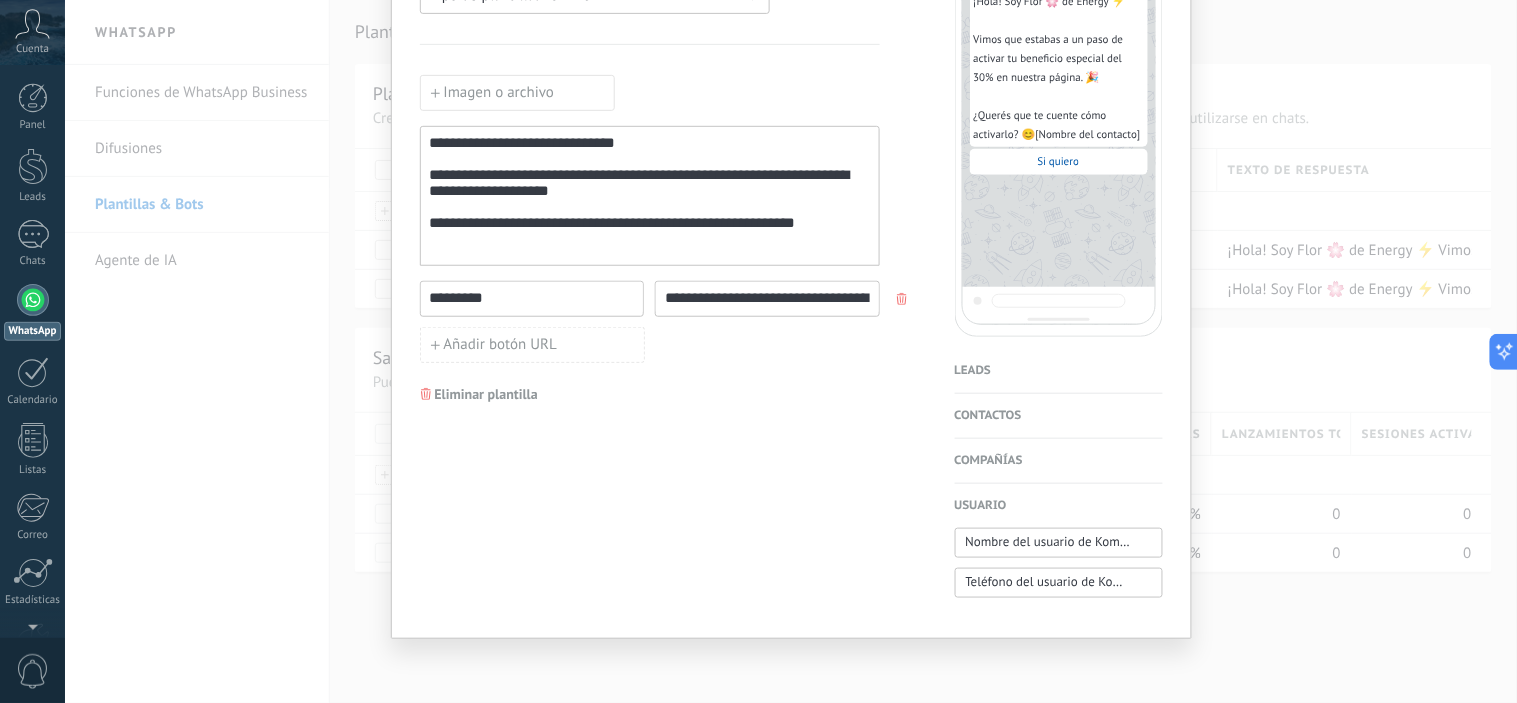 click on "**********" at bounding box center [733, 222] 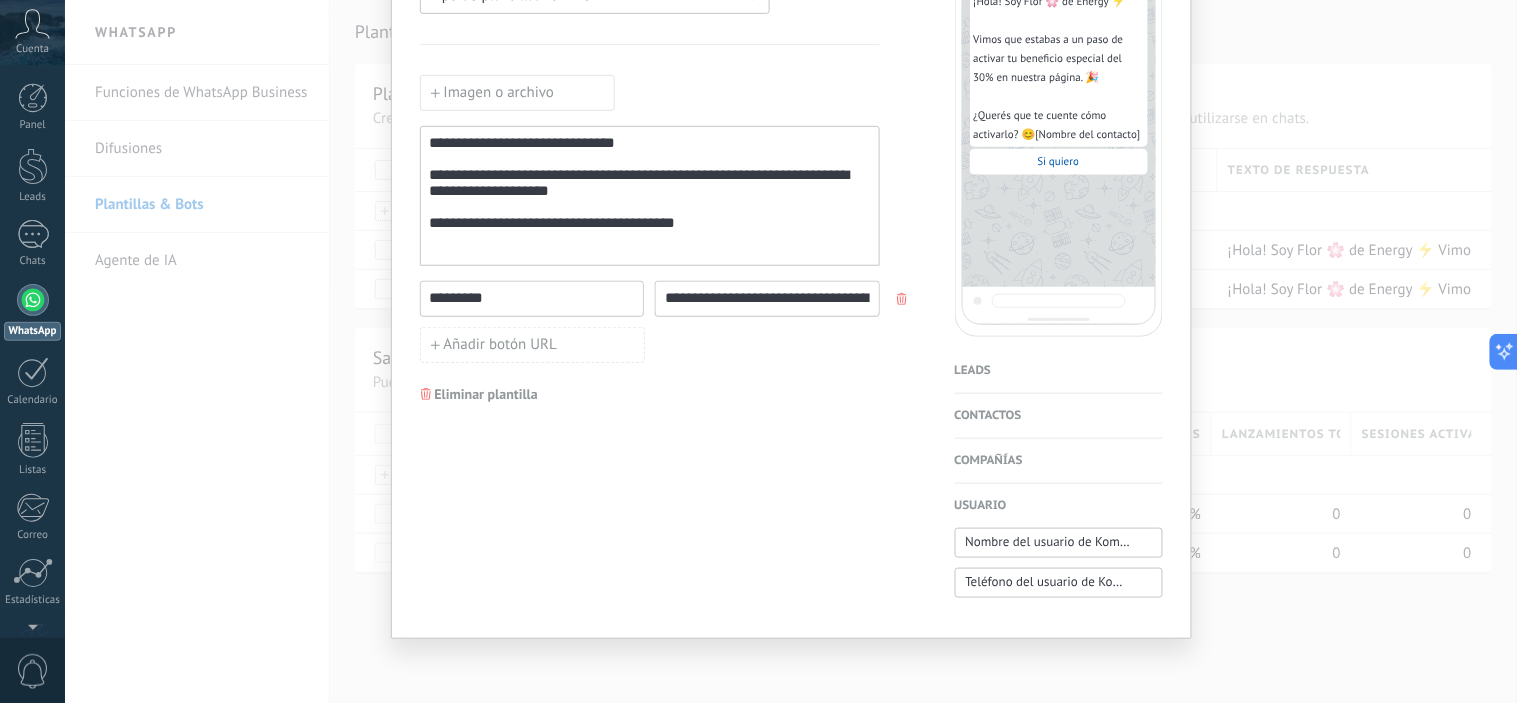 type 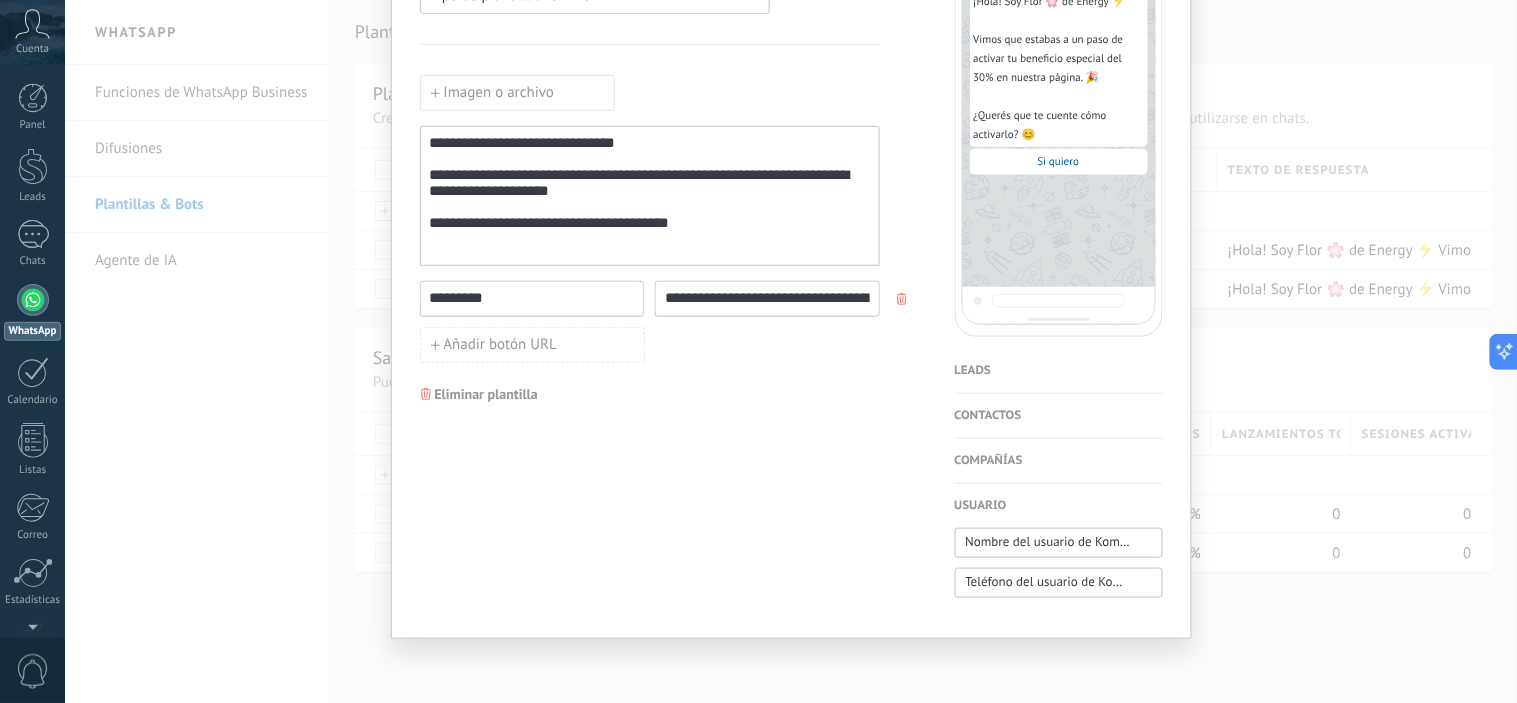 click on "**********" at bounding box center [650, 262] 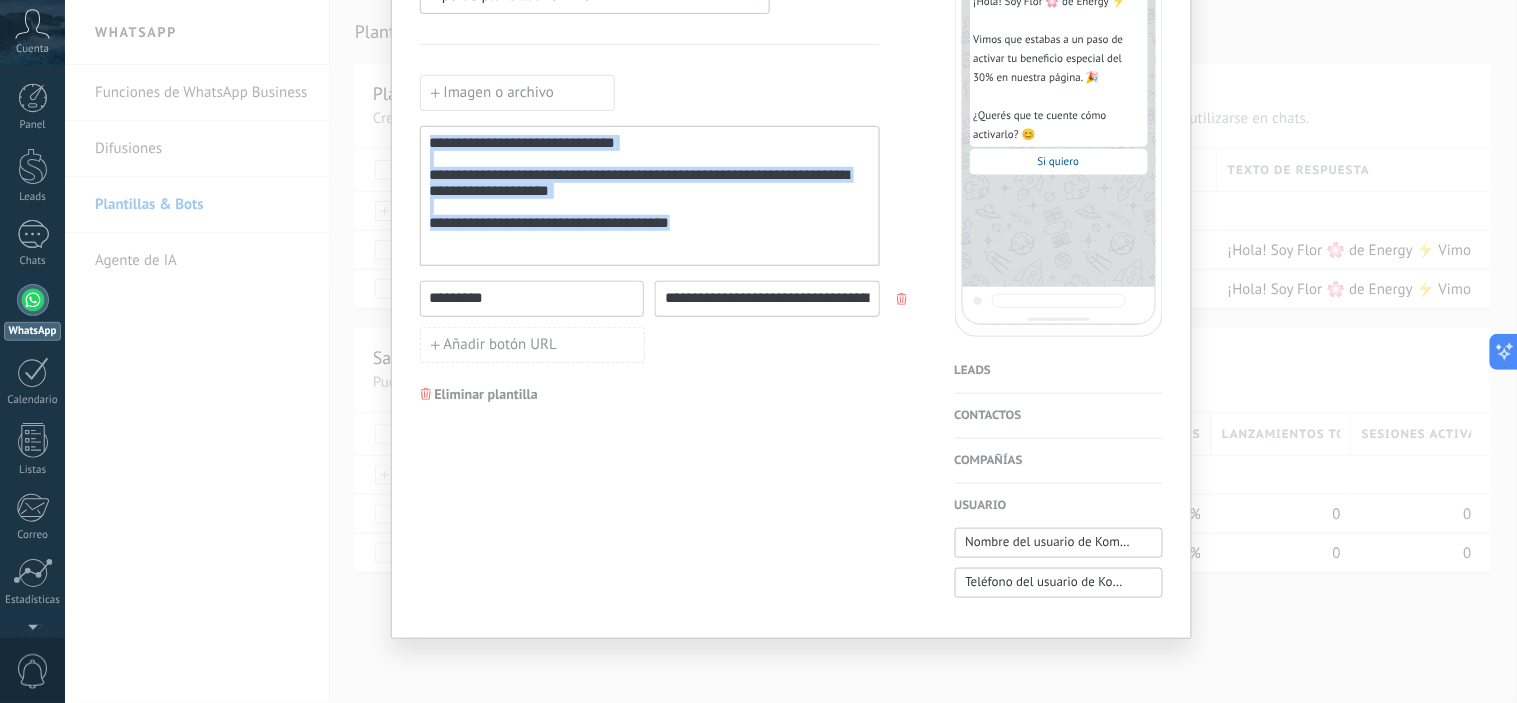 drag, startPoint x: 718, startPoint y: 256, endPoint x: 422, endPoint y: 126, distance: 323.28934 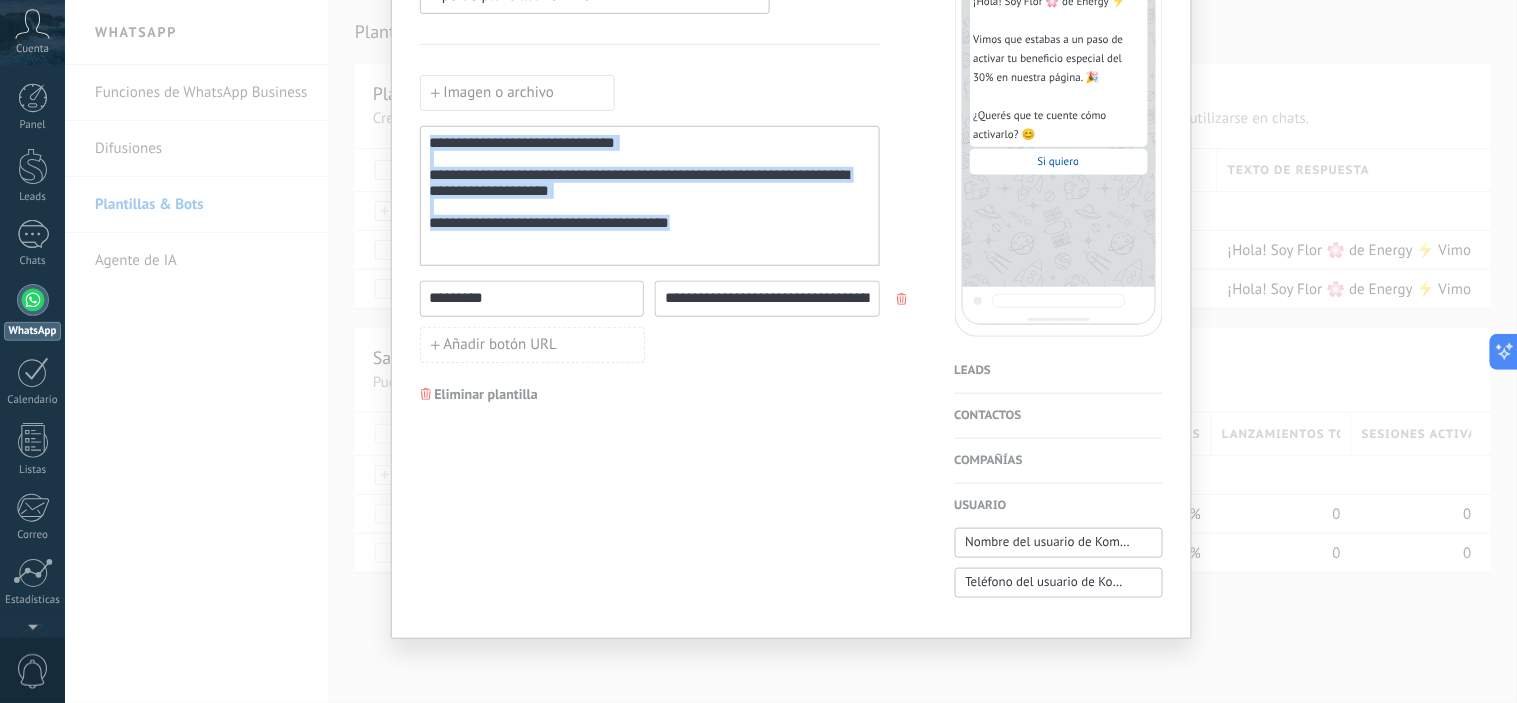 click on "**********" at bounding box center [650, 196] 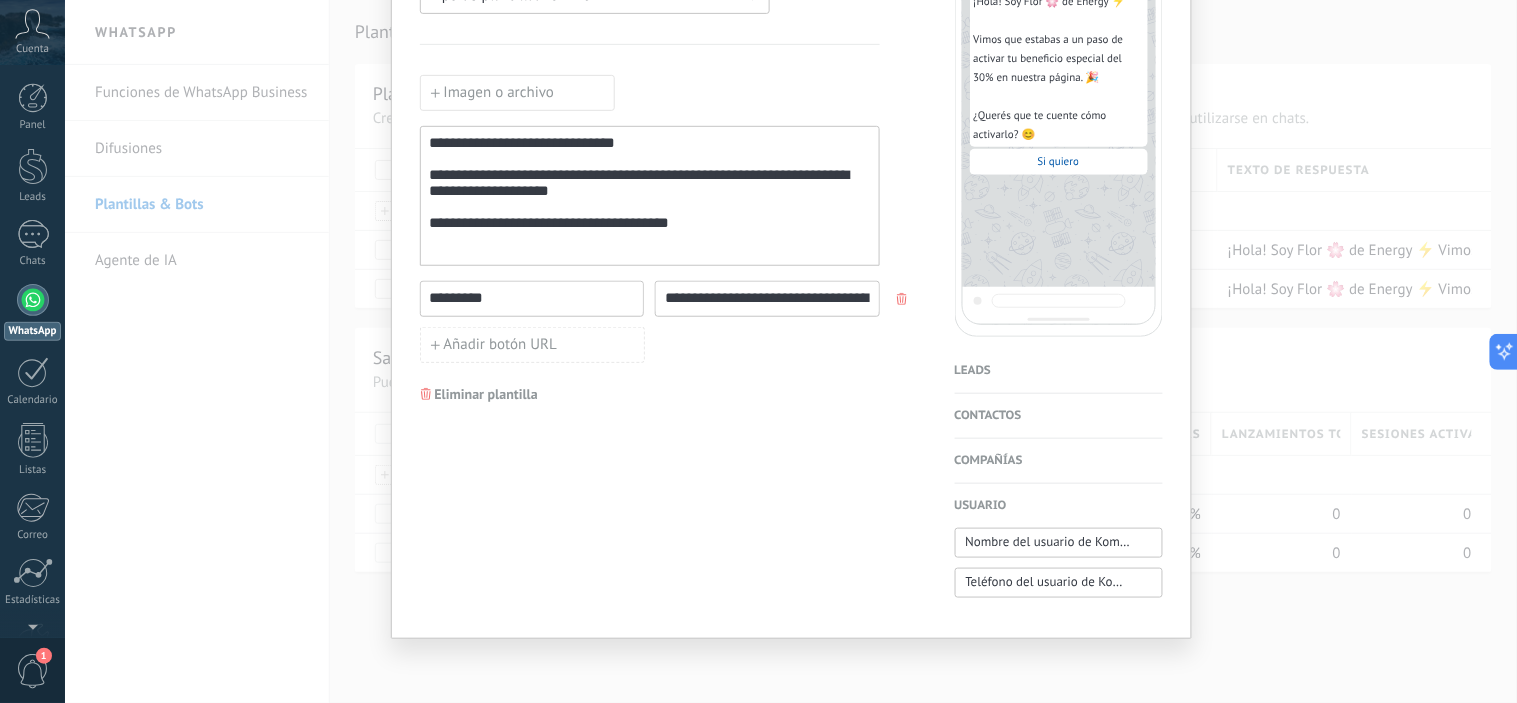 drag, startPoint x: 1516, startPoint y: 315, endPoint x: 1481, endPoint y: 137, distance: 181.40839 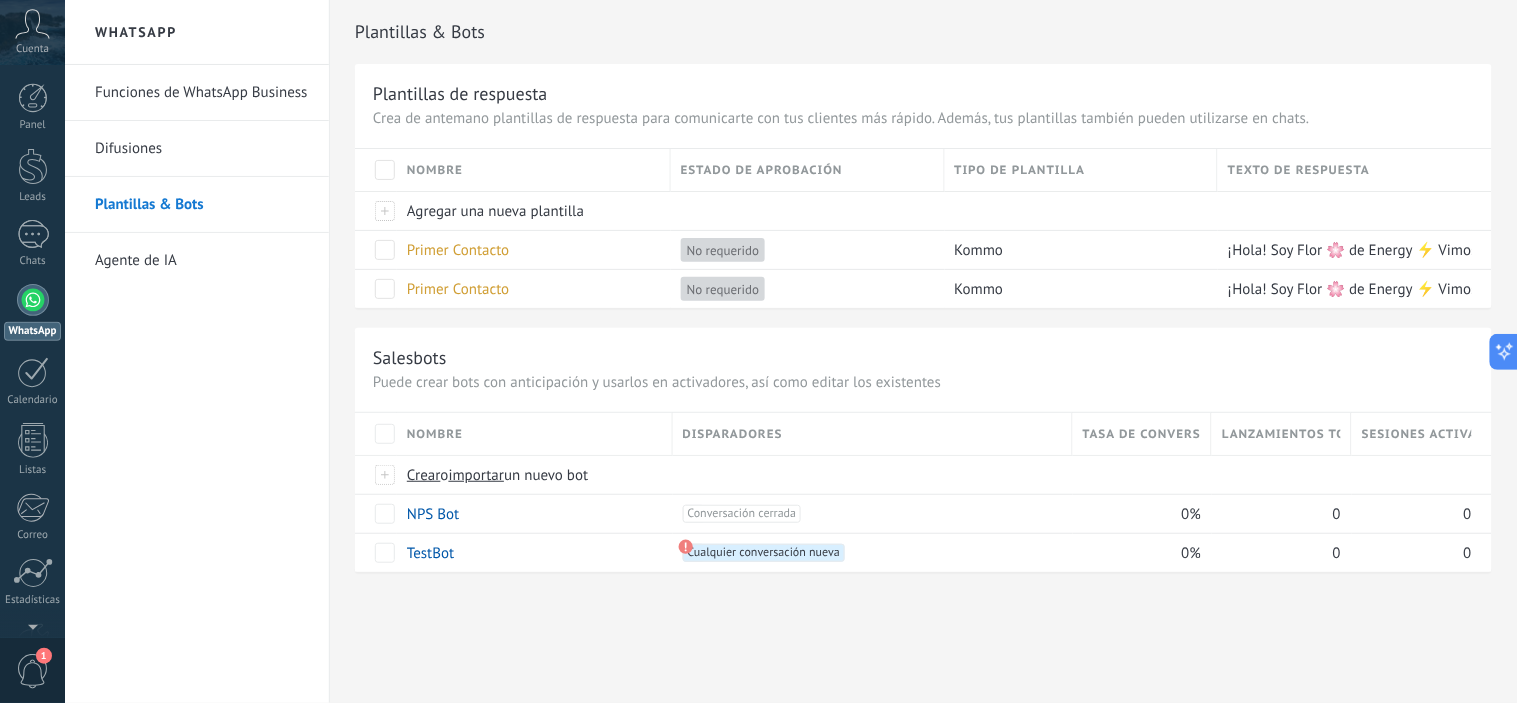 scroll, scrollTop: 0, scrollLeft: 0, axis: both 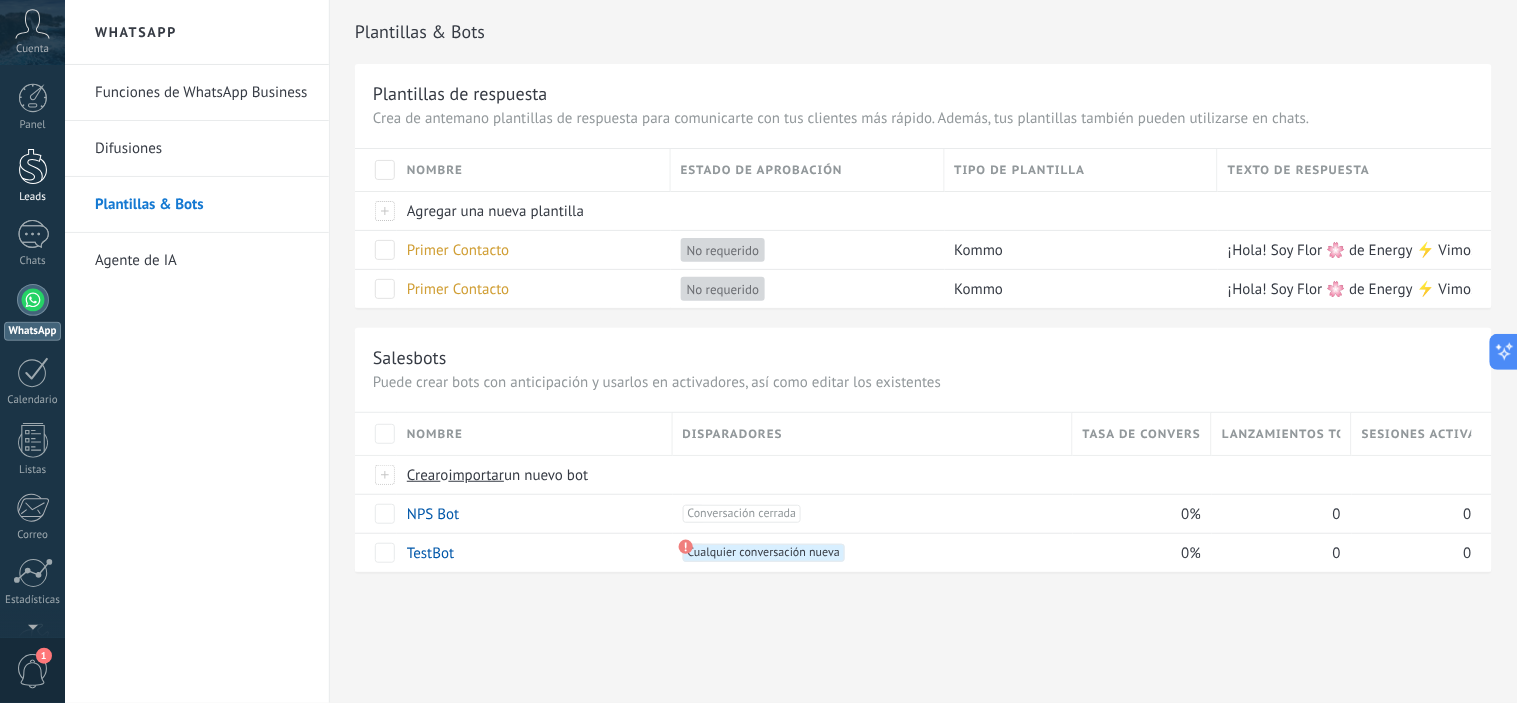 click at bounding box center [33, 166] 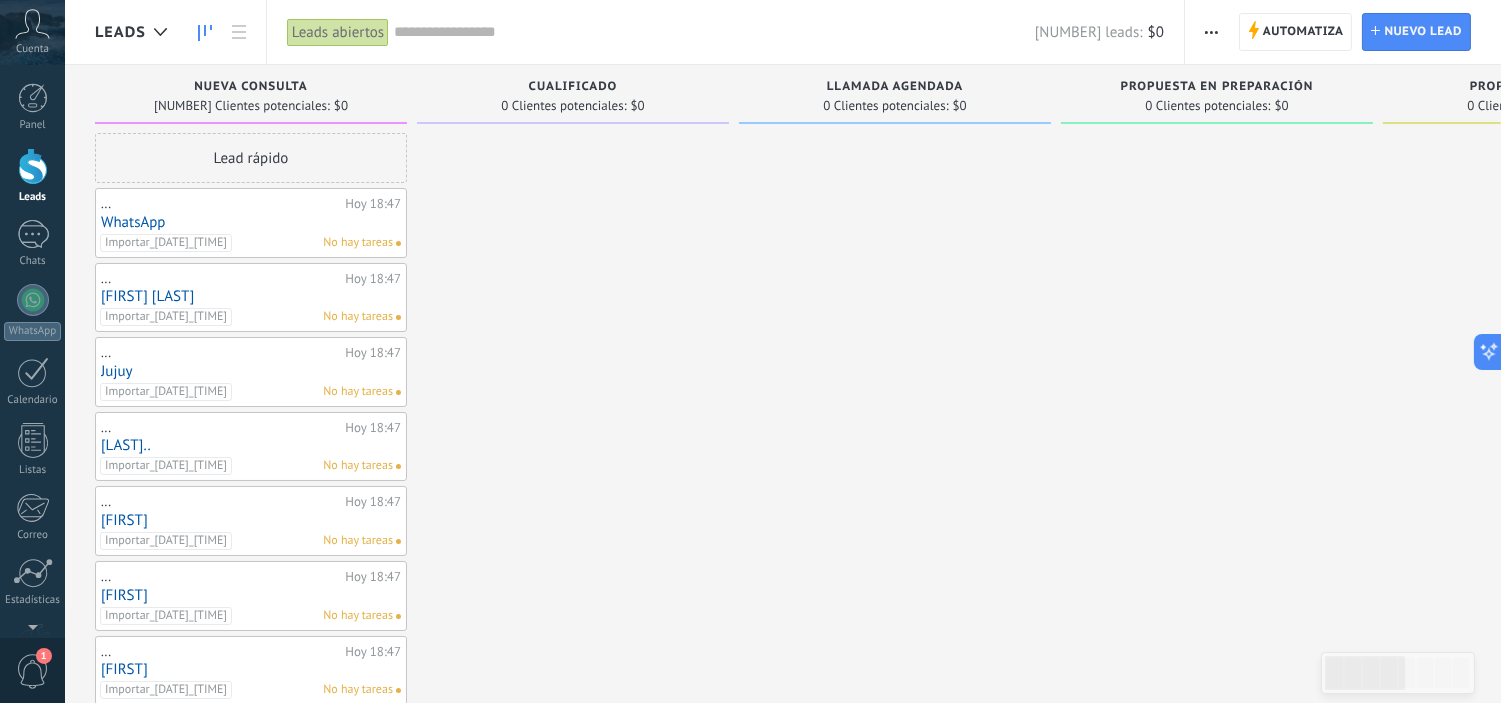 click on "Jujuy" at bounding box center (251, 371) 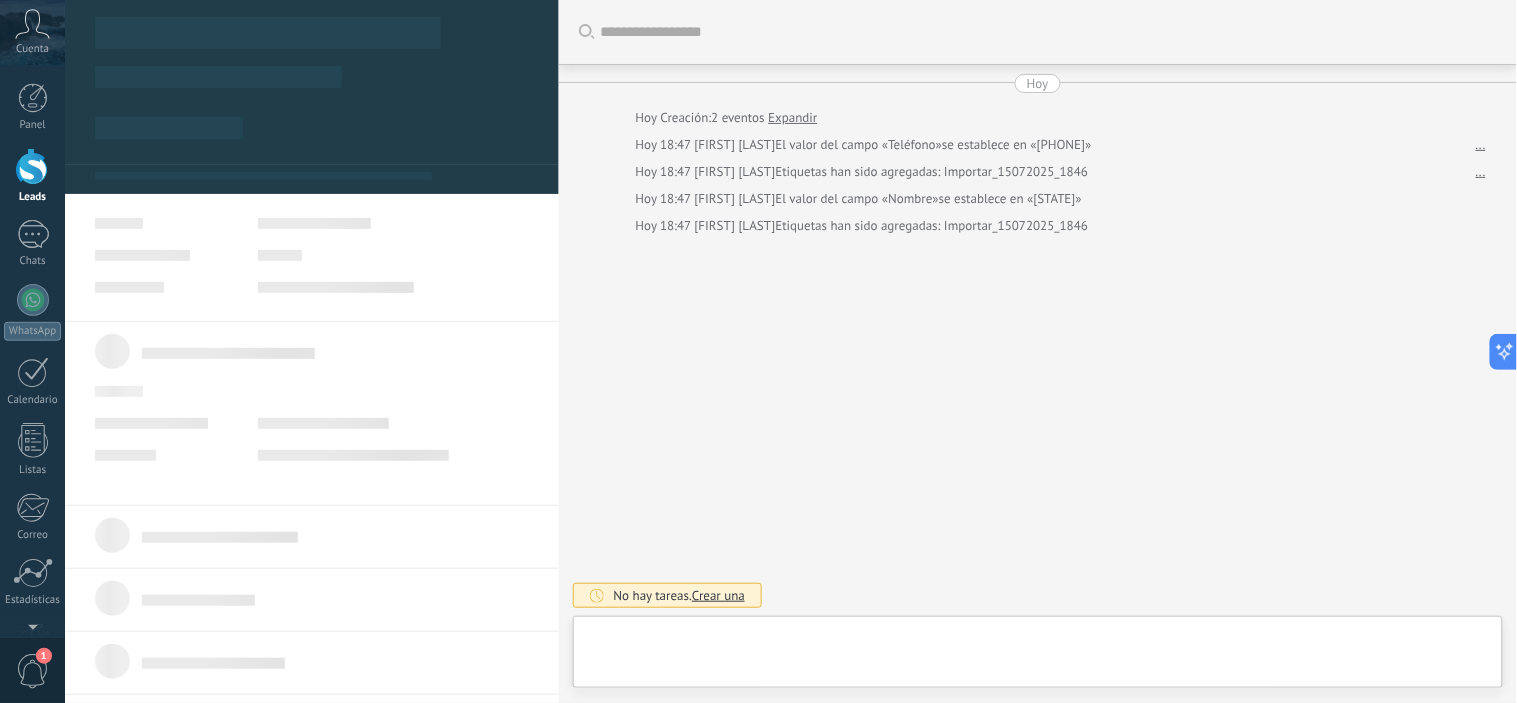 type on "*****" 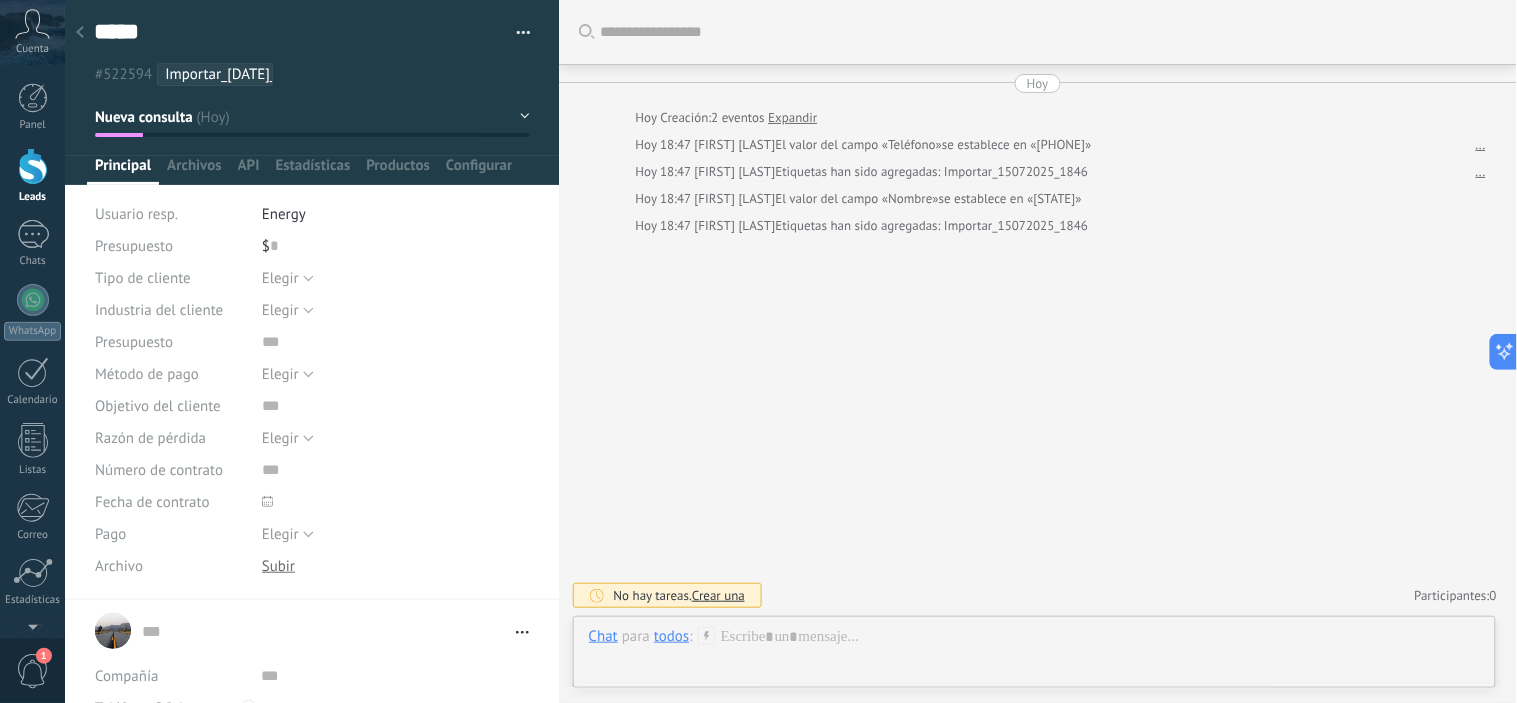 scroll, scrollTop: 30, scrollLeft: 0, axis: vertical 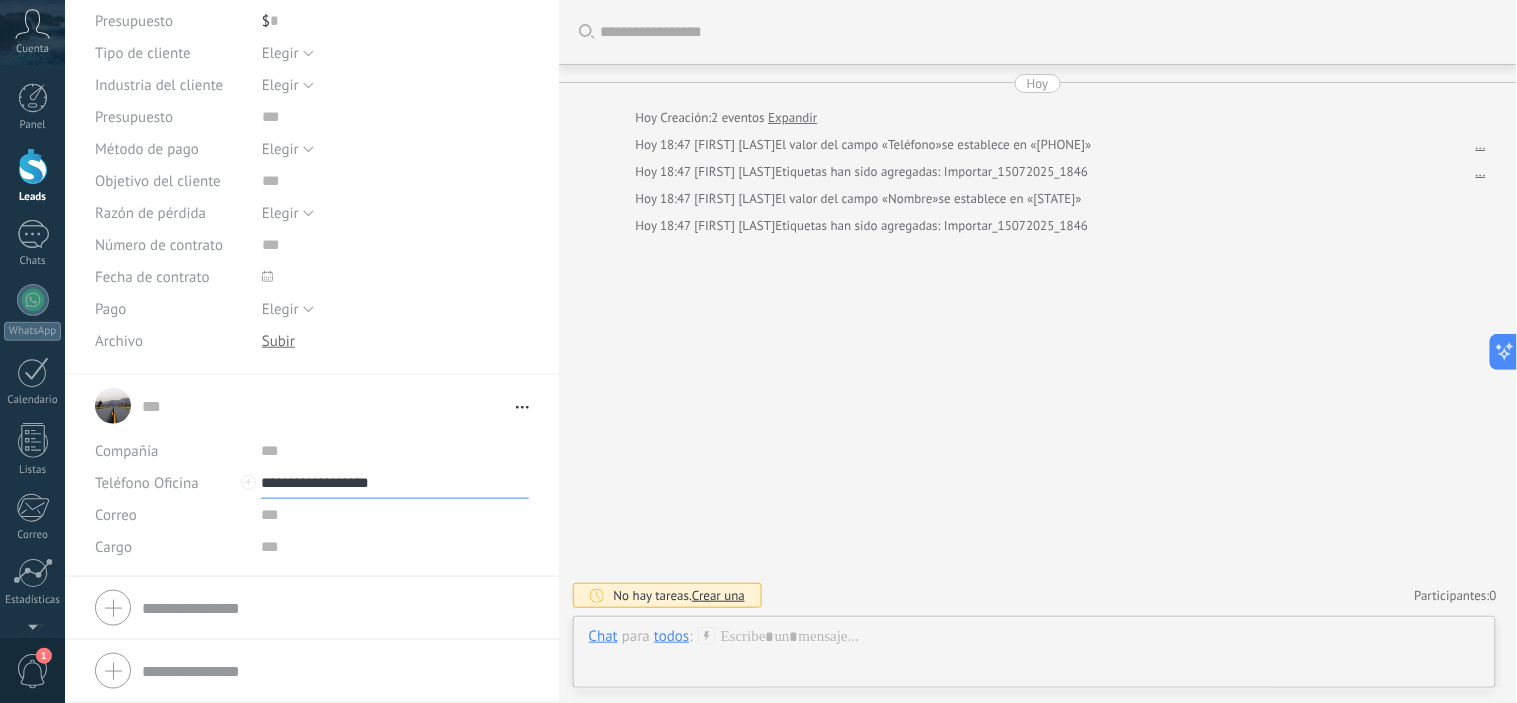 click on "**********" at bounding box center (394, 483) 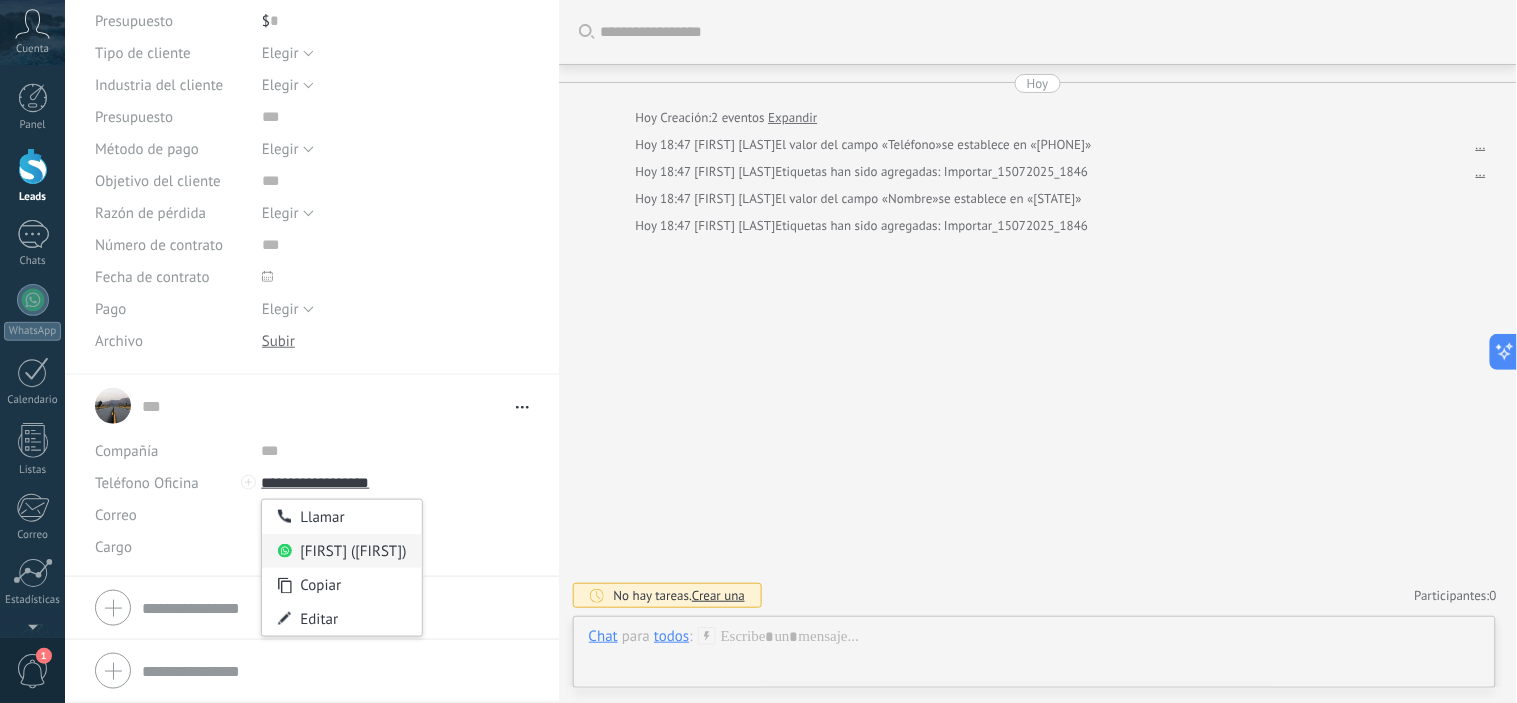 click on "[FIRST] ([FIRST])" at bounding box center (341, 551) 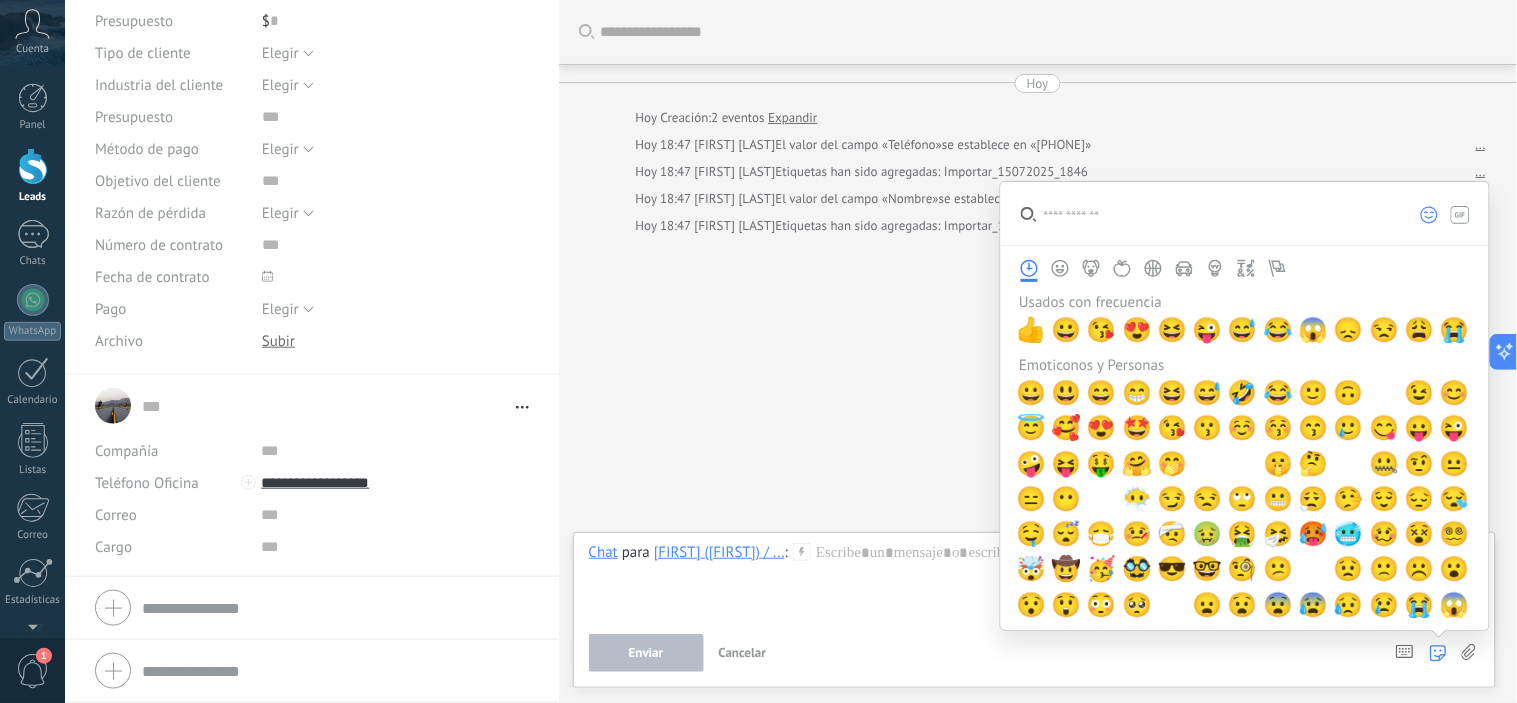 click 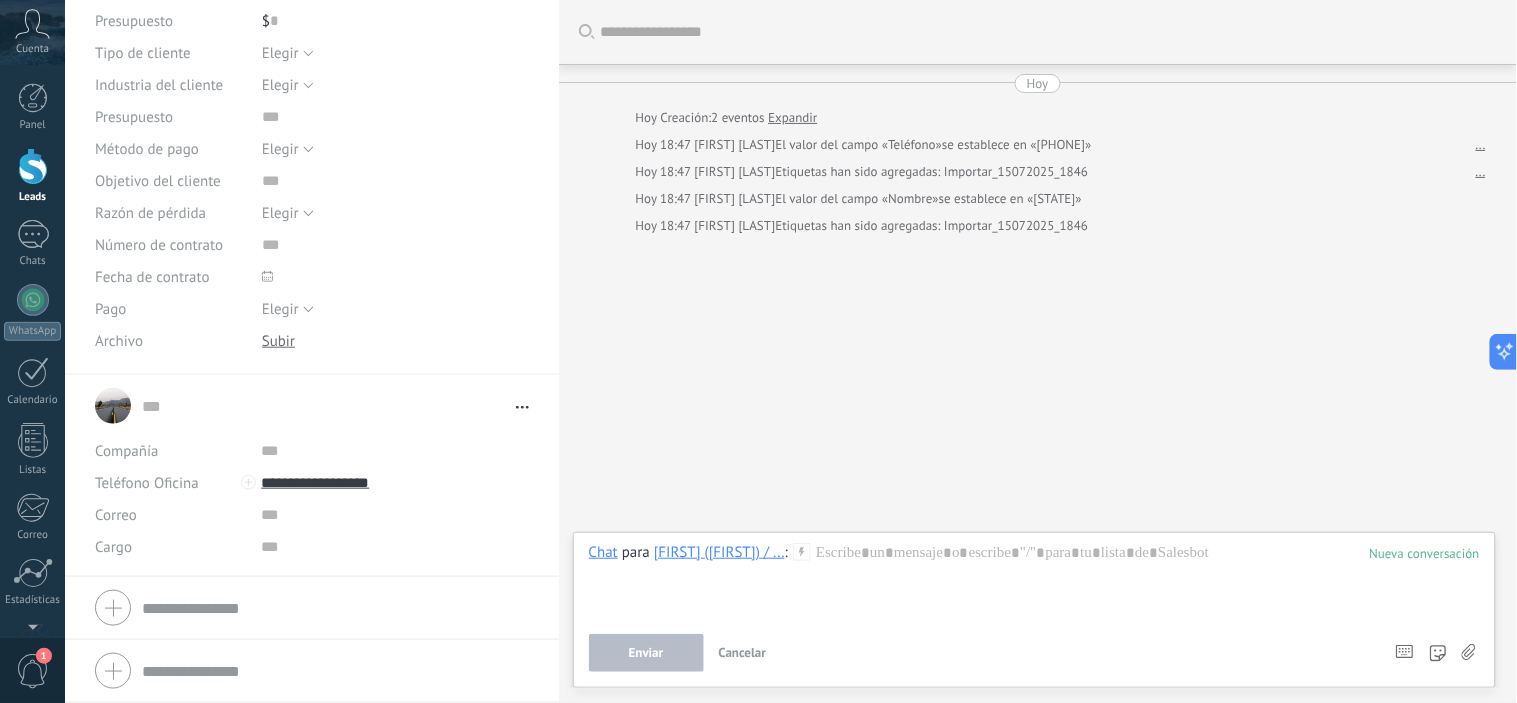 click 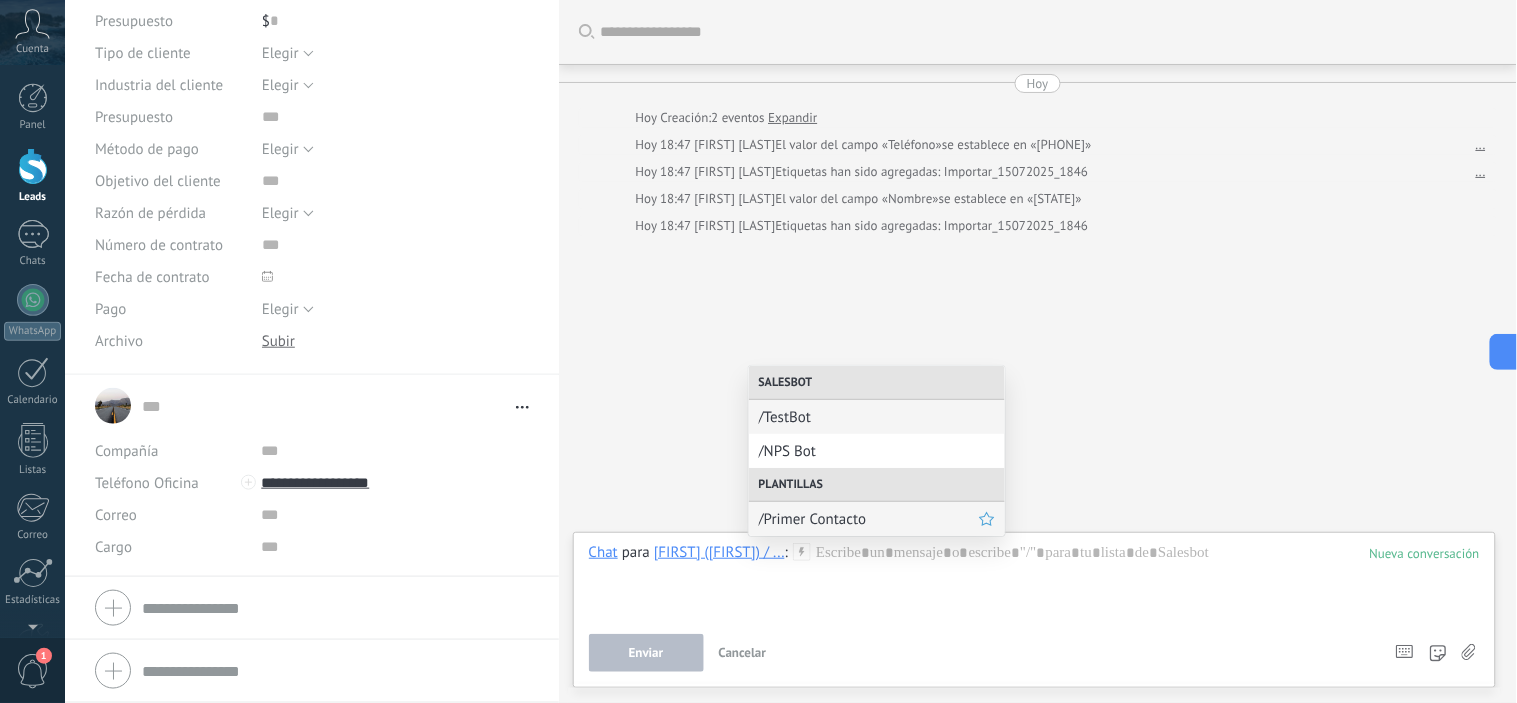 click on "/Primer Contacto" at bounding box center (869, 519) 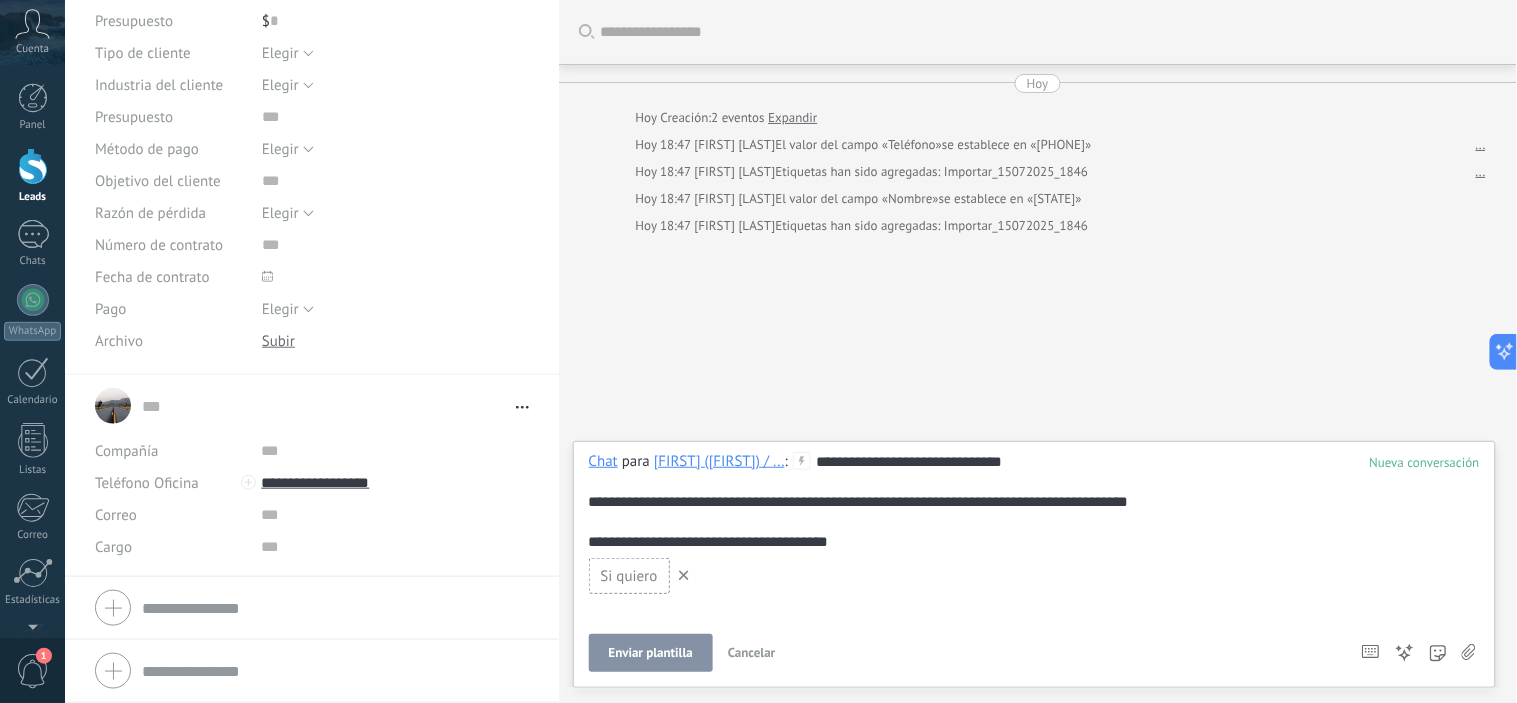 click on "Enviar plantilla" at bounding box center (651, 653) 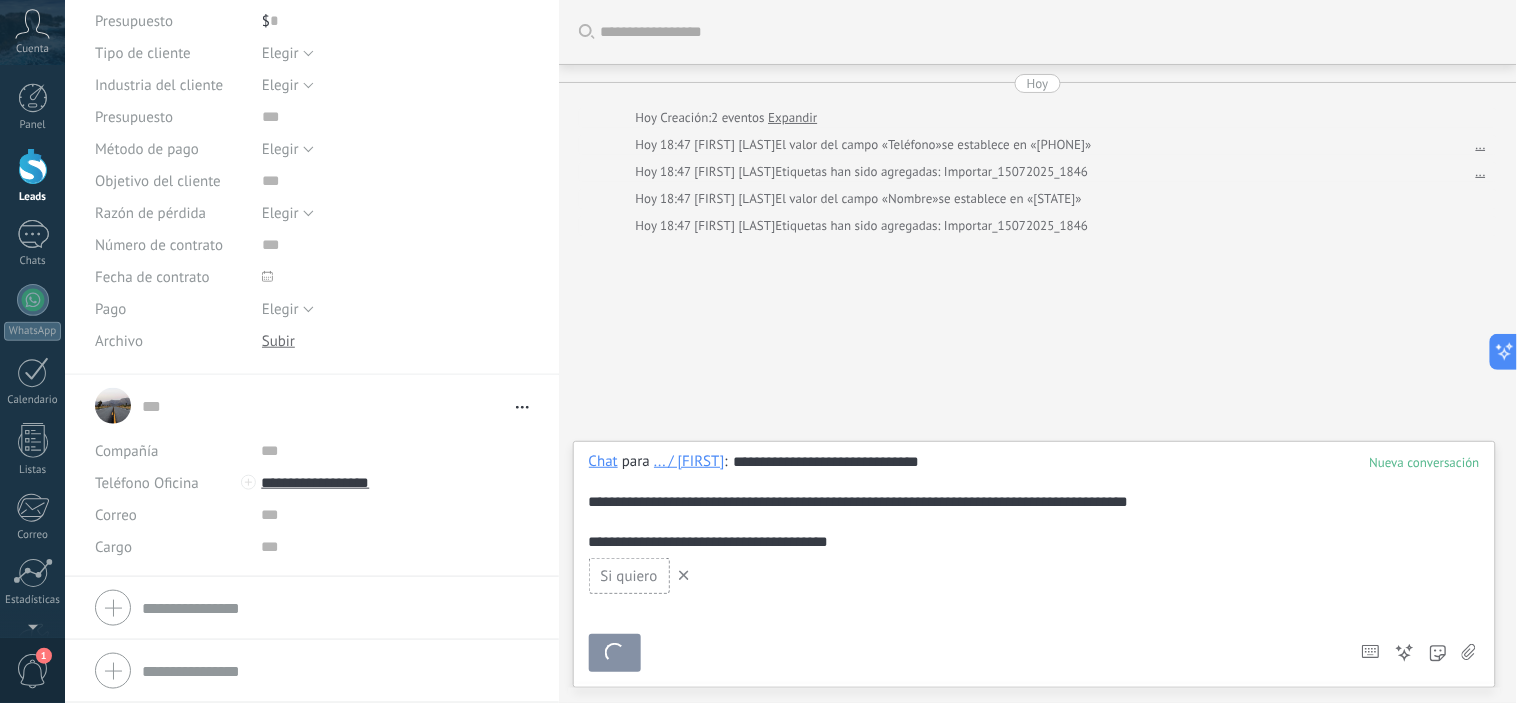 scroll, scrollTop: 167, scrollLeft: 0, axis: vertical 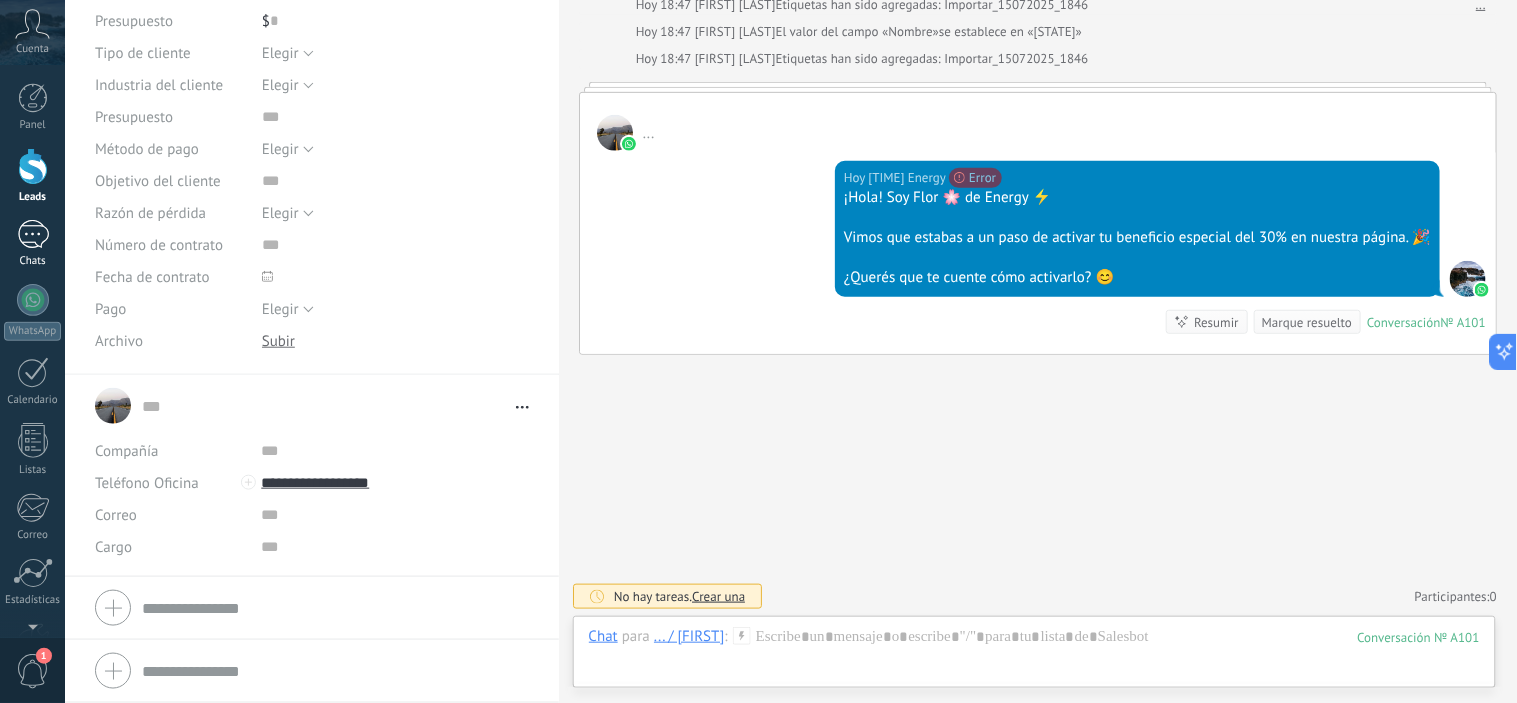 click at bounding box center [33, 234] 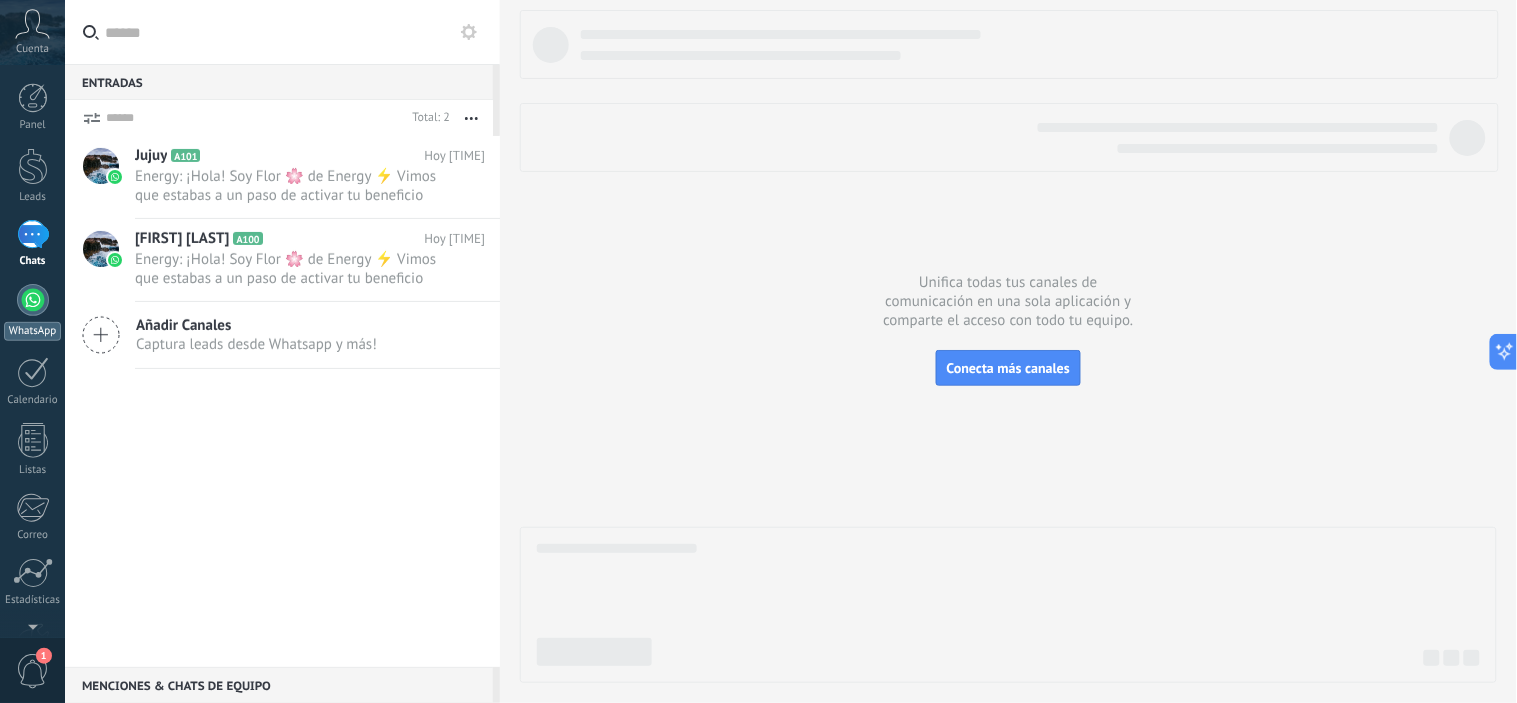 click on "WhatsApp" at bounding box center [32, 331] 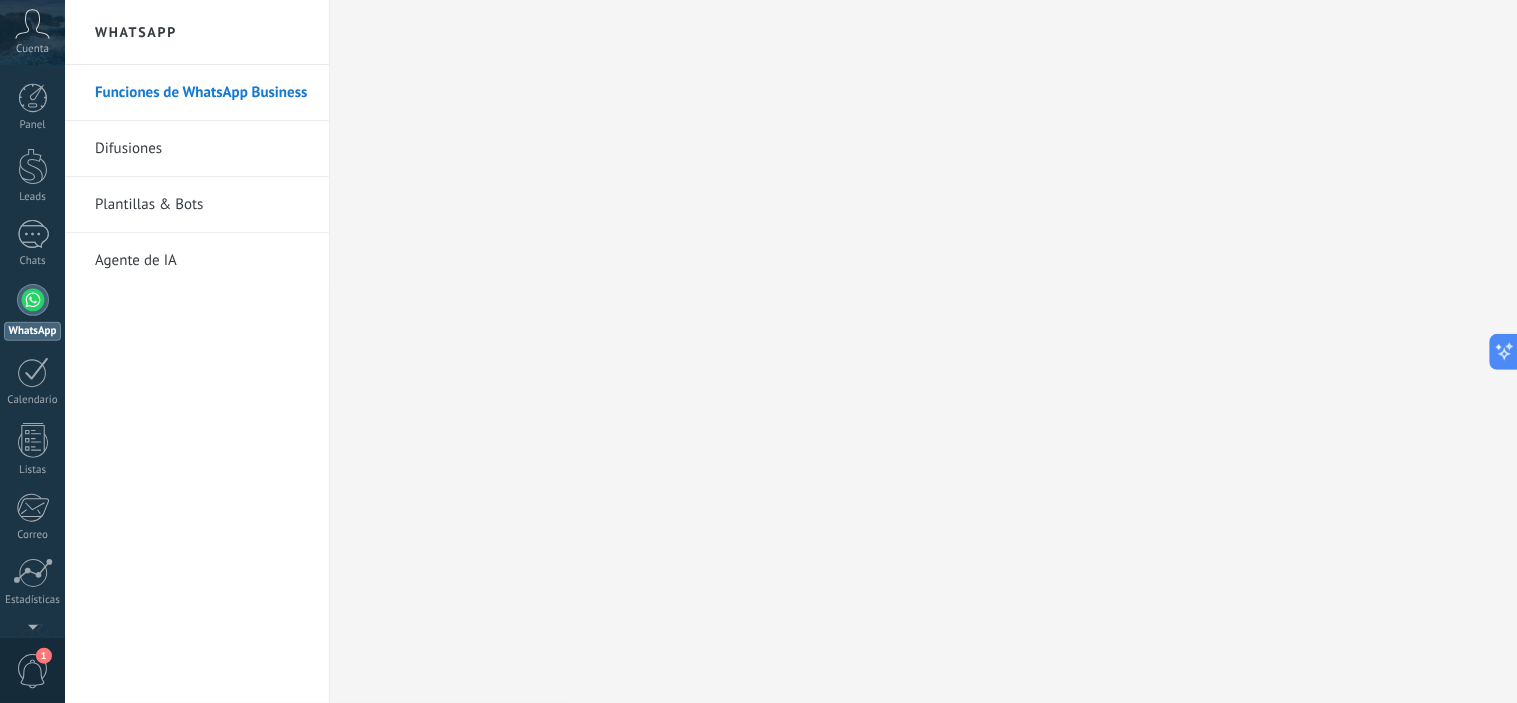 click at bounding box center (33, 300) 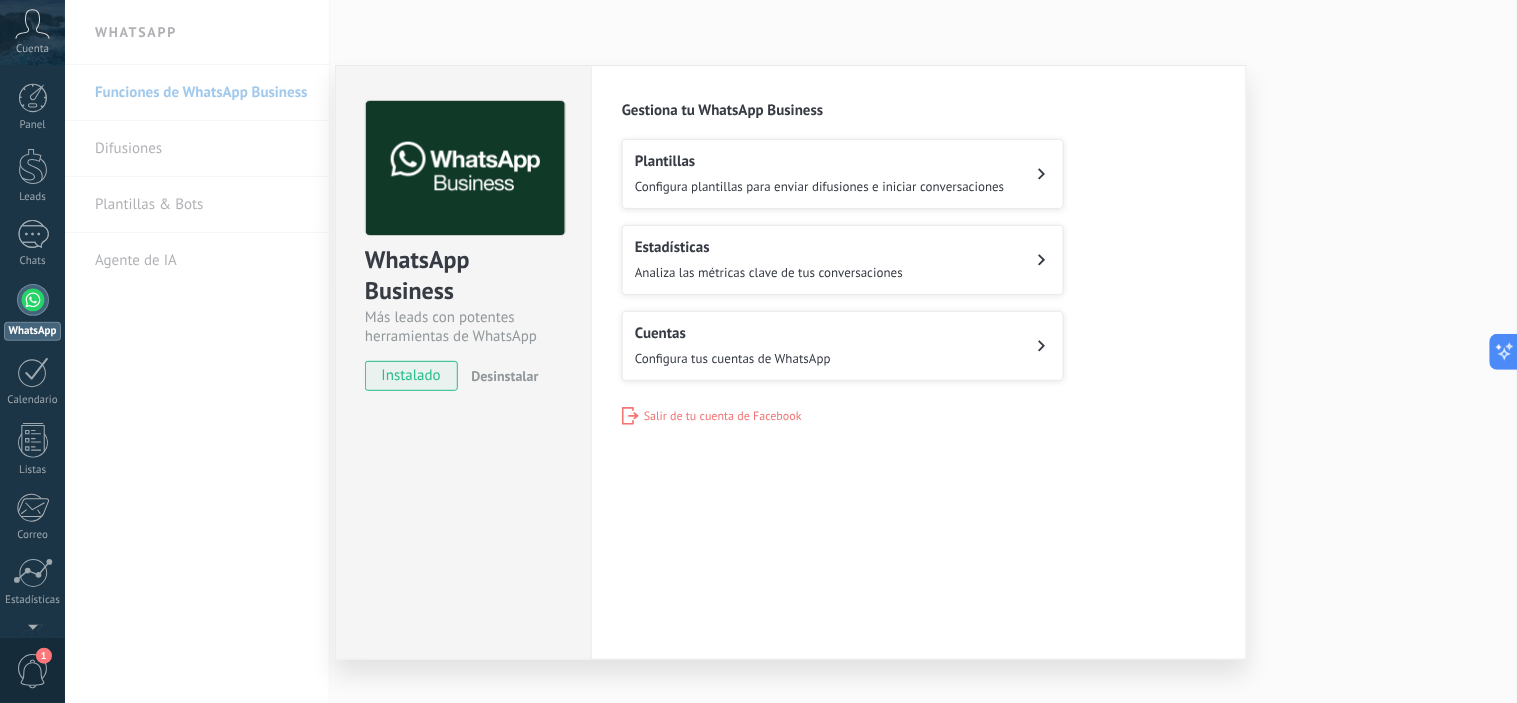 click on "Configura tus cuentas de WhatsApp" at bounding box center (733, 358) 